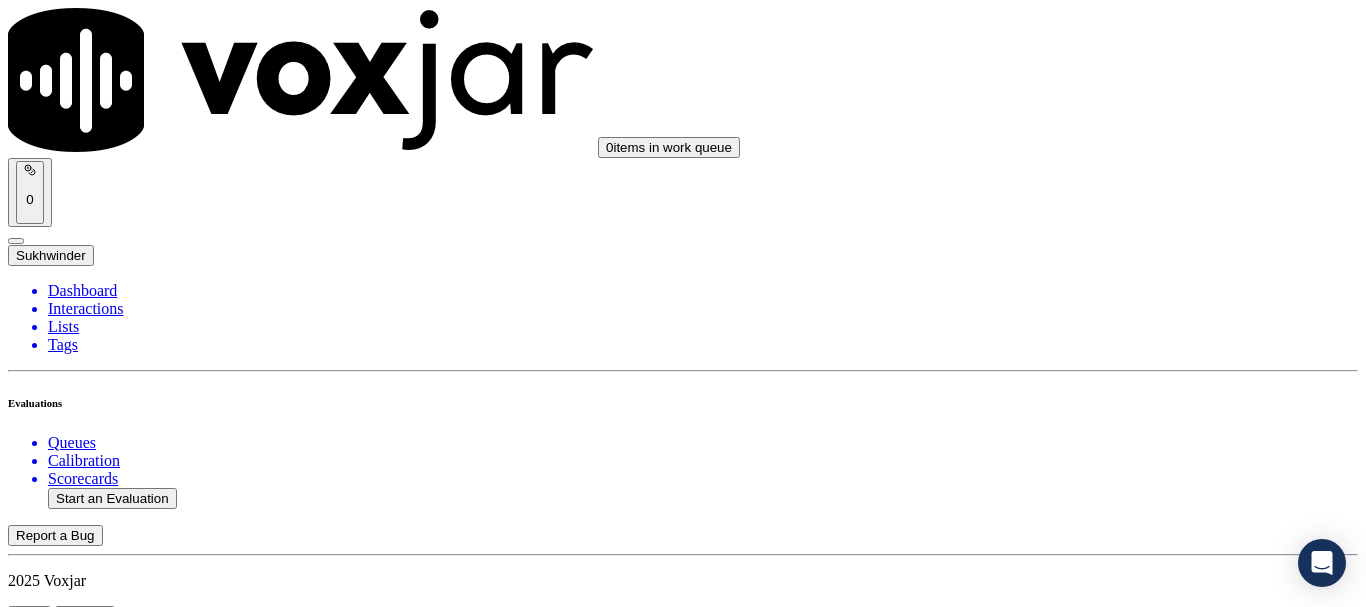 scroll, scrollTop: 0, scrollLeft: 0, axis: both 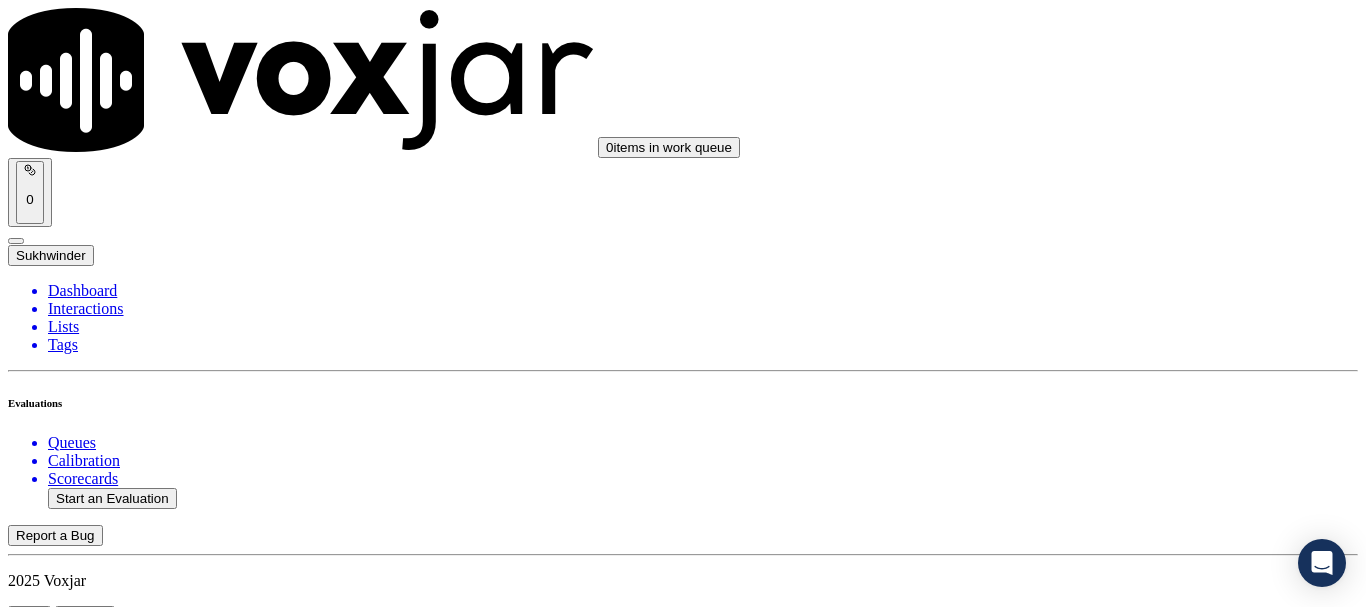 click on "Start an Evaluation" 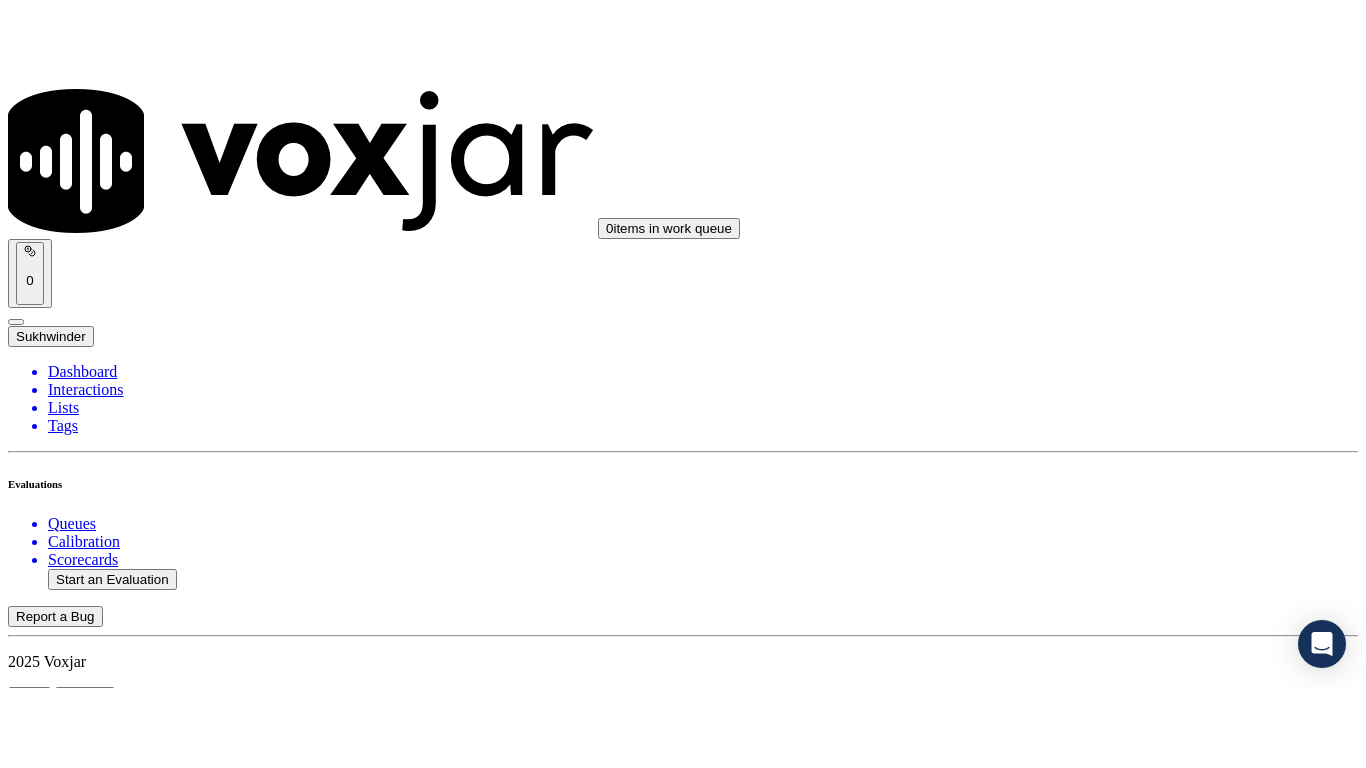 scroll, scrollTop: 175, scrollLeft: 0, axis: vertical 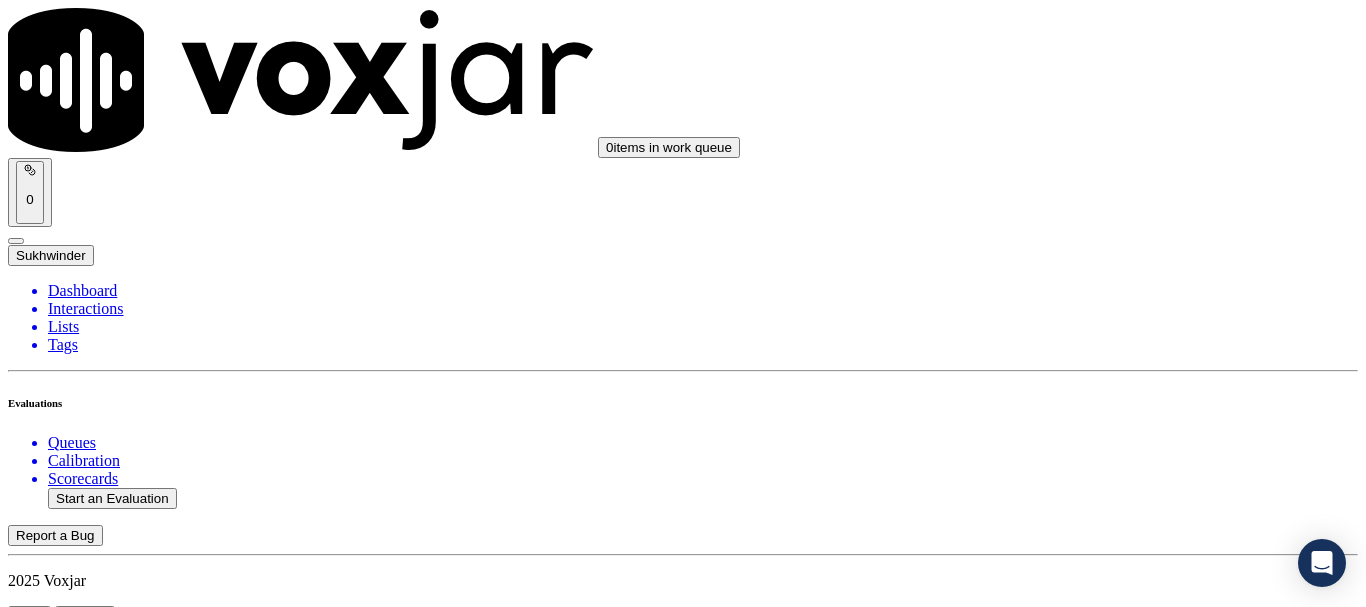 click on "Sale Interaction" 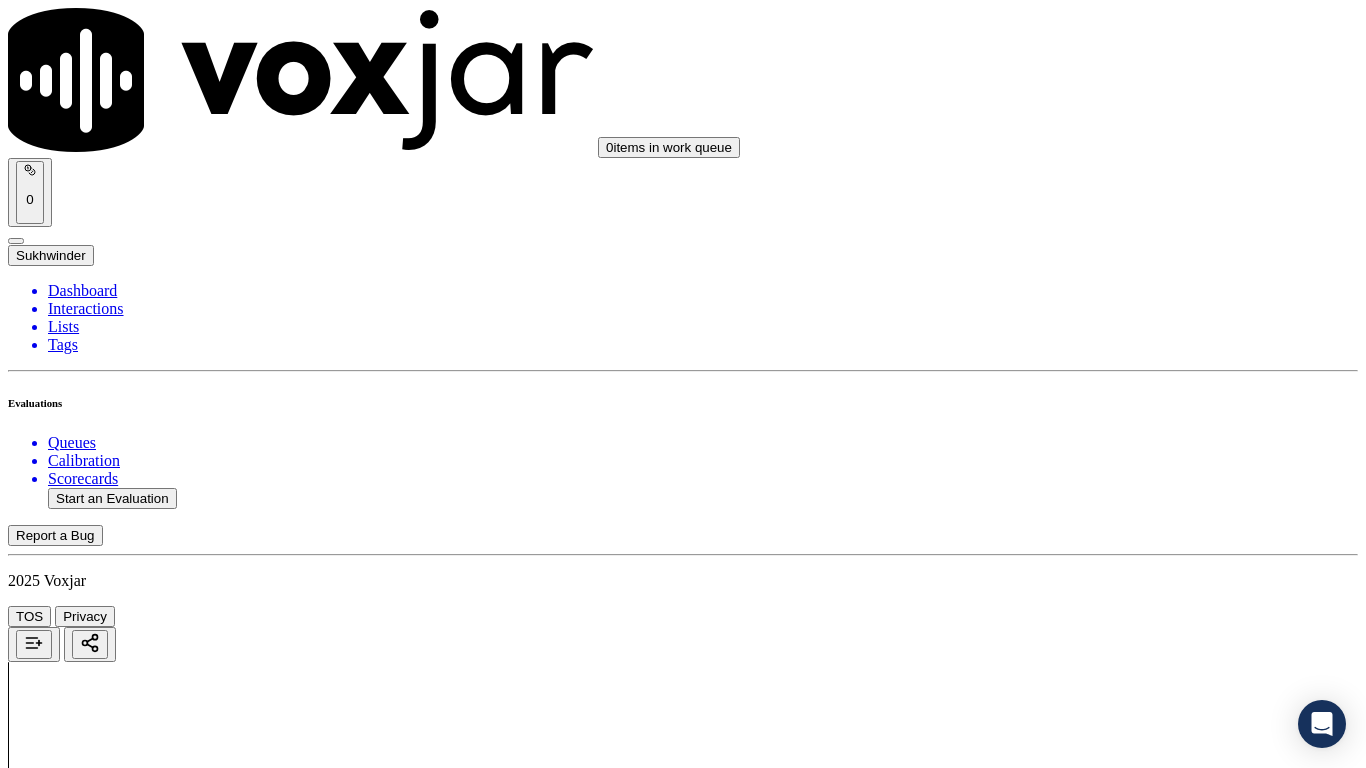 click on "Upload interaction to start evaluation" at bounding box center (124, 2674) 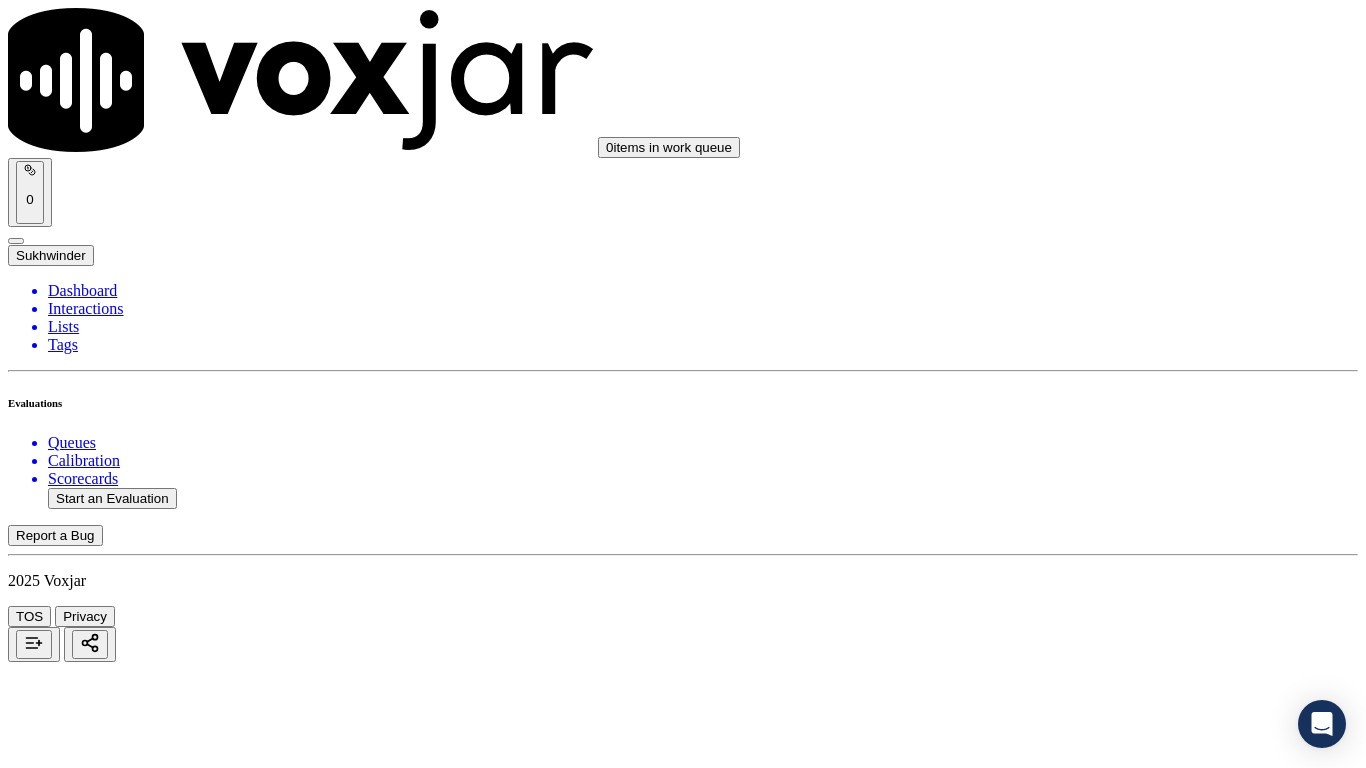 click 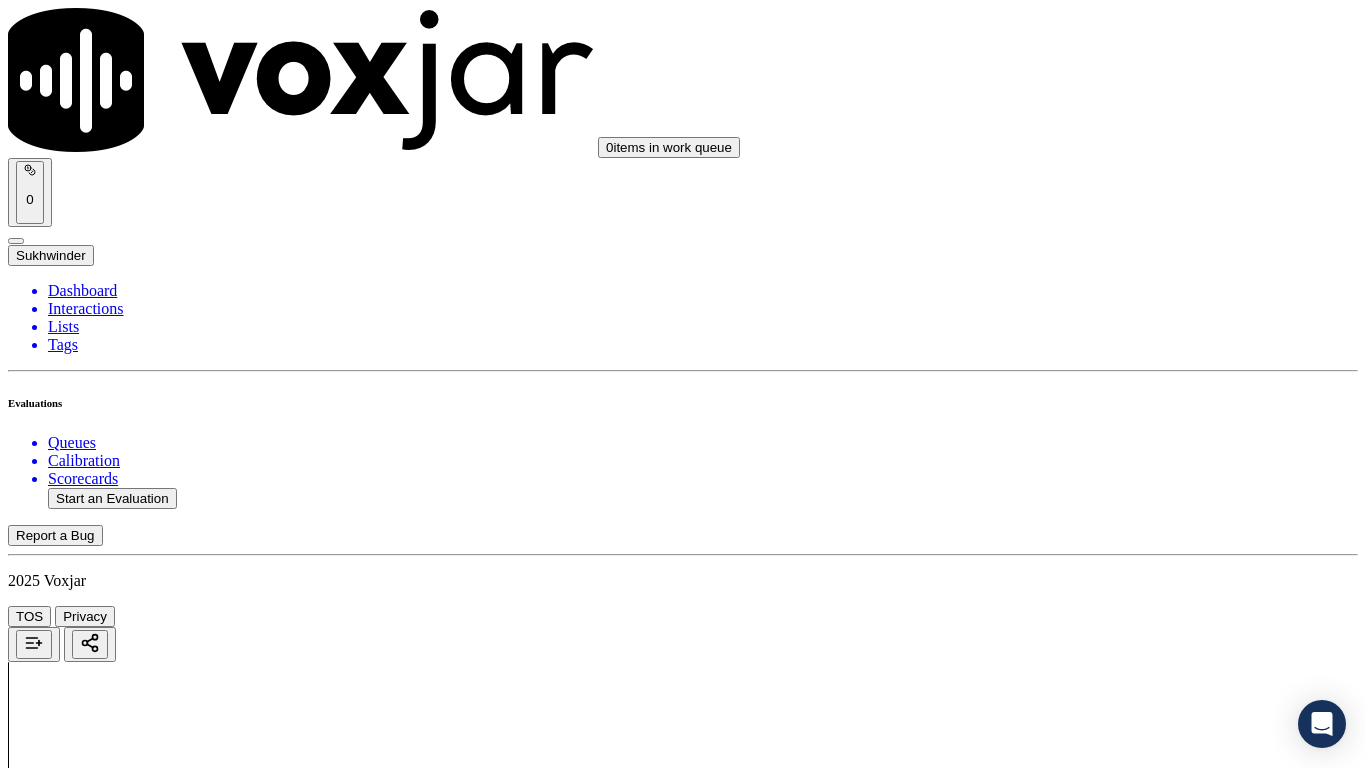 type on "Kenneth Heisey" 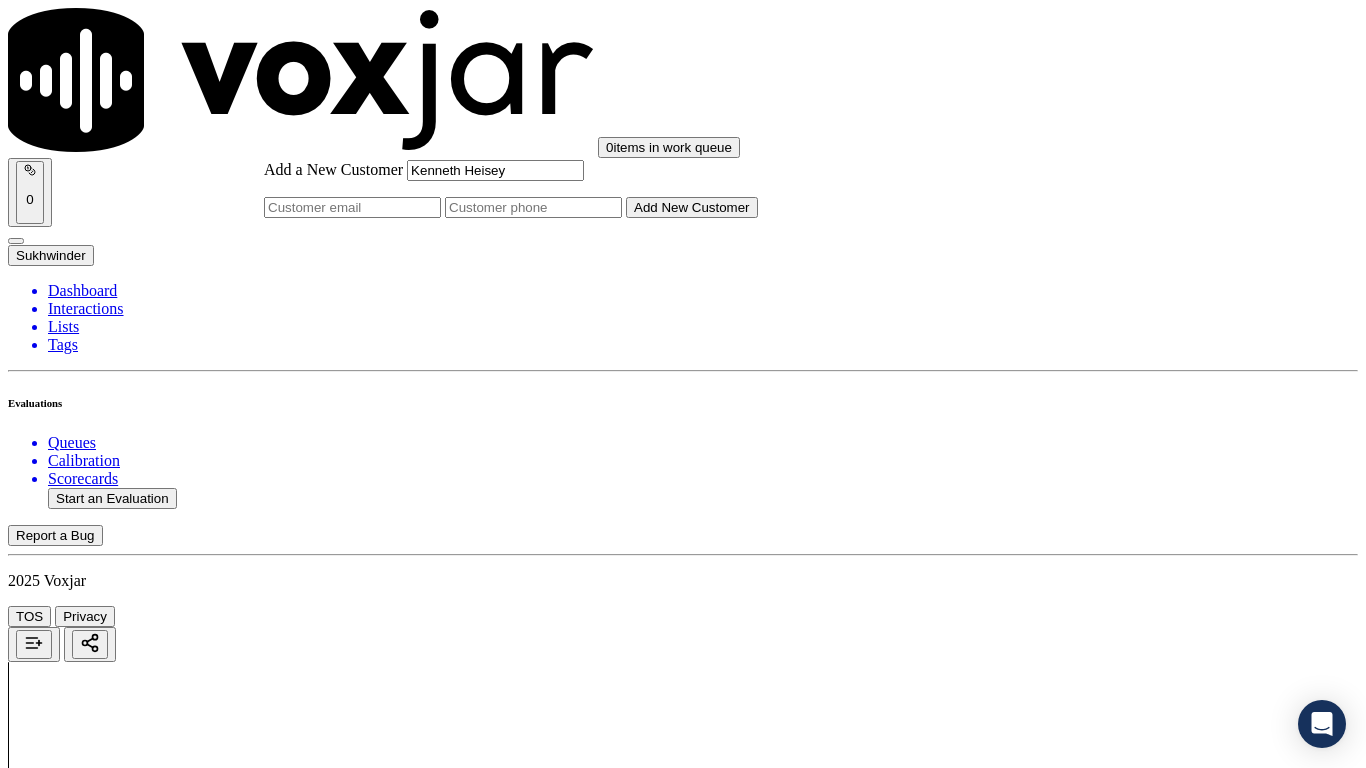 type on "Kenneth Heisey" 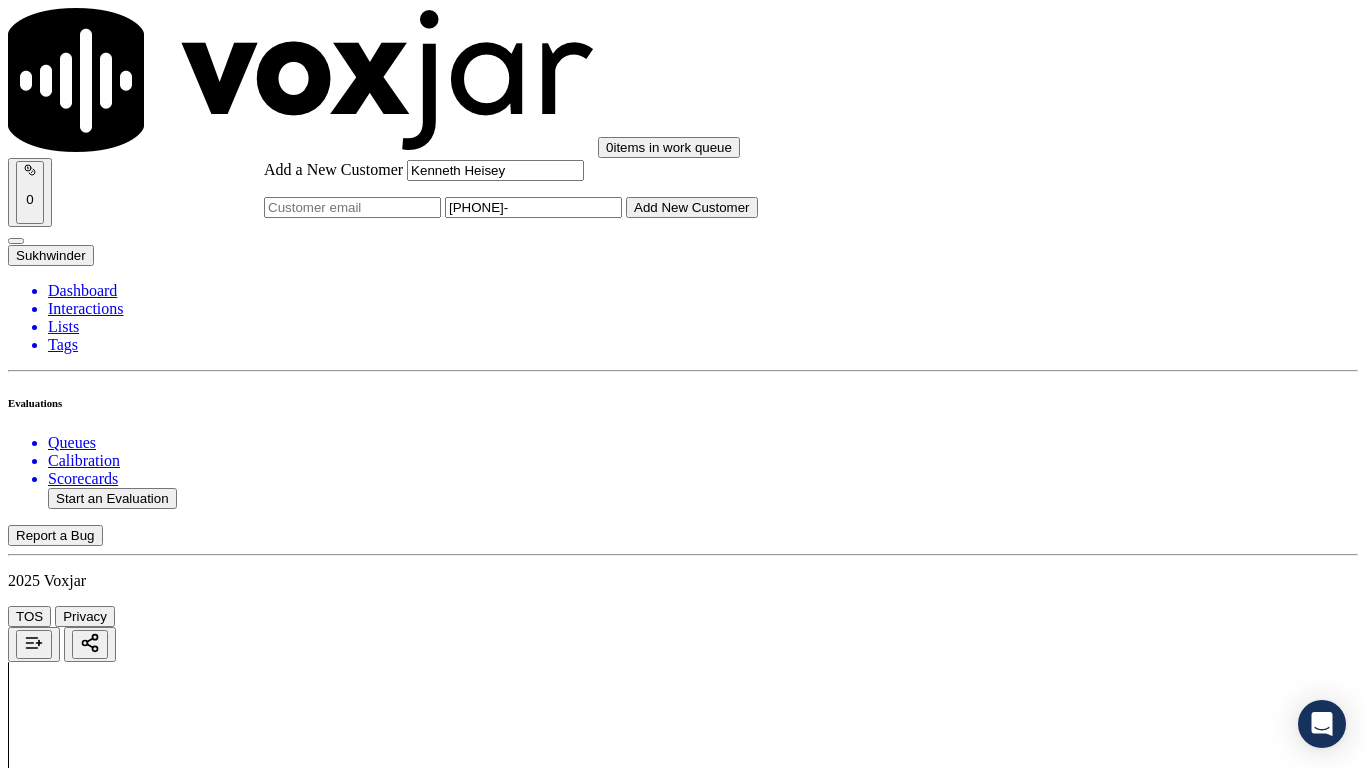 paste on "[PHONE]" 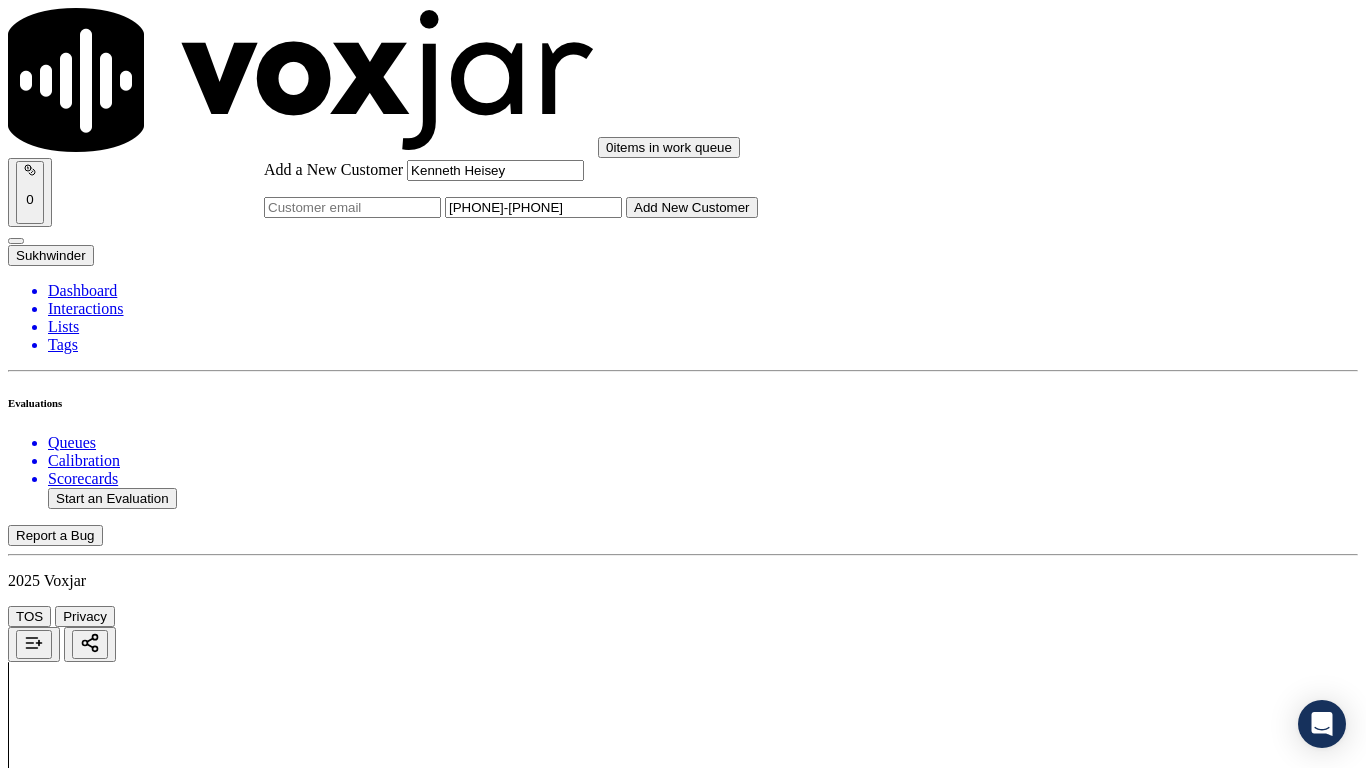 type on "[PHONE]-[PHONE]" 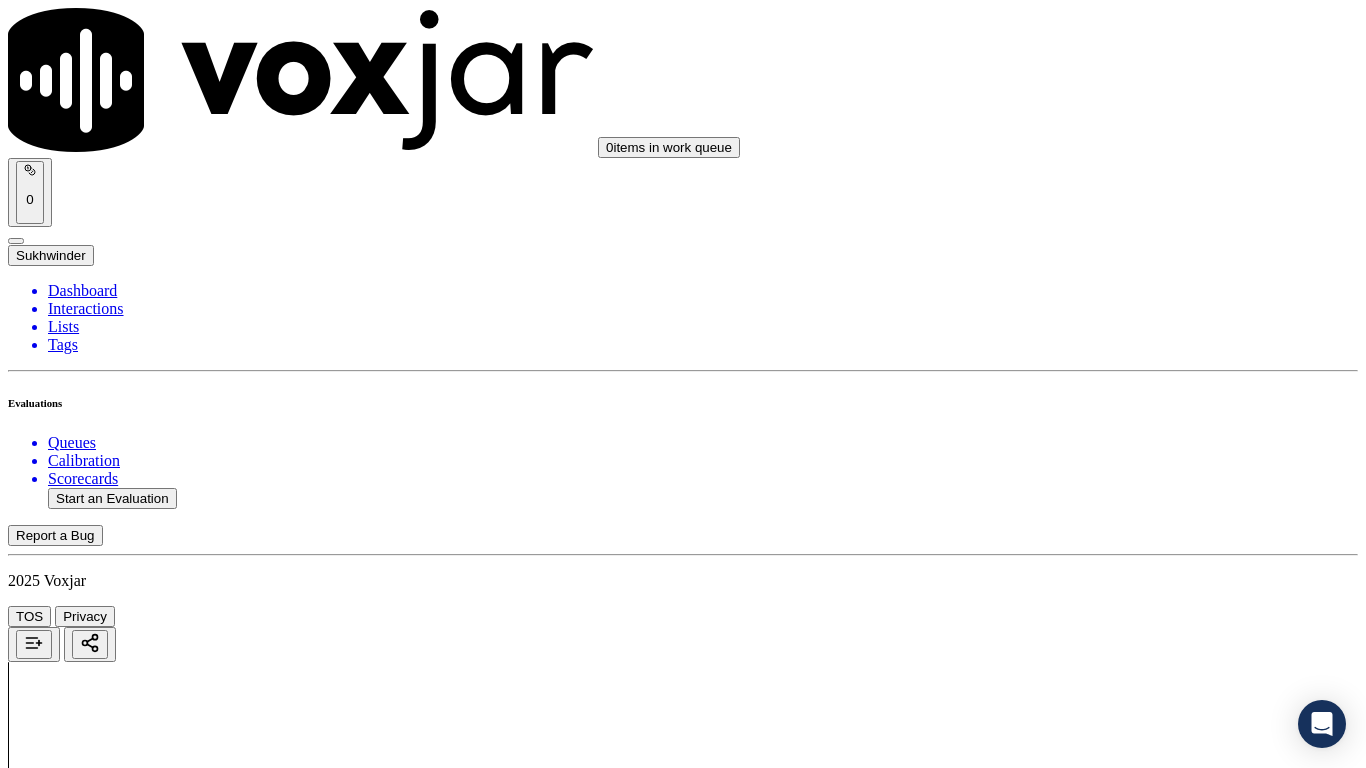 click on "Kenneth Heisey" at bounding box center (683, 2164) 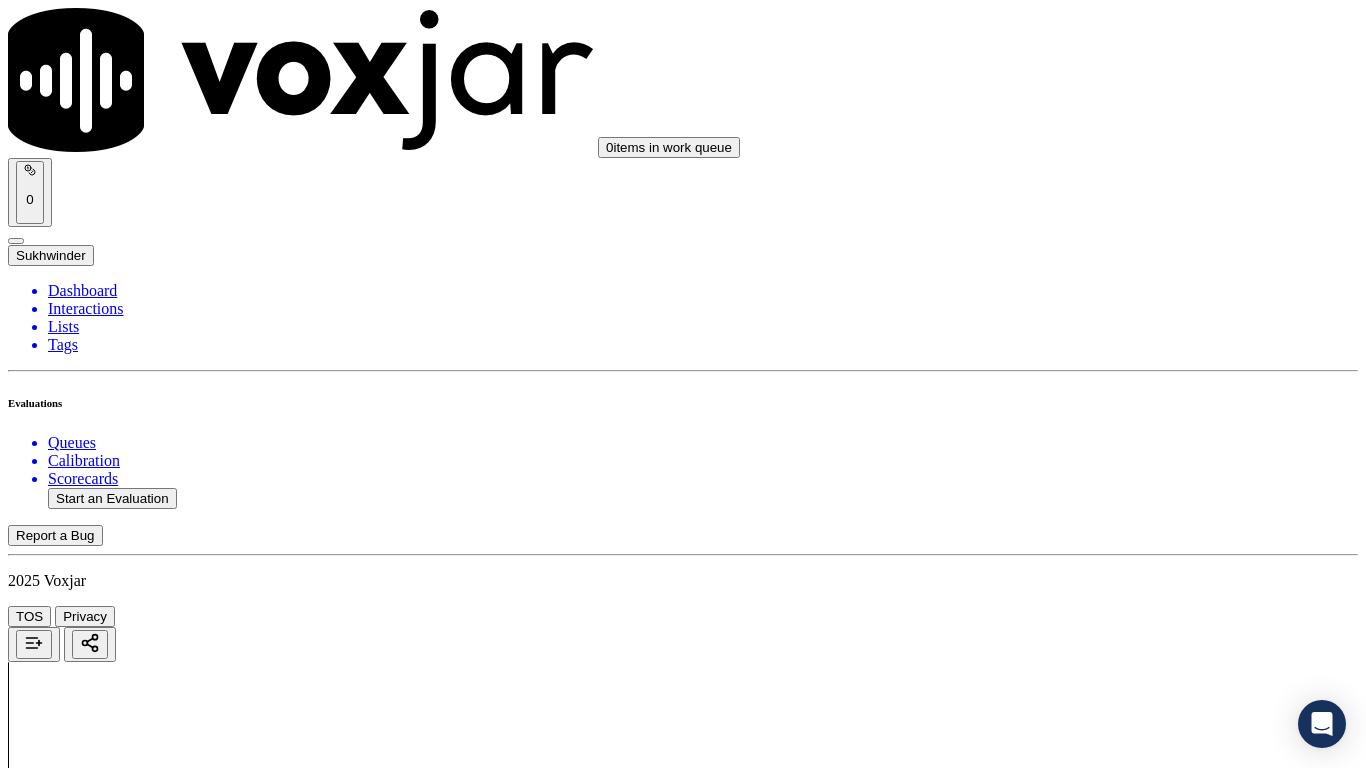 click on "Start a Manual Evaluation" 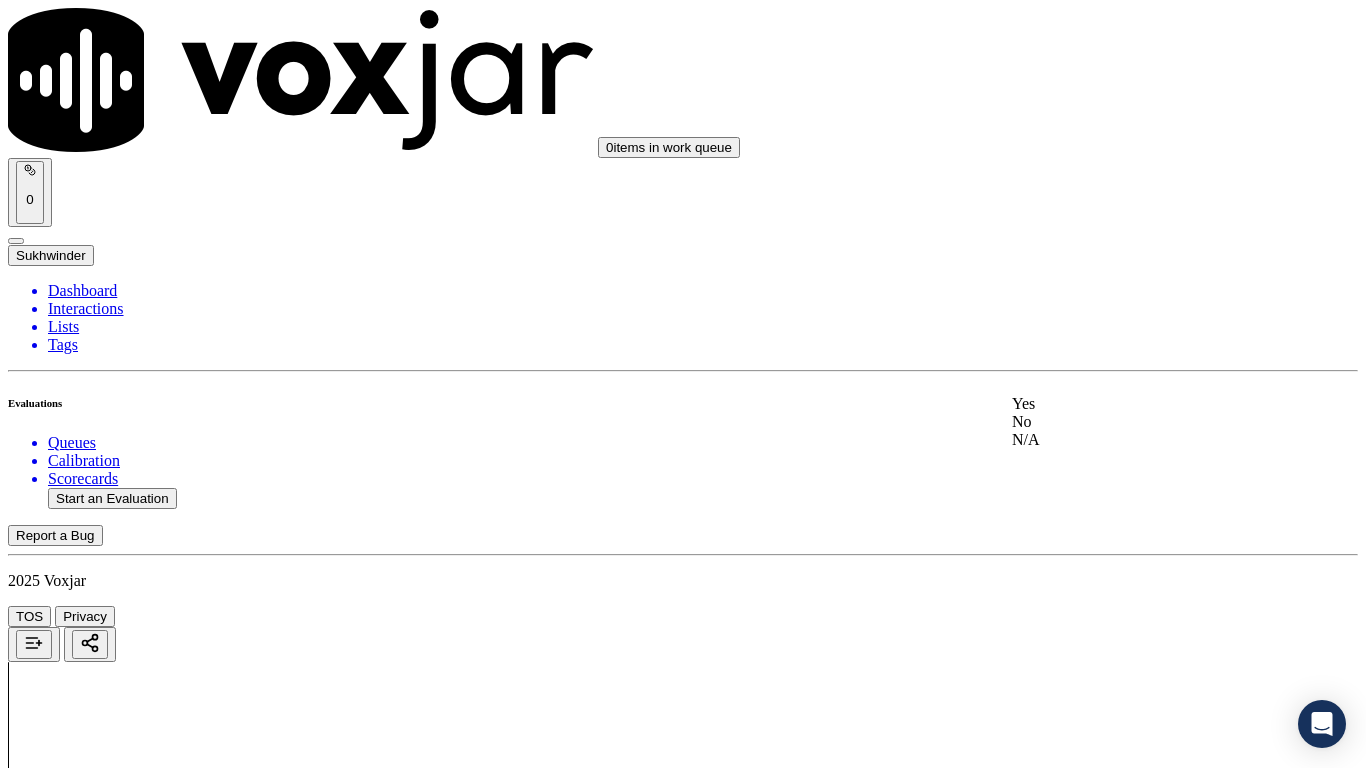 click on "Yes" at bounding box center (1139, 404) 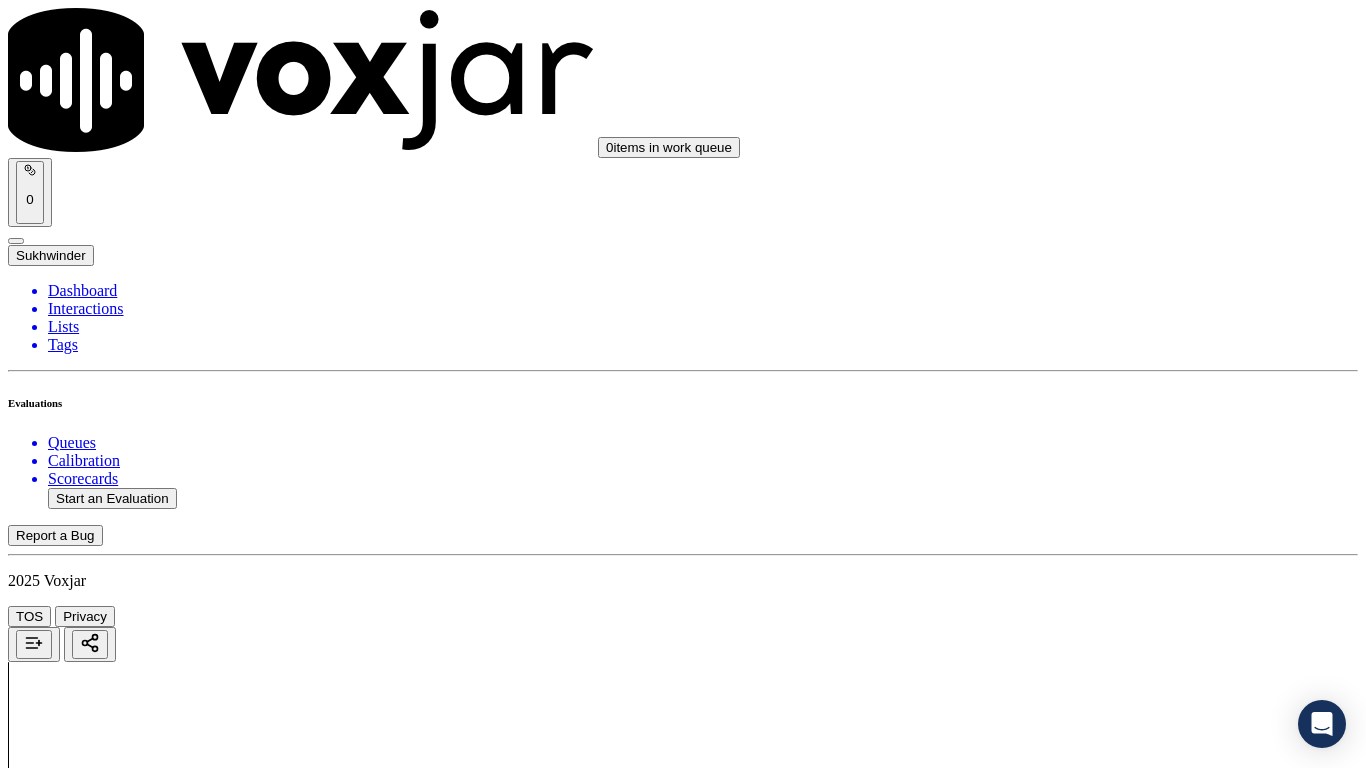 scroll, scrollTop: 200, scrollLeft: 0, axis: vertical 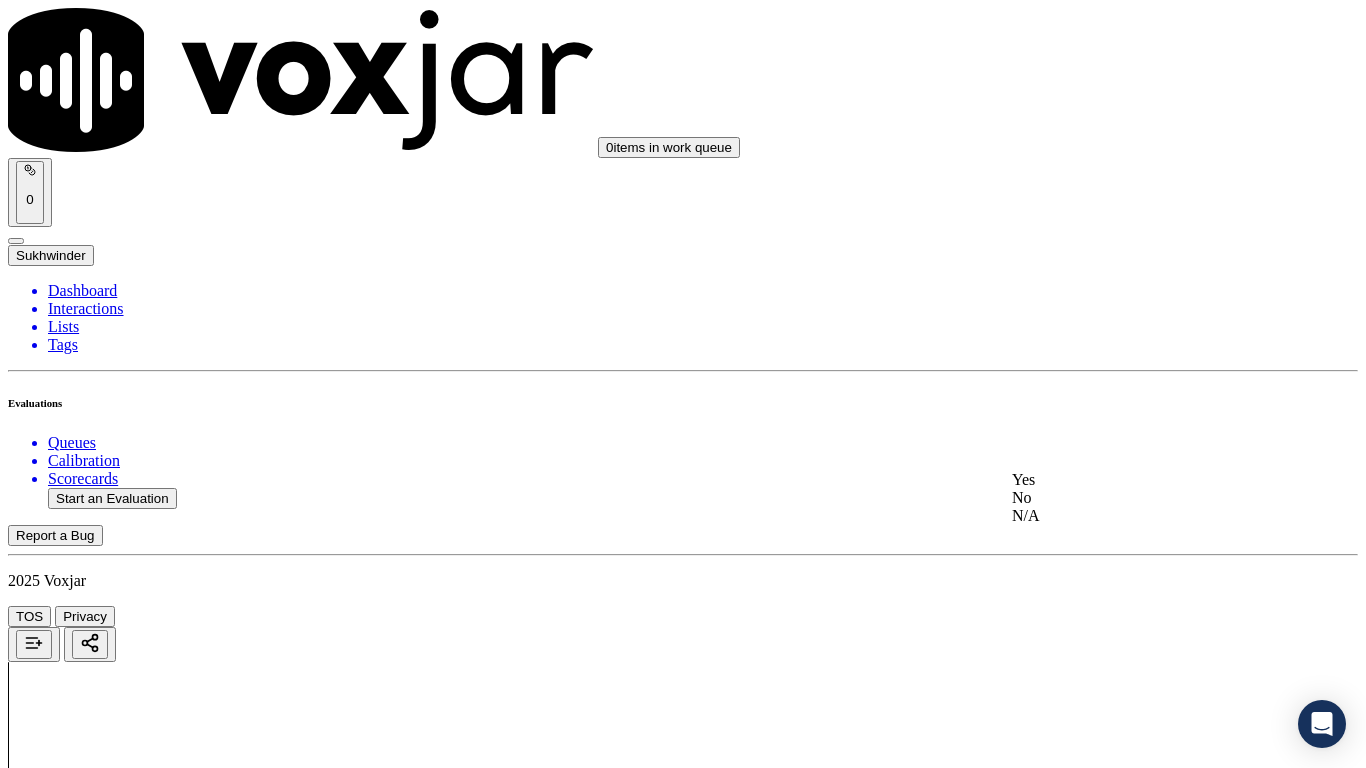 click on "Yes" at bounding box center [1139, 480] 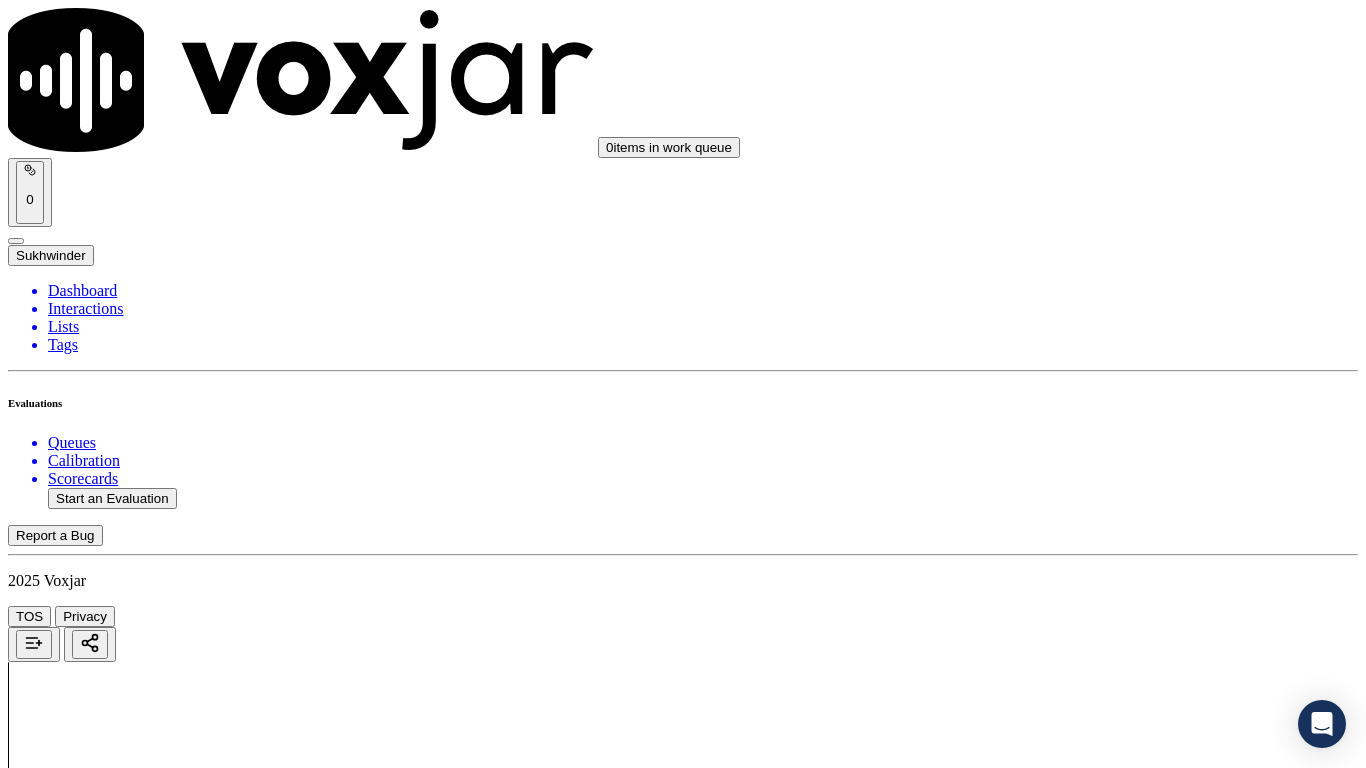 scroll, scrollTop: 600, scrollLeft: 0, axis: vertical 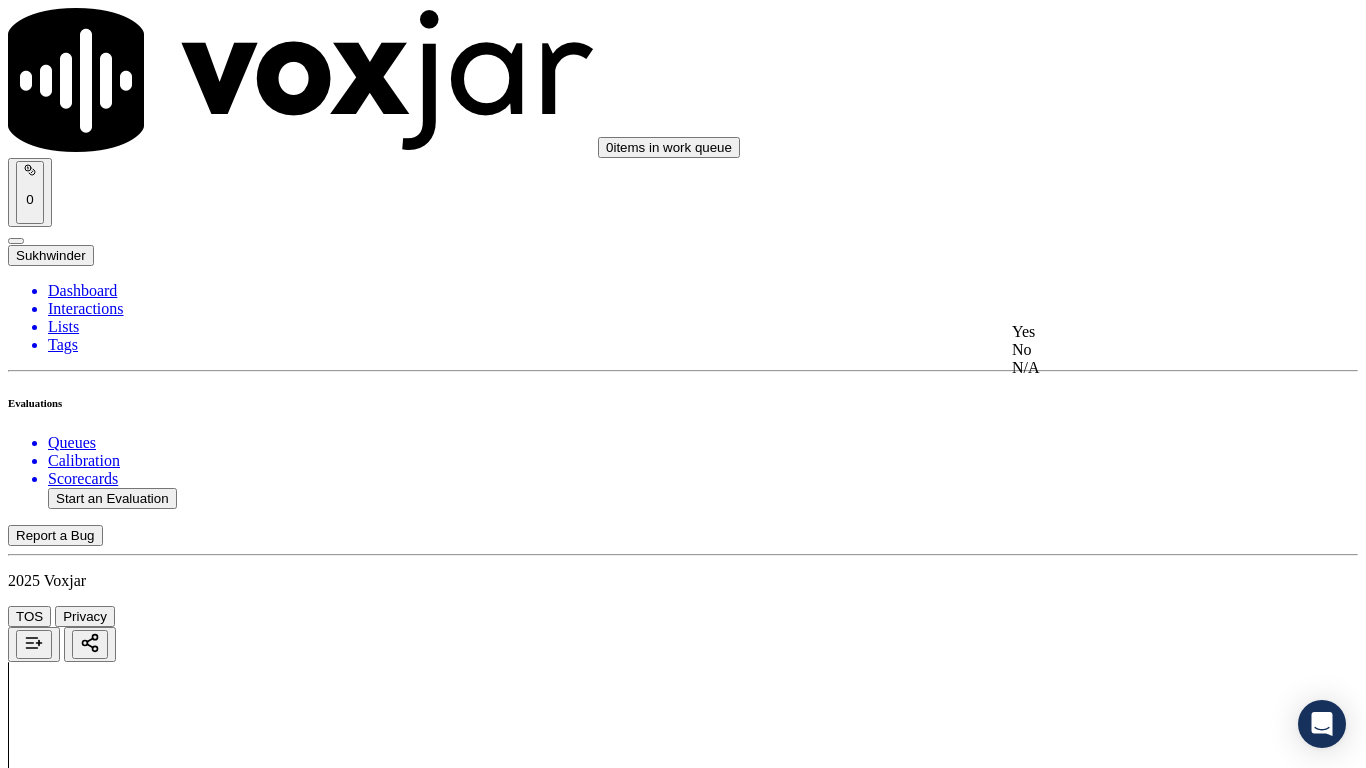 click on "Yes" at bounding box center (1139, 332) 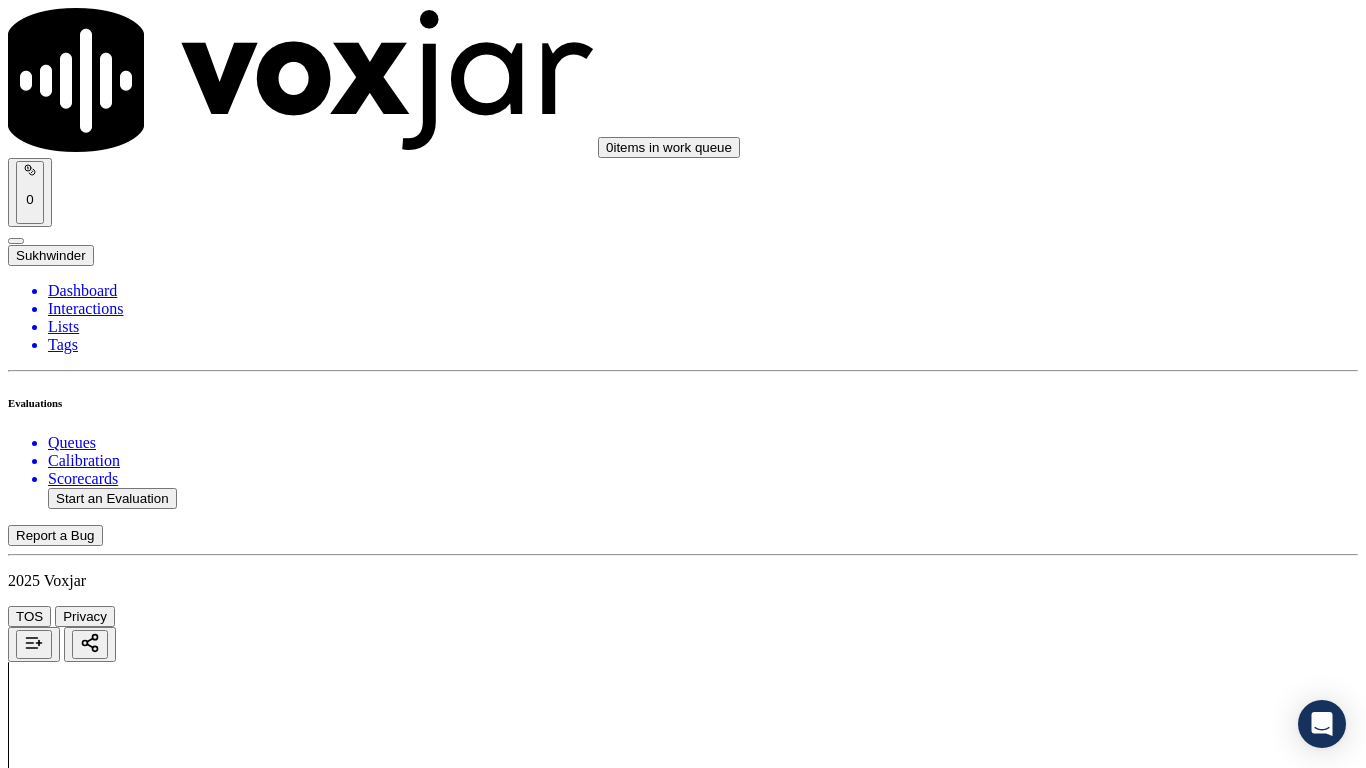 scroll, scrollTop: 900, scrollLeft: 0, axis: vertical 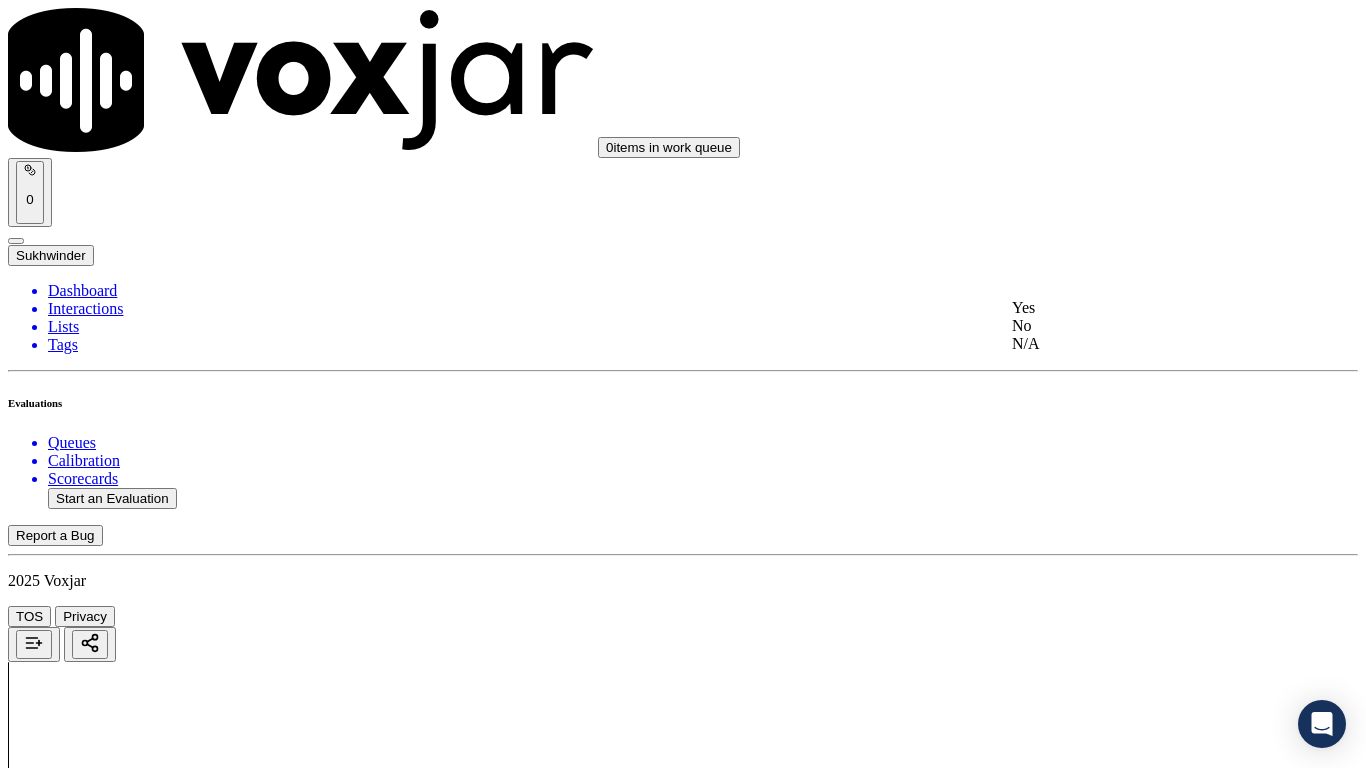 click on "N/A" 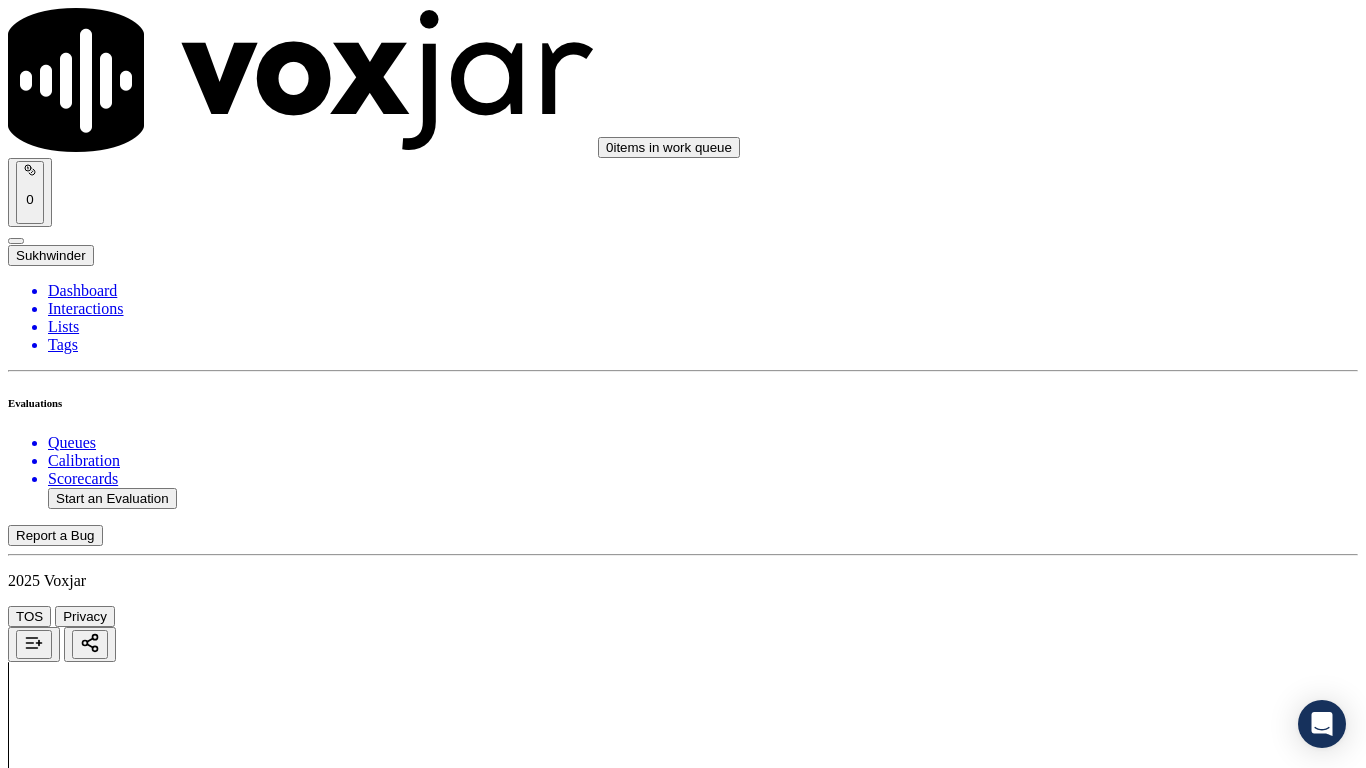 click on "Select an answer" at bounding box center [67, 3348] 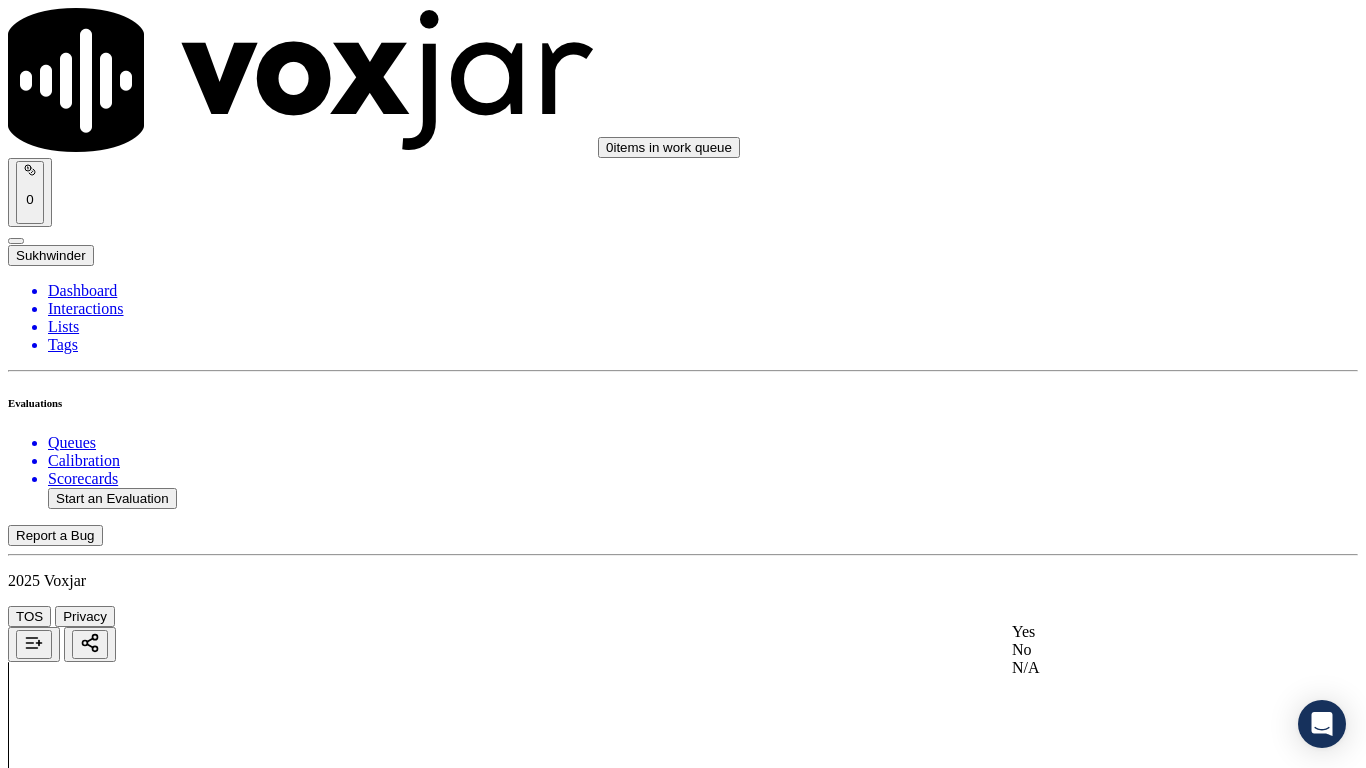 click on "N/A" 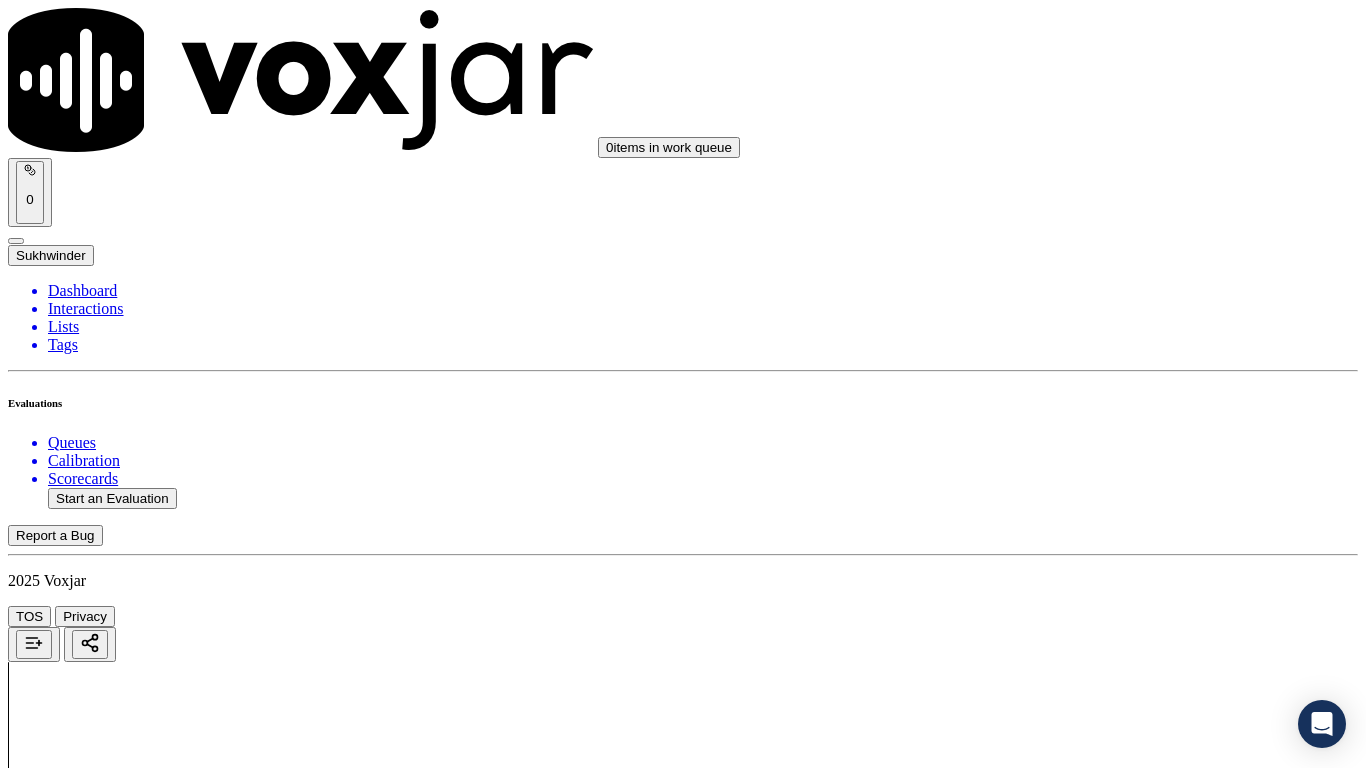 scroll, scrollTop: 1400, scrollLeft: 0, axis: vertical 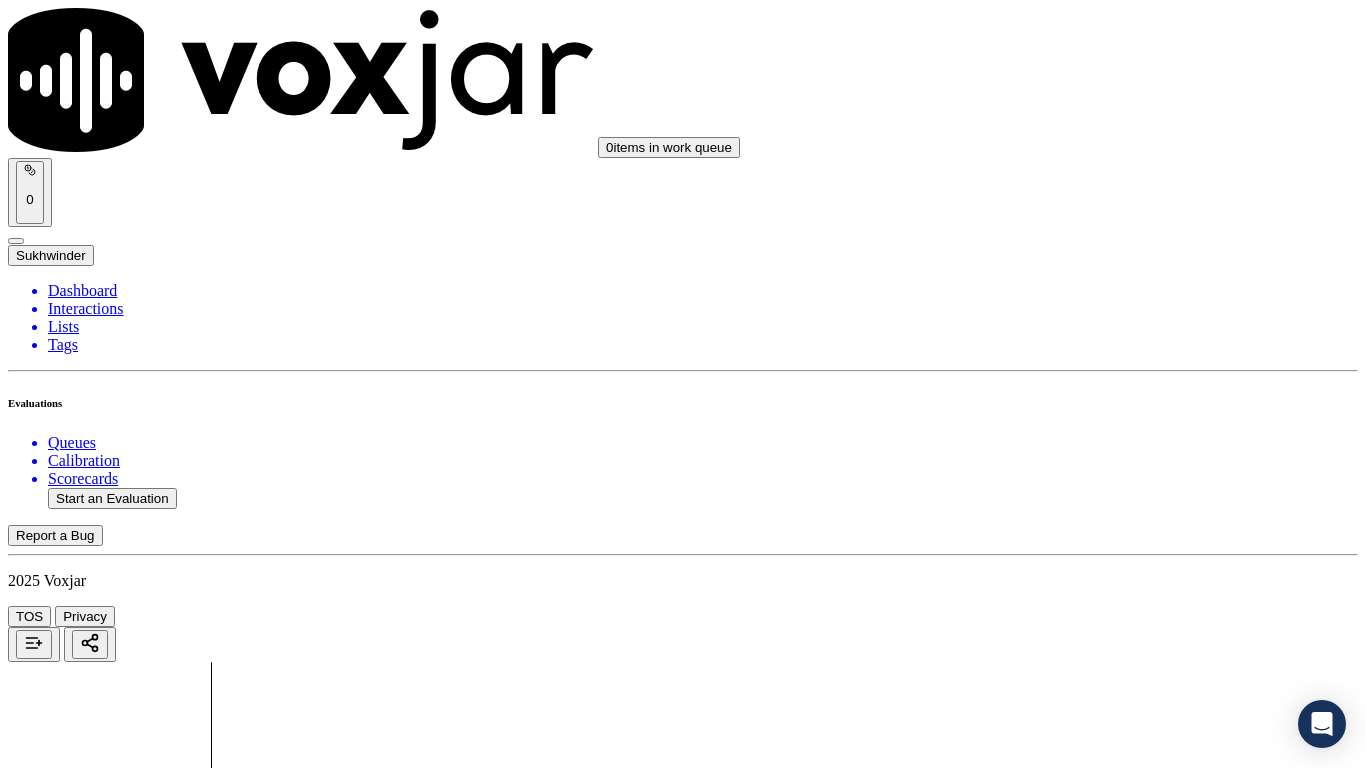 click 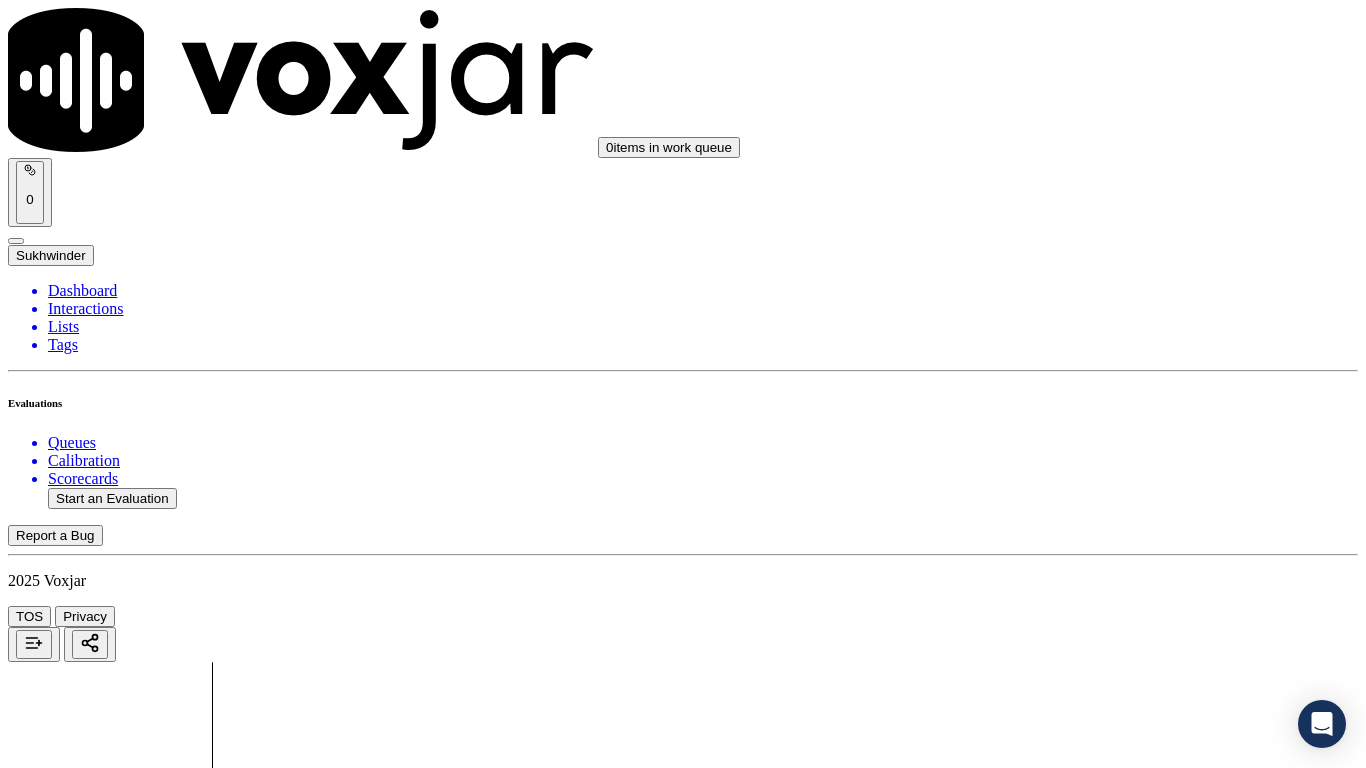 click at bounding box center (683, 726) 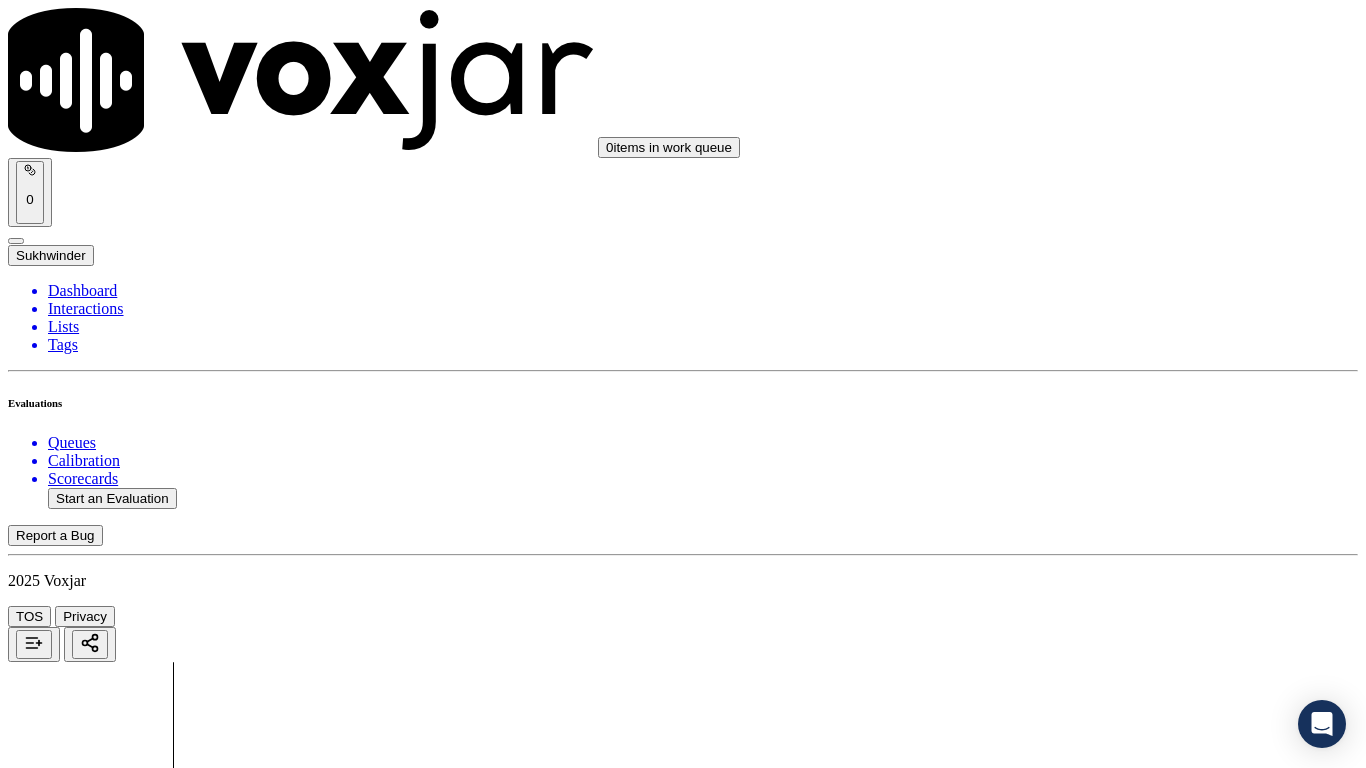 click at bounding box center (683, 726) 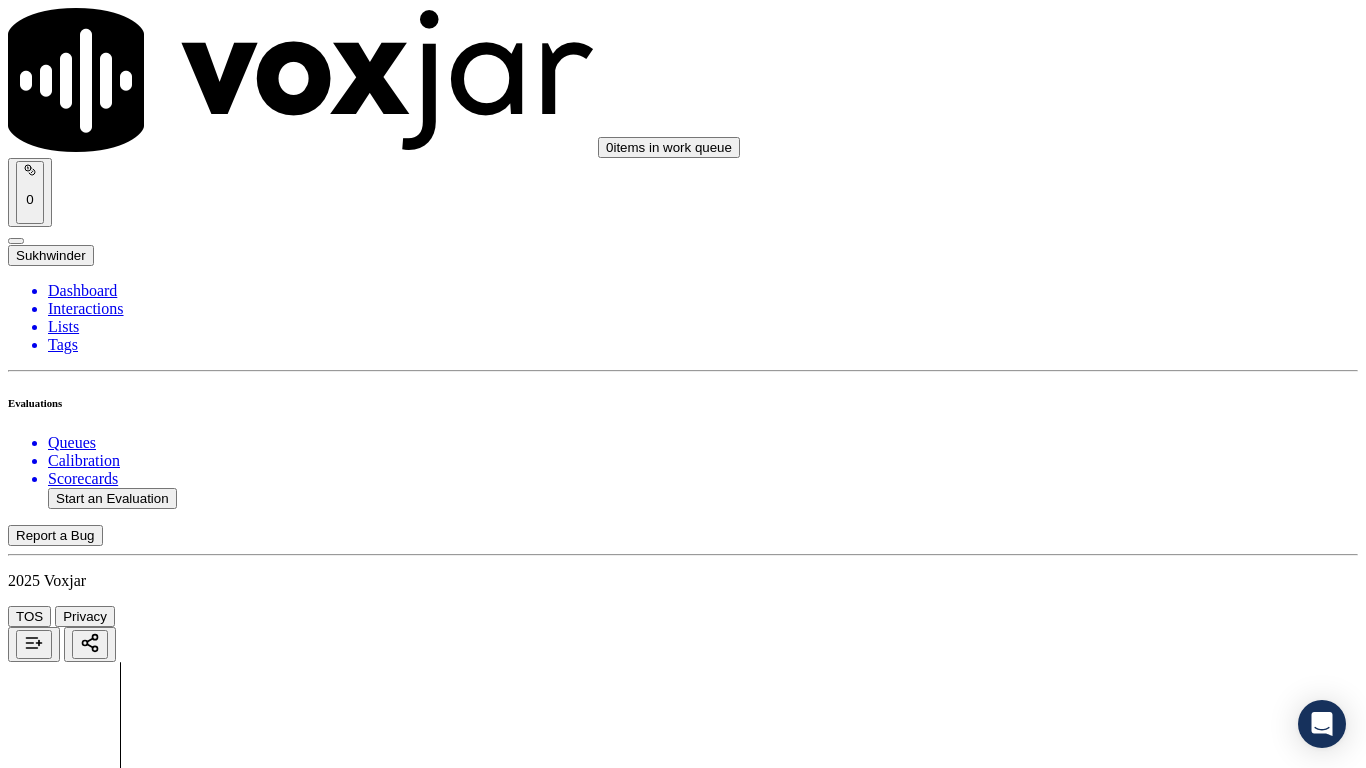 click at bounding box center (683, 726) 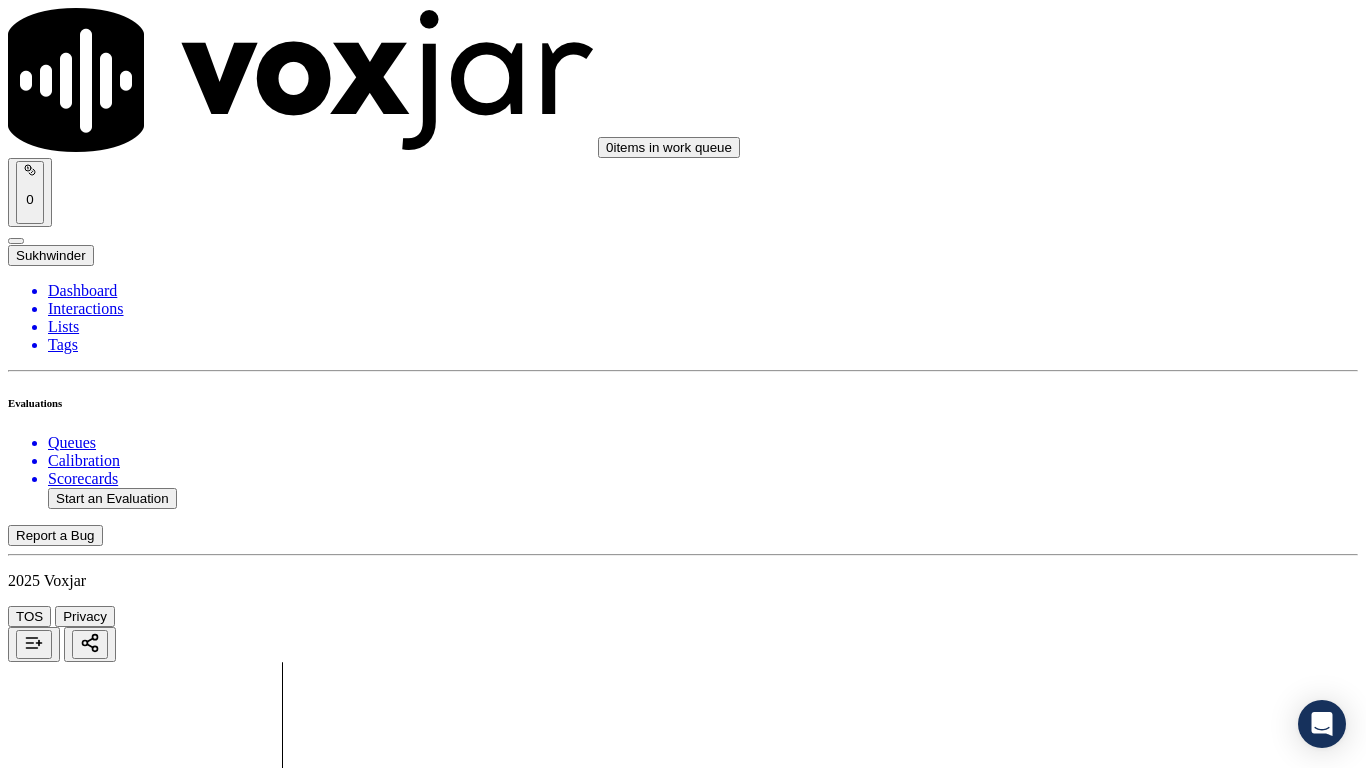 click on "Select an answer" at bounding box center [67, 3585] 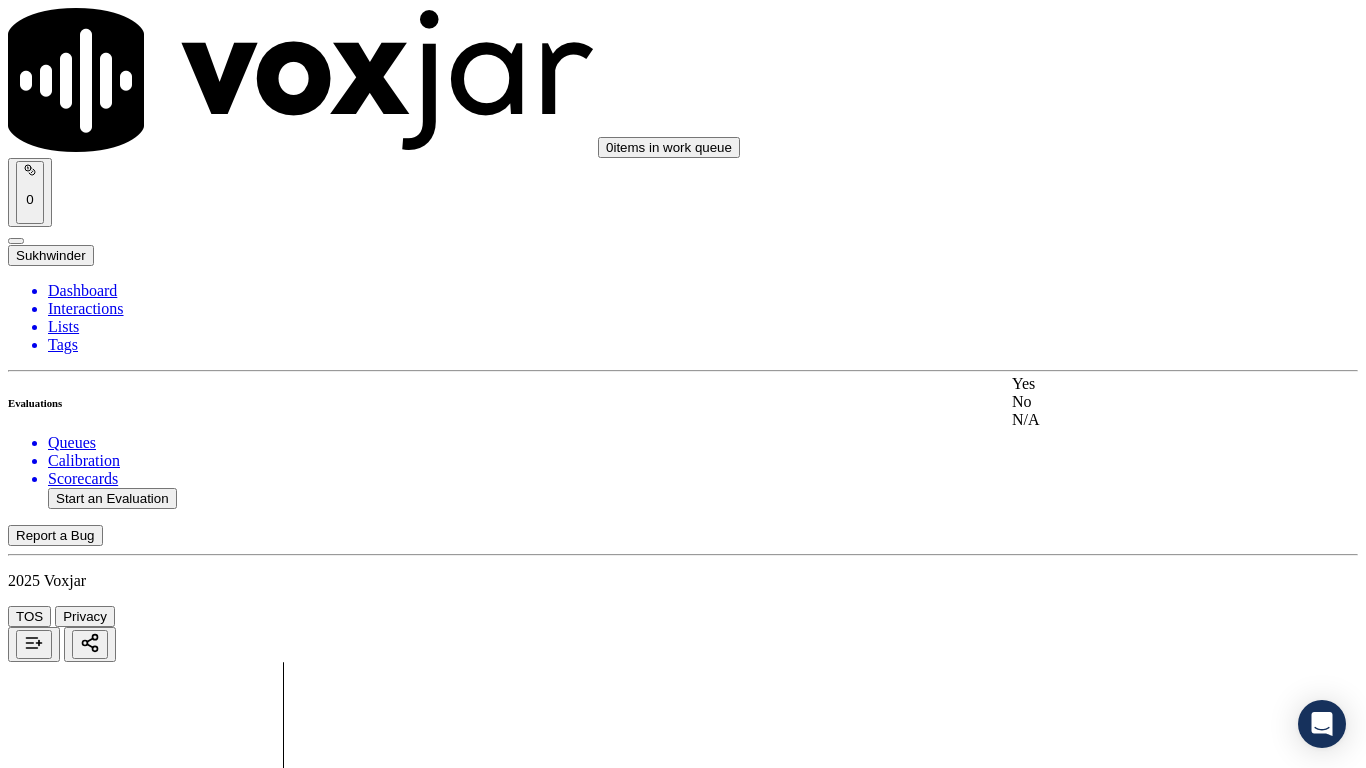 click on "Yes" at bounding box center (1139, 384) 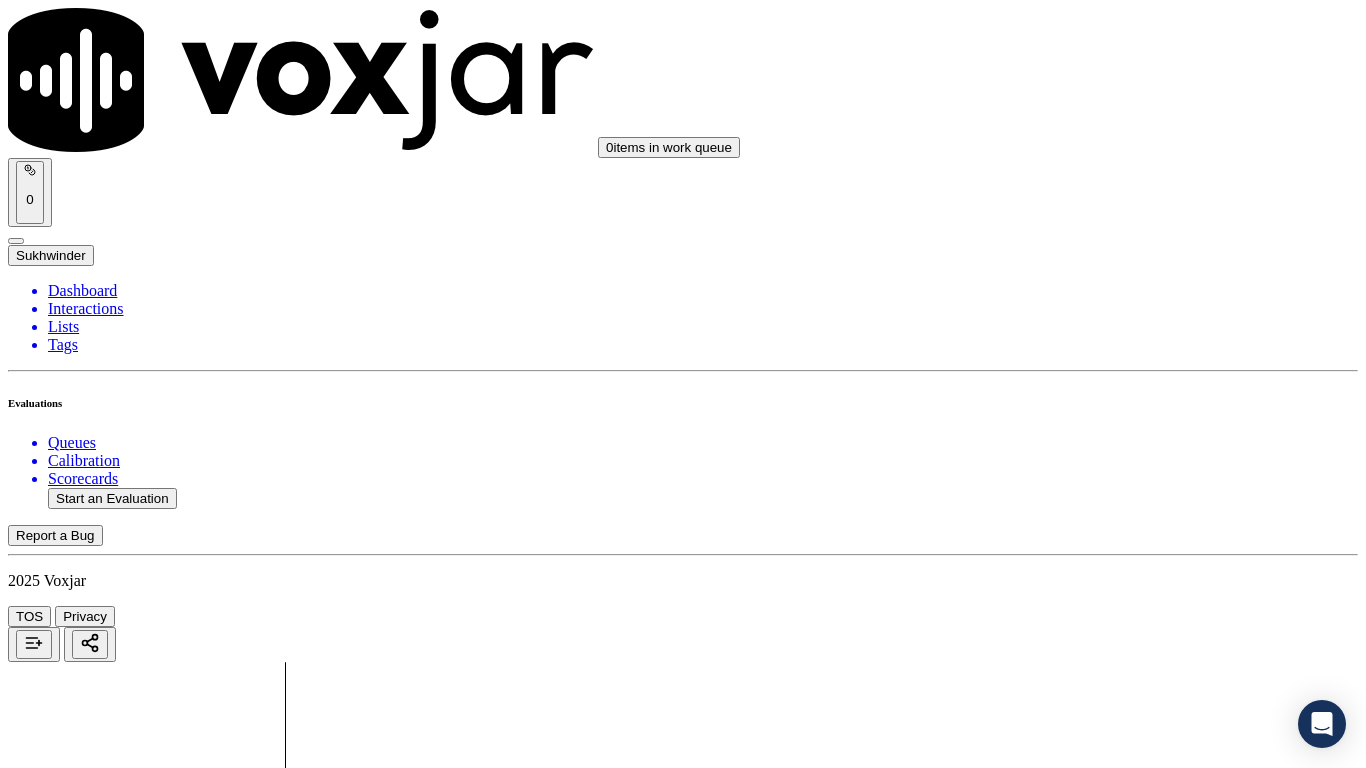 click on "Select an answer" at bounding box center (67, 3821) 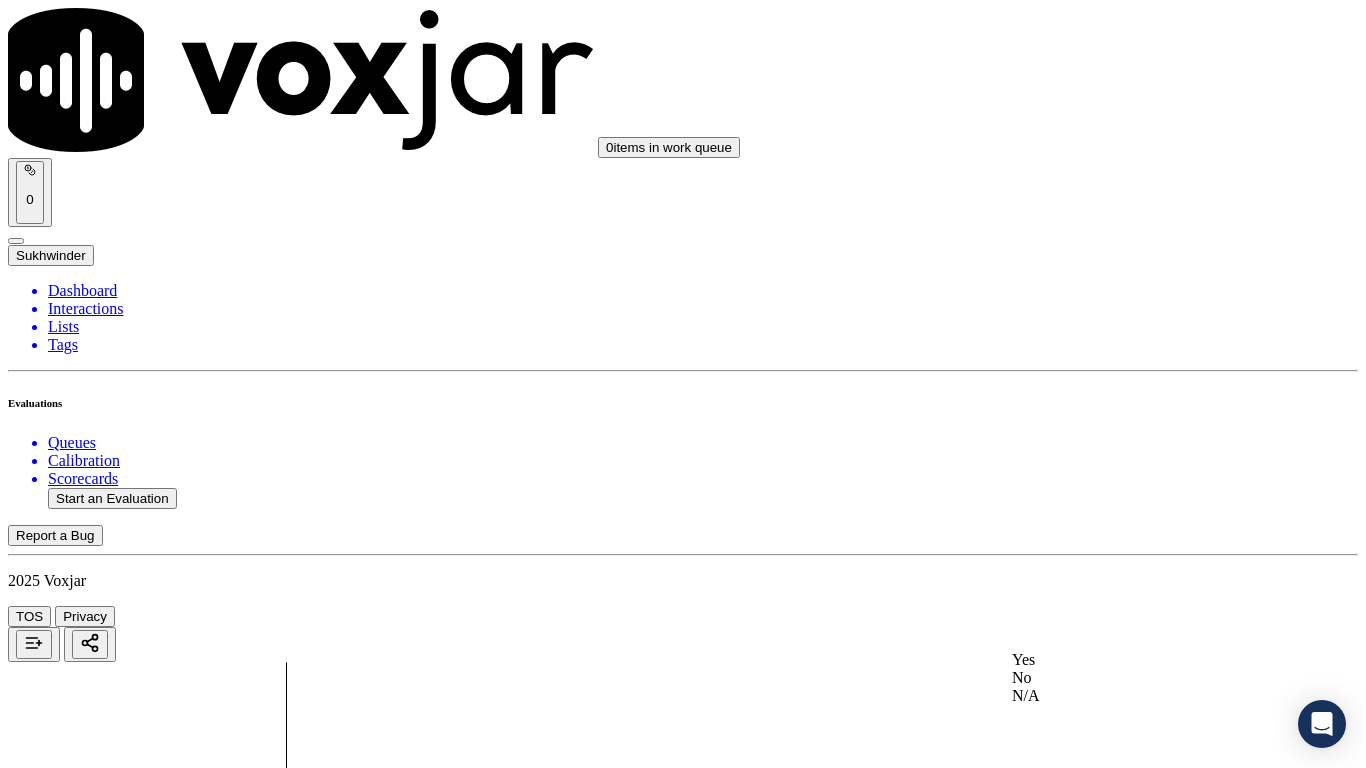 click on "Yes" at bounding box center (1139, 660) 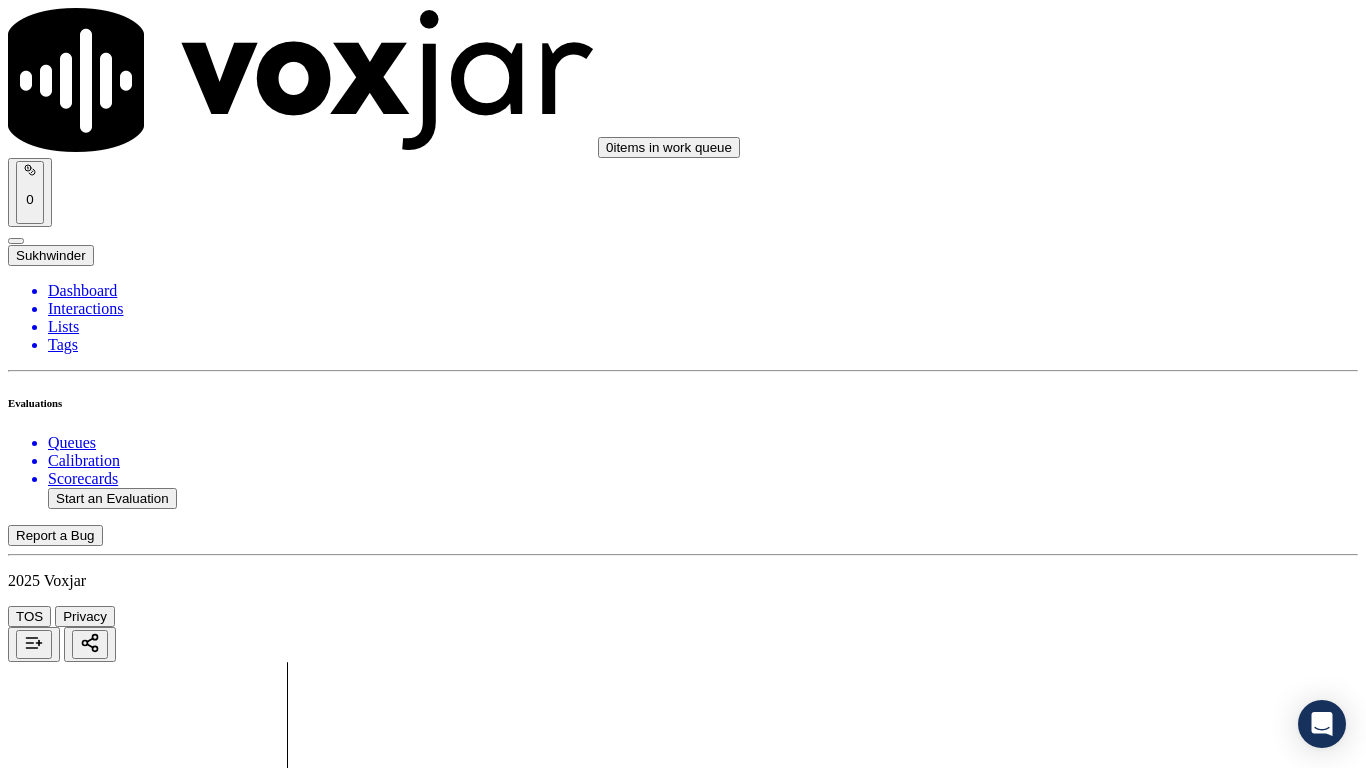 scroll, scrollTop: 1900, scrollLeft: 0, axis: vertical 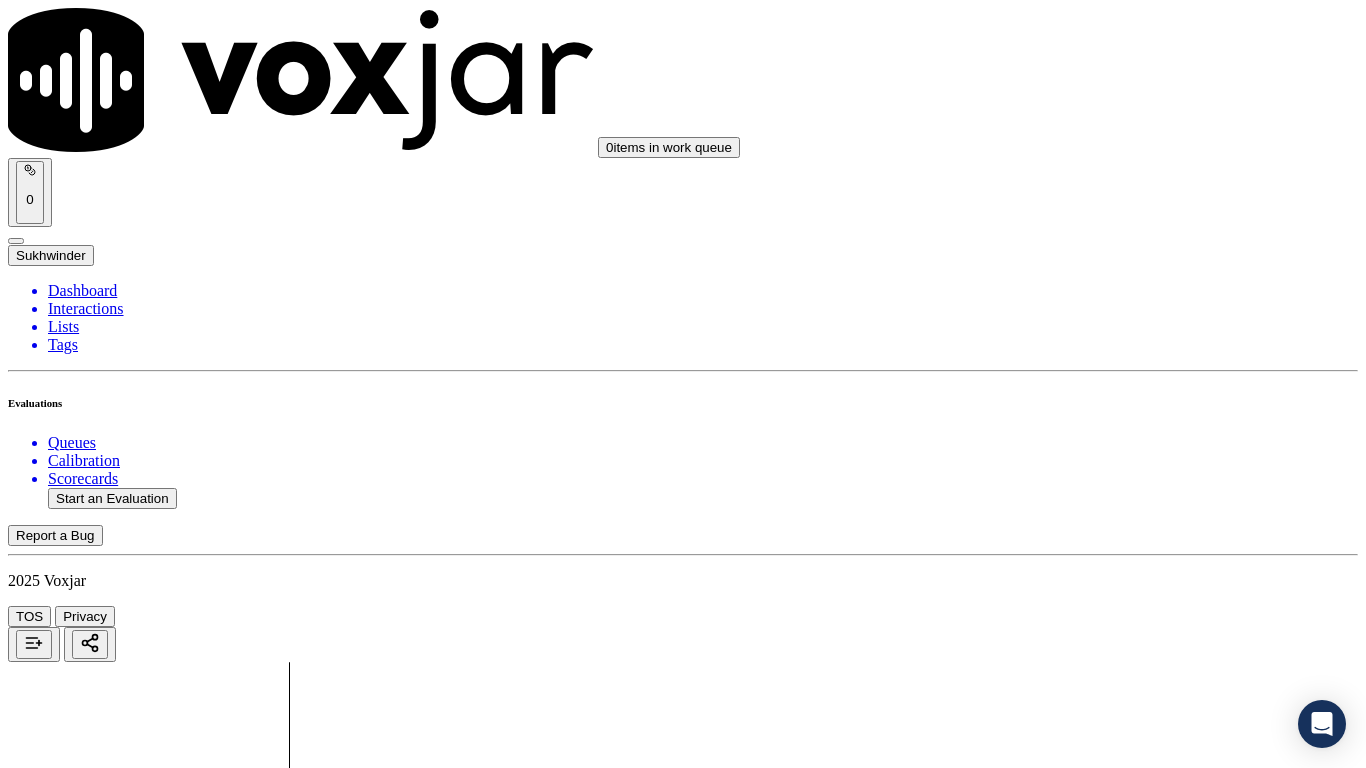 click on "Select an answer" at bounding box center (67, 4044) 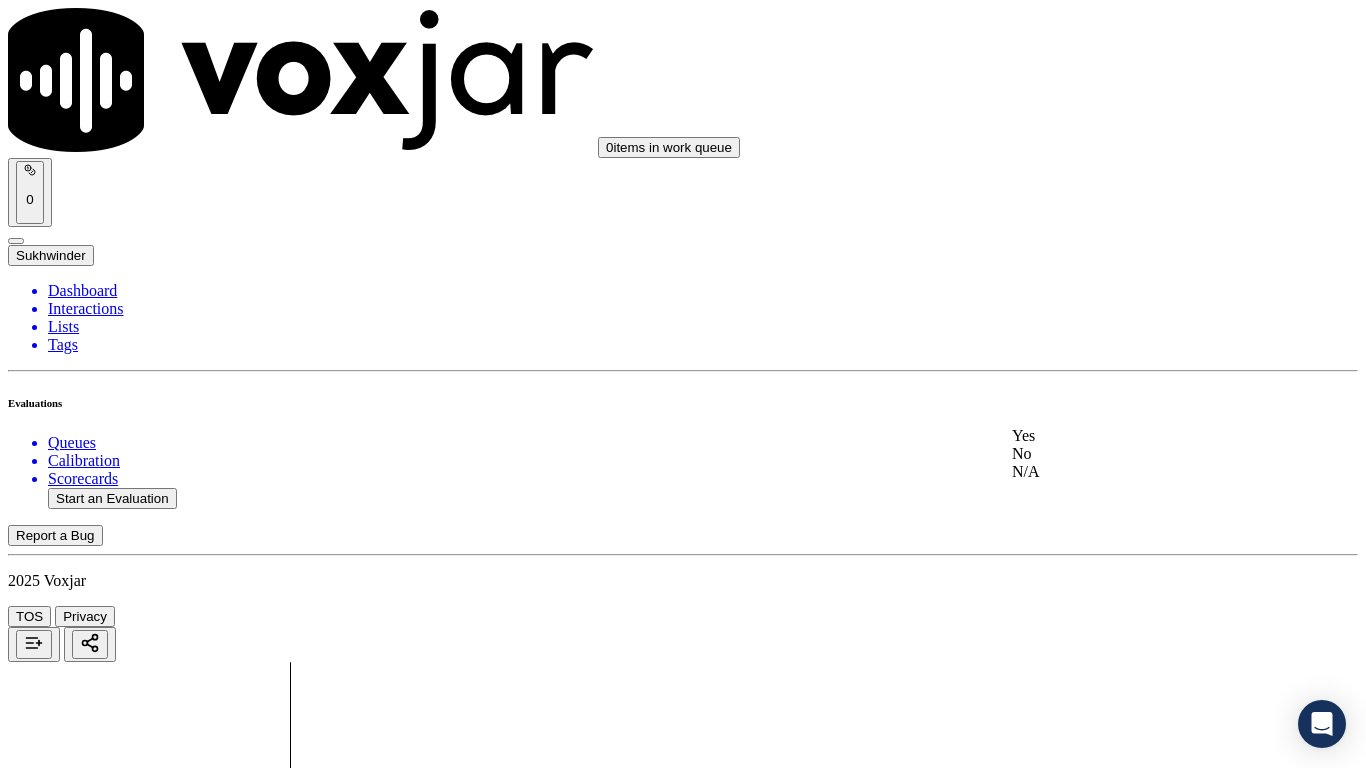 click on "Yes" at bounding box center (1139, 436) 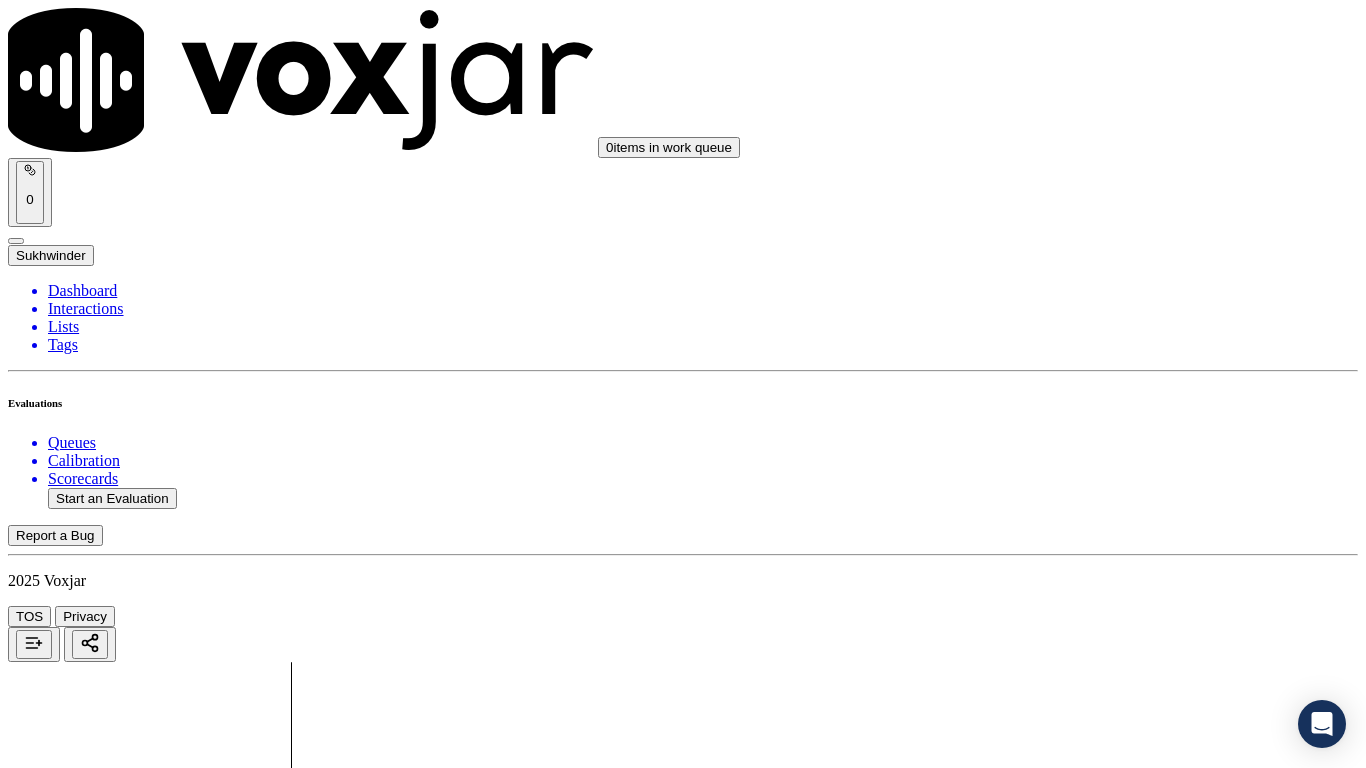 scroll, scrollTop: 2100, scrollLeft: 0, axis: vertical 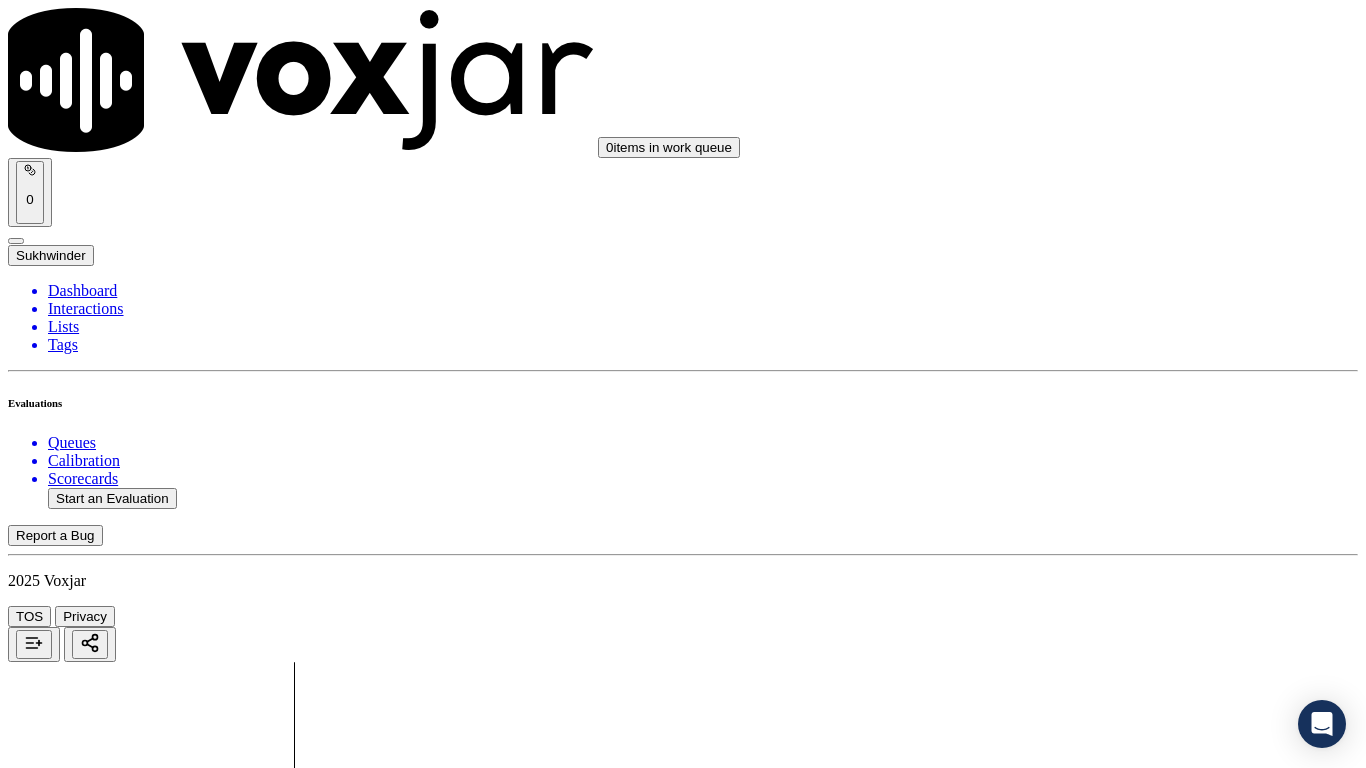 click on "Select an answer" at bounding box center [67, 4280] 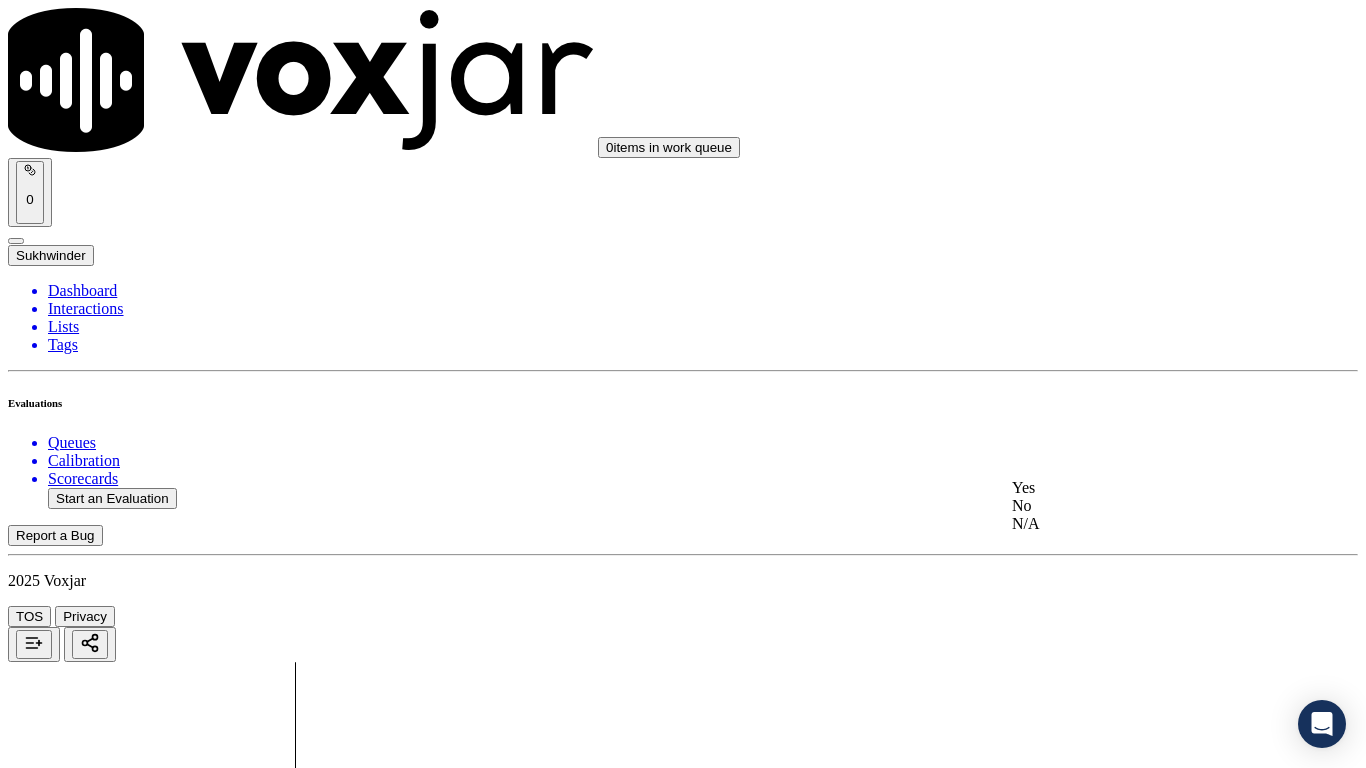 click on "Yes" at bounding box center (1139, 488) 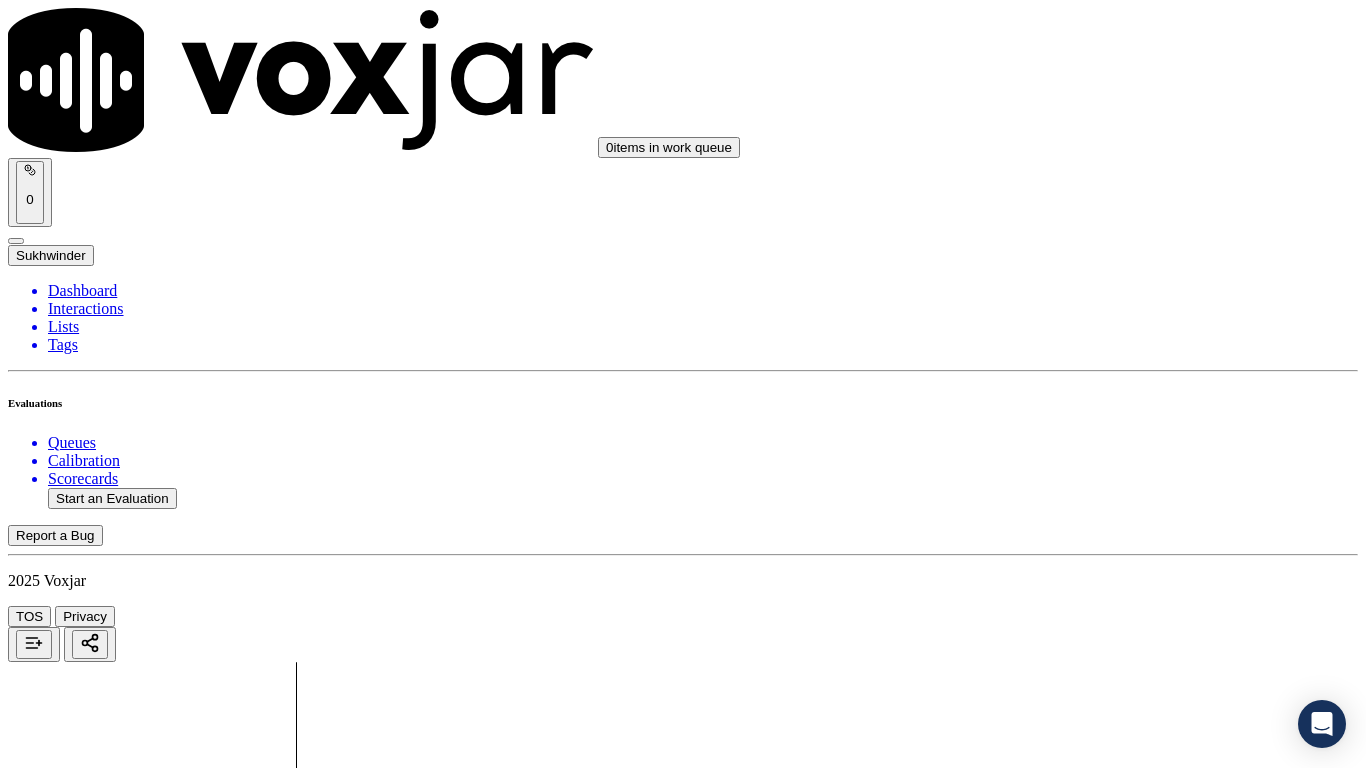 scroll, scrollTop: 2600, scrollLeft: 0, axis: vertical 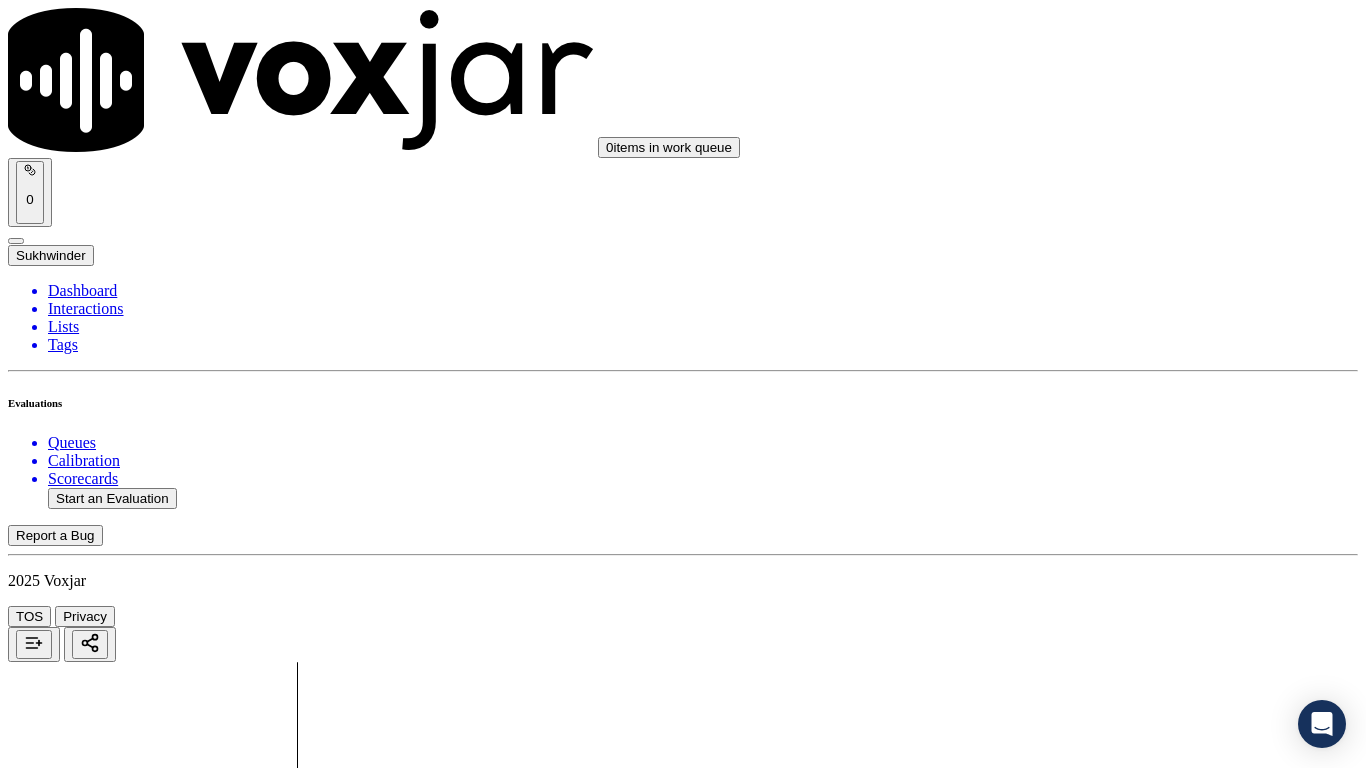 click on "Select an answer" at bounding box center [67, 4516] 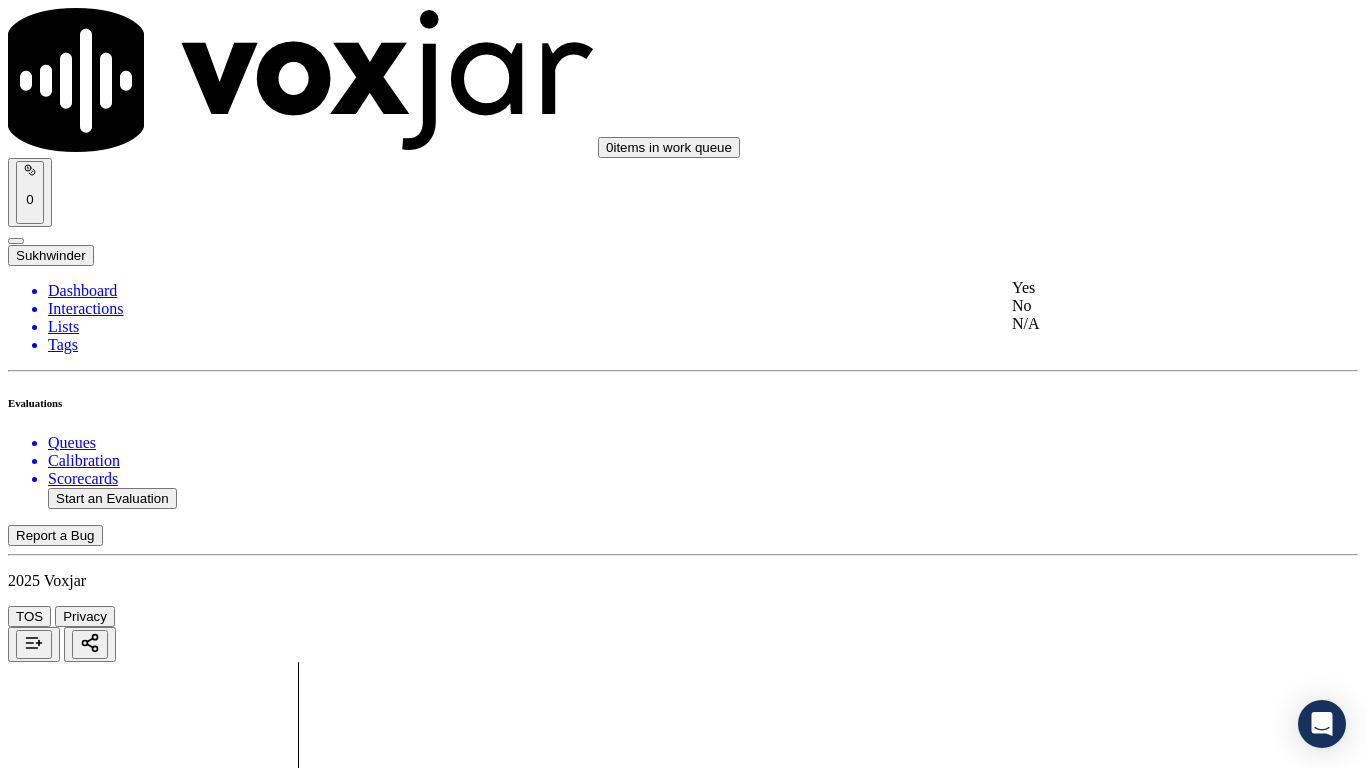 click on "Yes" at bounding box center [1139, 288] 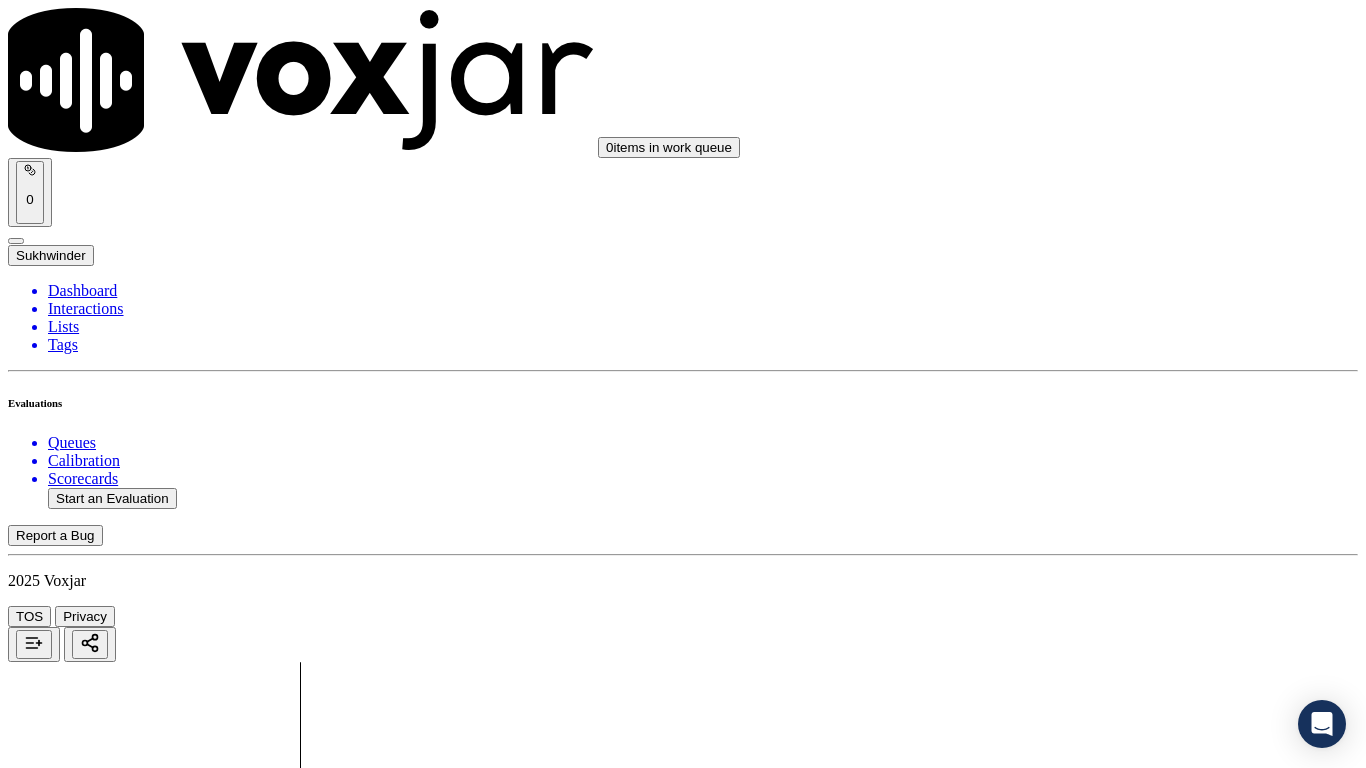 scroll, scrollTop: 2900, scrollLeft: 0, axis: vertical 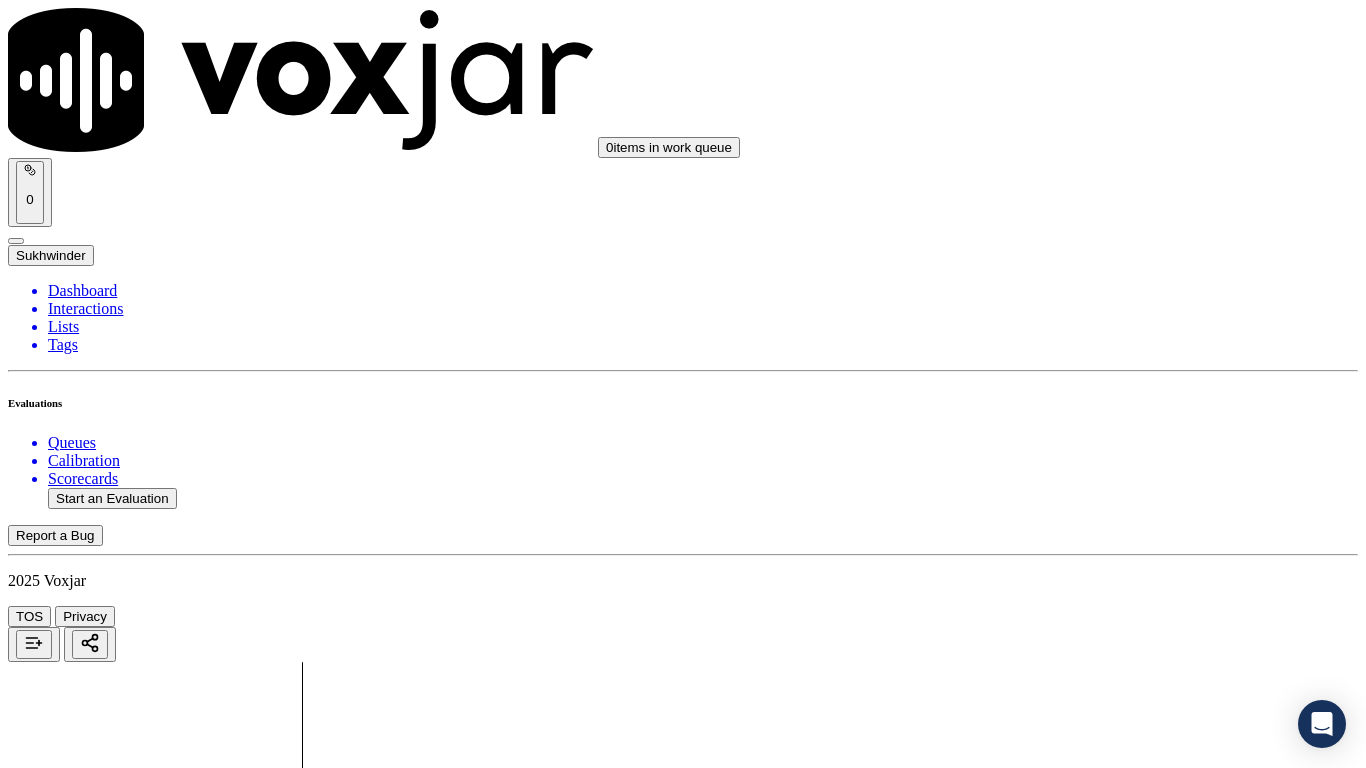 click on "Select an answer" at bounding box center [67, 4830] 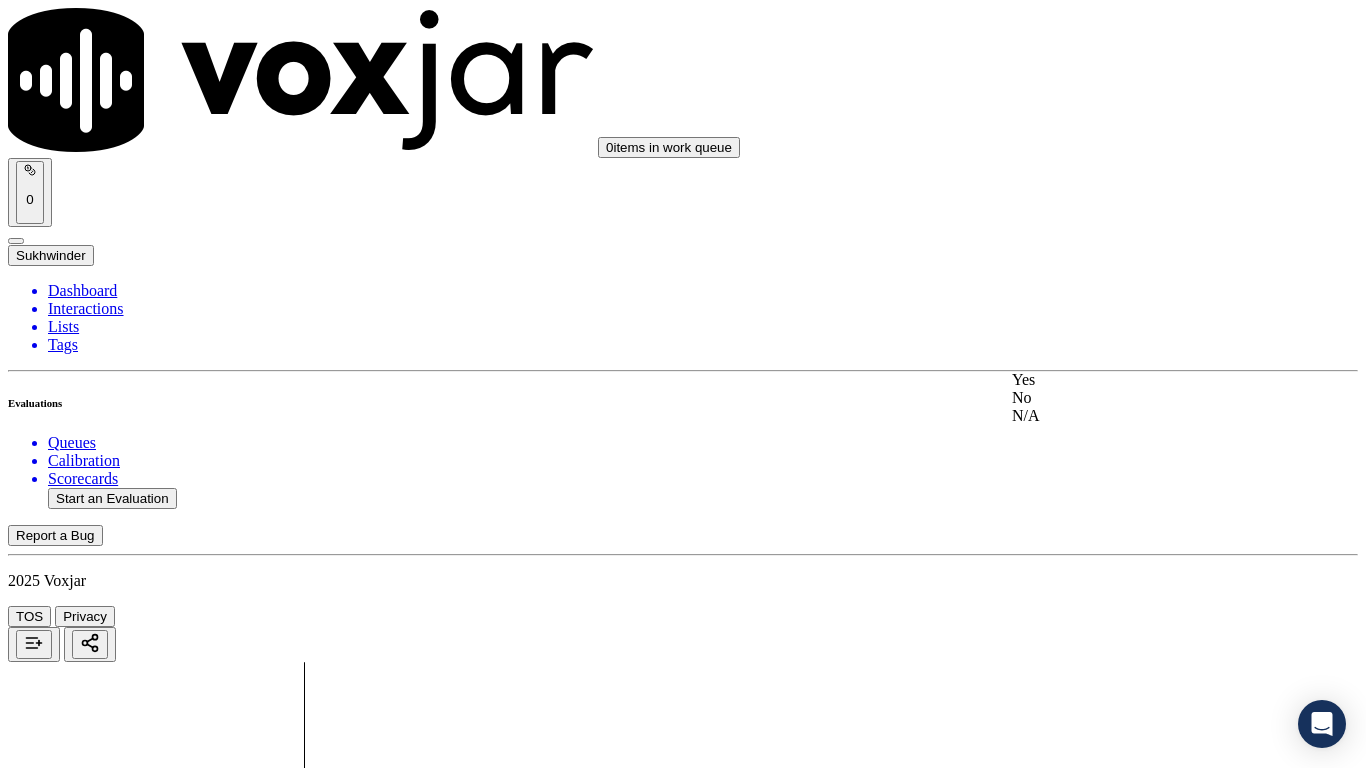 click on "Yes" at bounding box center (1139, 380) 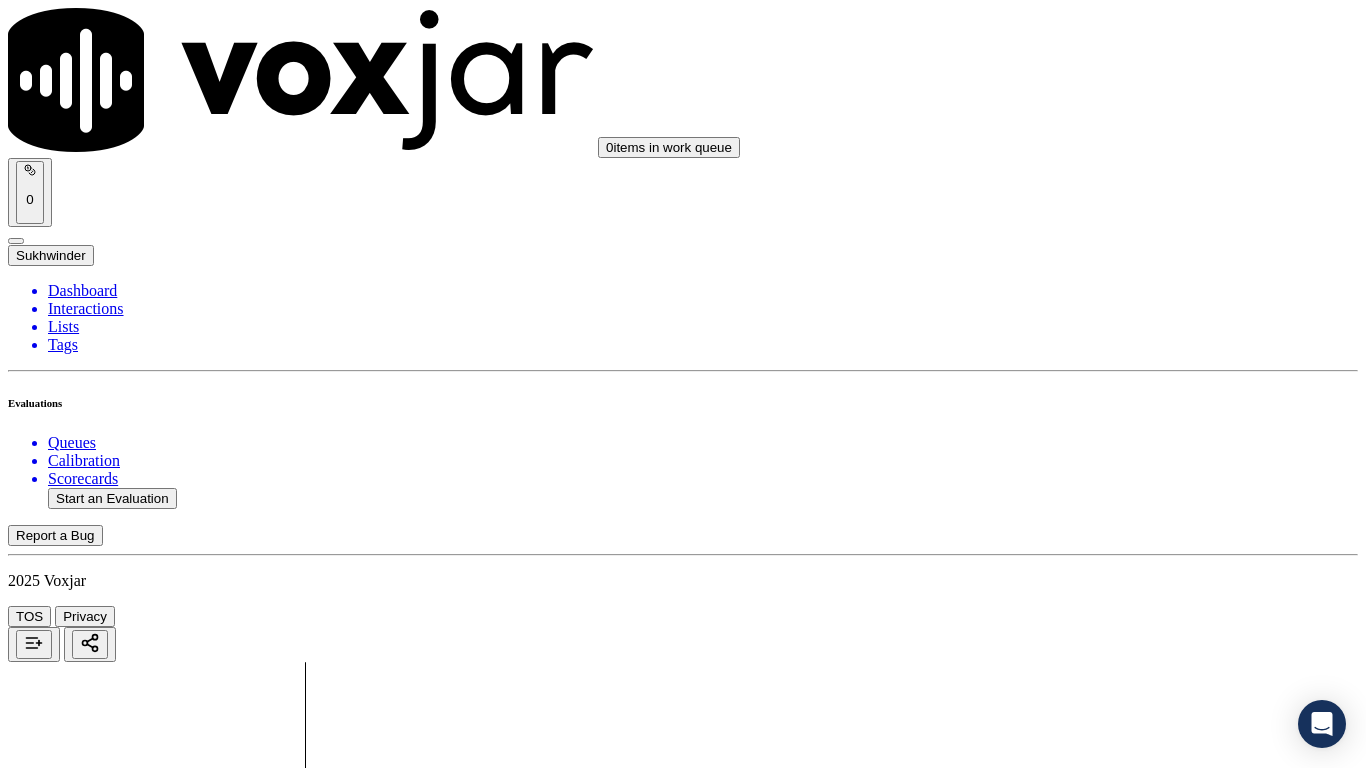 scroll, scrollTop: 3300, scrollLeft: 0, axis: vertical 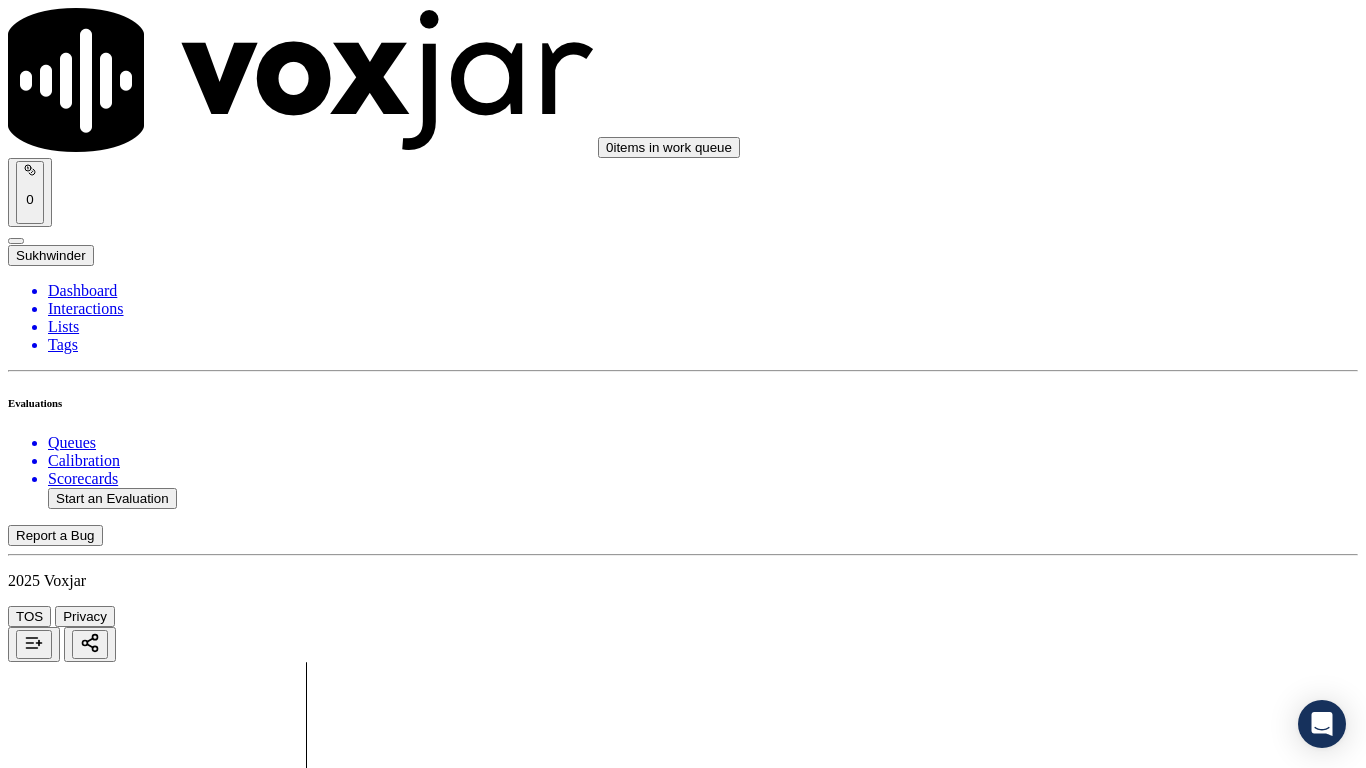 click on "Select an answer" at bounding box center (67, 5067) 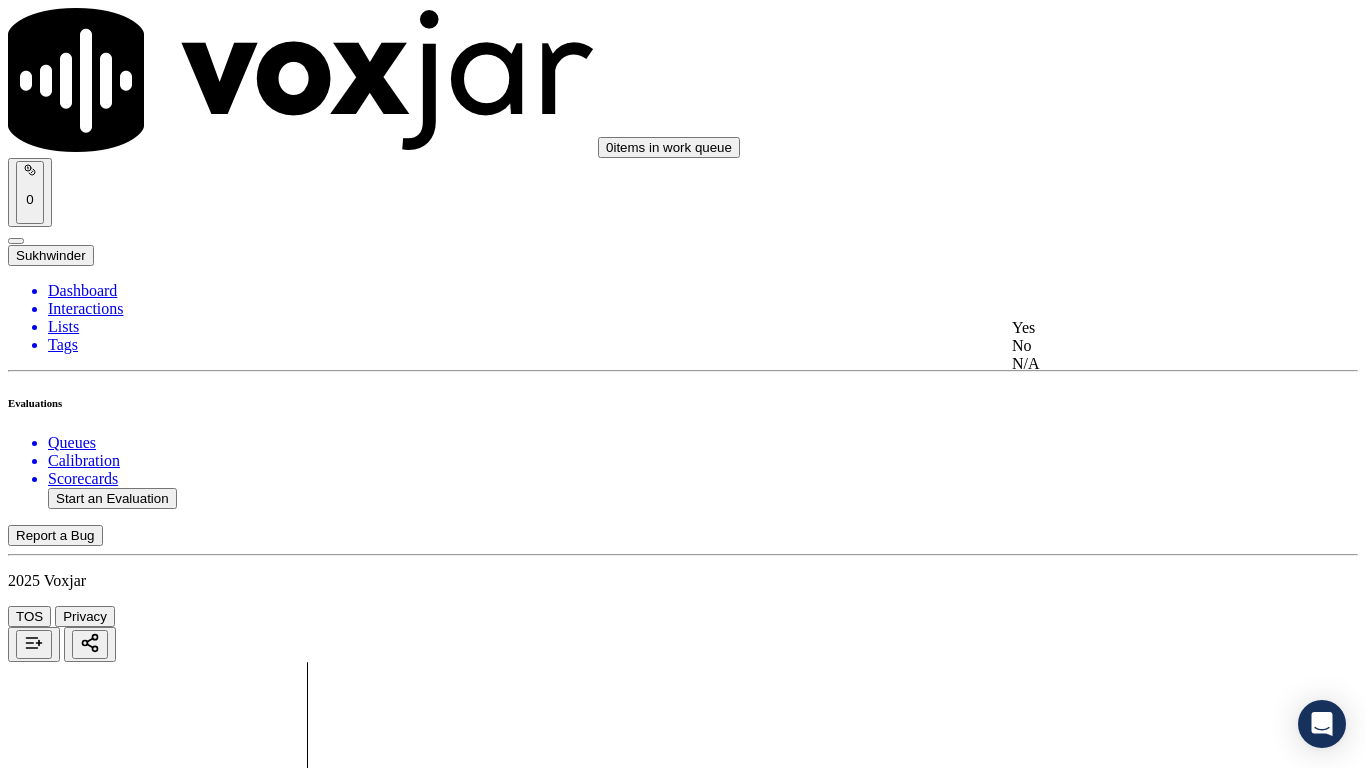click on "Yes" at bounding box center (1139, 328) 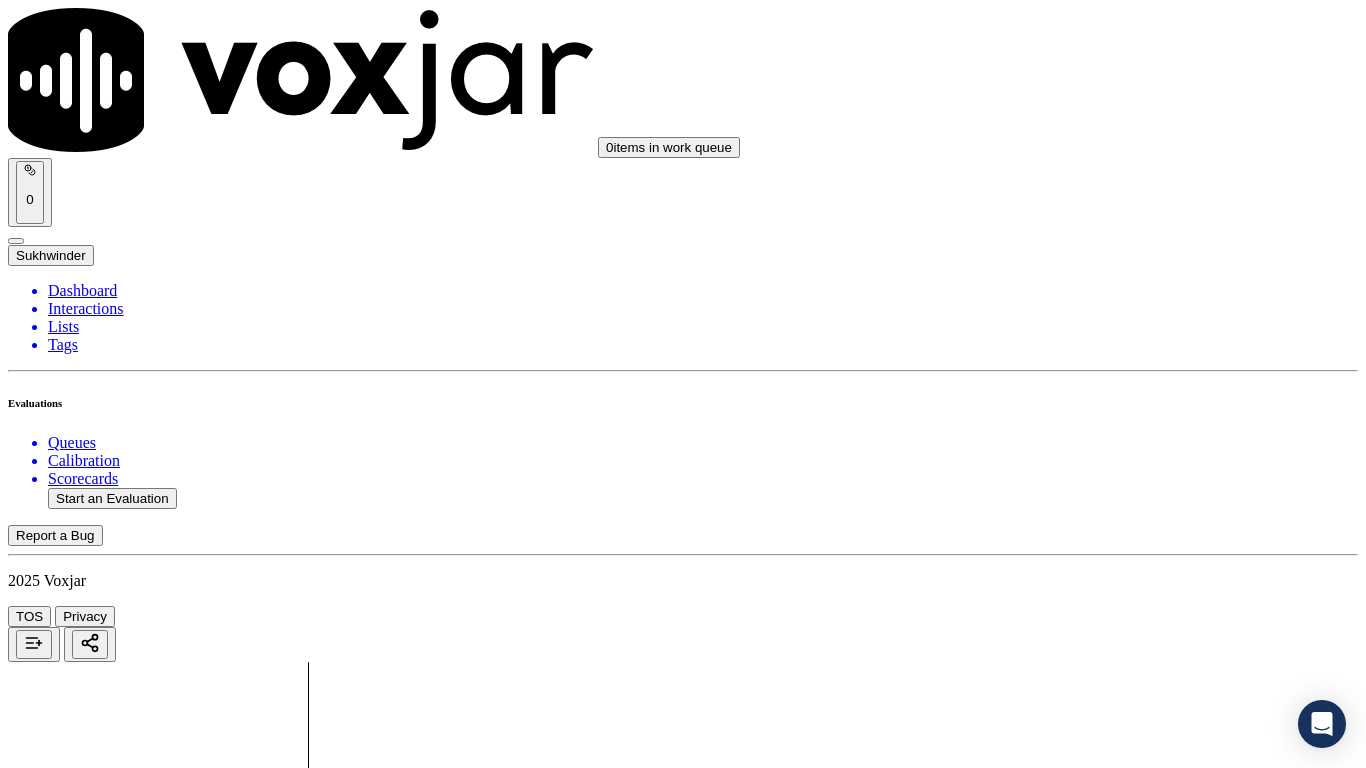 click on "Select an answer" at bounding box center (67, 5317) 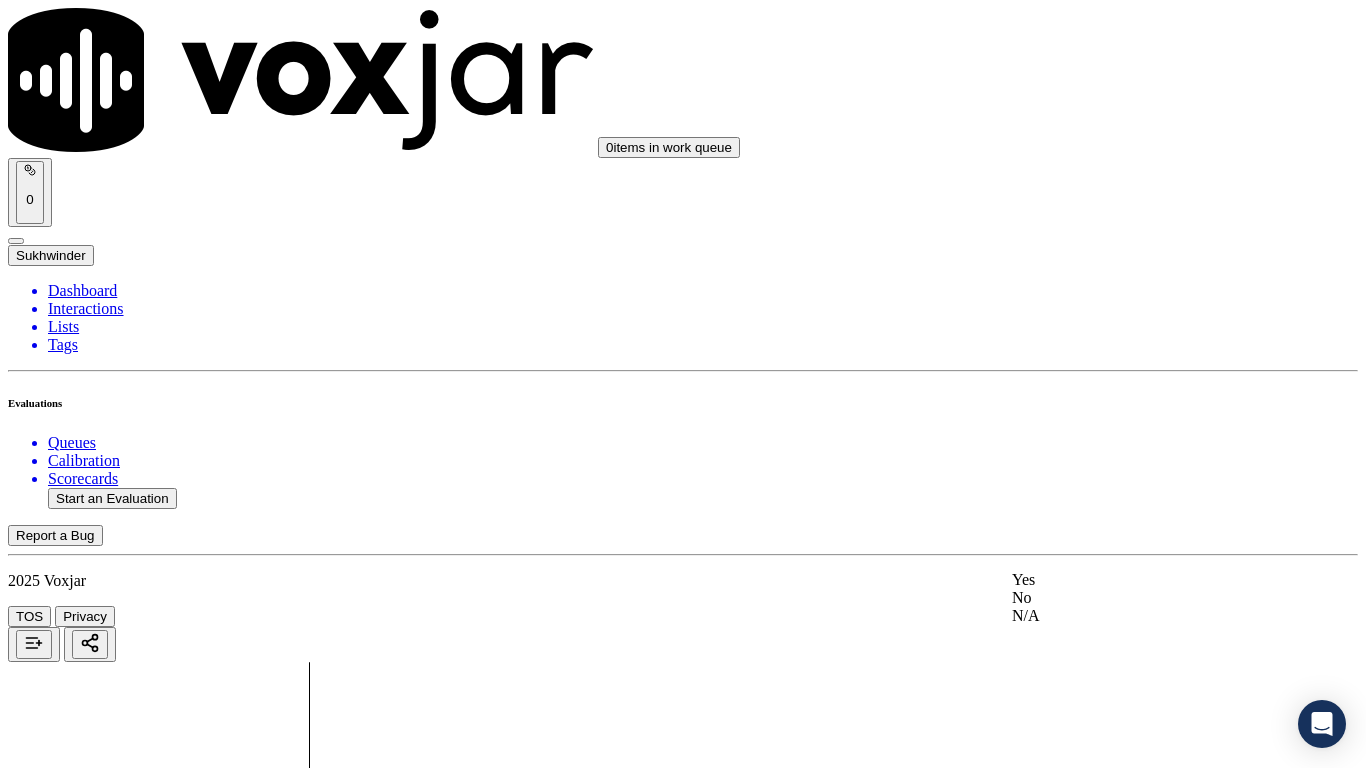 click on "Yes" at bounding box center [1139, 580] 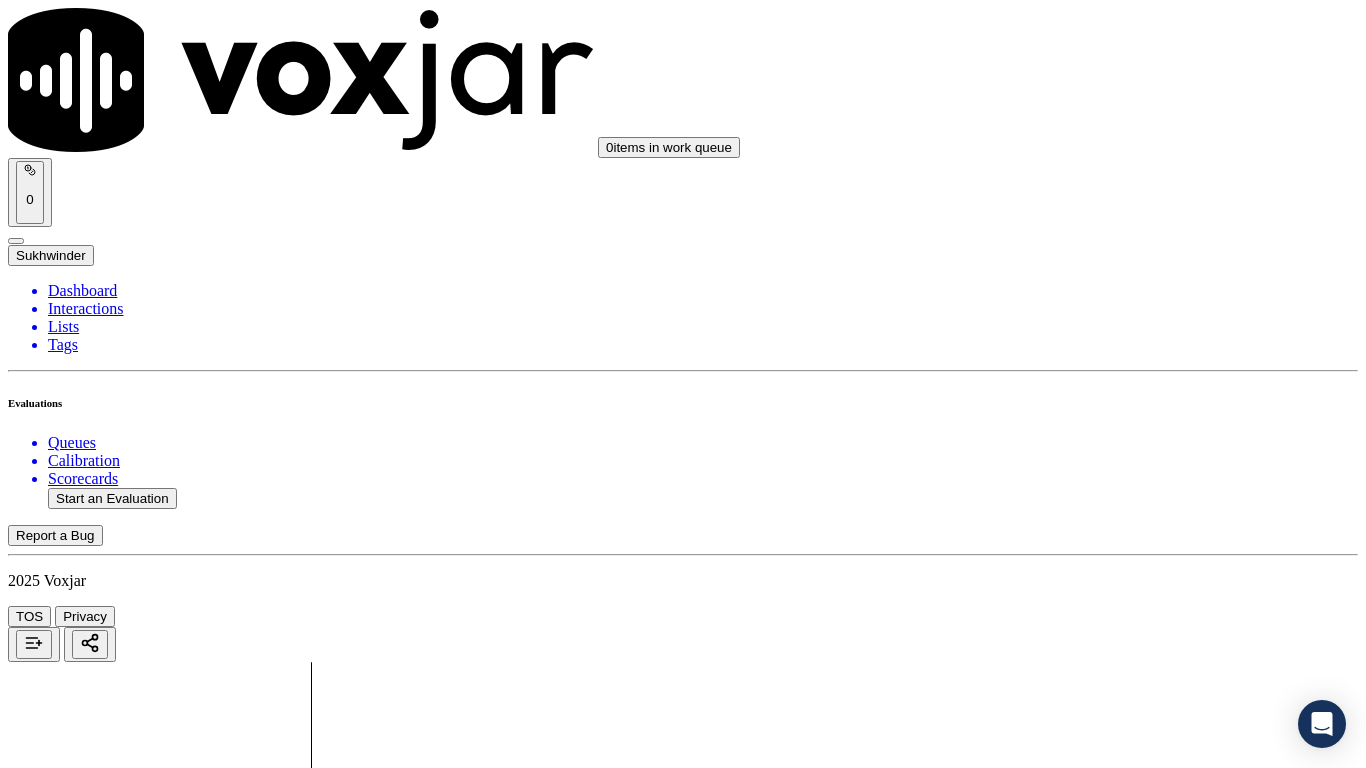 scroll, scrollTop: 3800, scrollLeft: 0, axis: vertical 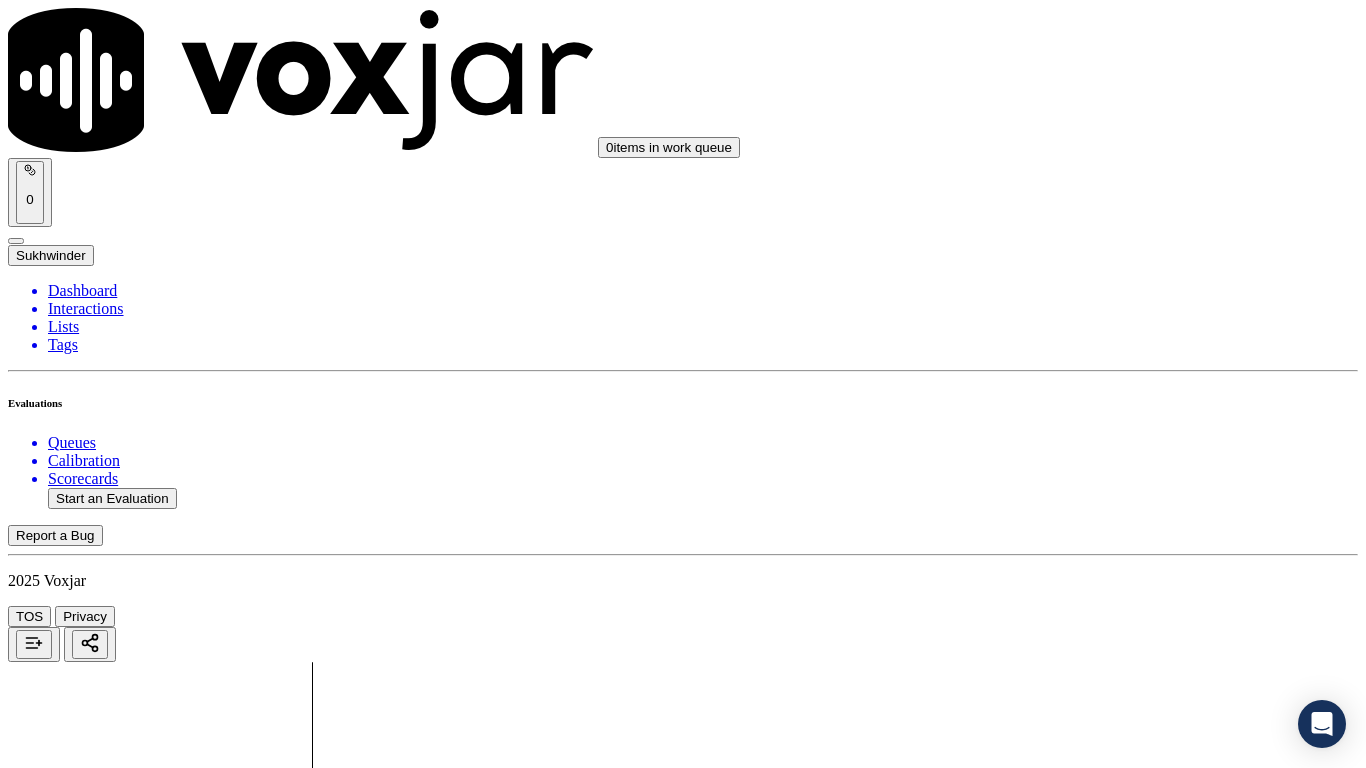 click on "Select an answer" at bounding box center (67, 5554) 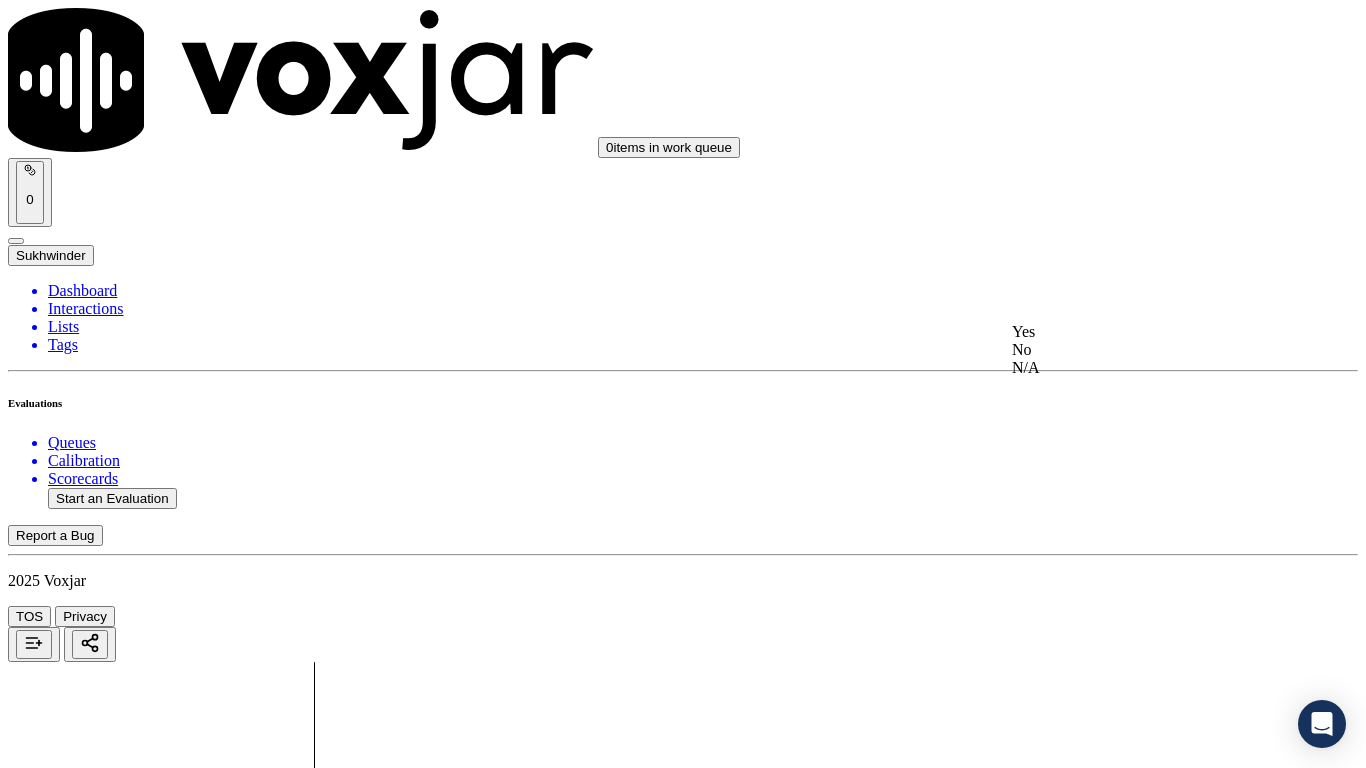 click on "Yes" at bounding box center [1139, 332] 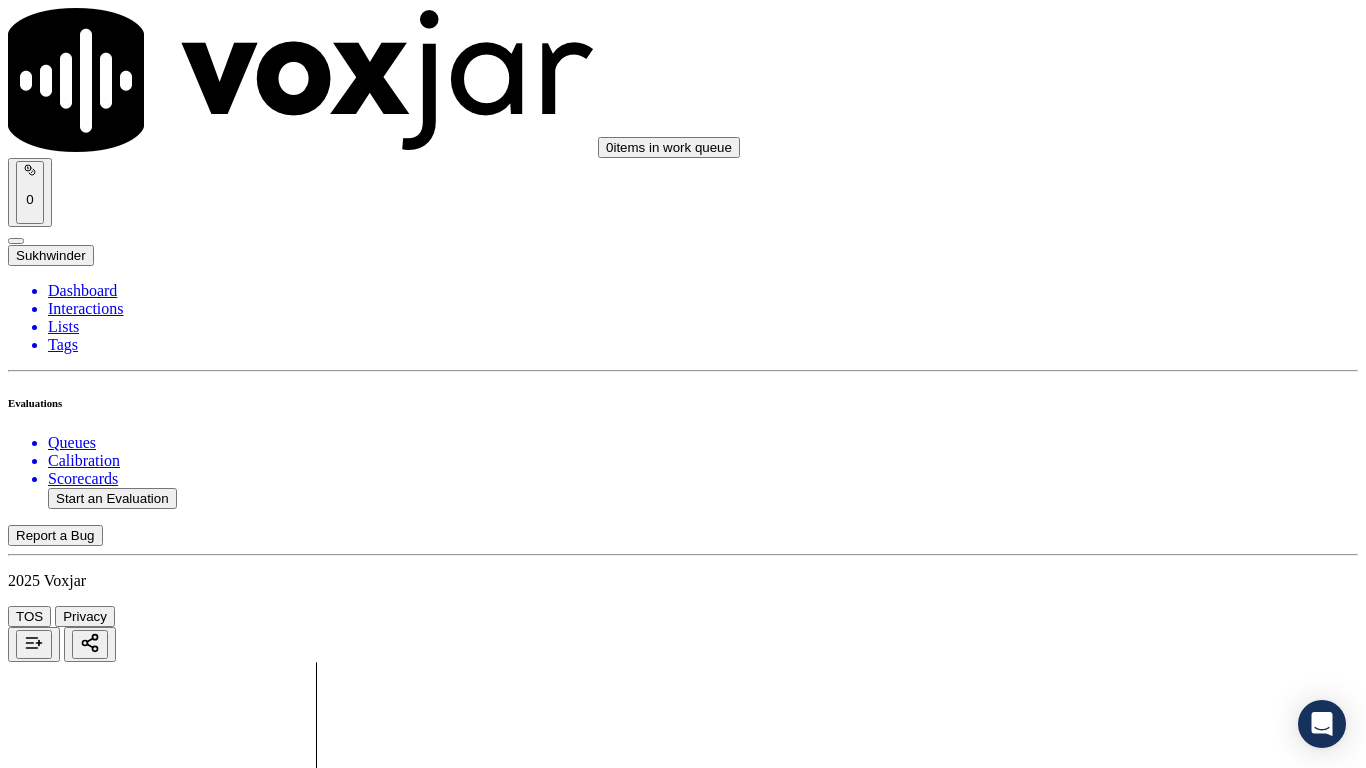 scroll, scrollTop: 4100, scrollLeft: 0, axis: vertical 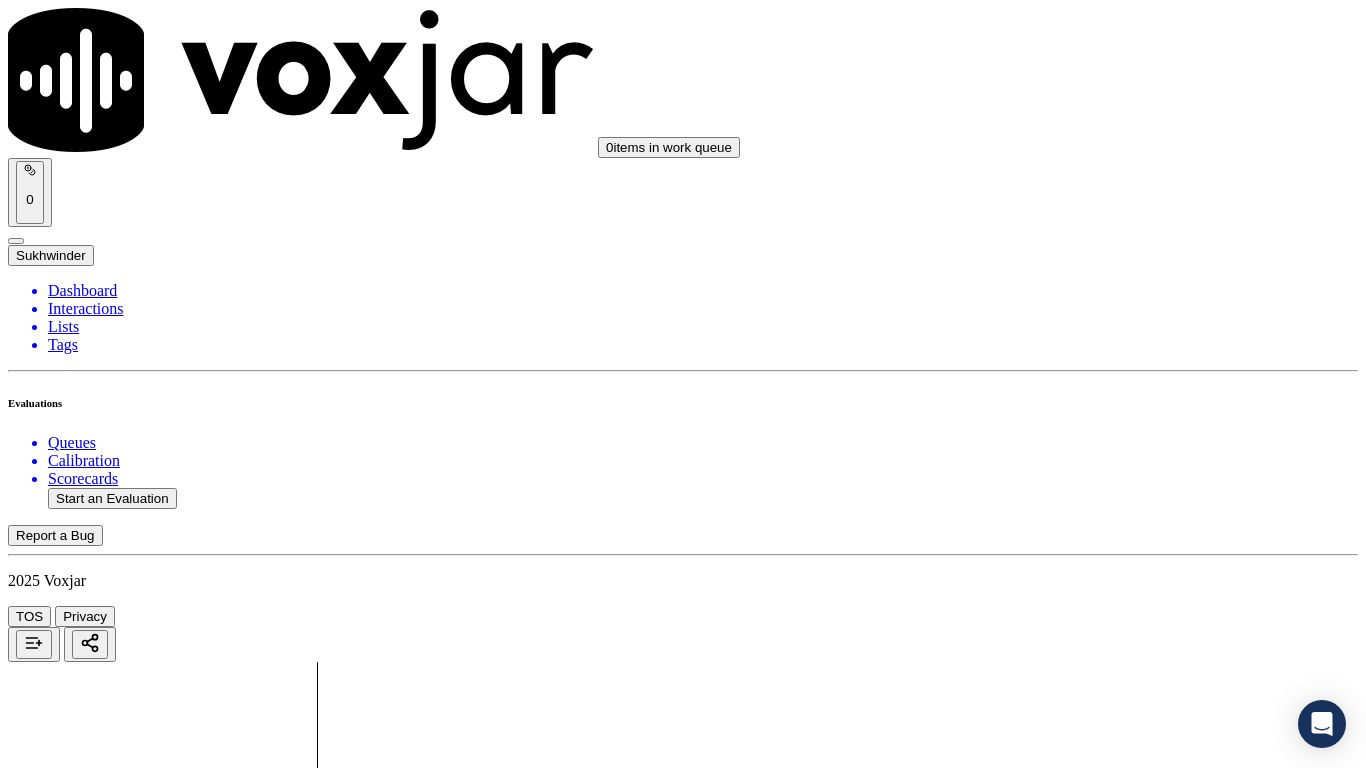 click on "Select an answer" at bounding box center [67, 5790] 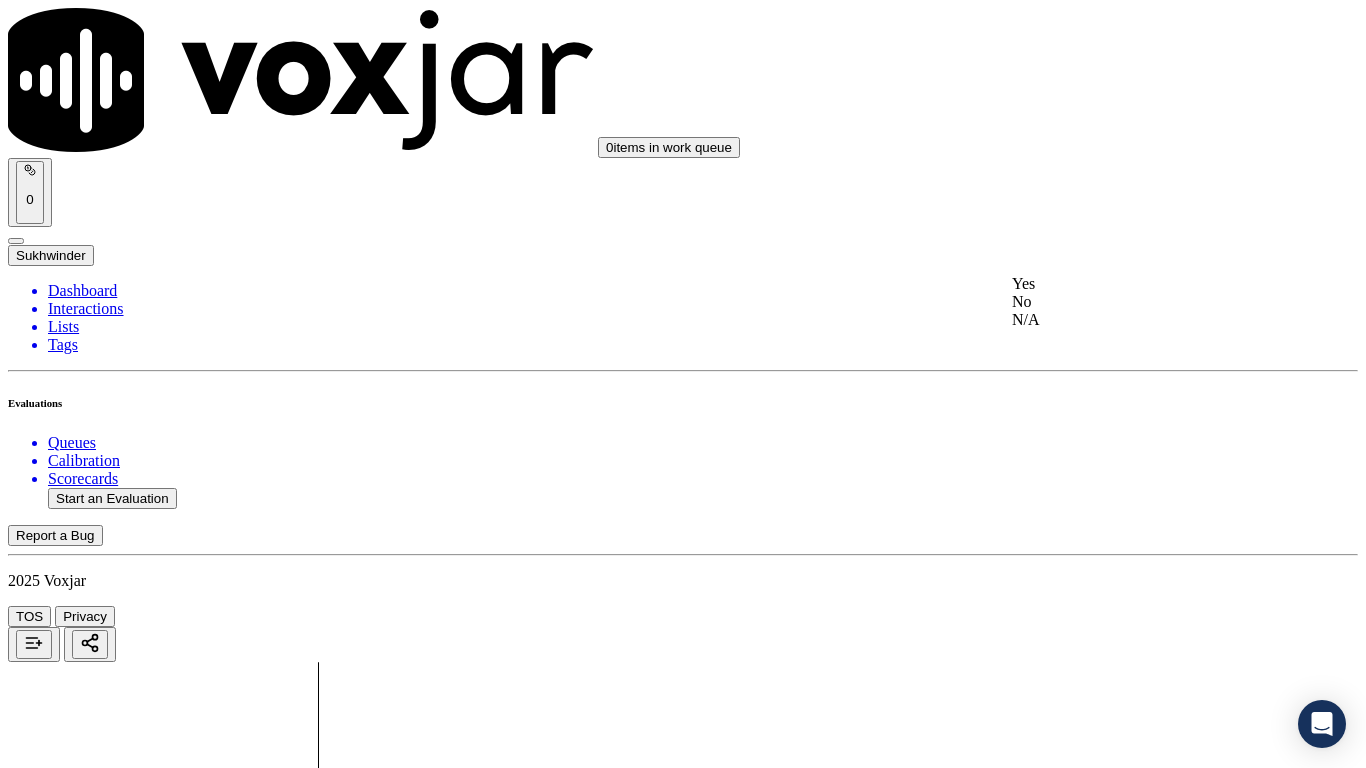 click on "Yes" at bounding box center (1139, 284) 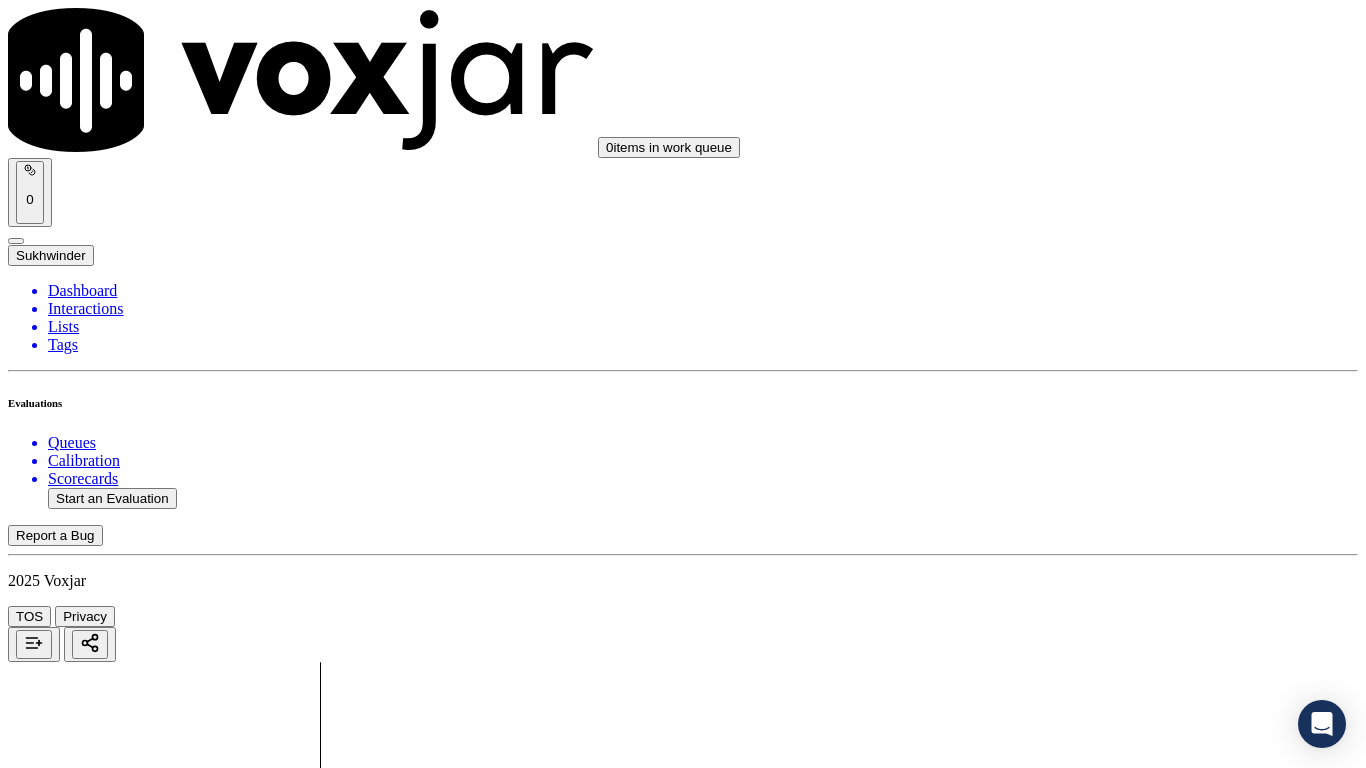 click on "Select an answer" at bounding box center (67, 6026) 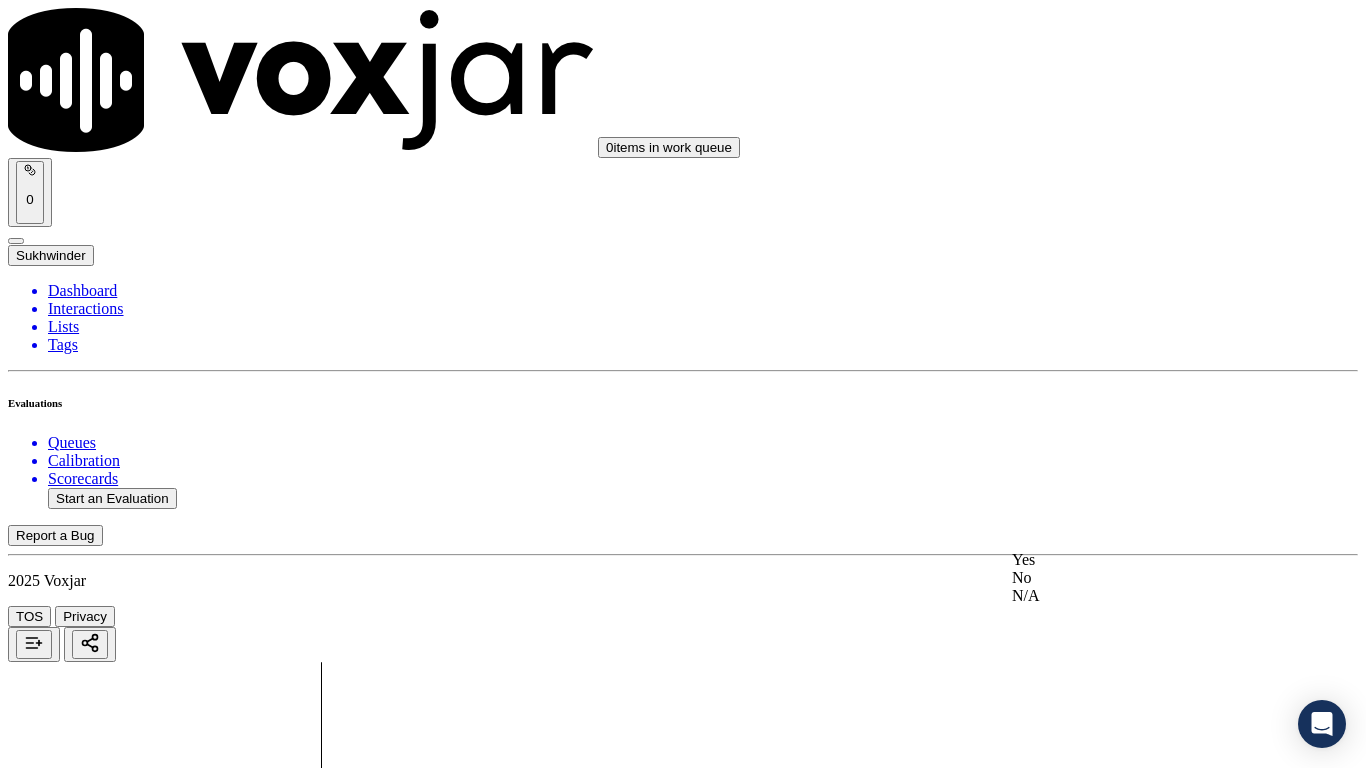 click on "Yes" at bounding box center [1139, 560] 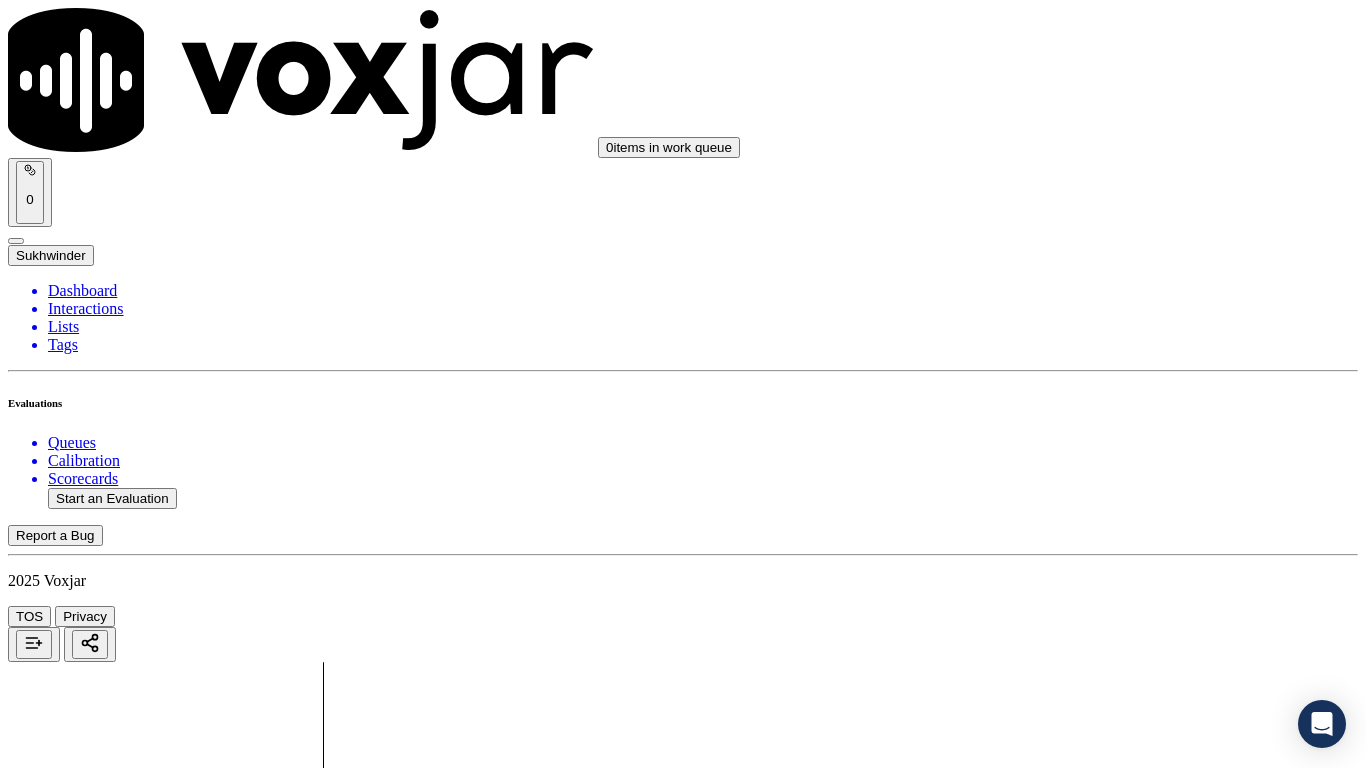 scroll, scrollTop: 4400, scrollLeft: 0, axis: vertical 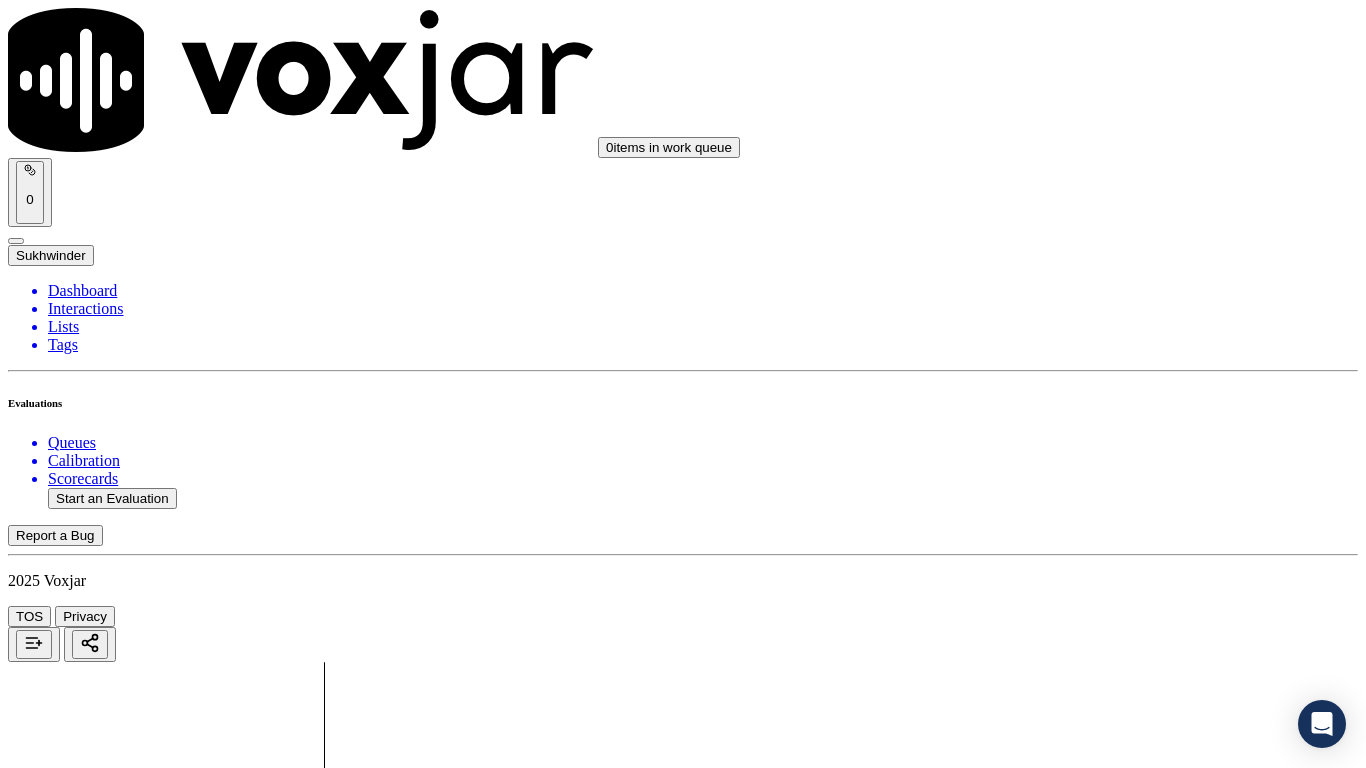 click on "Select an answer" at bounding box center [67, 6263] 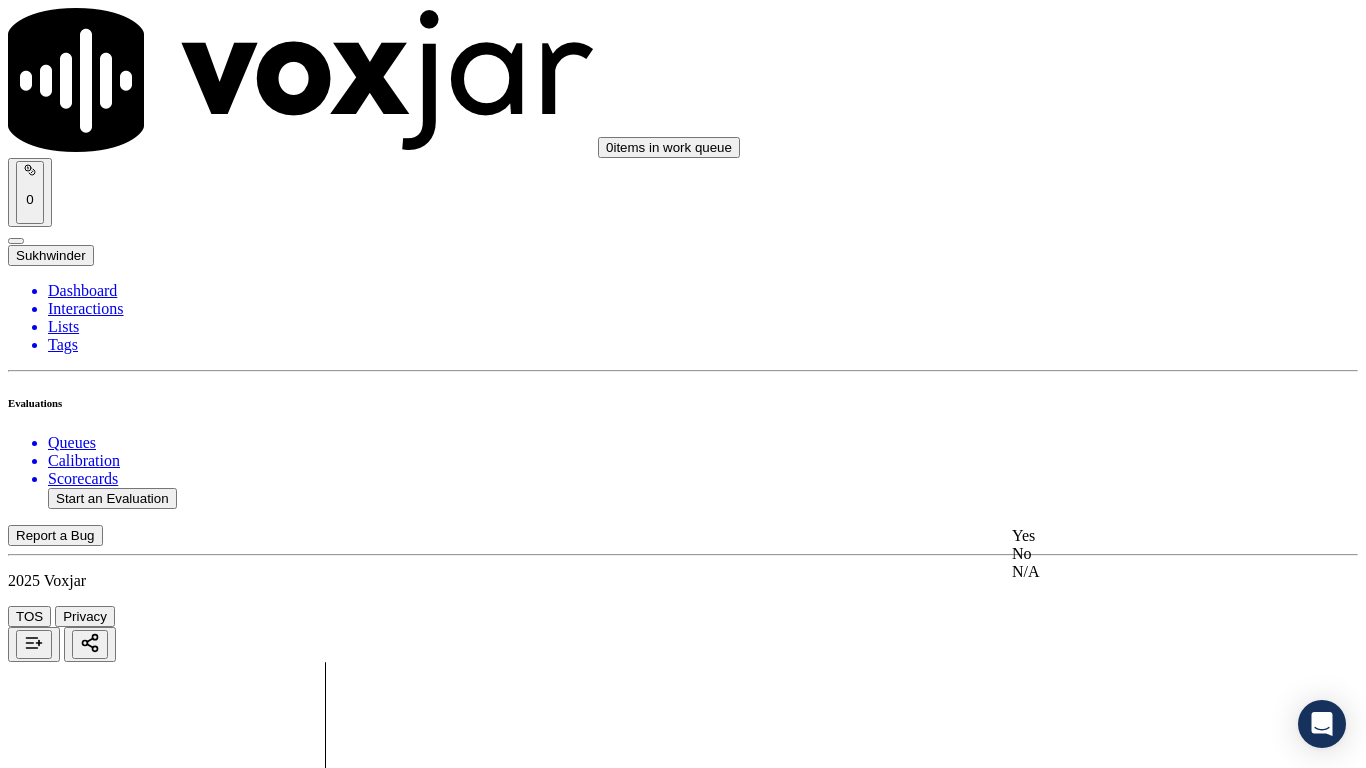 click on "Yes" at bounding box center [1139, 536] 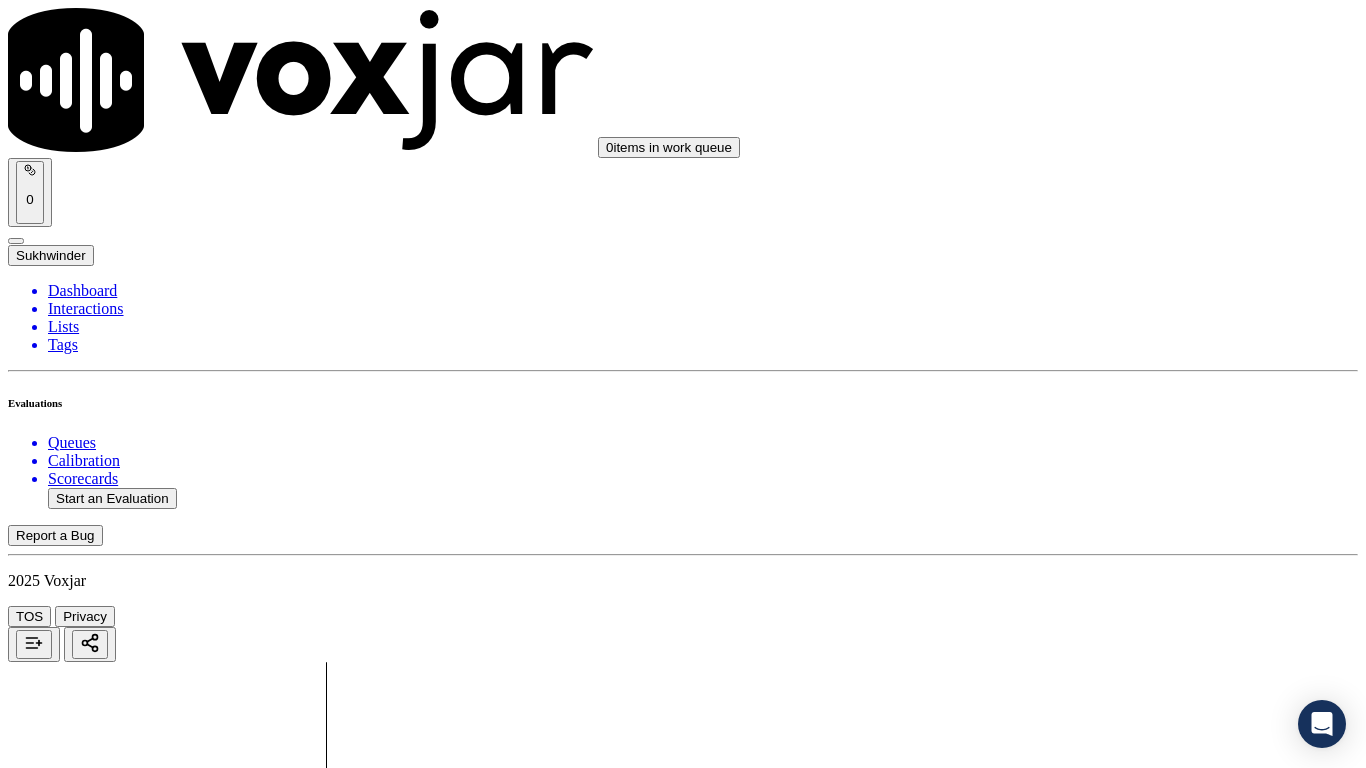 scroll, scrollTop: 4900, scrollLeft: 0, axis: vertical 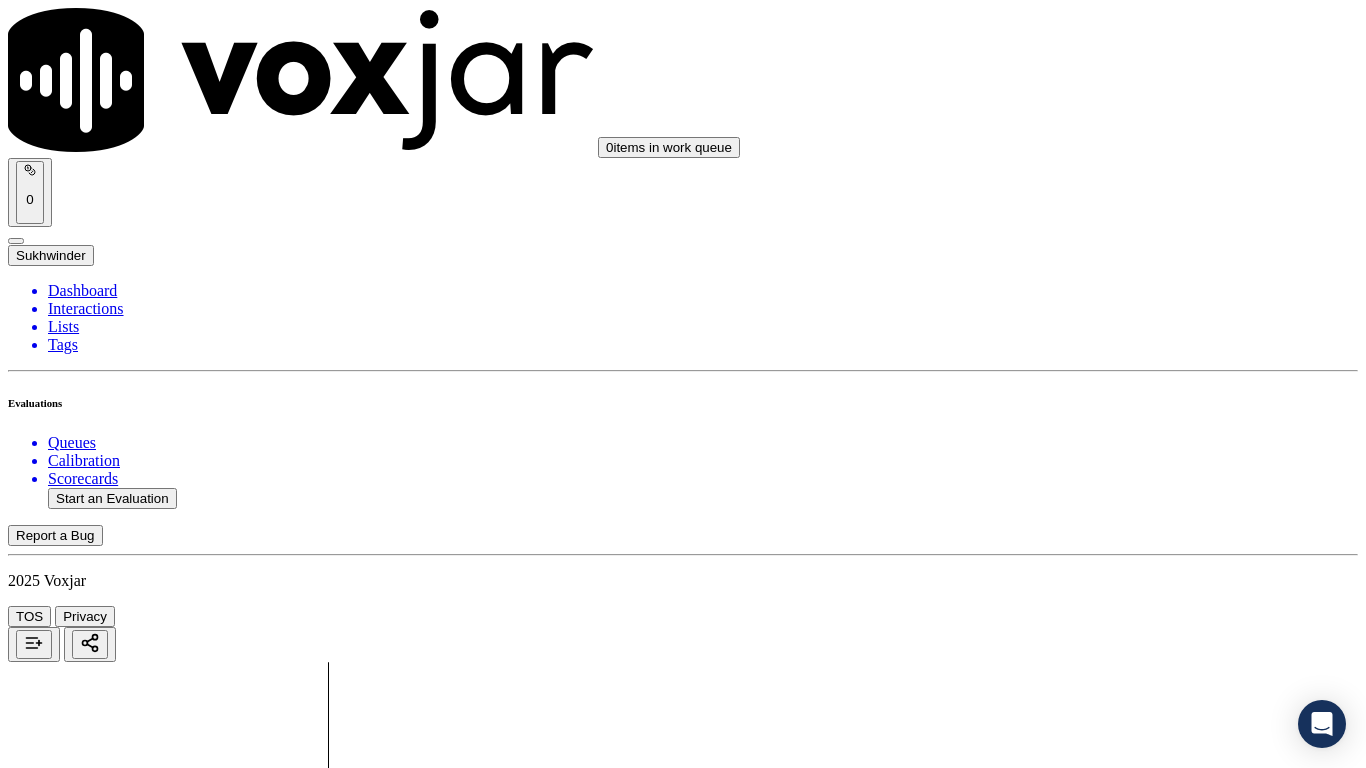 click on "Select an answer" at bounding box center (67, 6485) 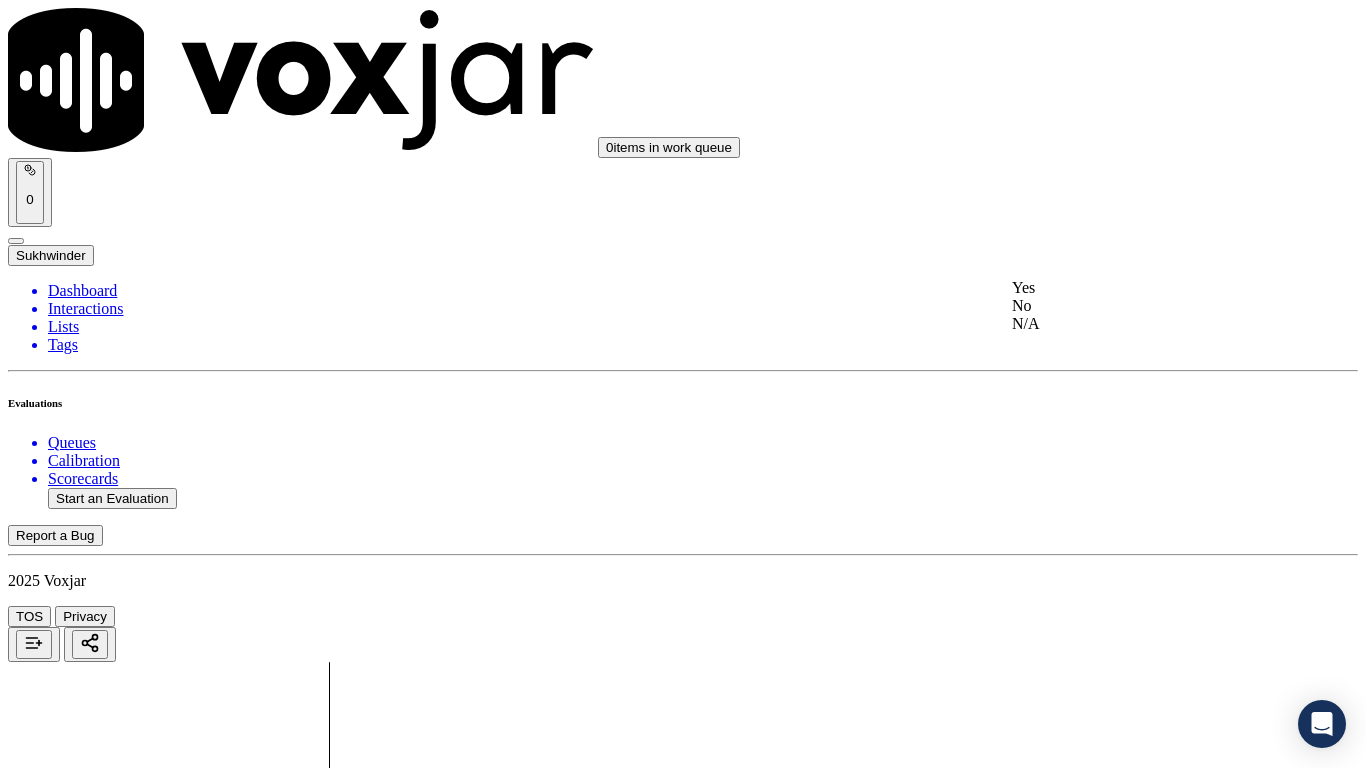 click on "Yes" at bounding box center (1139, 288) 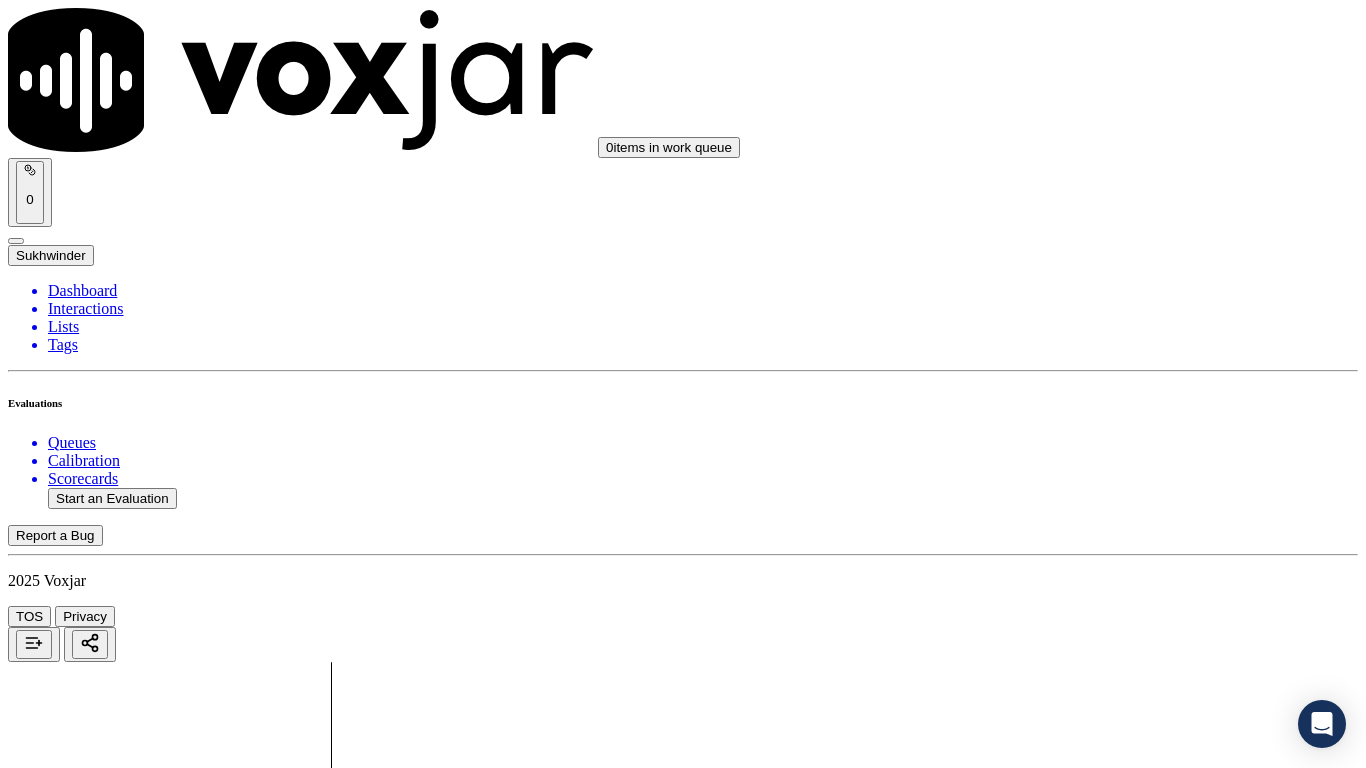 click on "Select an answer" at bounding box center [67, 6813] 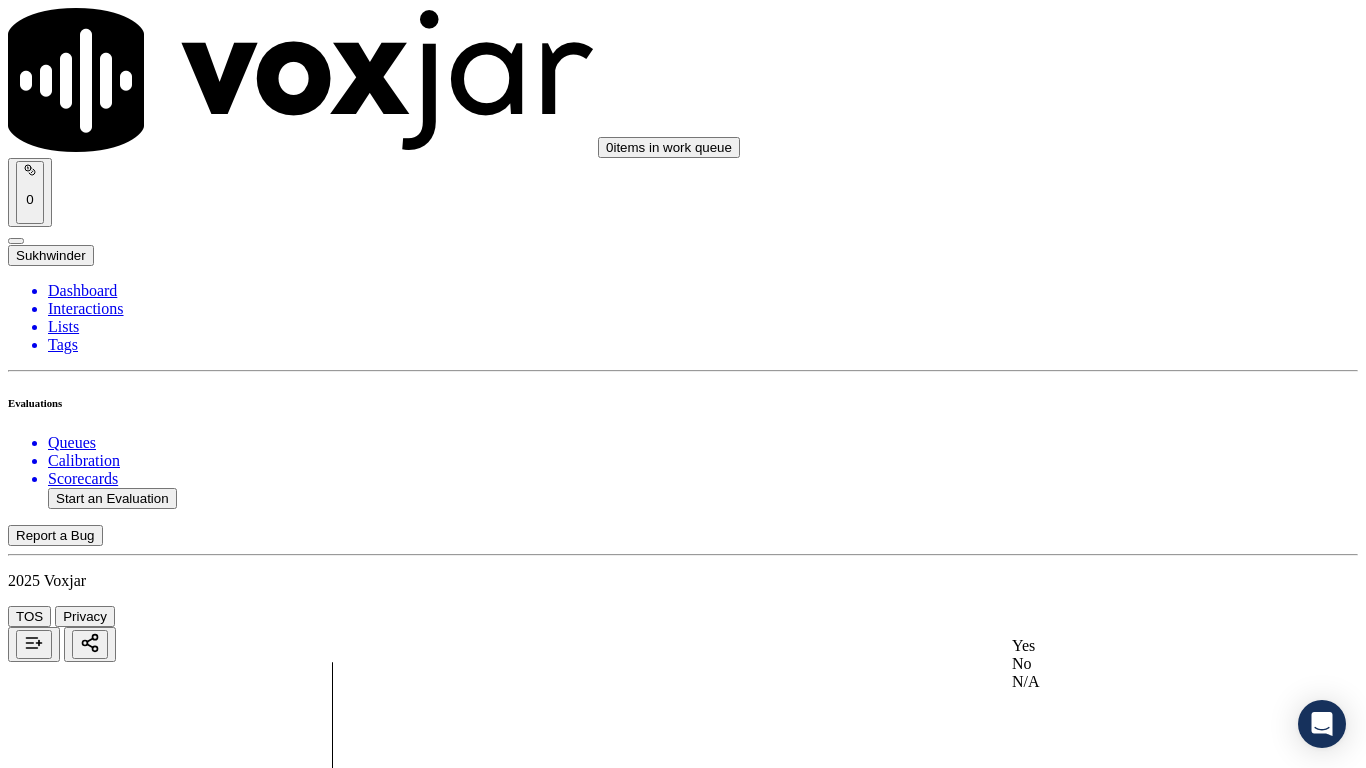click on "Yes" at bounding box center (1139, 646) 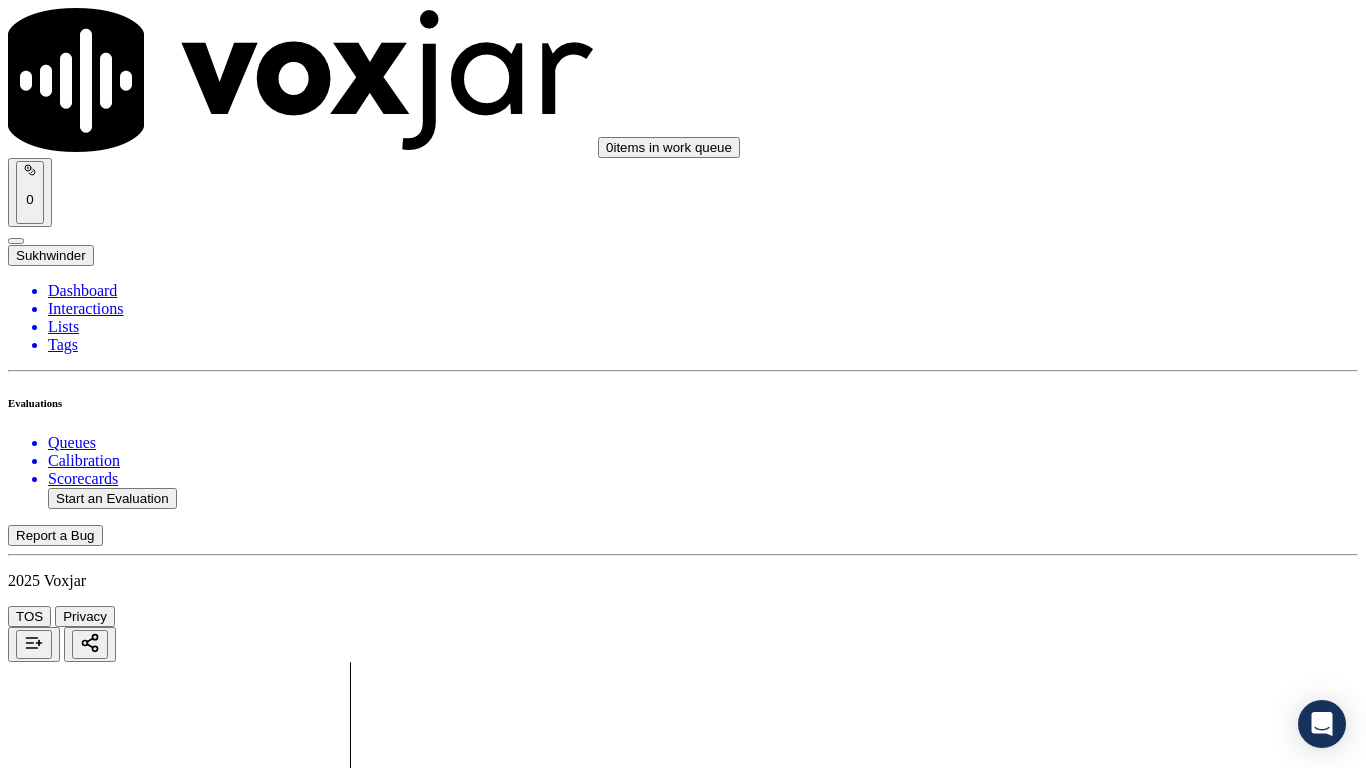 click 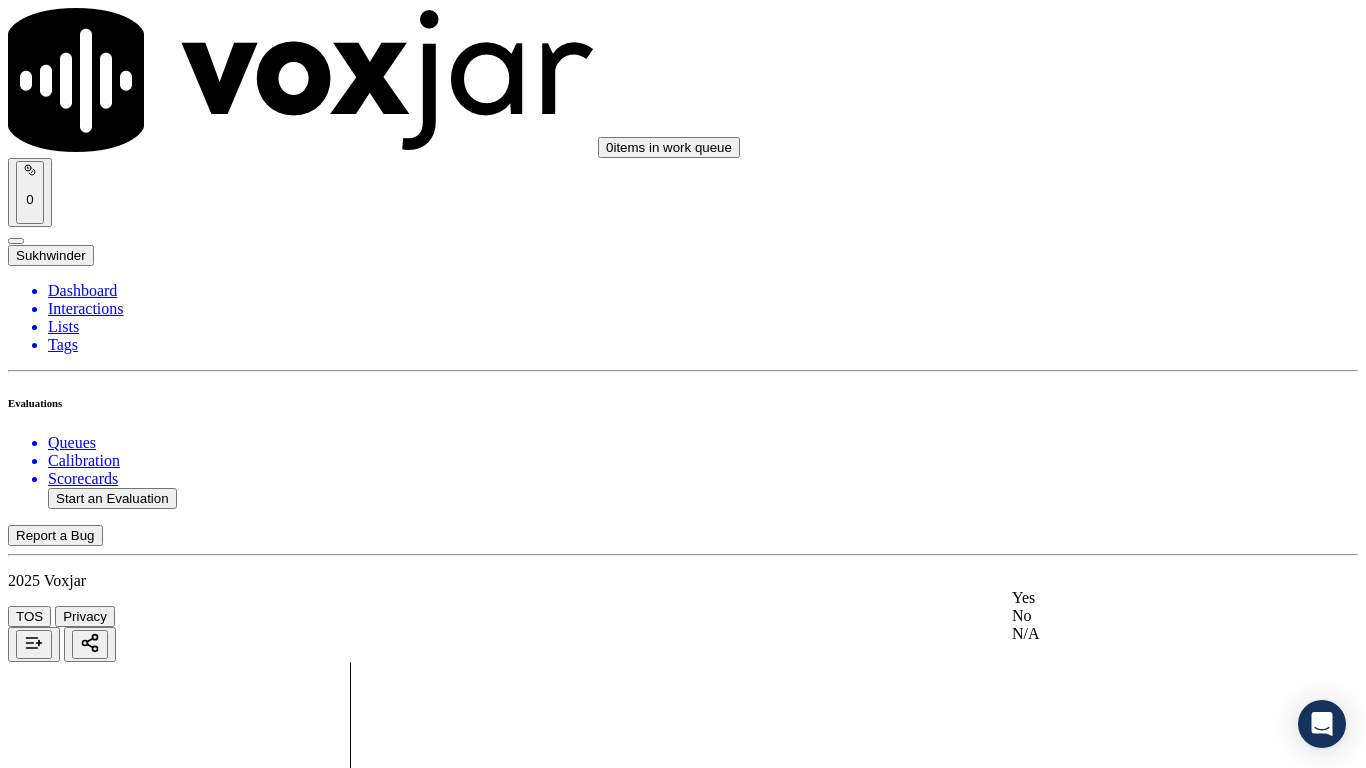 click on "Yes" at bounding box center [1139, 598] 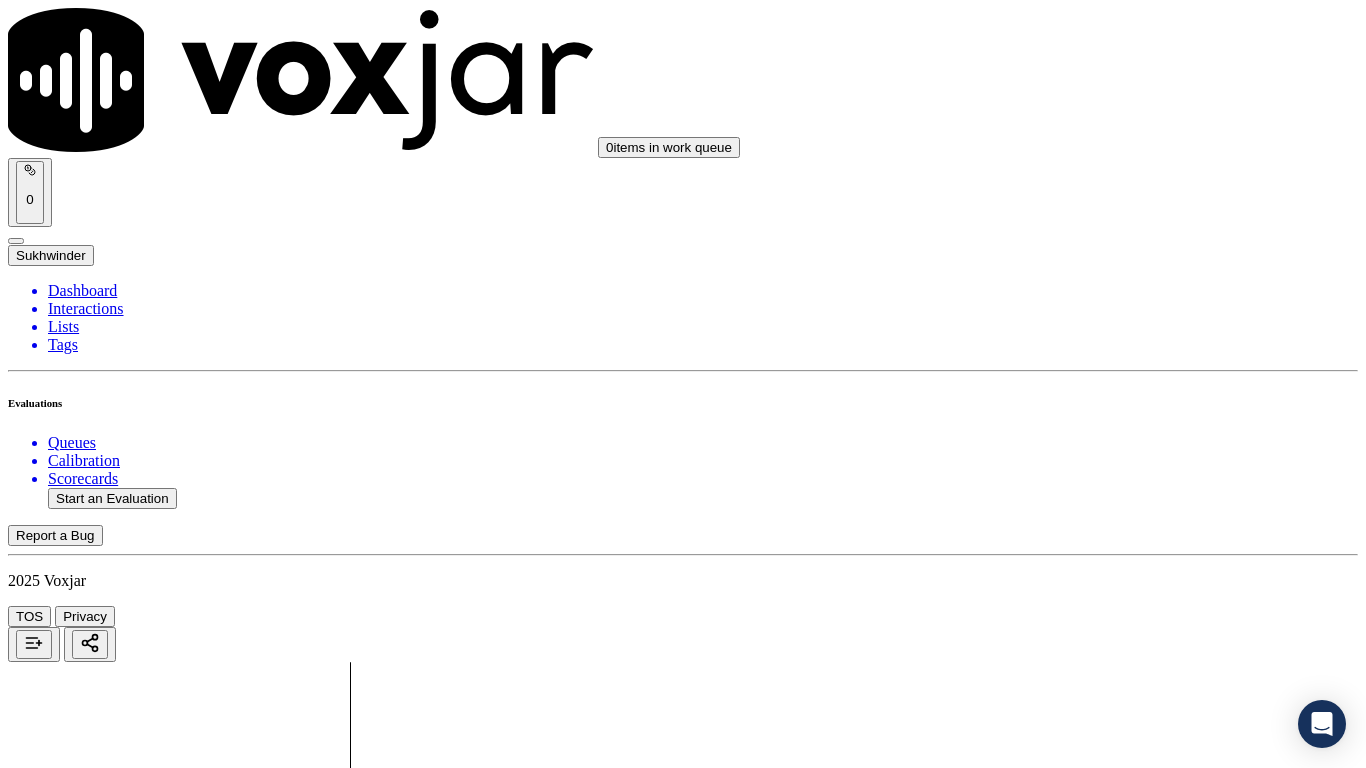 scroll, scrollTop: 5533, scrollLeft: 0, axis: vertical 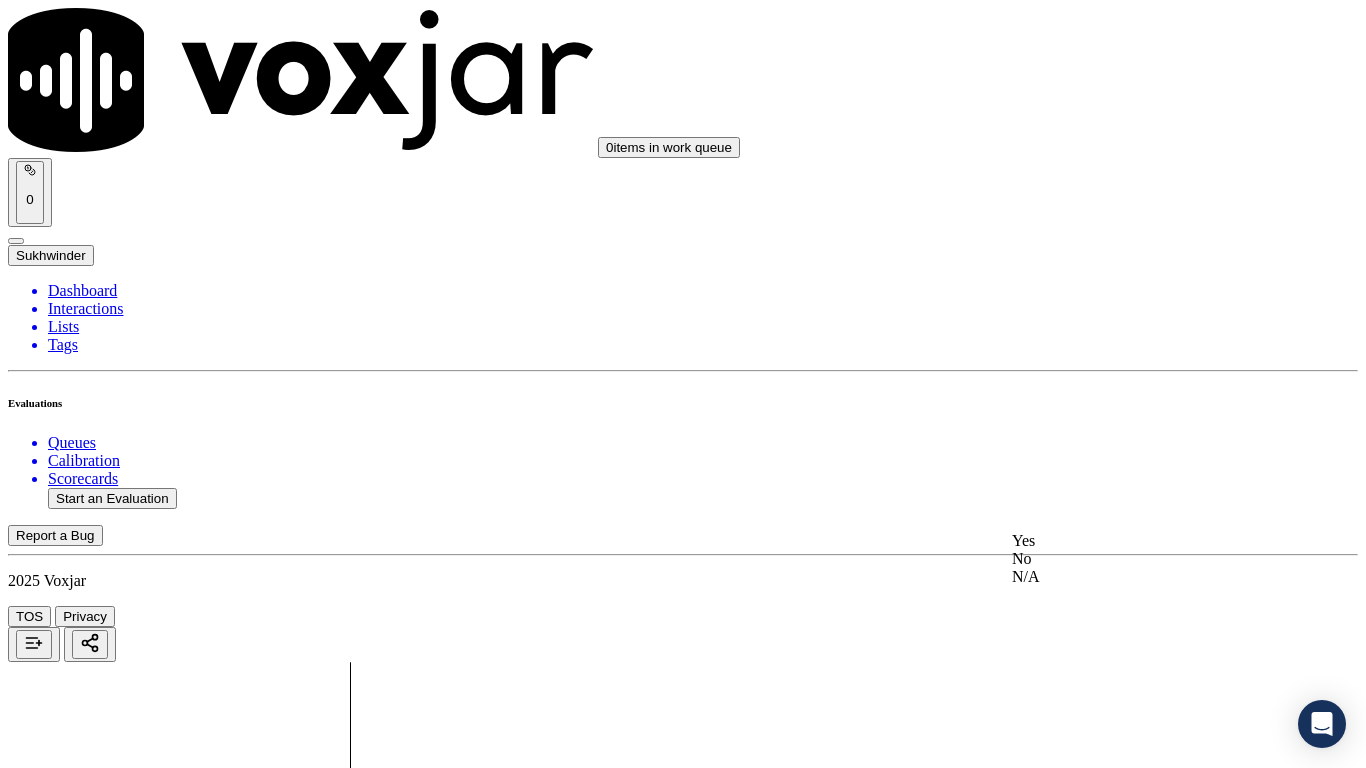 click on "Yes" at bounding box center [1139, 541] 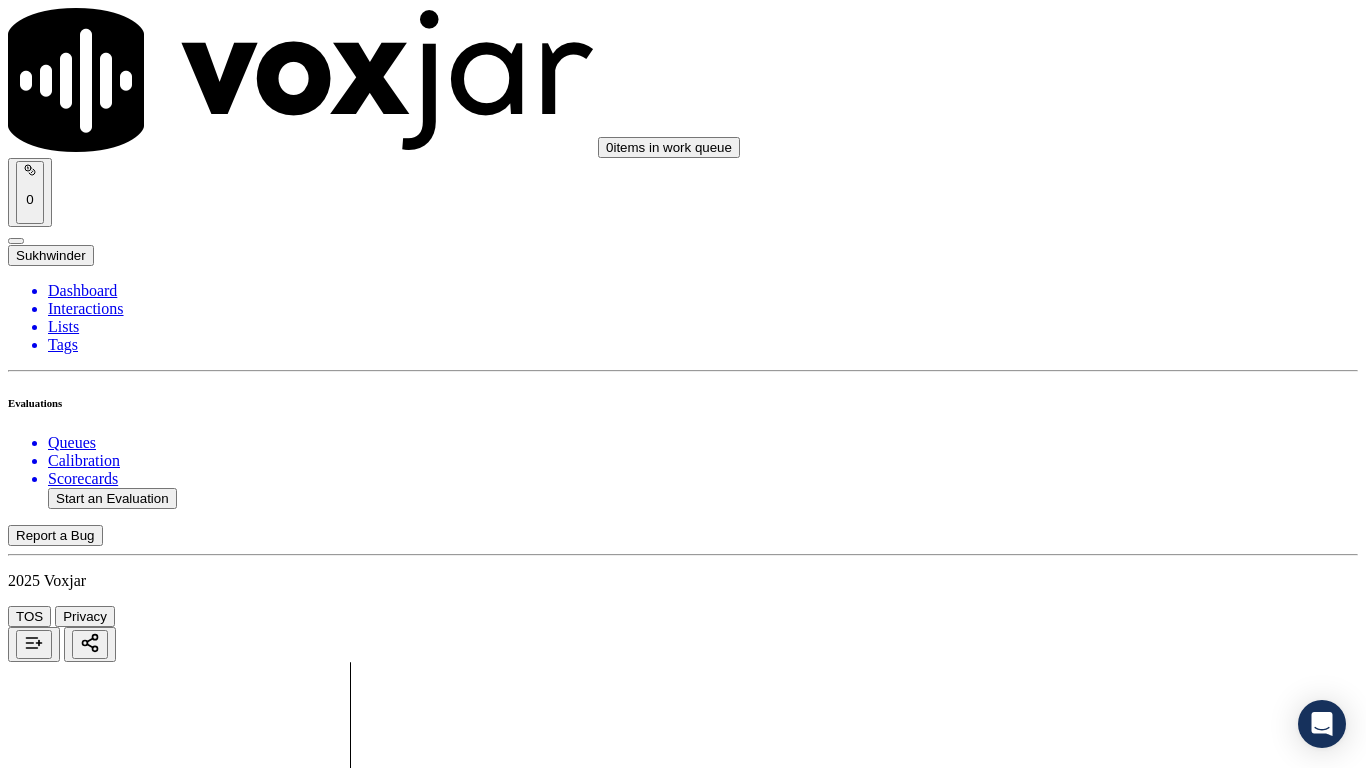 scroll, scrollTop: 2433, scrollLeft: 0, axis: vertical 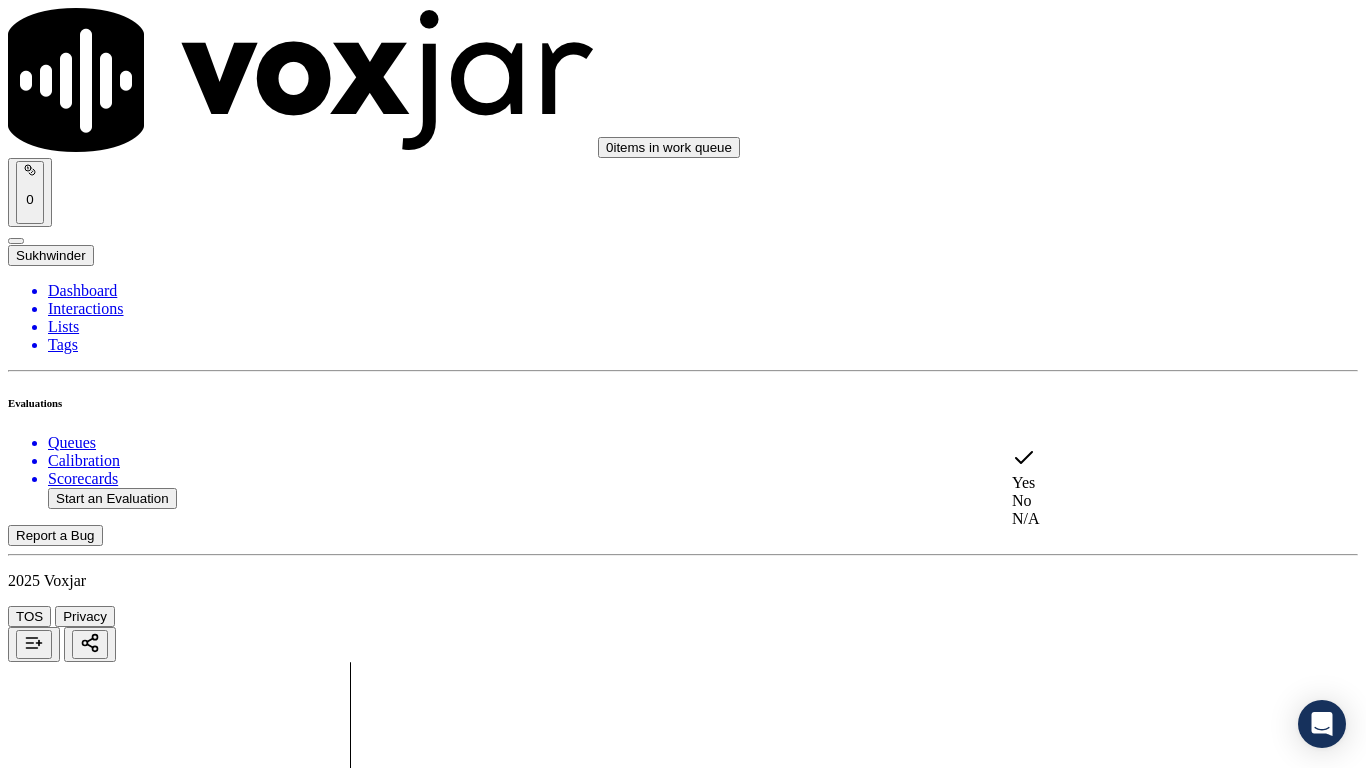 click on "No" 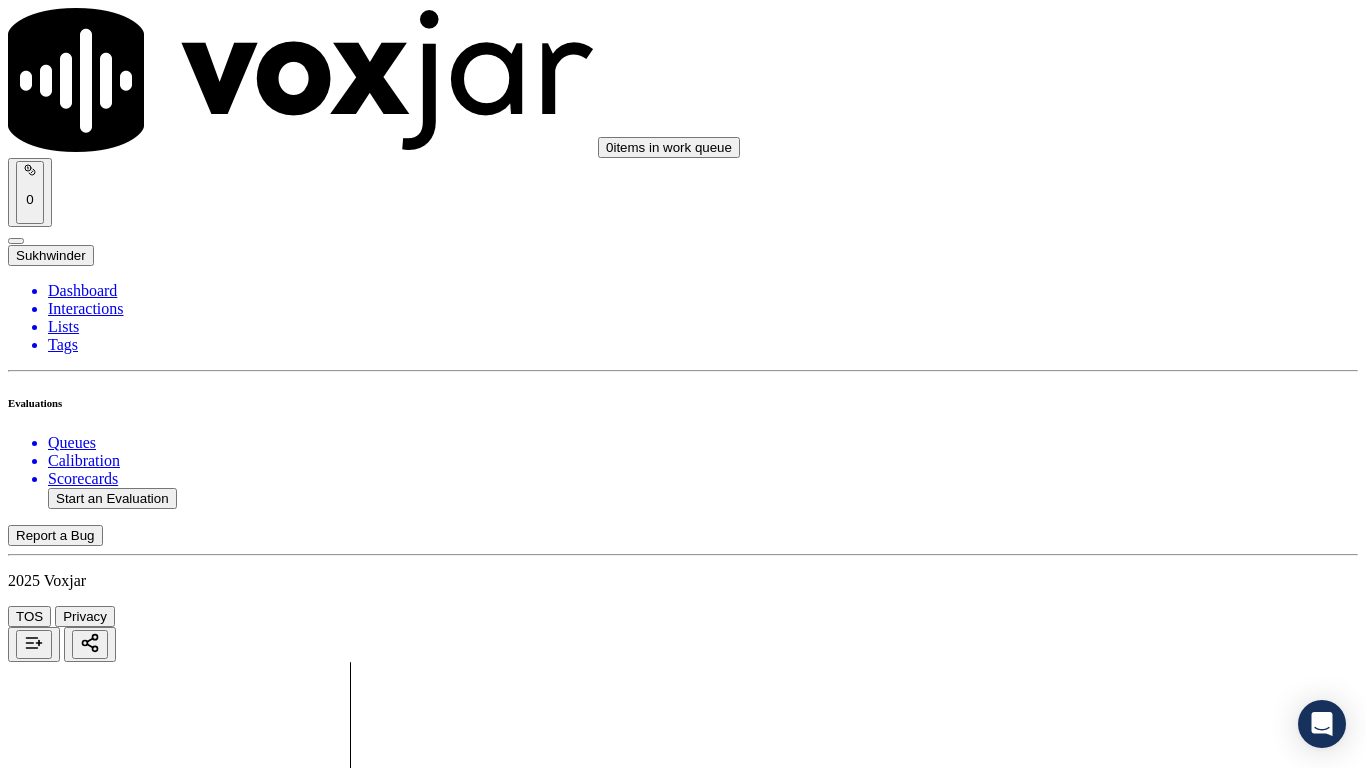 click on "Add Note" at bounding box center (52, 4607) 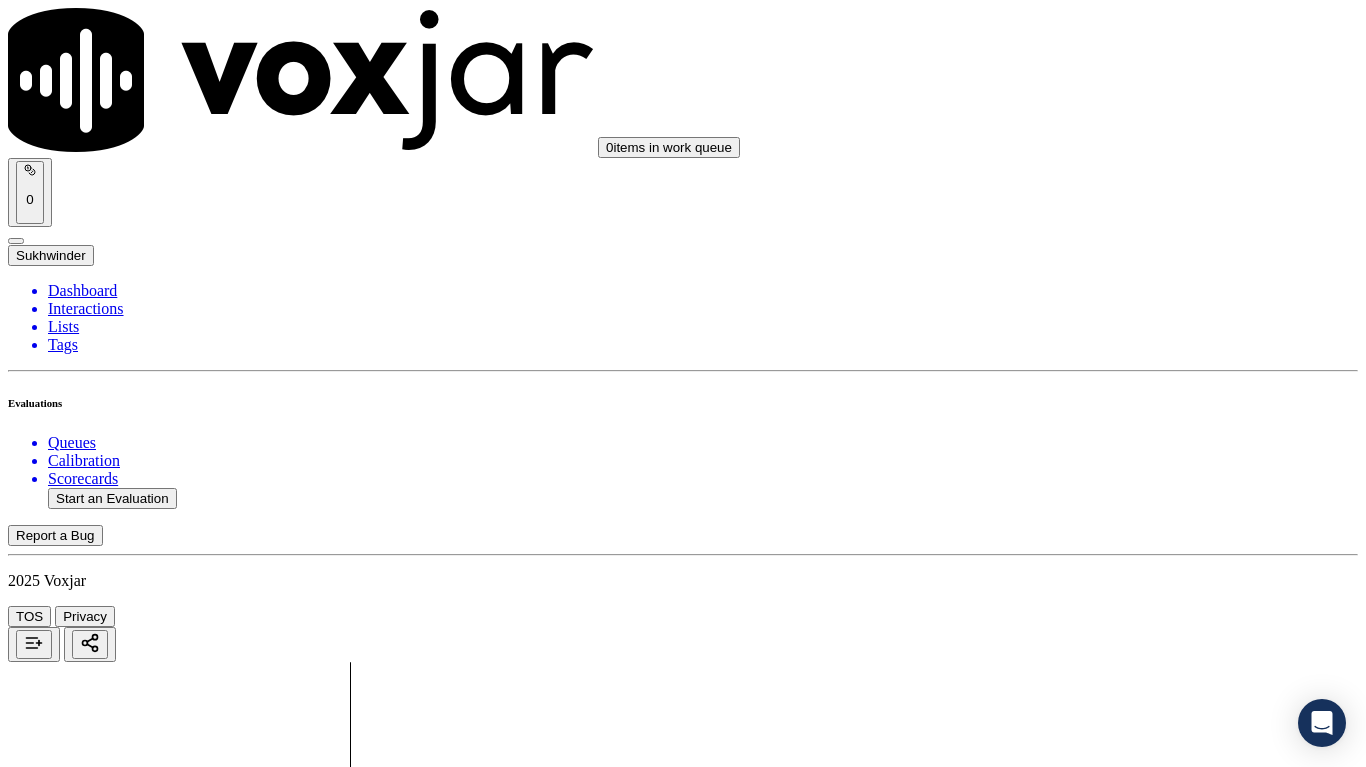 type on "20250731-110033_[PHONE]-all.mp3" 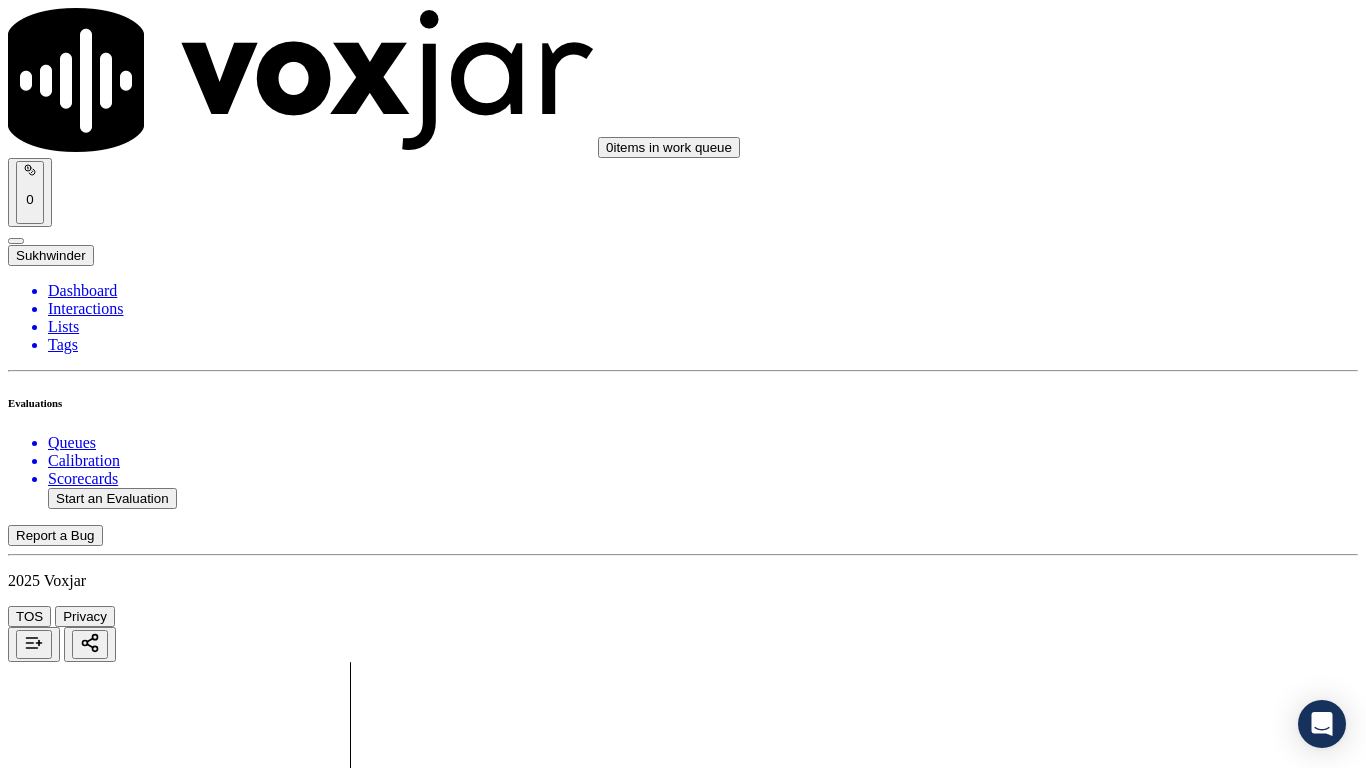 click at bounding box center [96, 2305] 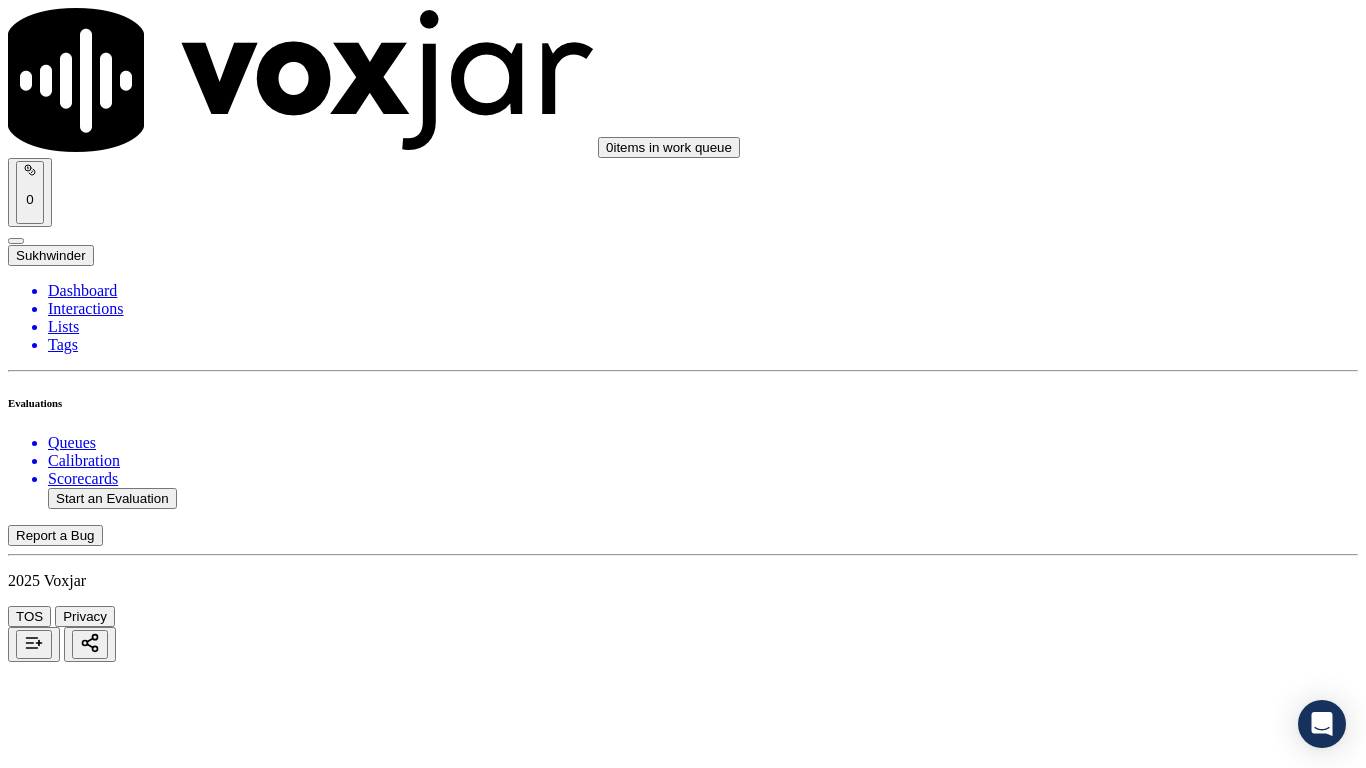 click 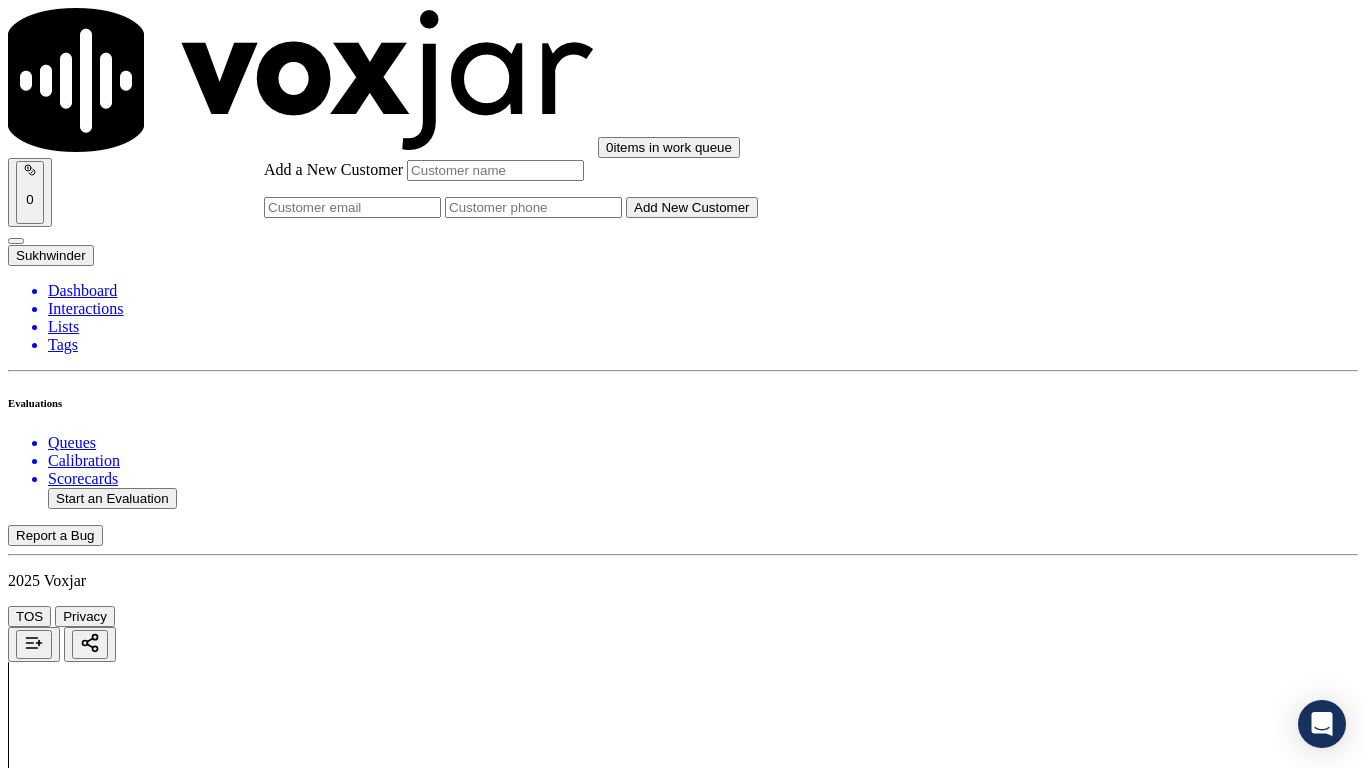 paste on "DANIEL CANTO" 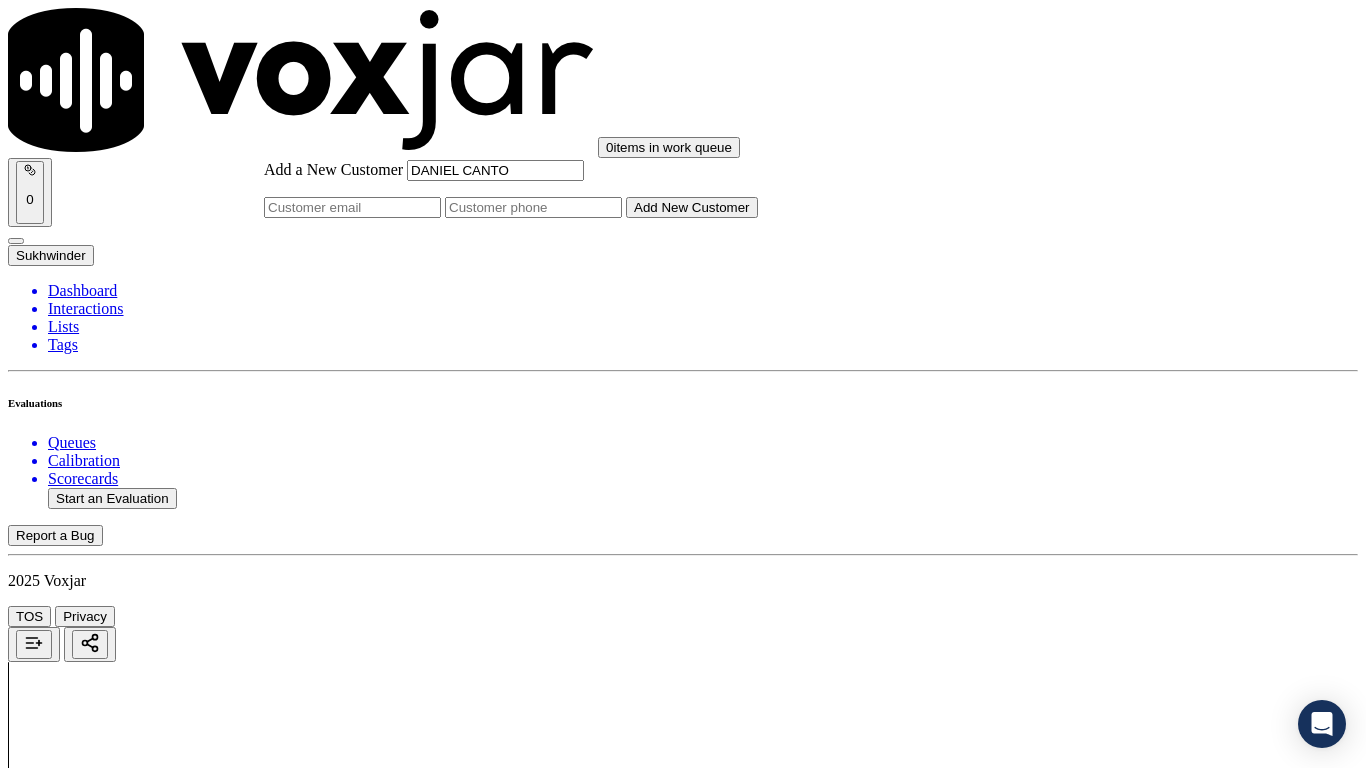 type on "DANIEL CANTO" 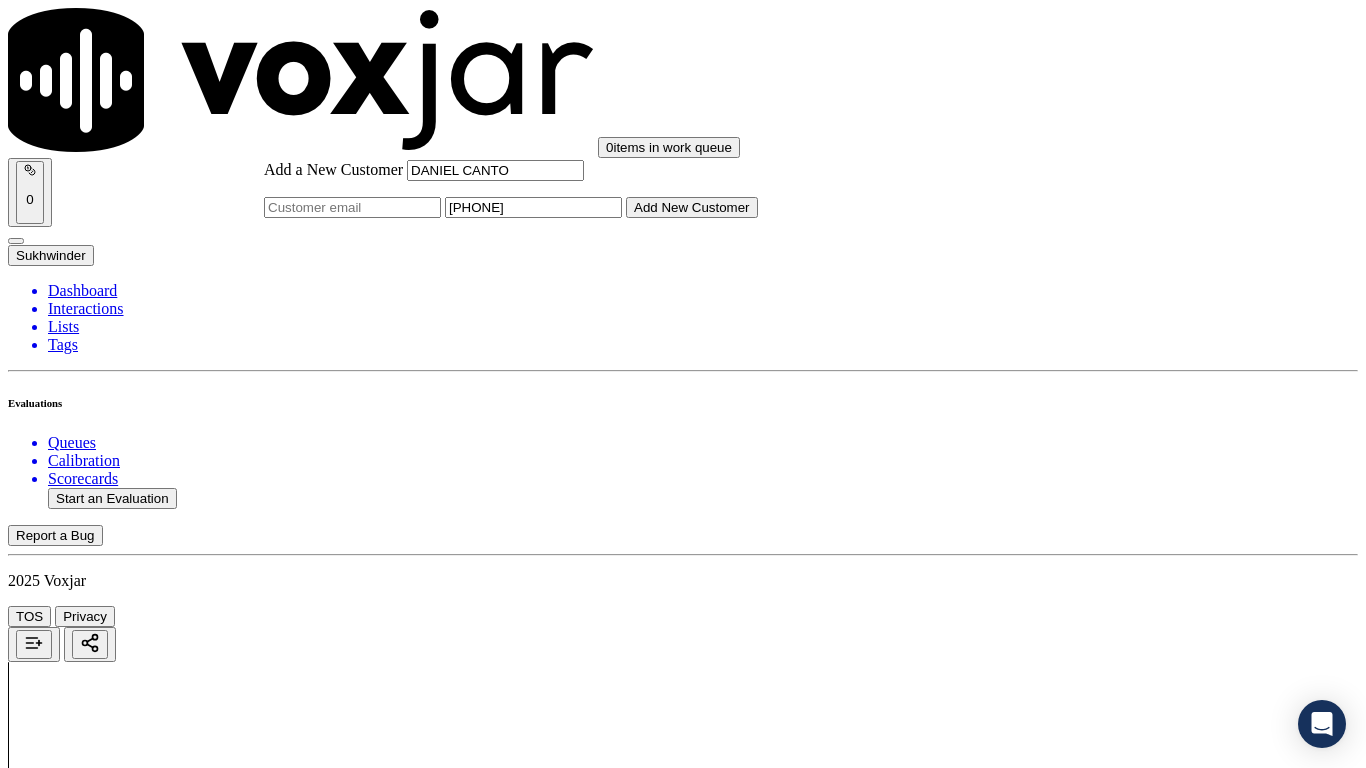 type on "[PHONE]" 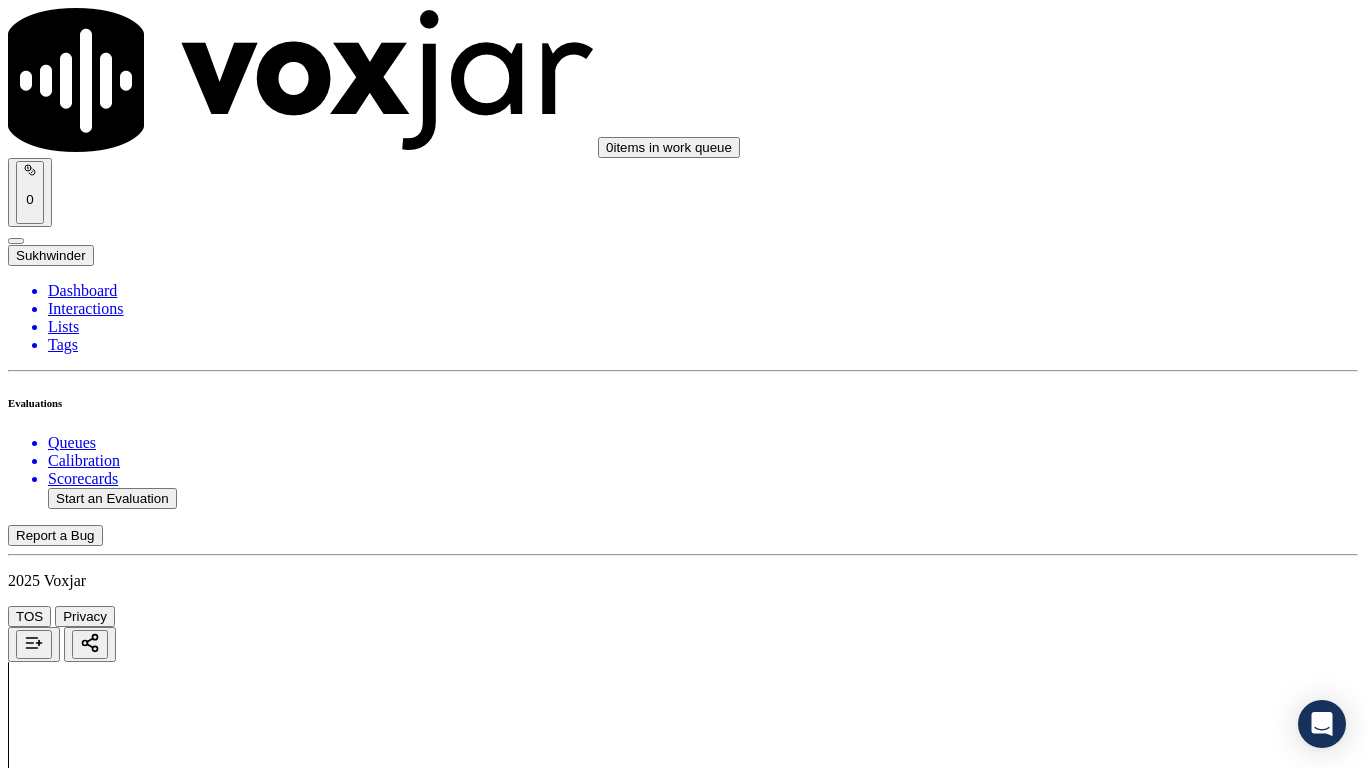click on "DANIEL CANTO" at bounding box center (683, 2164) 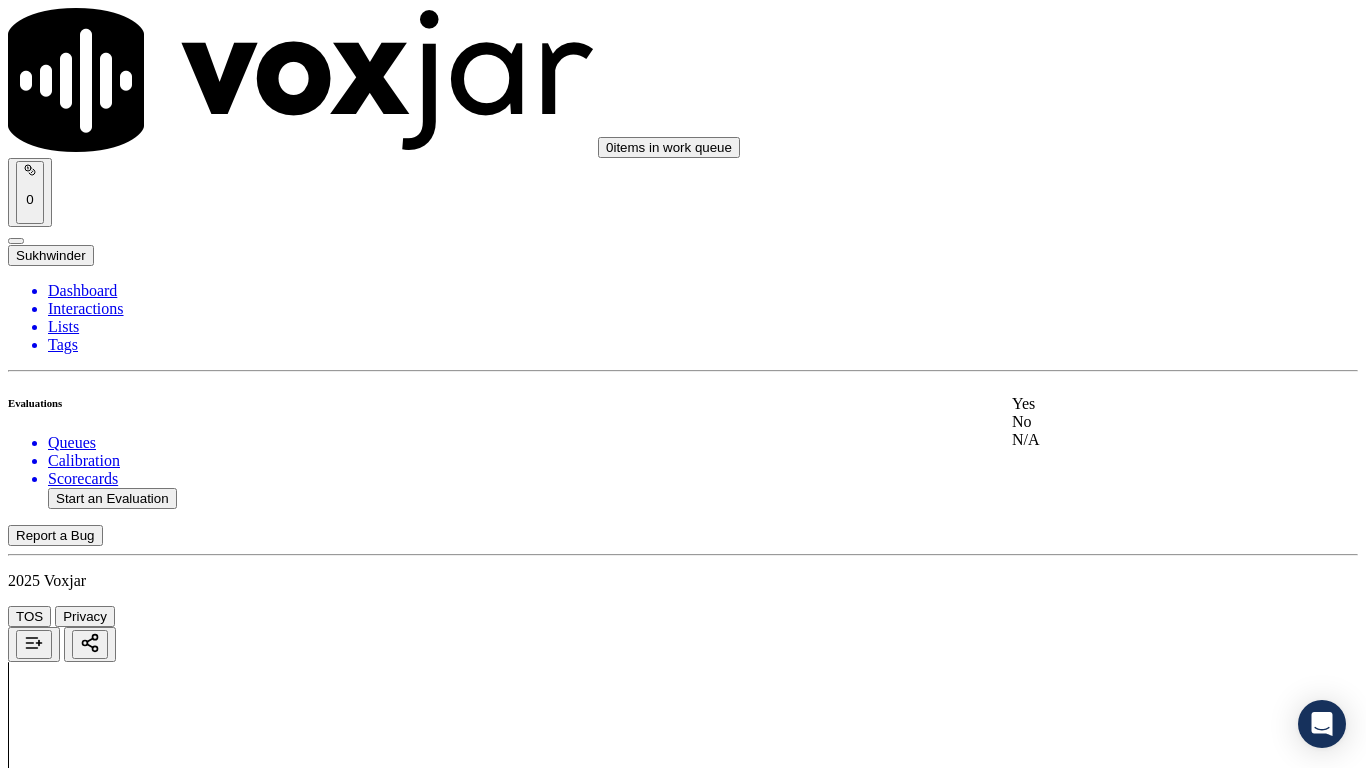 click on "Yes" at bounding box center (1139, 404) 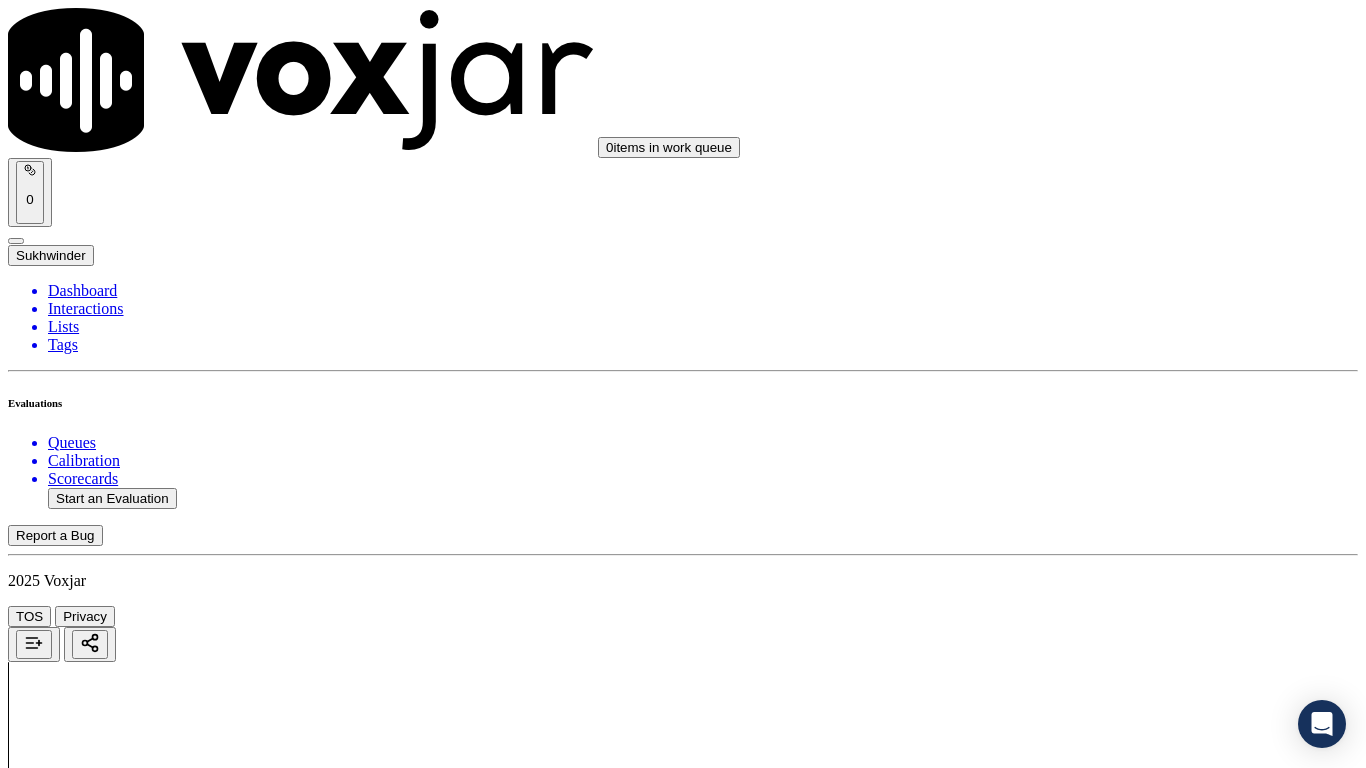 scroll, scrollTop: 600, scrollLeft: 0, axis: vertical 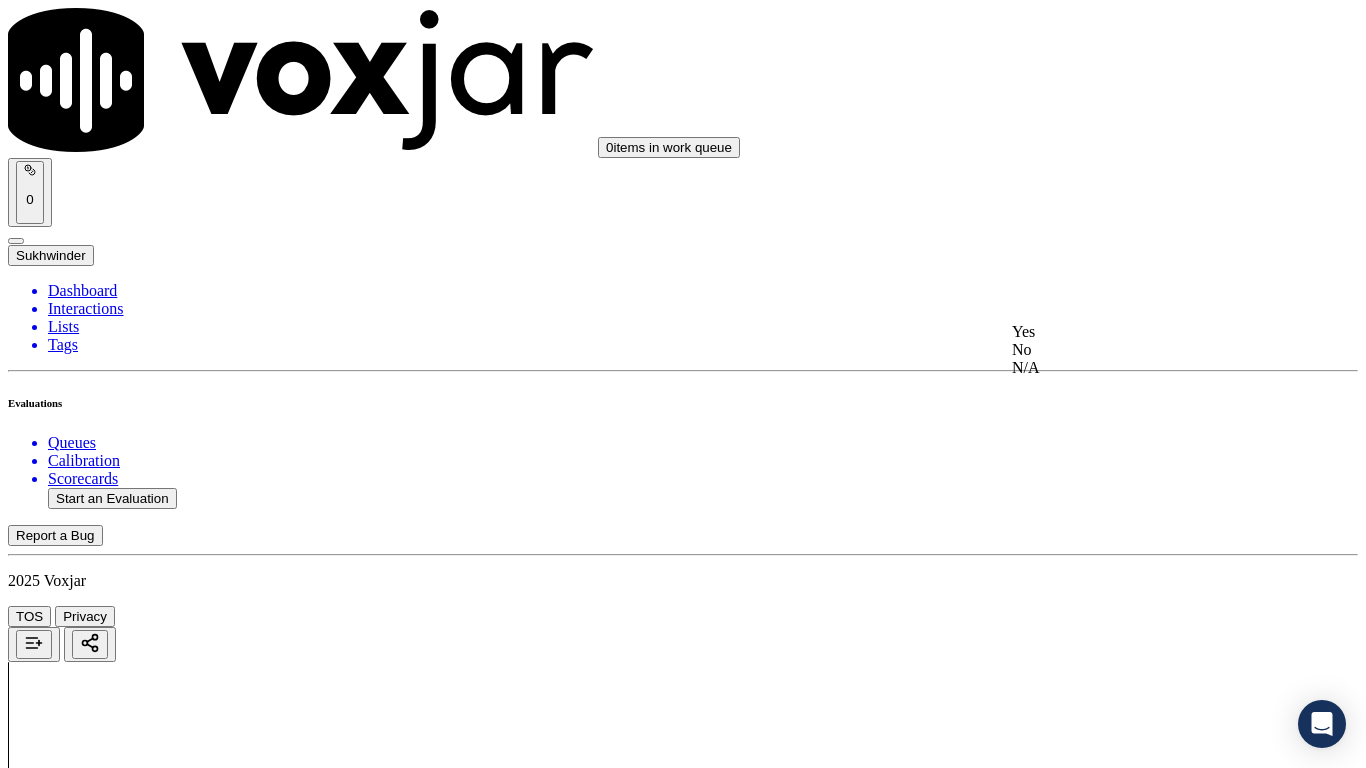 click on "Yes" at bounding box center [1139, 332] 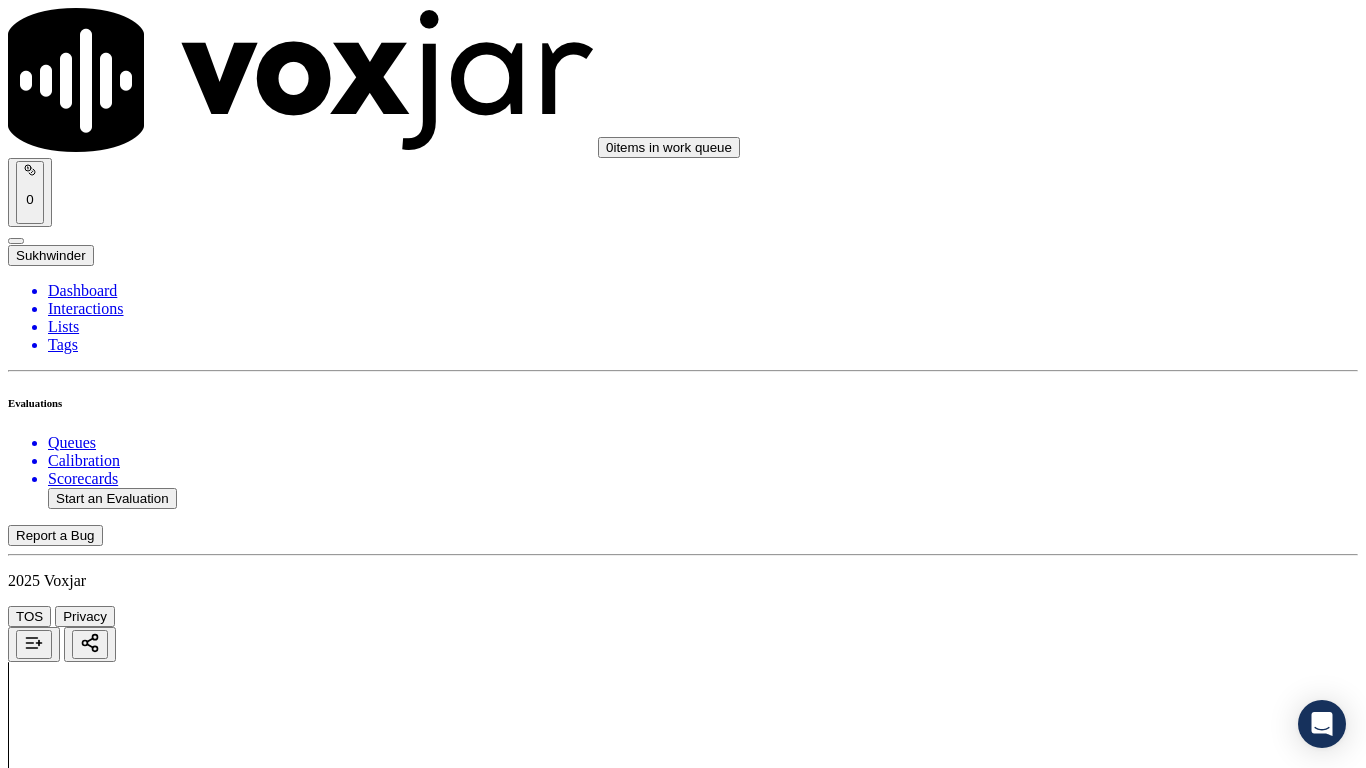 scroll, scrollTop: 400, scrollLeft: 0, axis: vertical 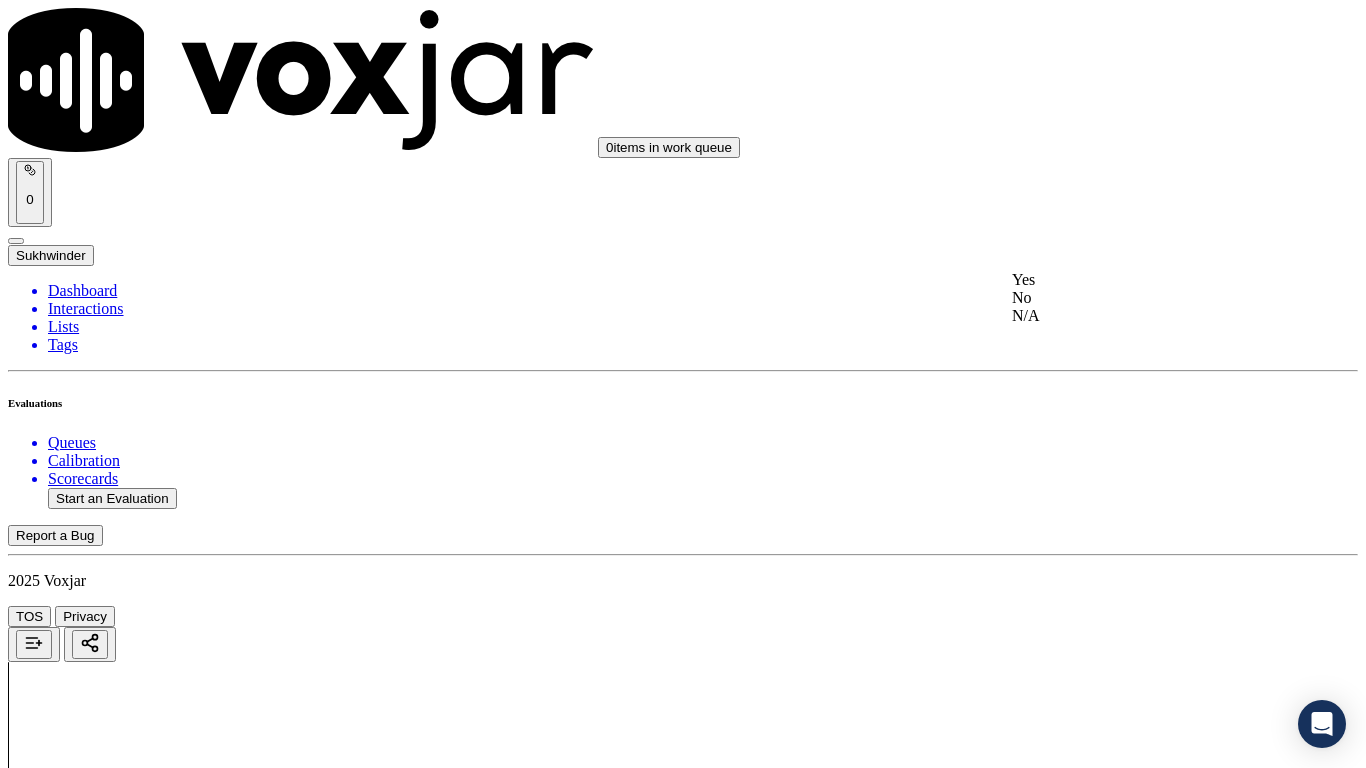 click on "Yes" at bounding box center [1139, 280] 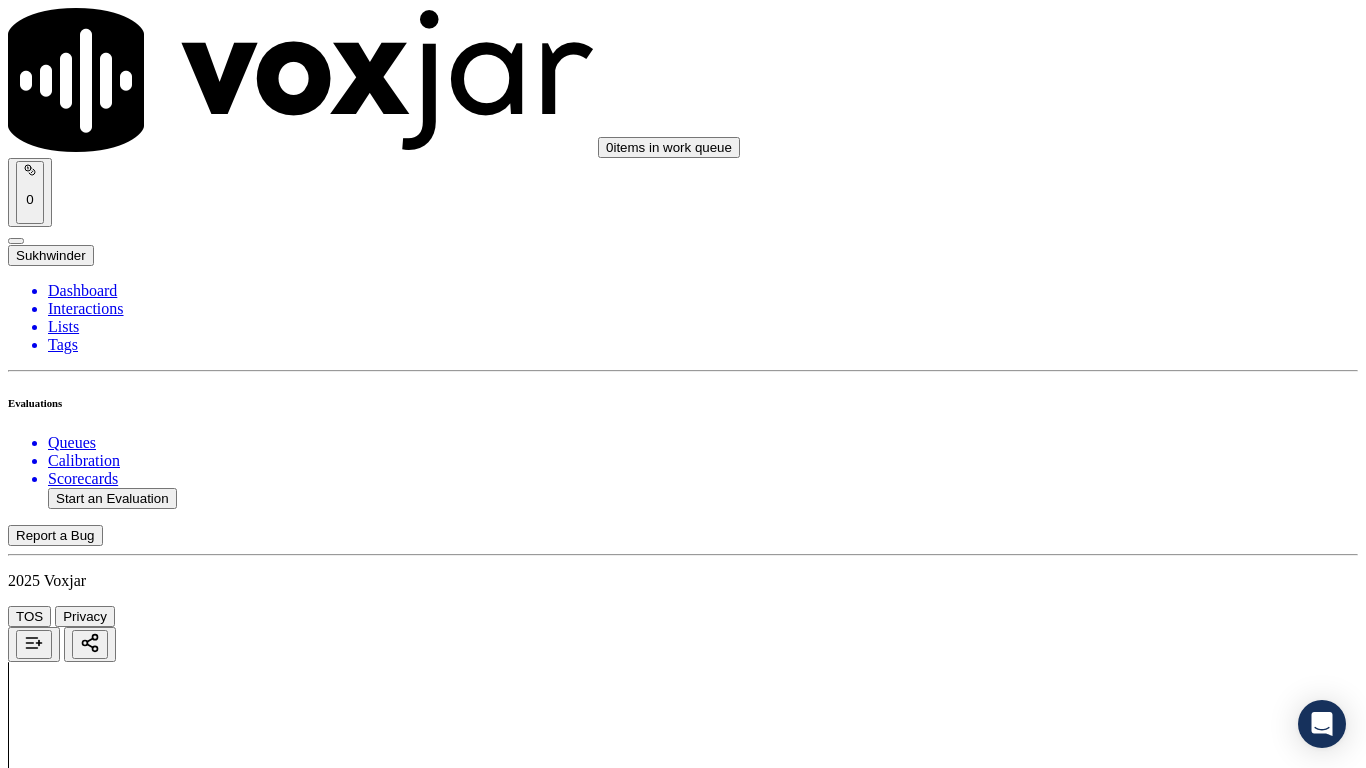 scroll, scrollTop: 900, scrollLeft: 0, axis: vertical 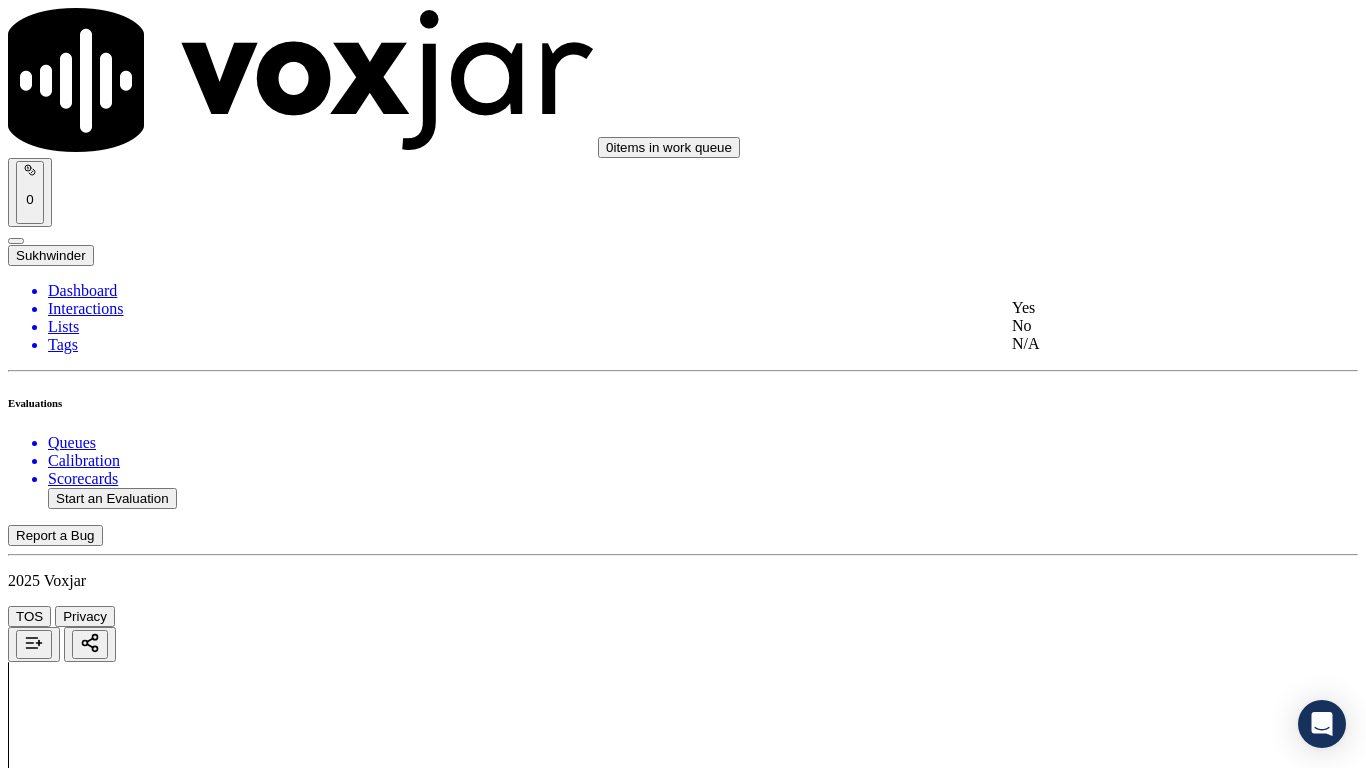 click on "N/A" 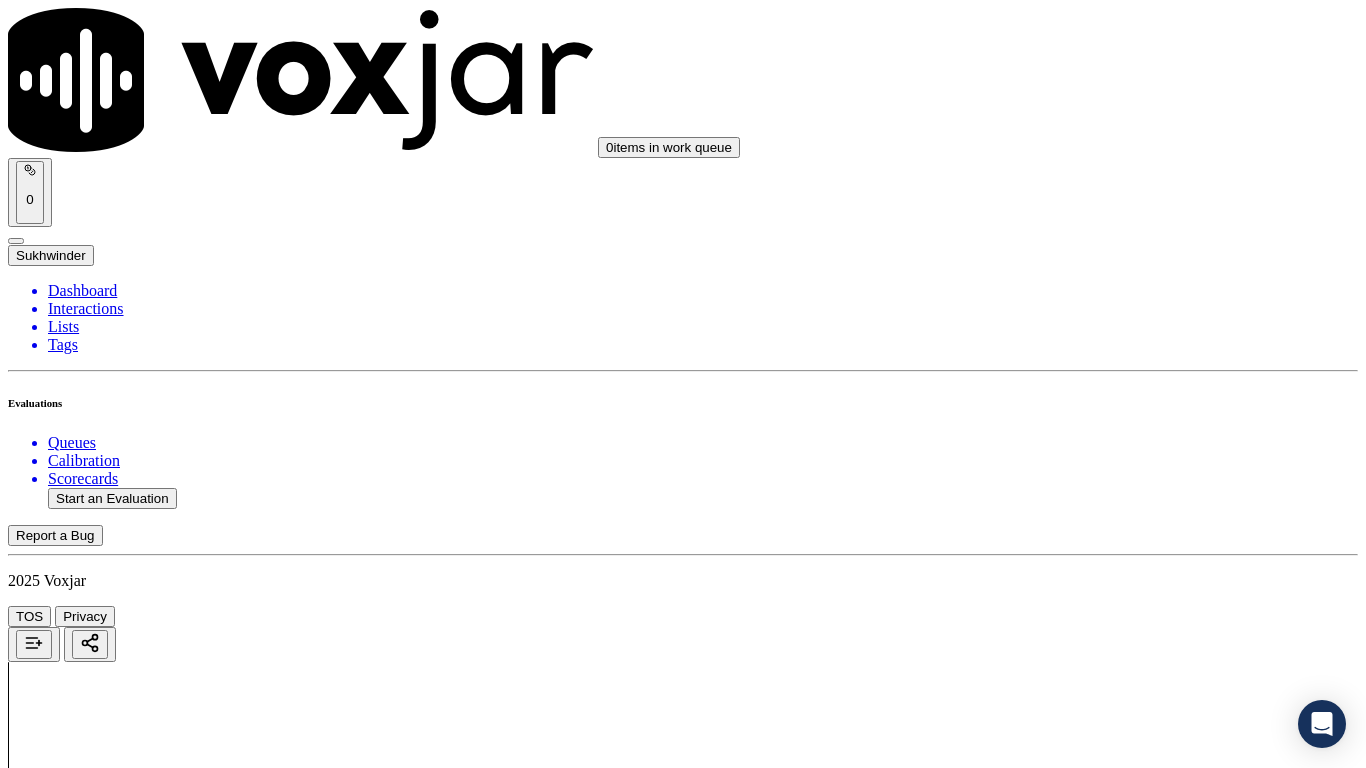 scroll, scrollTop: 1300, scrollLeft: 0, axis: vertical 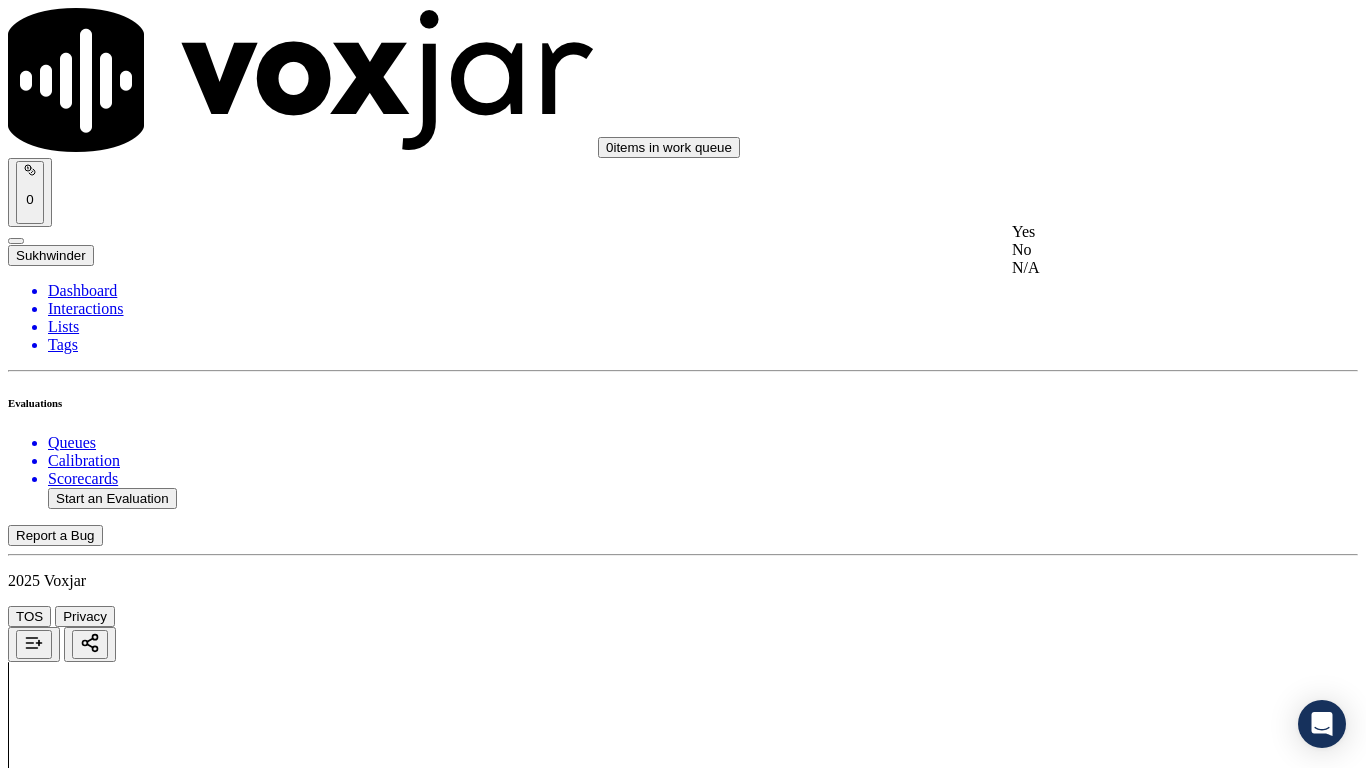 drag, startPoint x: 1101, startPoint y: 304, endPoint x: 1109, endPoint y: 444, distance: 140.22838 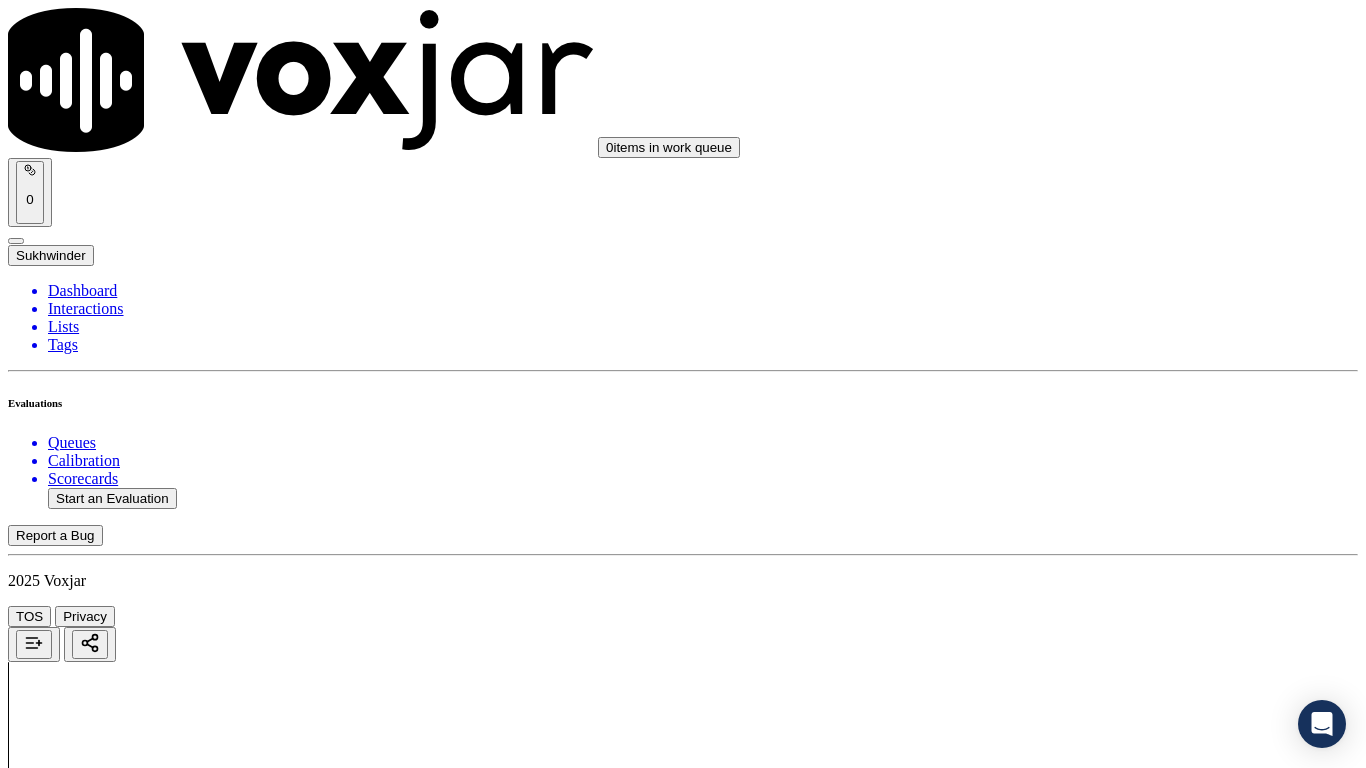 click on "Select an answer" at bounding box center (67, 3585) 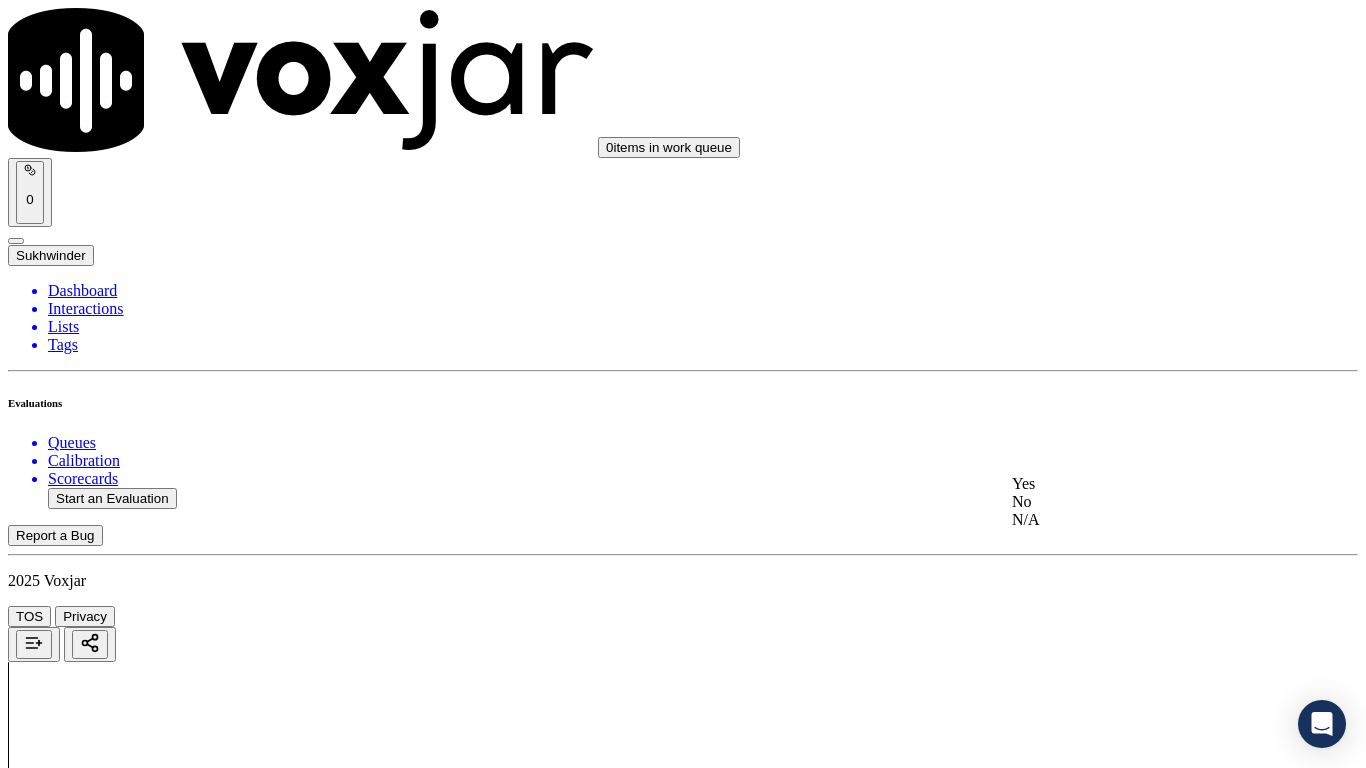 click on "Yes" at bounding box center [1139, 484] 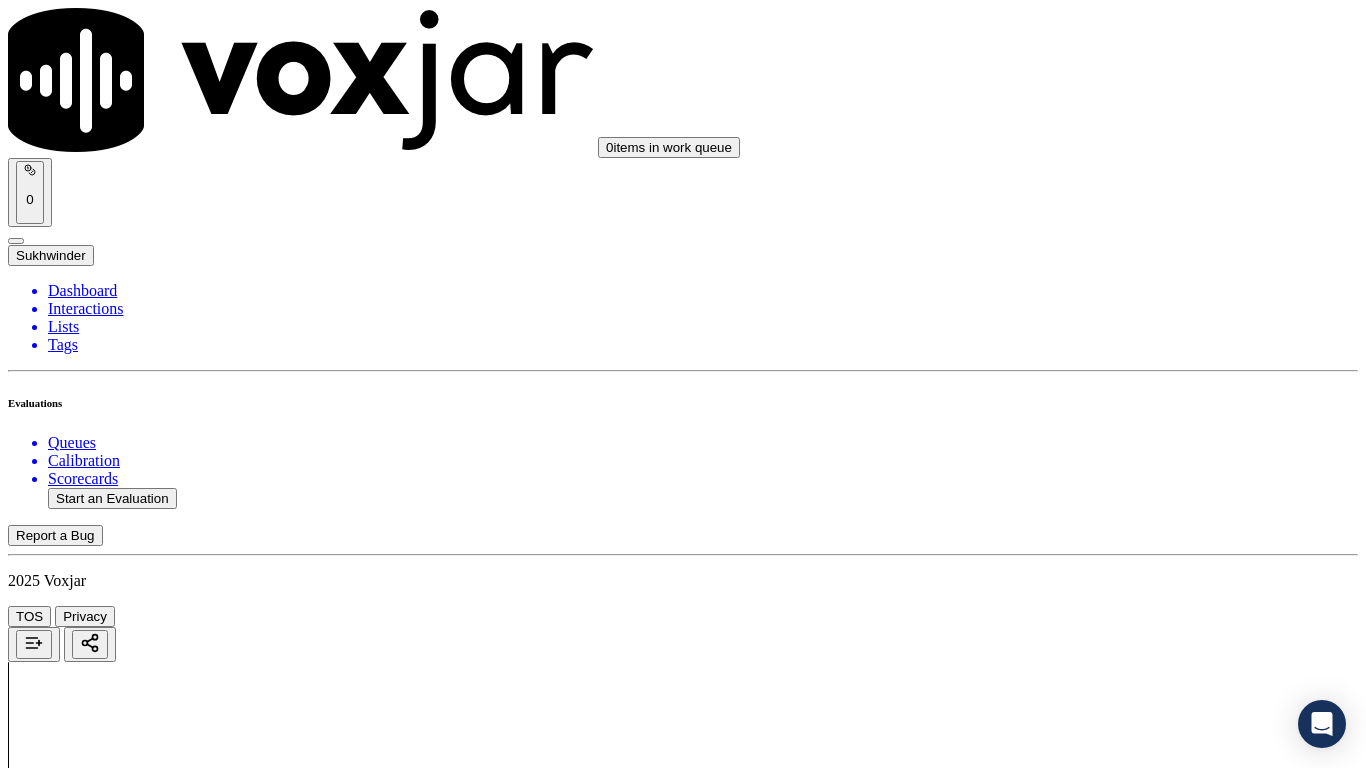 scroll, scrollTop: 1700, scrollLeft: 0, axis: vertical 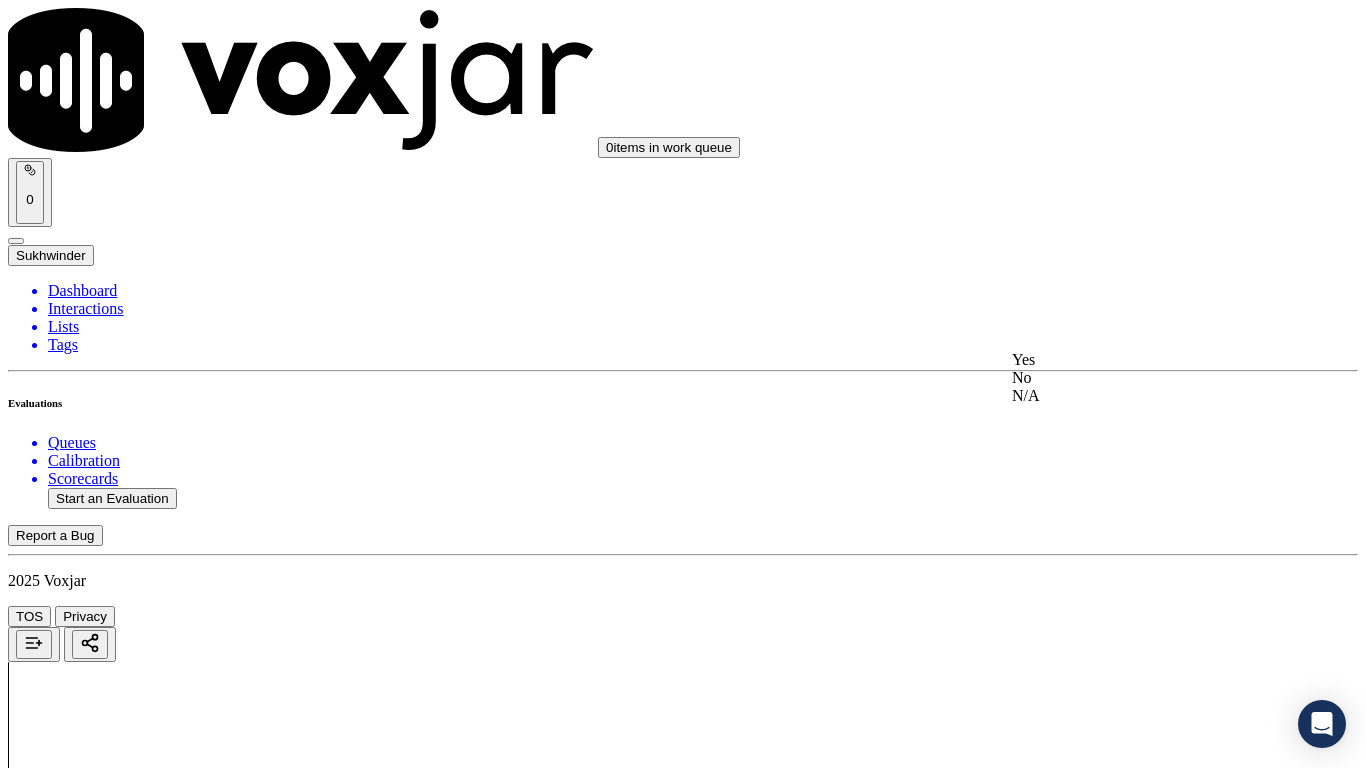 click on "Yes" at bounding box center (1139, 360) 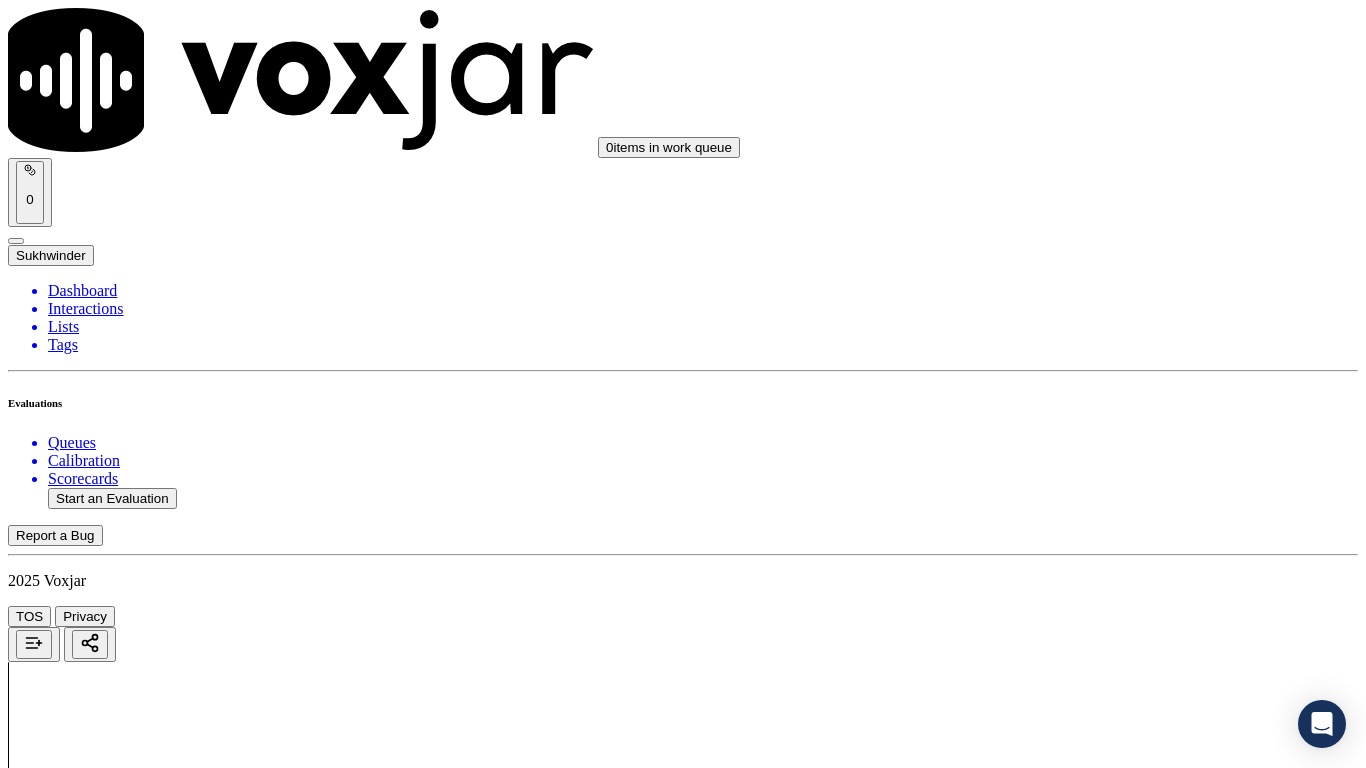 scroll, scrollTop: 2100, scrollLeft: 0, axis: vertical 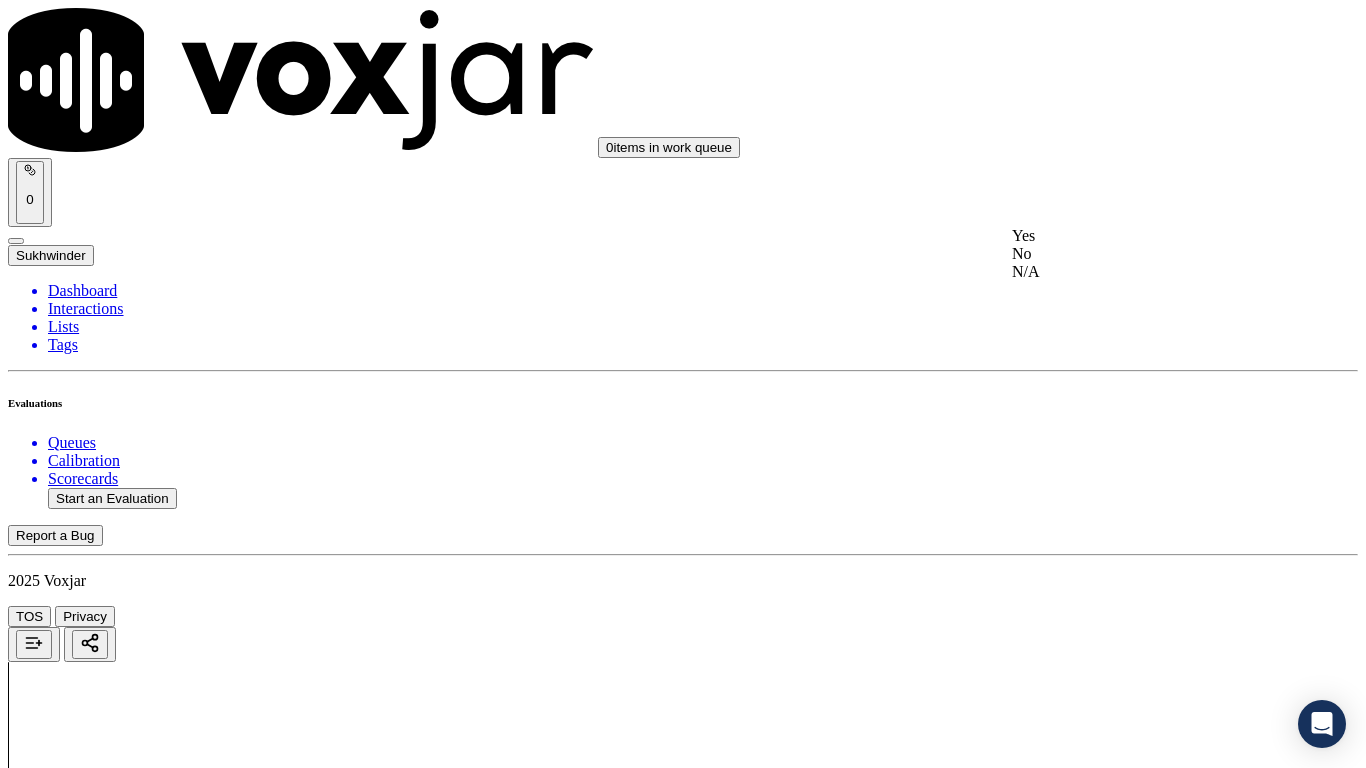 click on "Yes" at bounding box center (1139, 236) 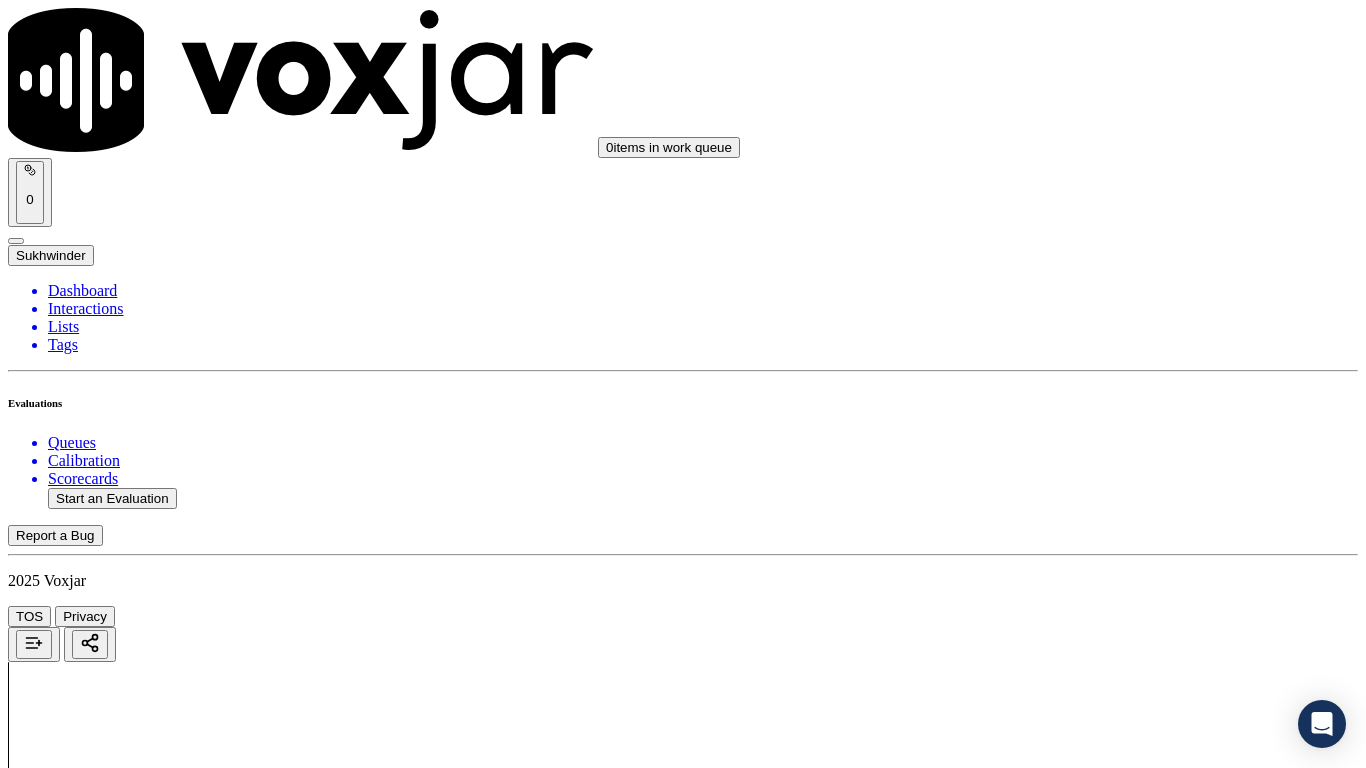 scroll, scrollTop: 2300, scrollLeft: 0, axis: vertical 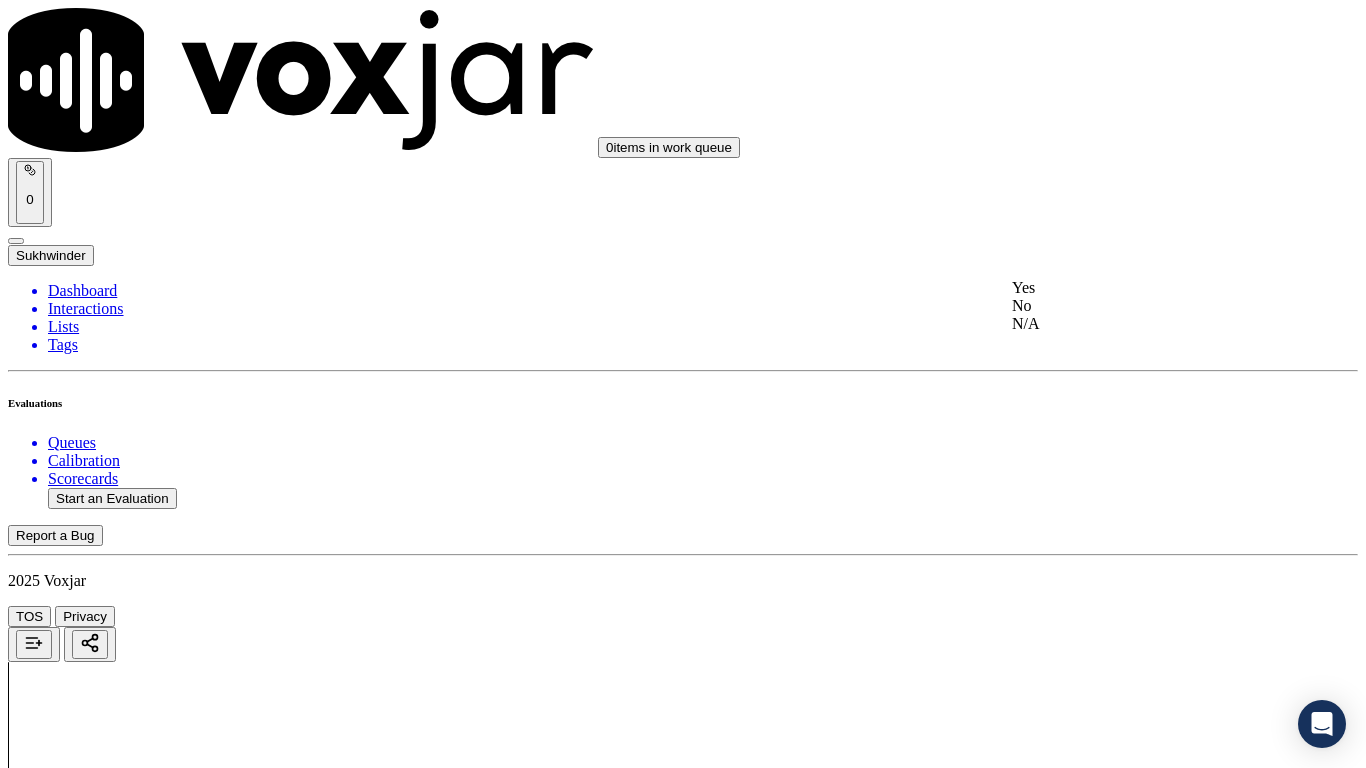 click on "Yes" at bounding box center (1139, 288) 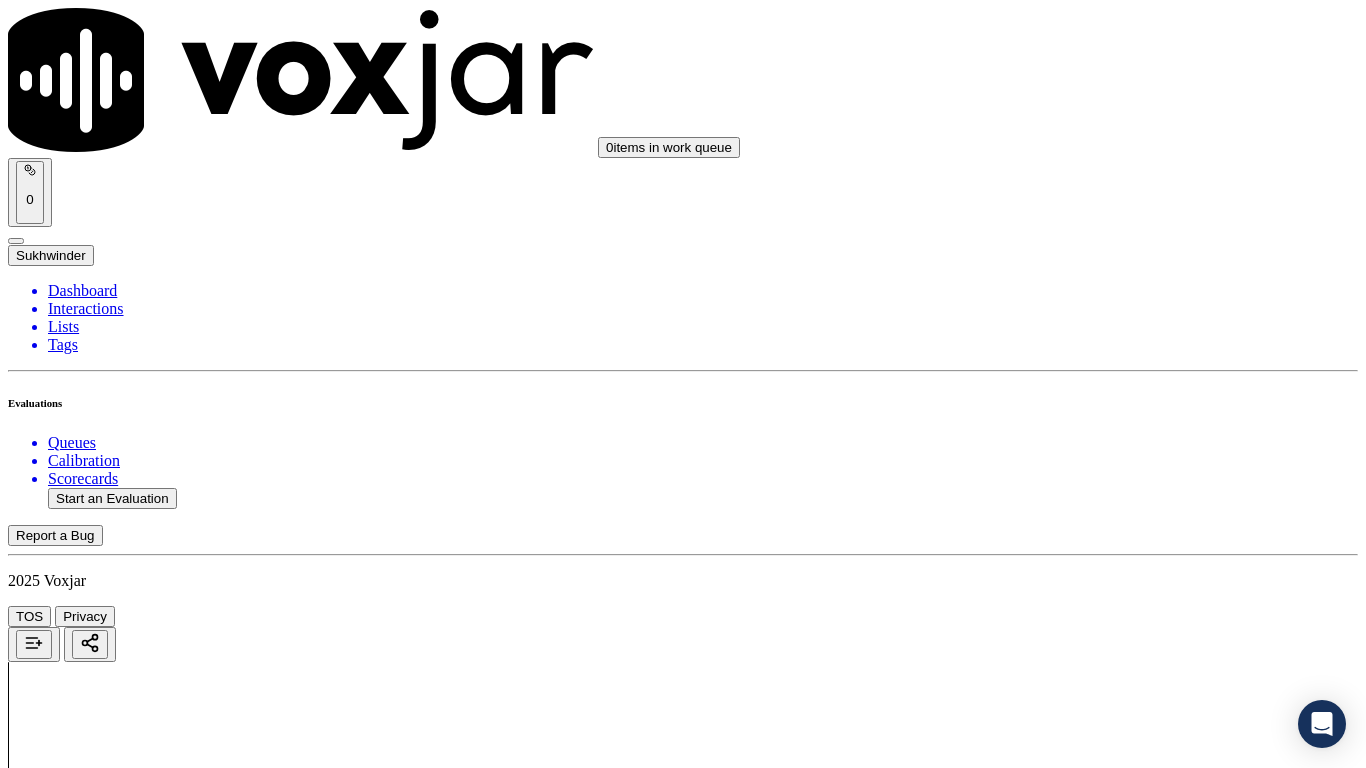scroll, scrollTop: 2700, scrollLeft: 0, axis: vertical 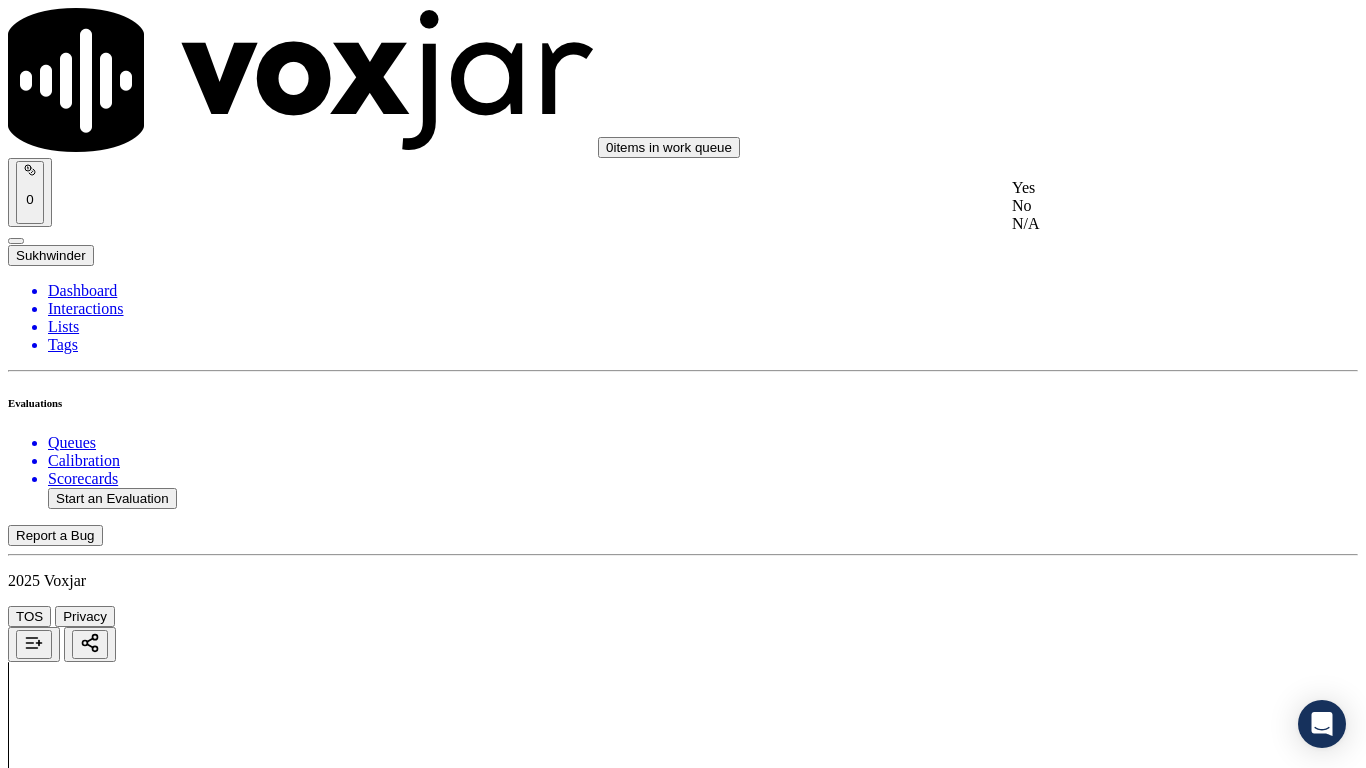 click on "Yes" at bounding box center (1139, 188) 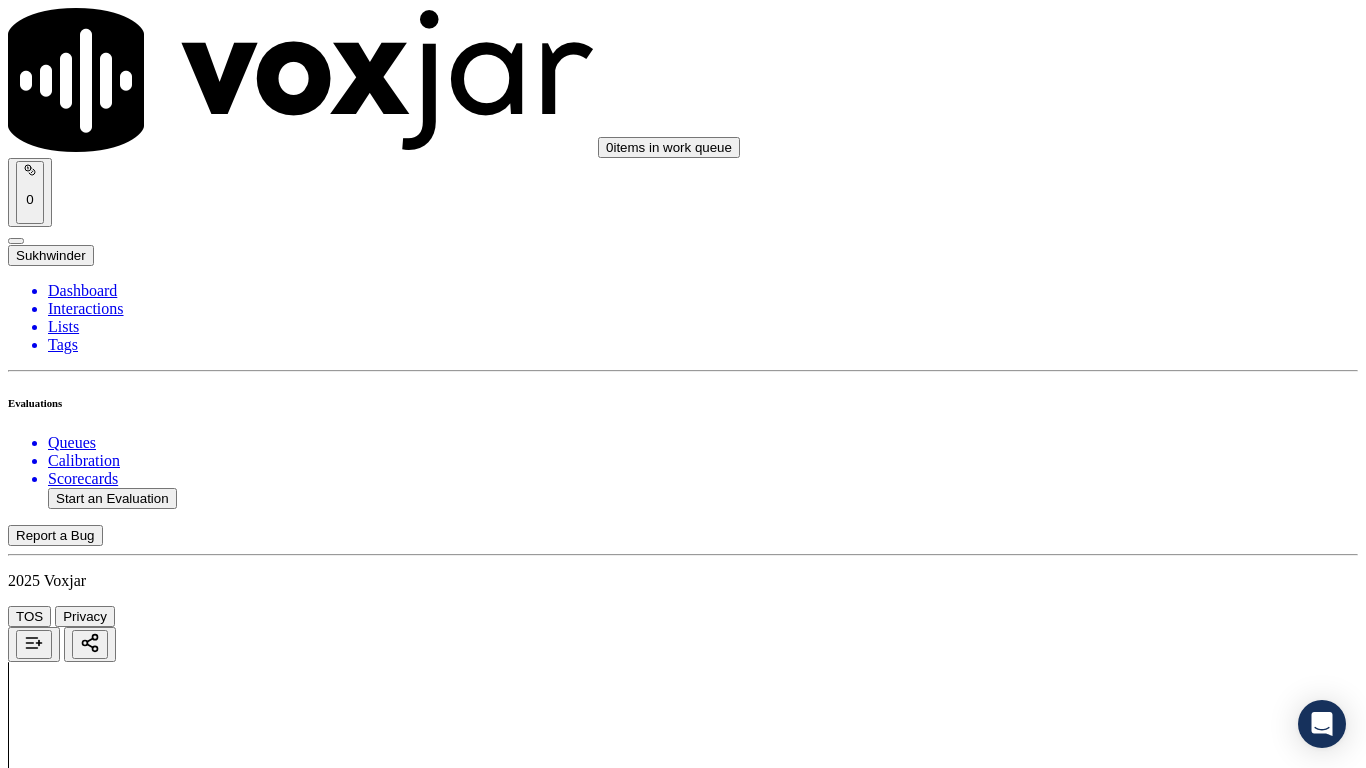 scroll, scrollTop: 3000, scrollLeft: 0, axis: vertical 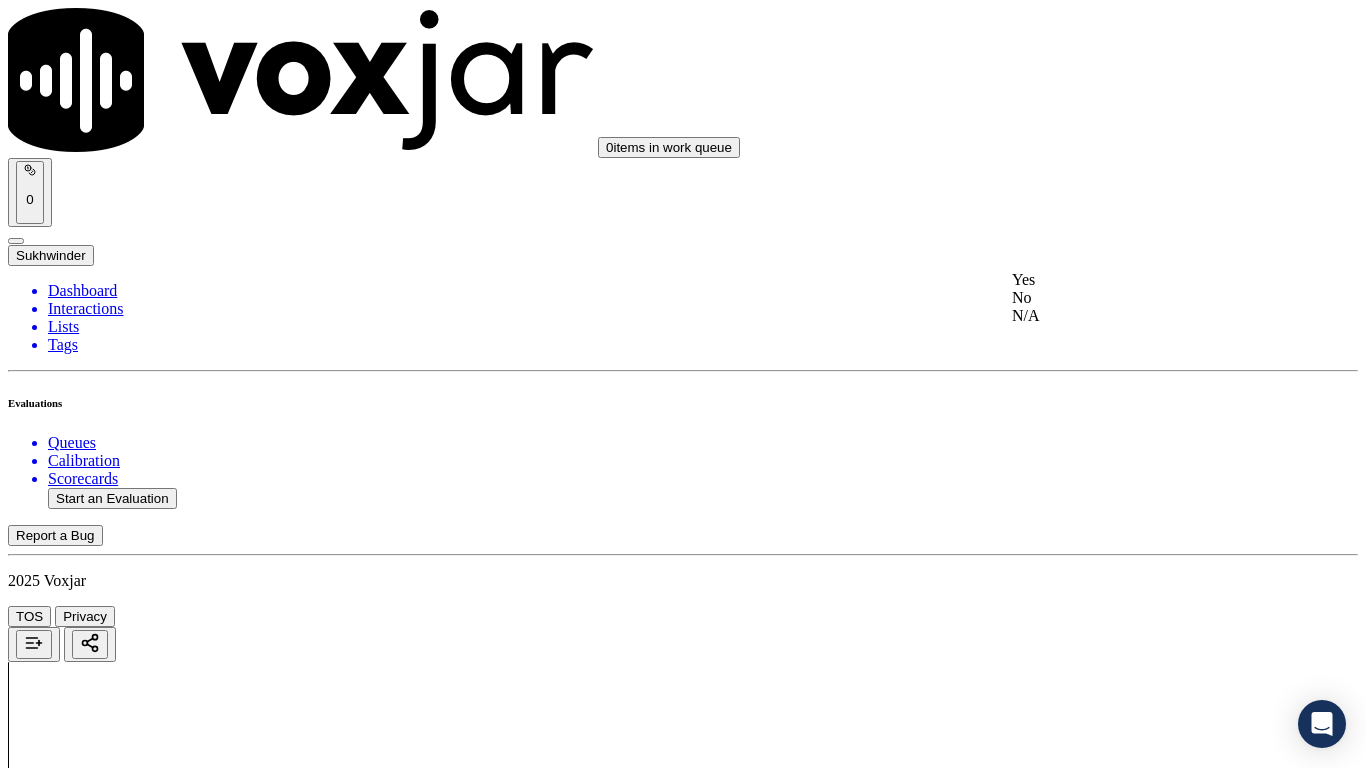 click on "Yes" at bounding box center [1139, 280] 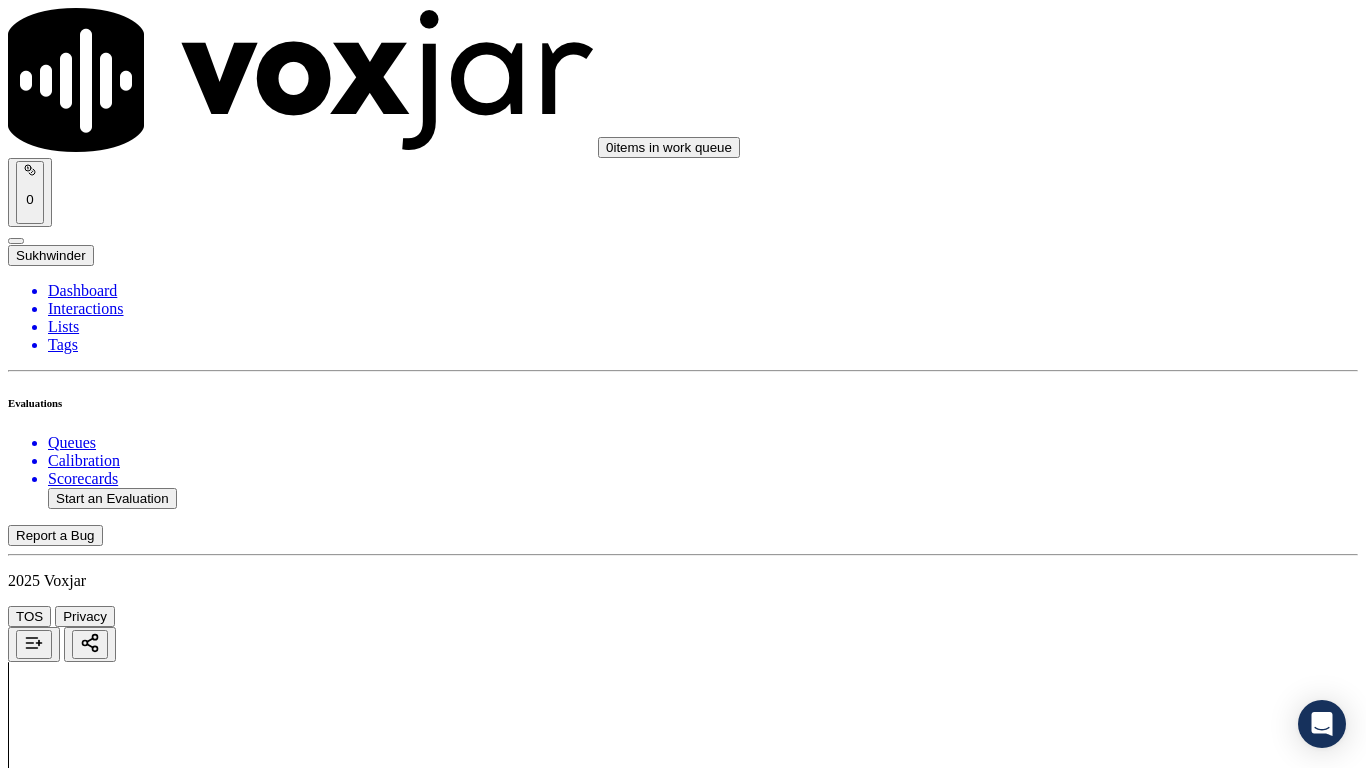 scroll, scrollTop: 3400, scrollLeft: 0, axis: vertical 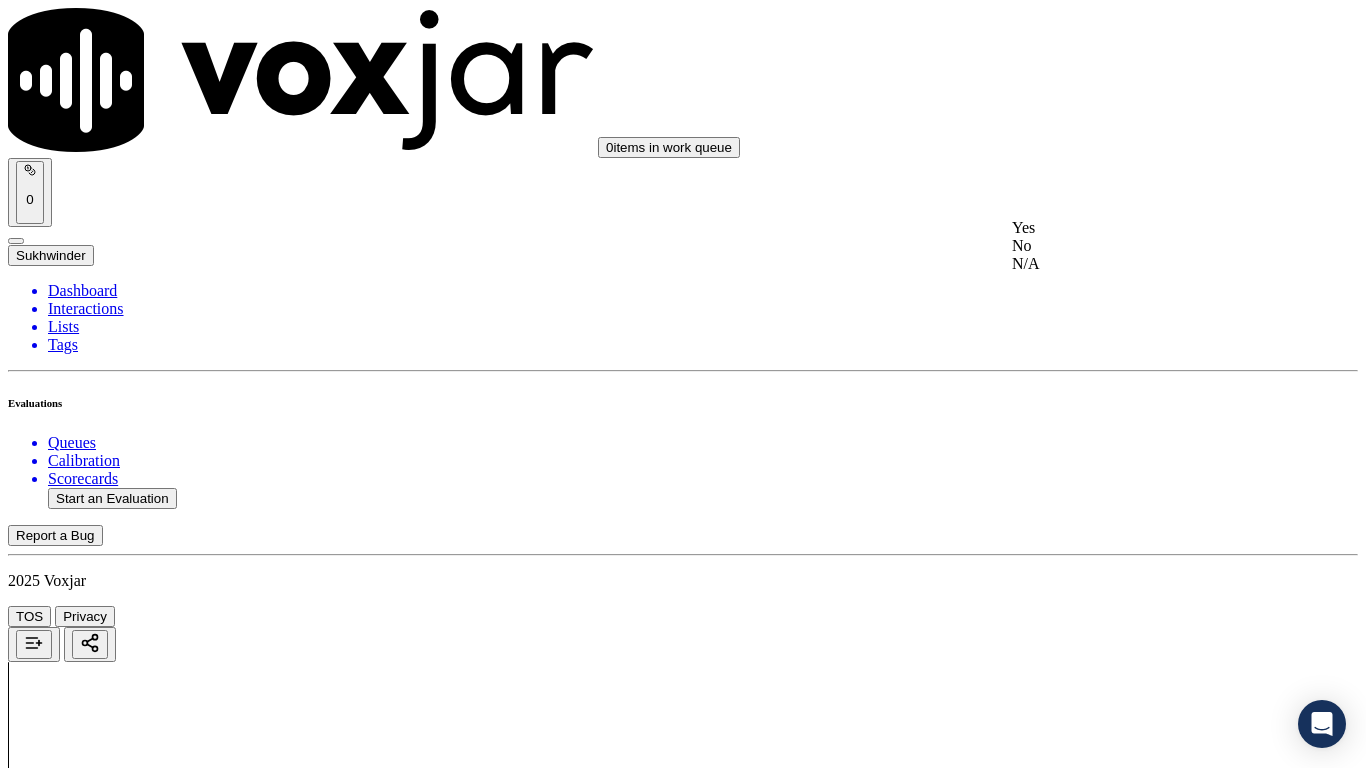 click on "Yes" at bounding box center [1139, 228] 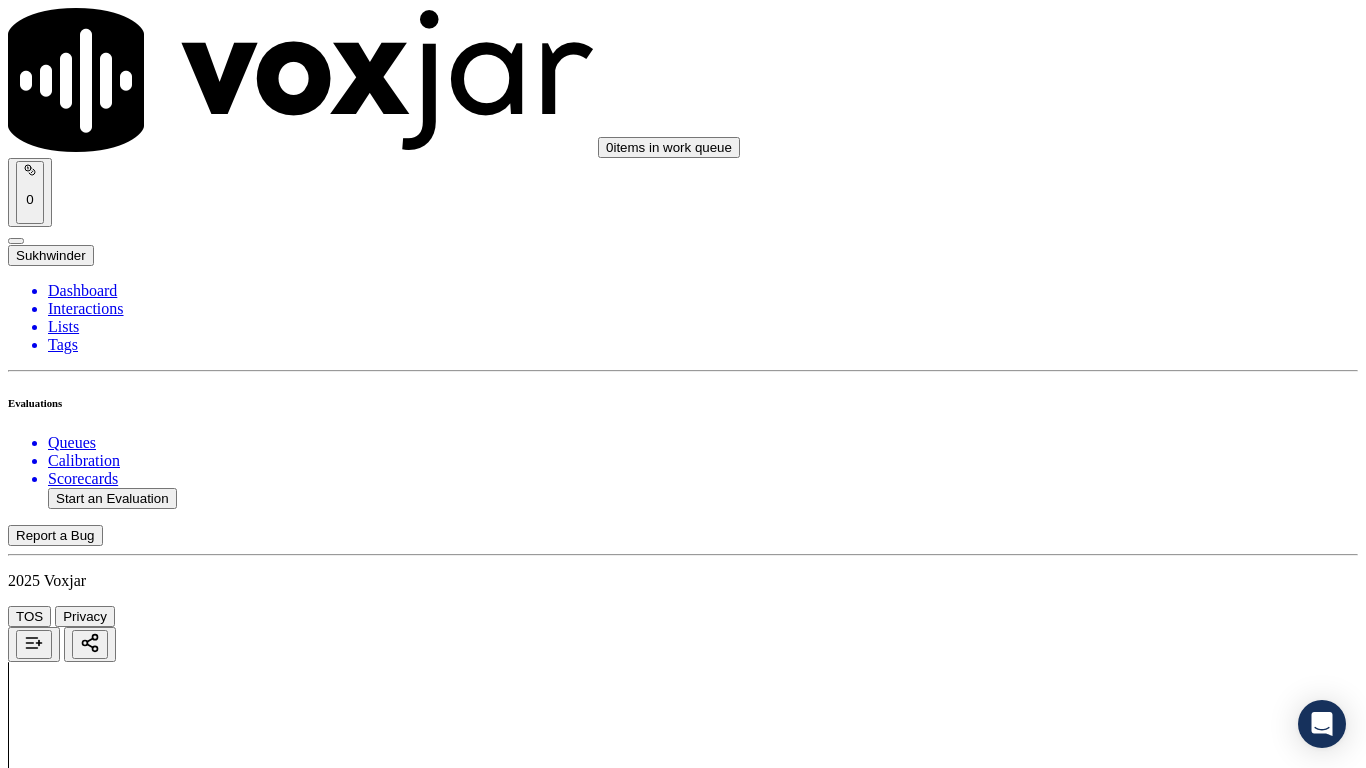 scroll, scrollTop: 3700, scrollLeft: 0, axis: vertical 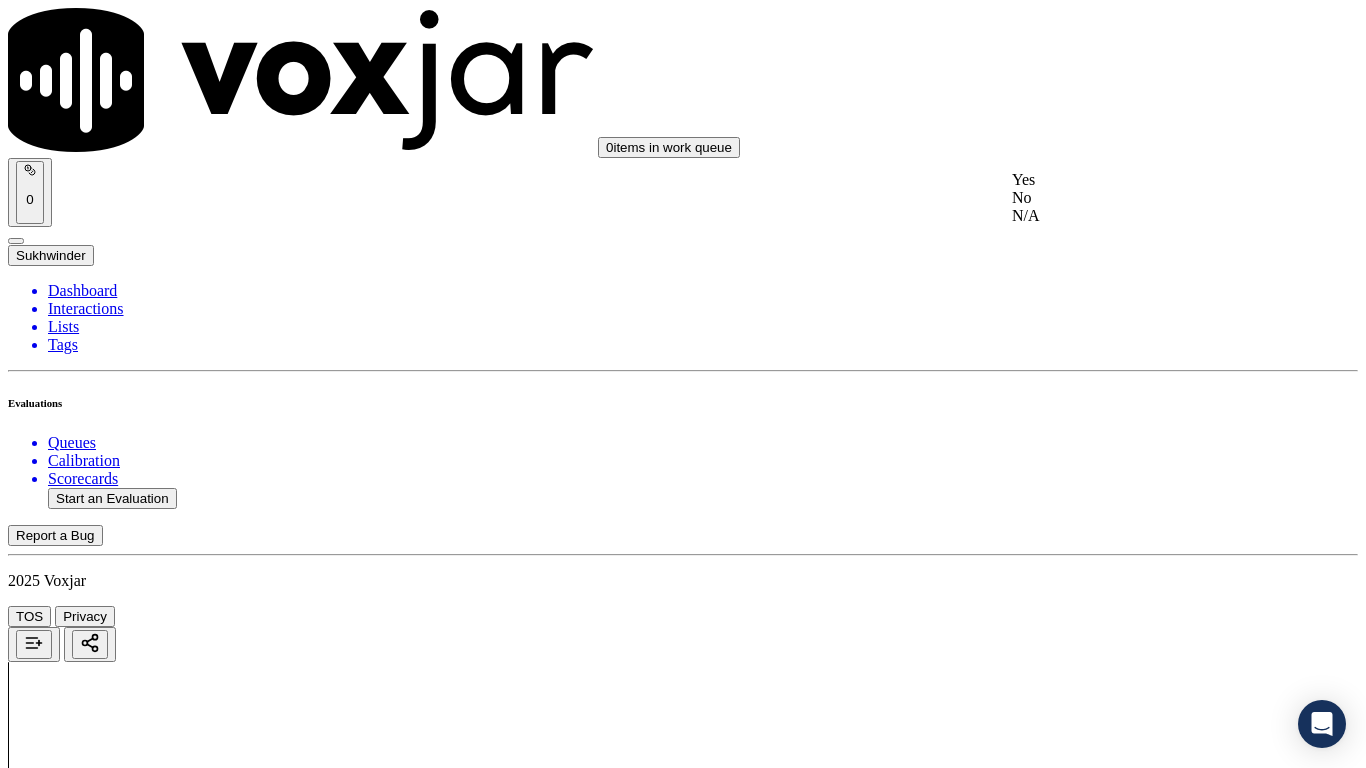 click on "Yes" at bounding box center [1139, 180] 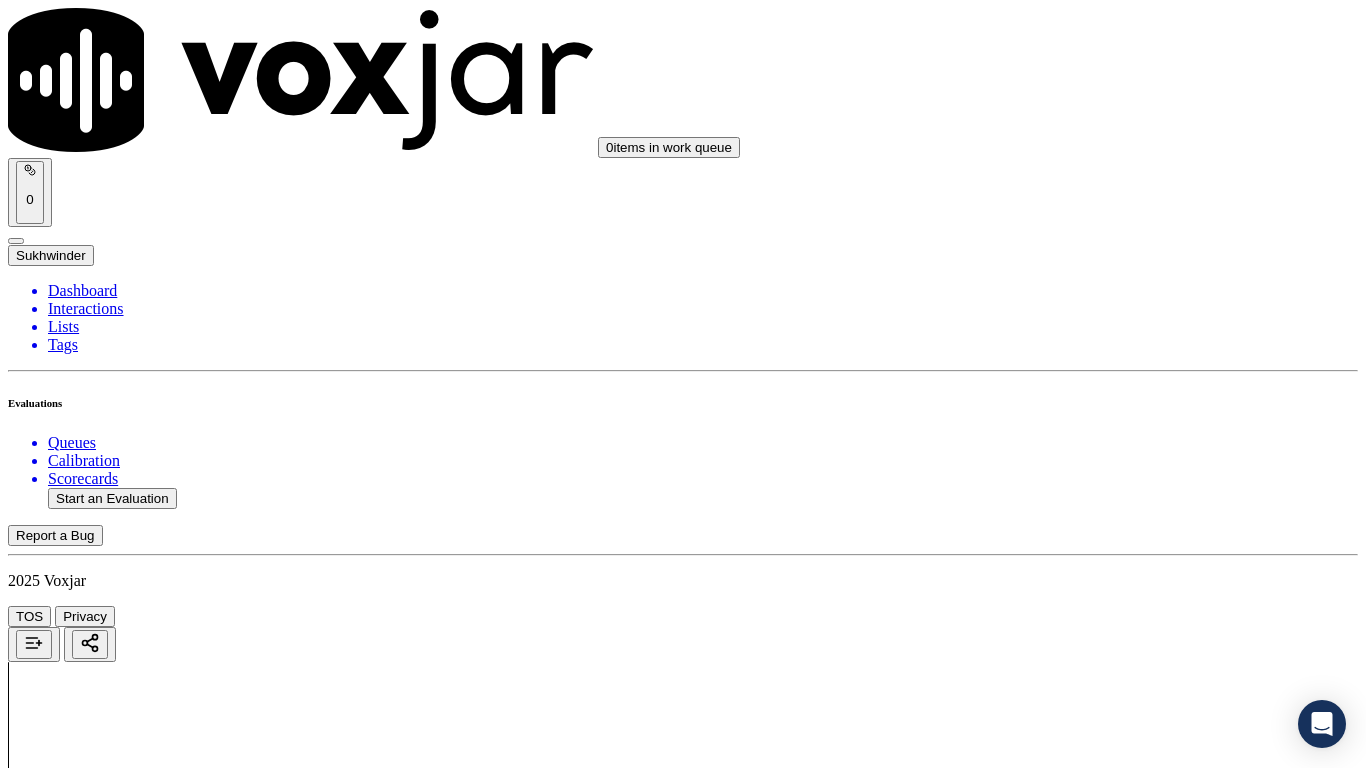 click on "Select an answer" at bounding box center [67, 5540] 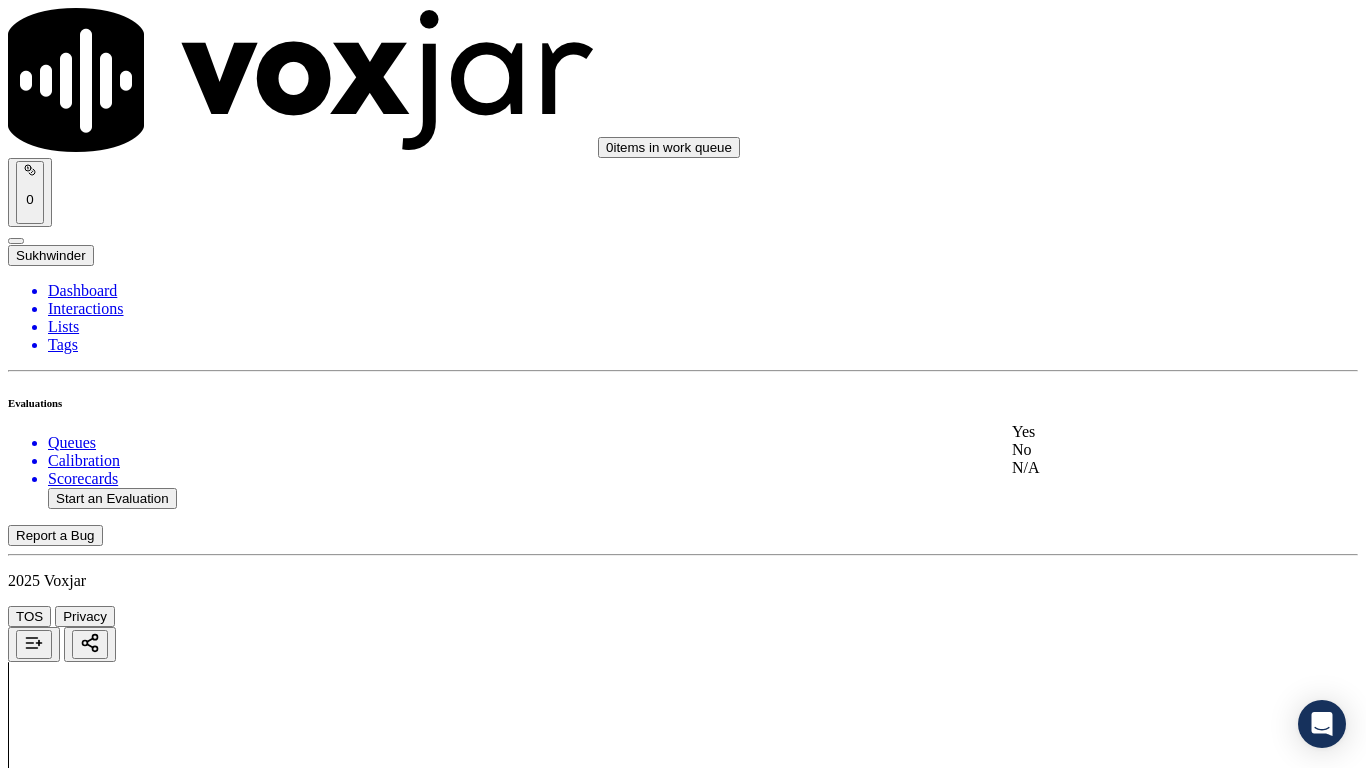 click on "Yes" at bounding box center [1139, 432] 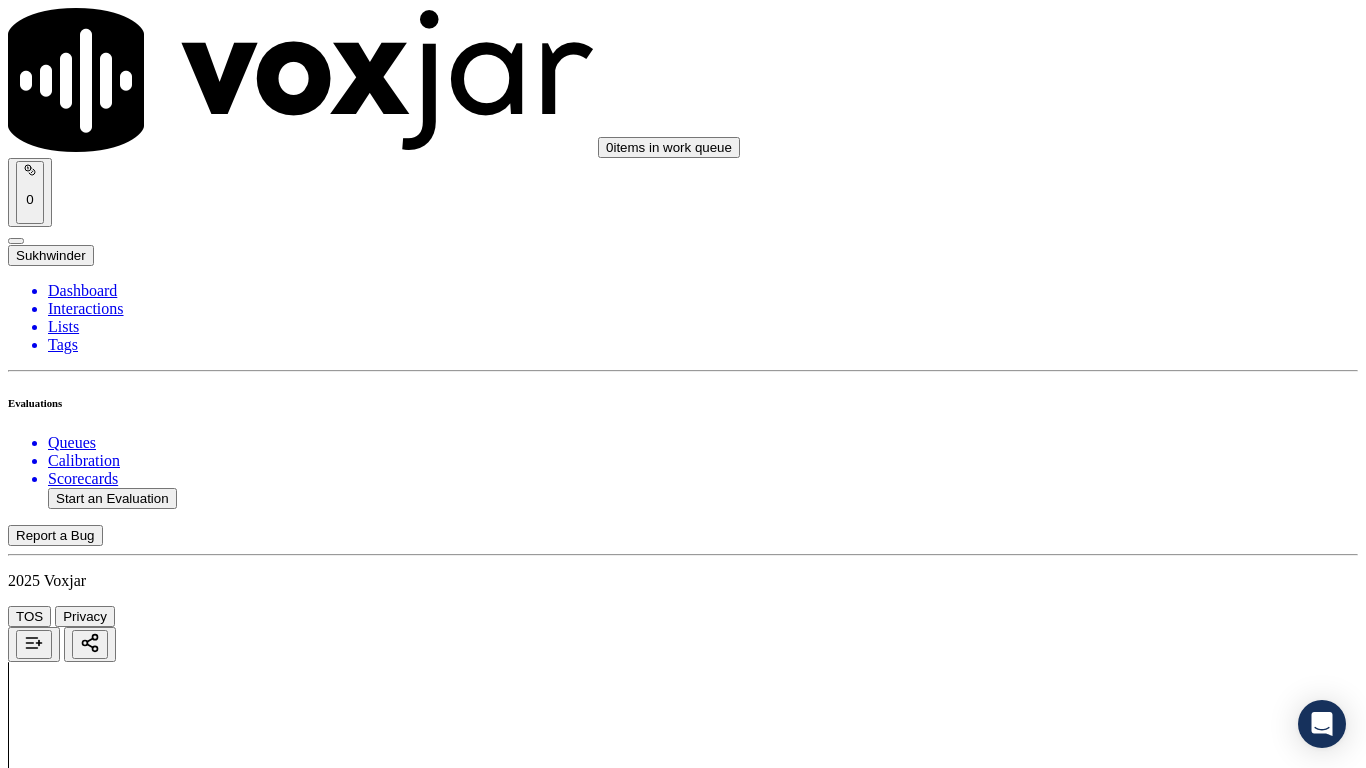 scroll, scrollTop: 4200, scrollLeft: 0, axis: vertical 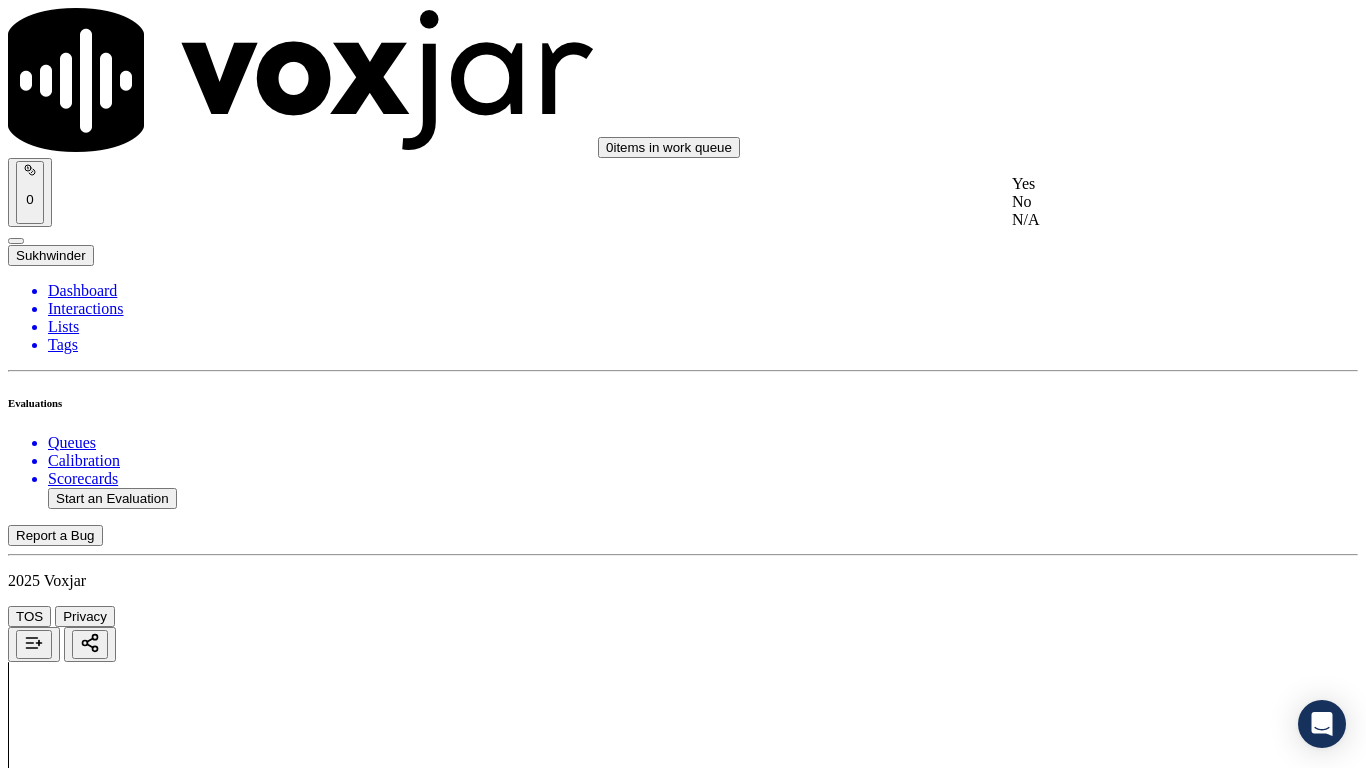 click on "Yes" at bounding box center (1139, 184) 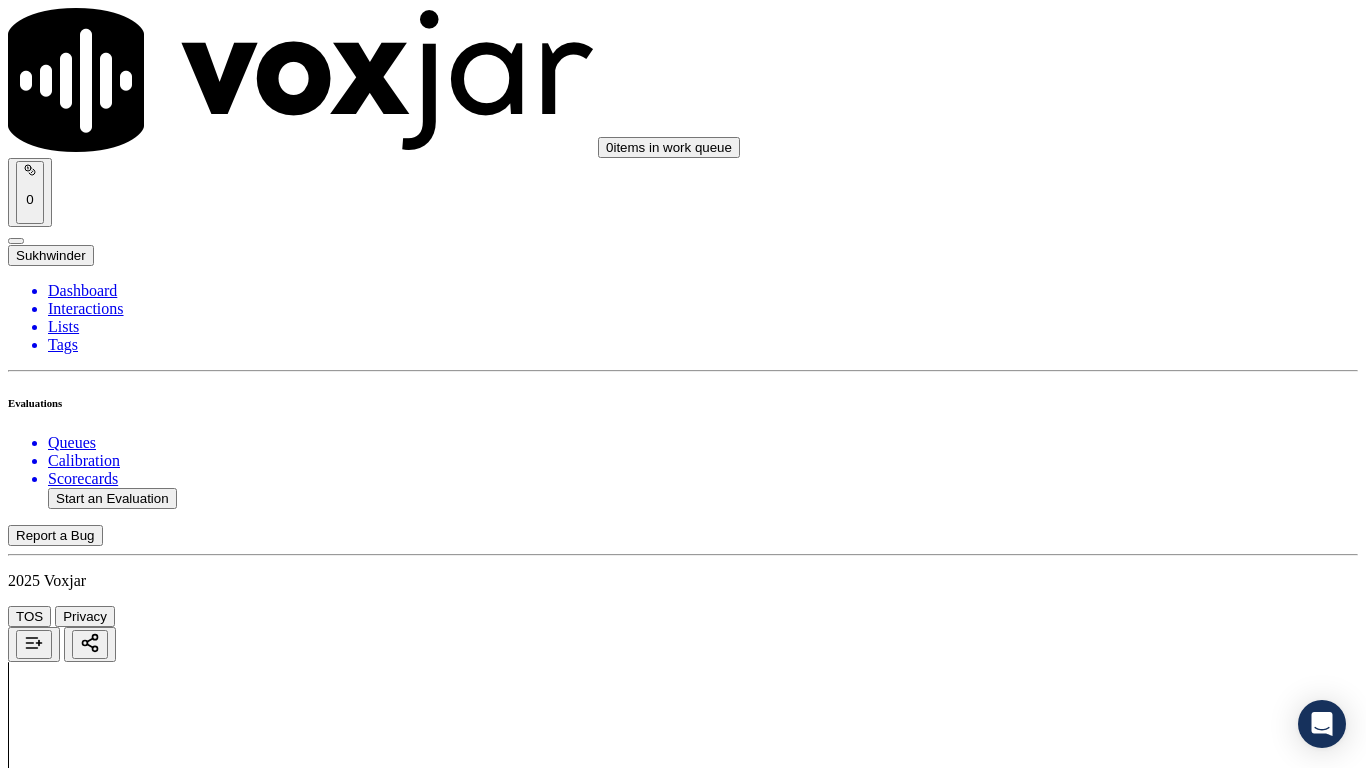 click on "Select an answer" at bounding box center (67, 6026) 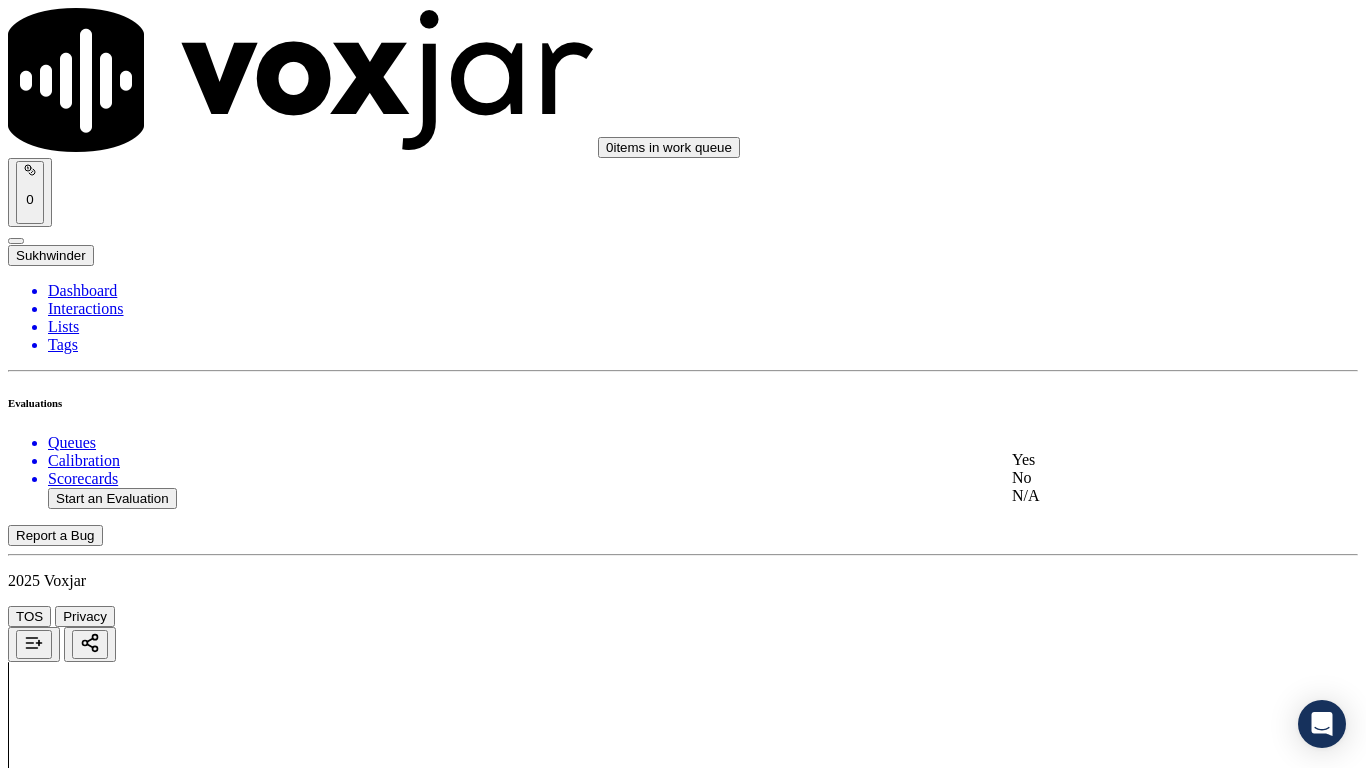 click on "Yes" at bounding box center [1139, 460] 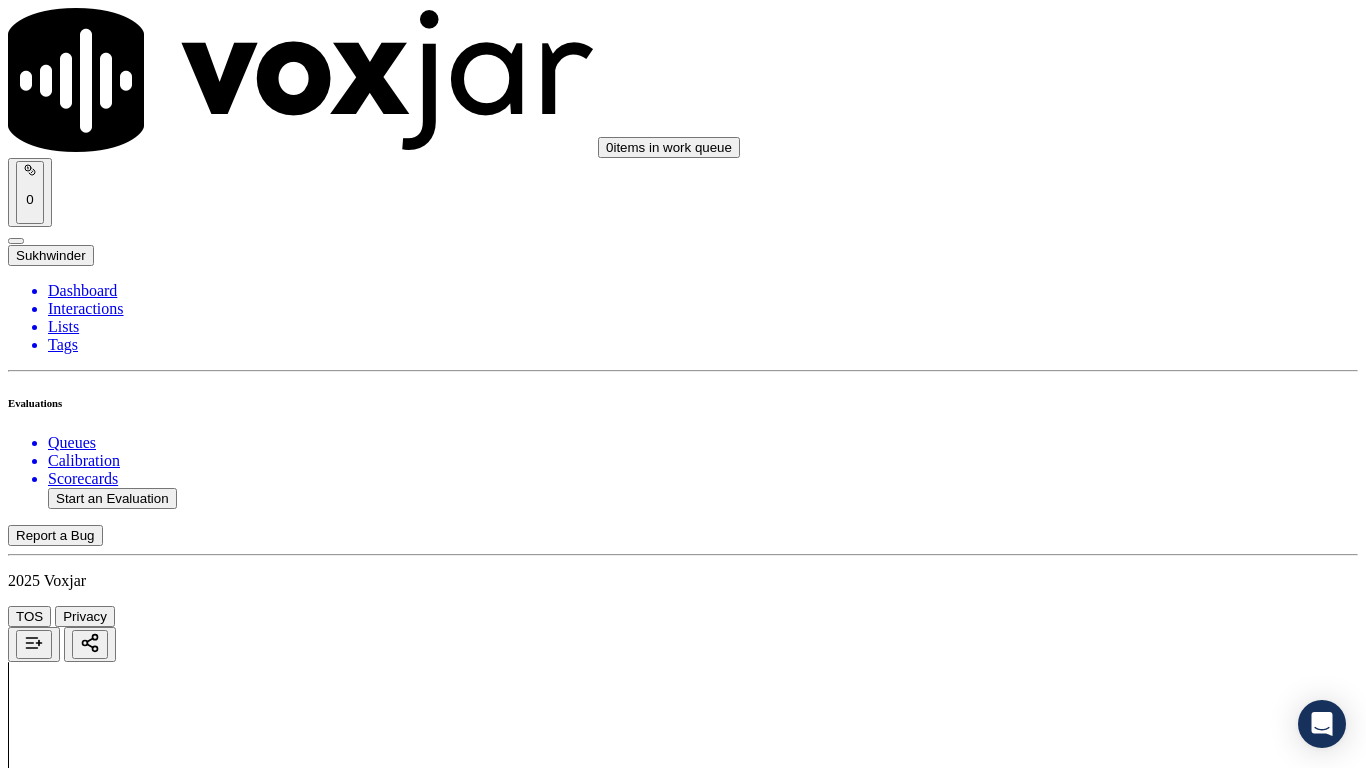 scroll, scrollTop: 4700, scrollLeft: 0, axis: vertical 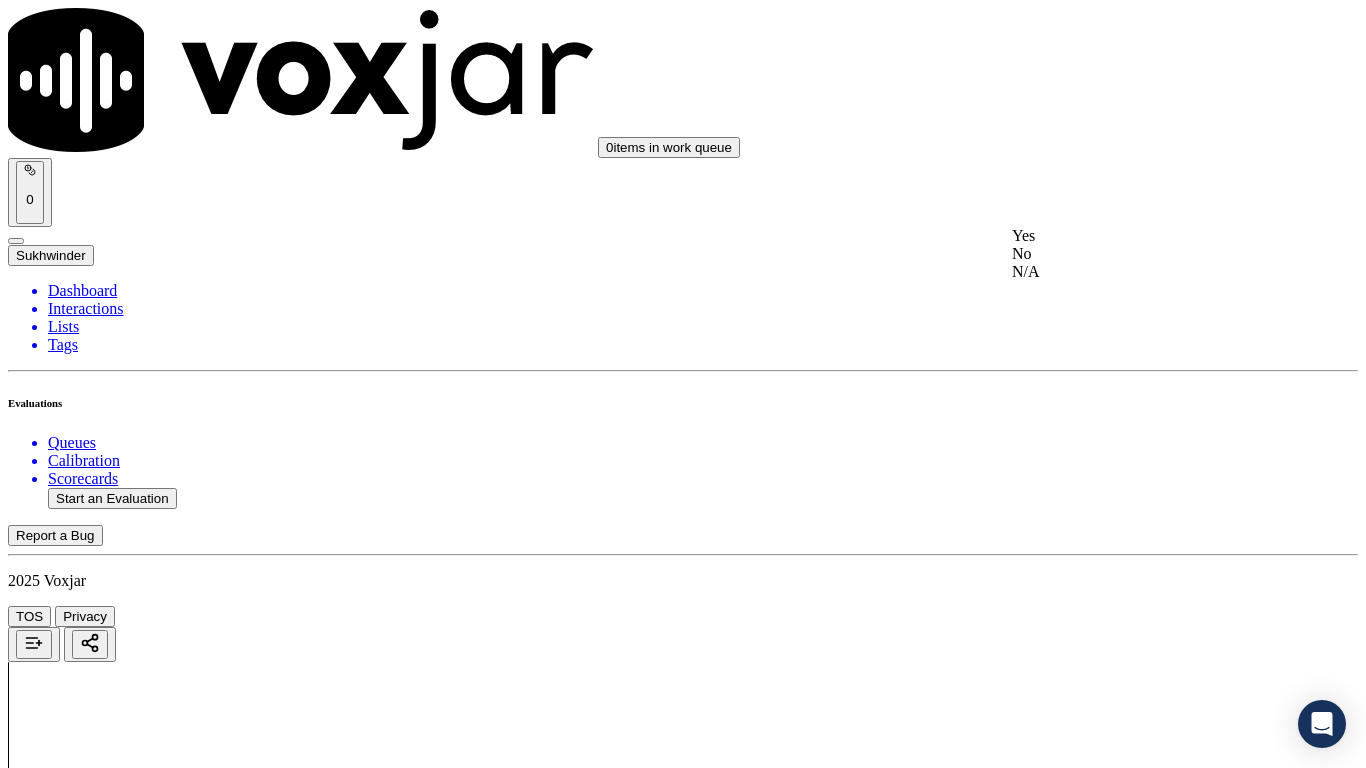 click on "Yes" at bounding box center [1139, 236] 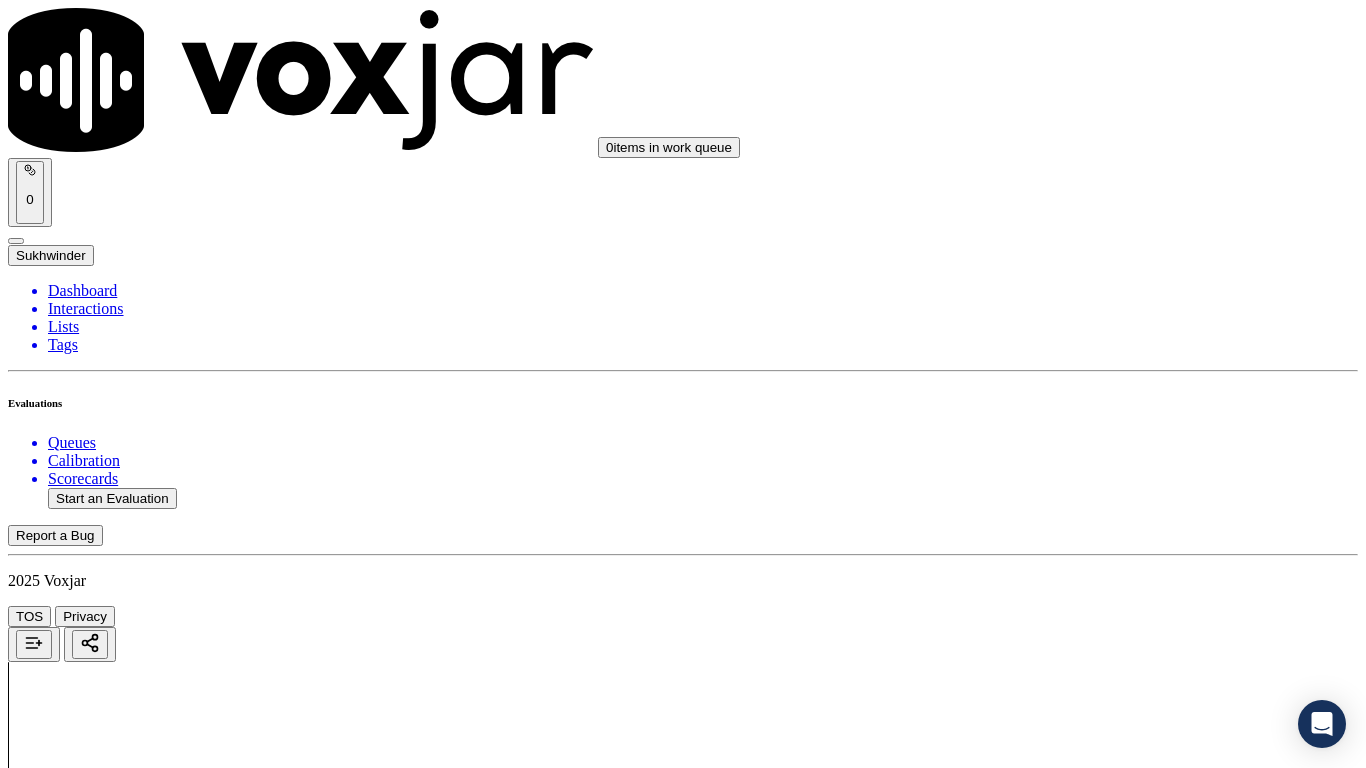 click on "Select an answer" at bounding box center [67, 6499] 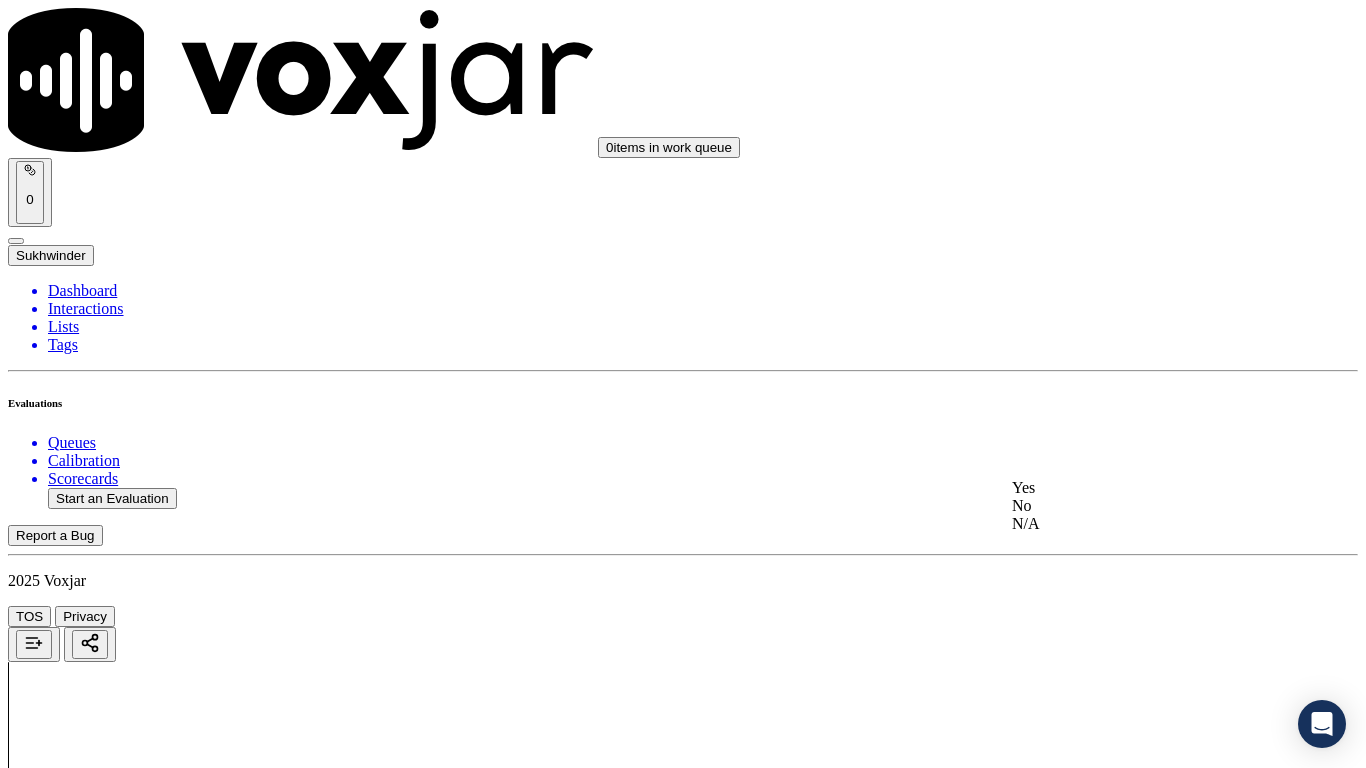 click on "Yes" at bounding box center (1139, 488) 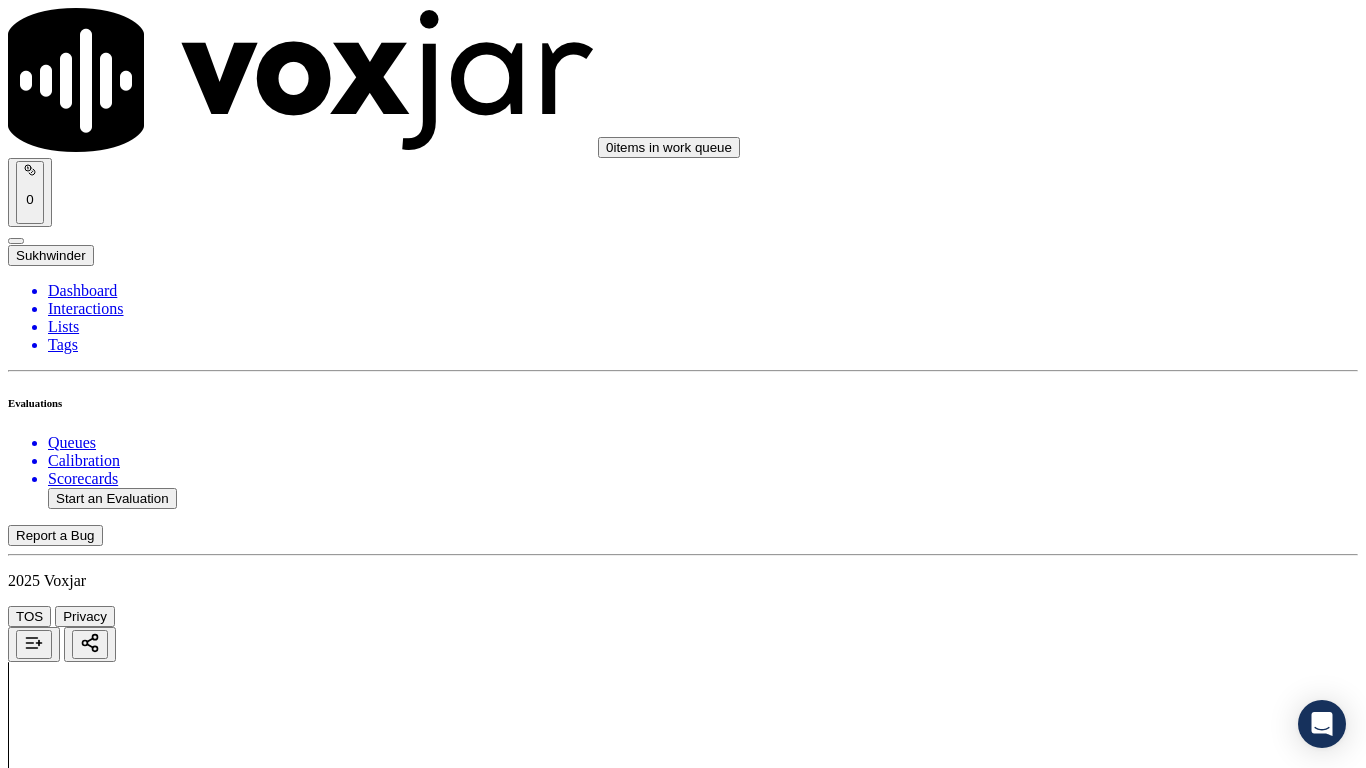 scroll, scrollTop: 5200, scrollLeft: 0, axis: vertical 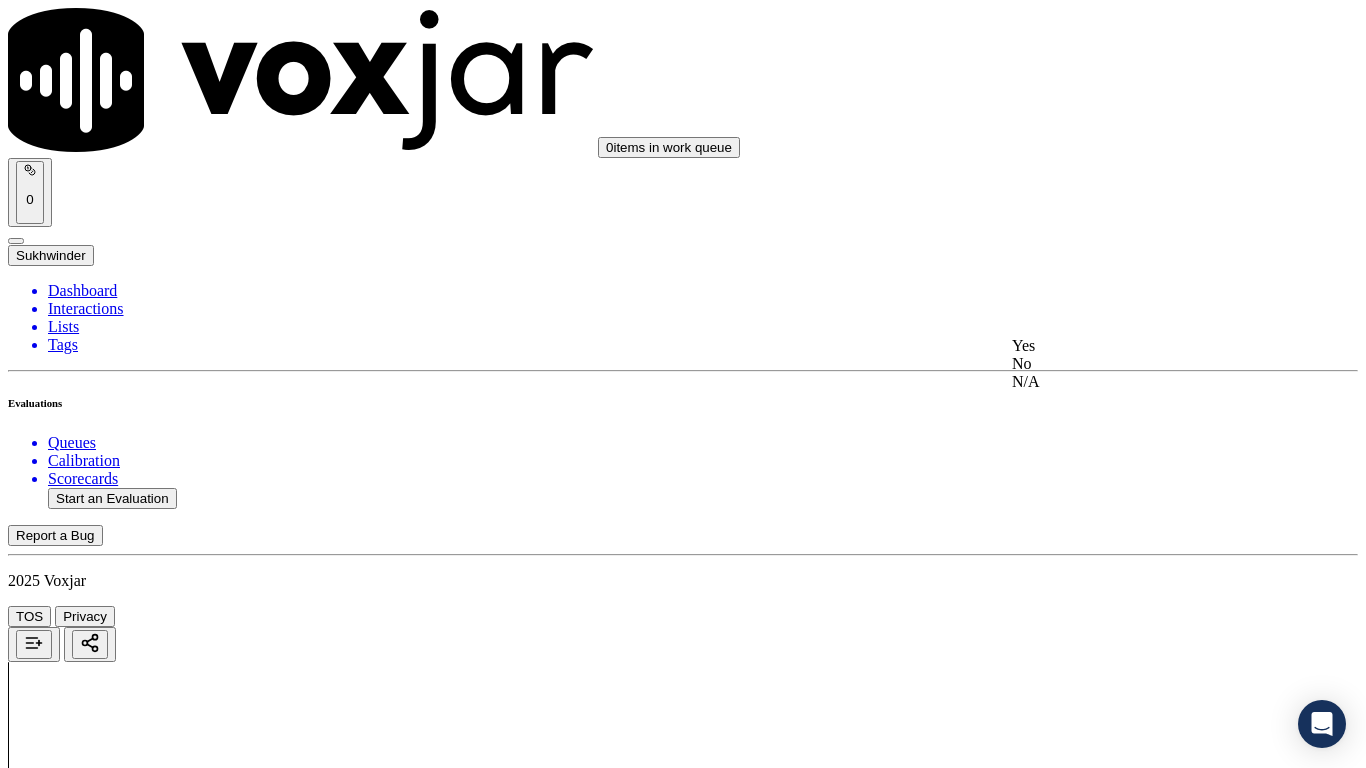 click on "Yes" at bounding box center [1139, 346] 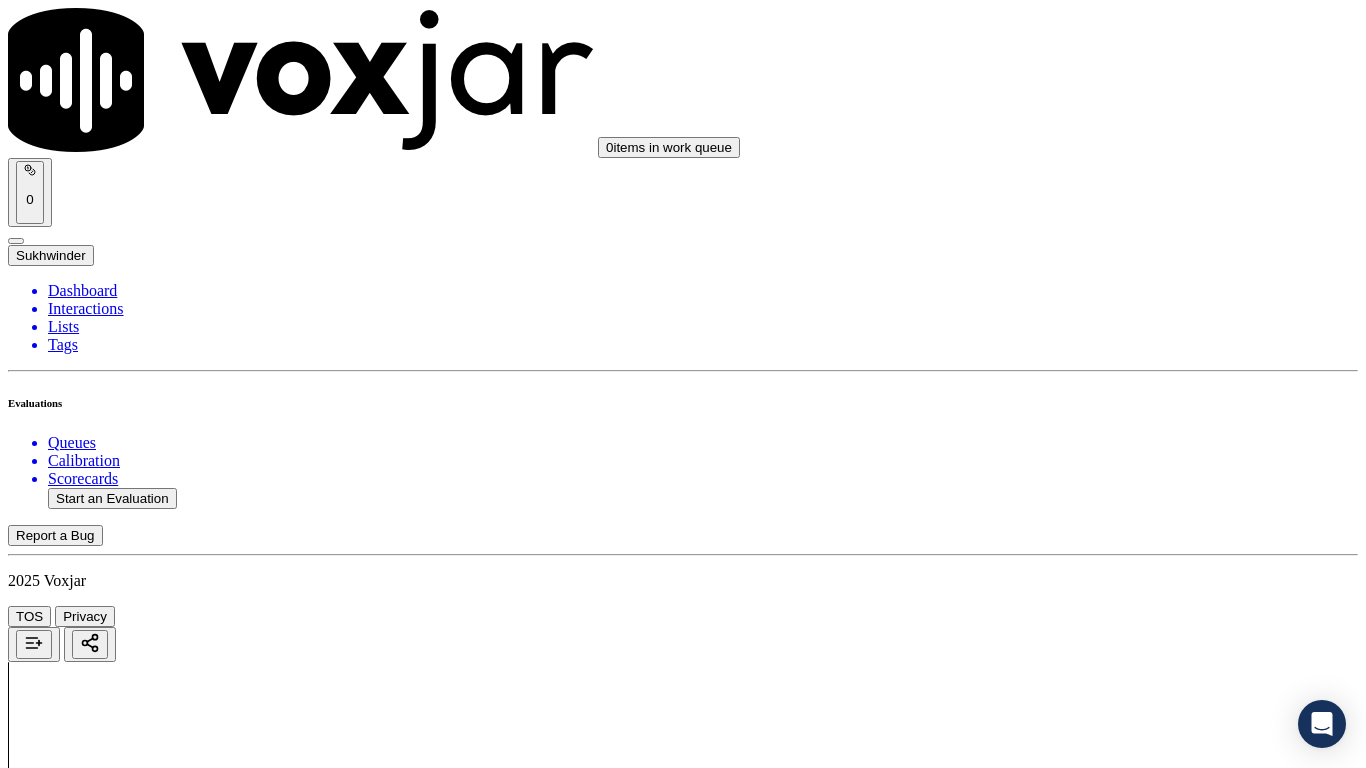 click on "Select an answer" at bounding box center [67, 7036] 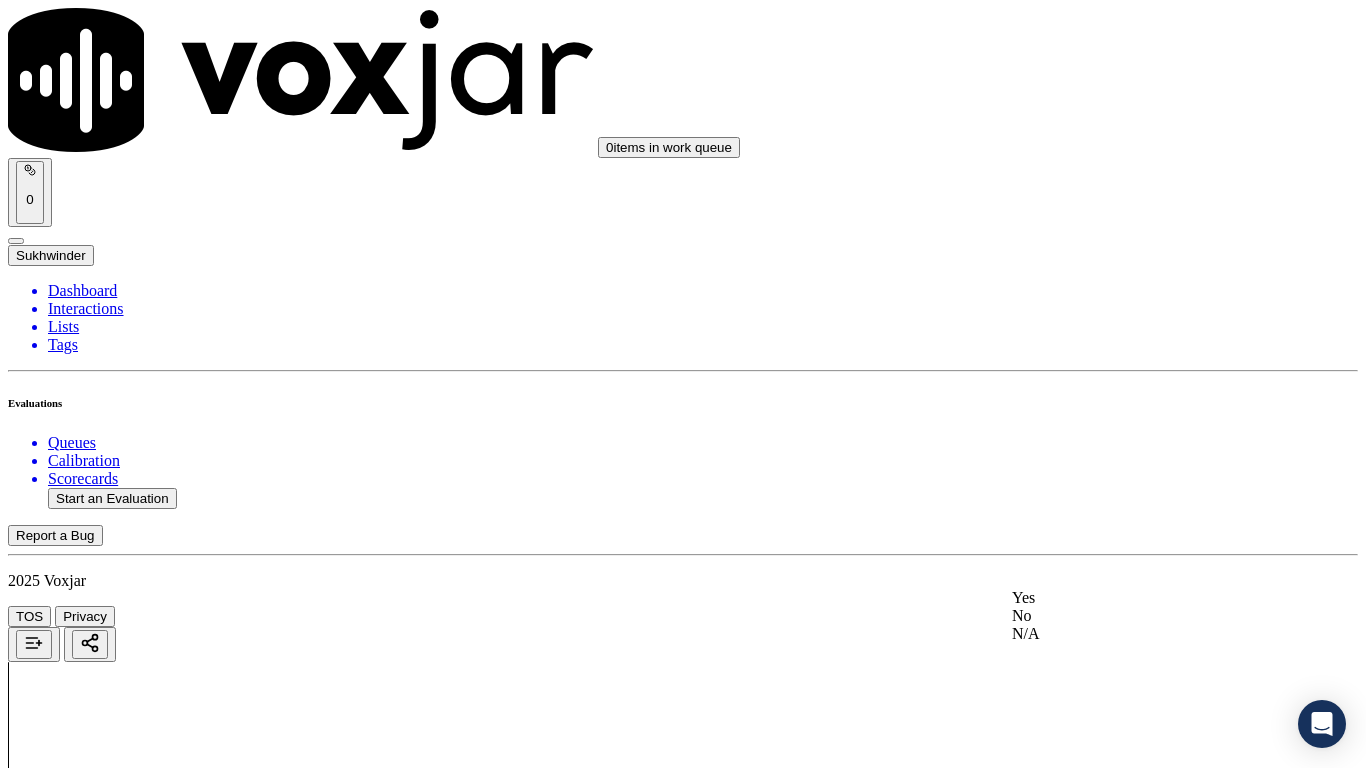 click on "Yes" at bounding box center (1139, 598) 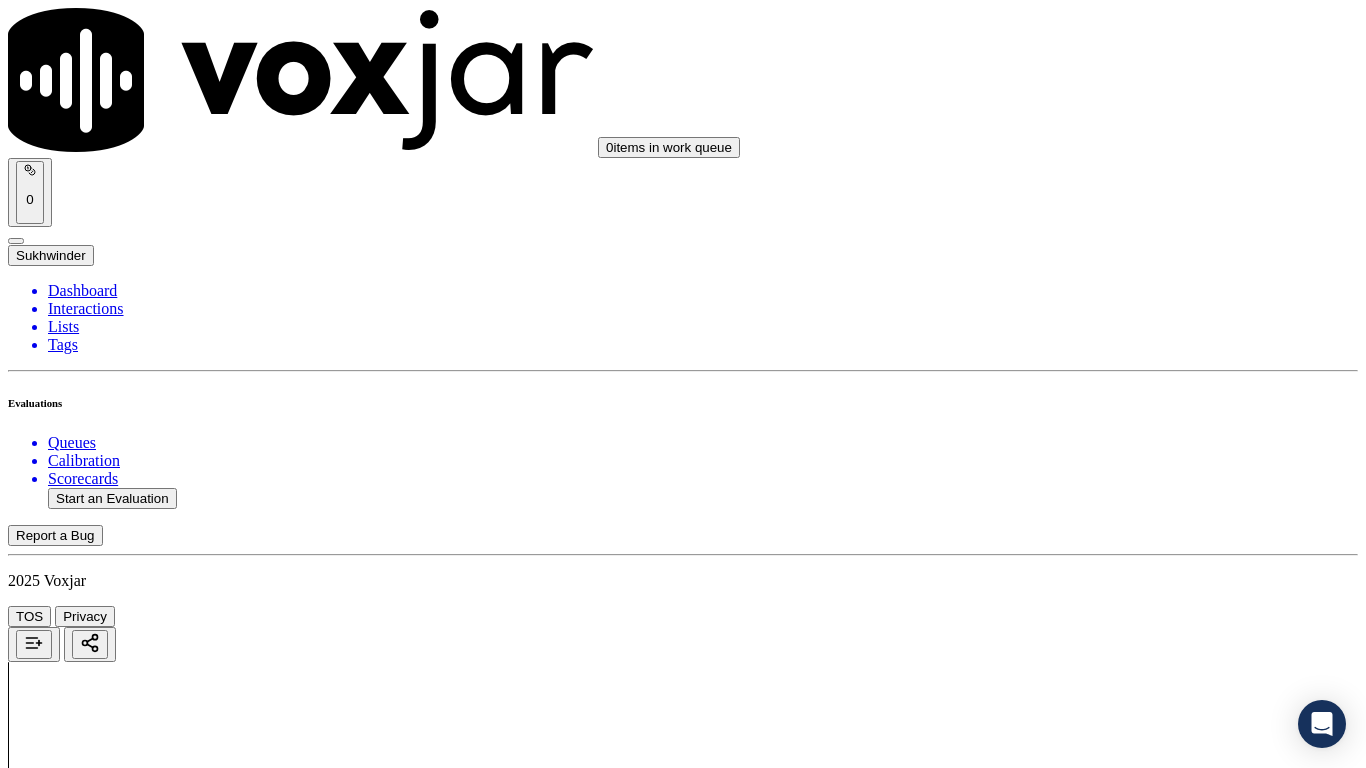 scroll, scrollTop: 5533, scrollLeft: 0, axis: vertical 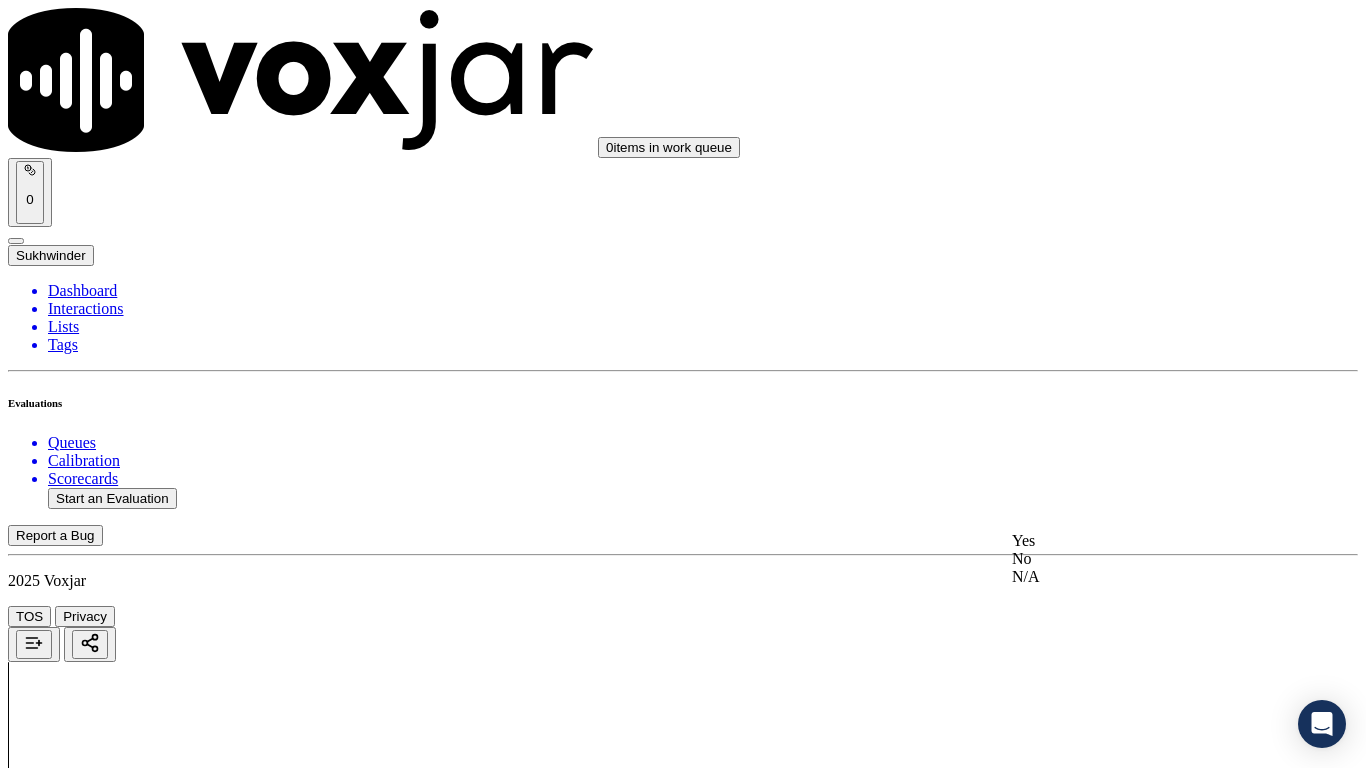 click on "Yes" at bounding box center [1139, 541] 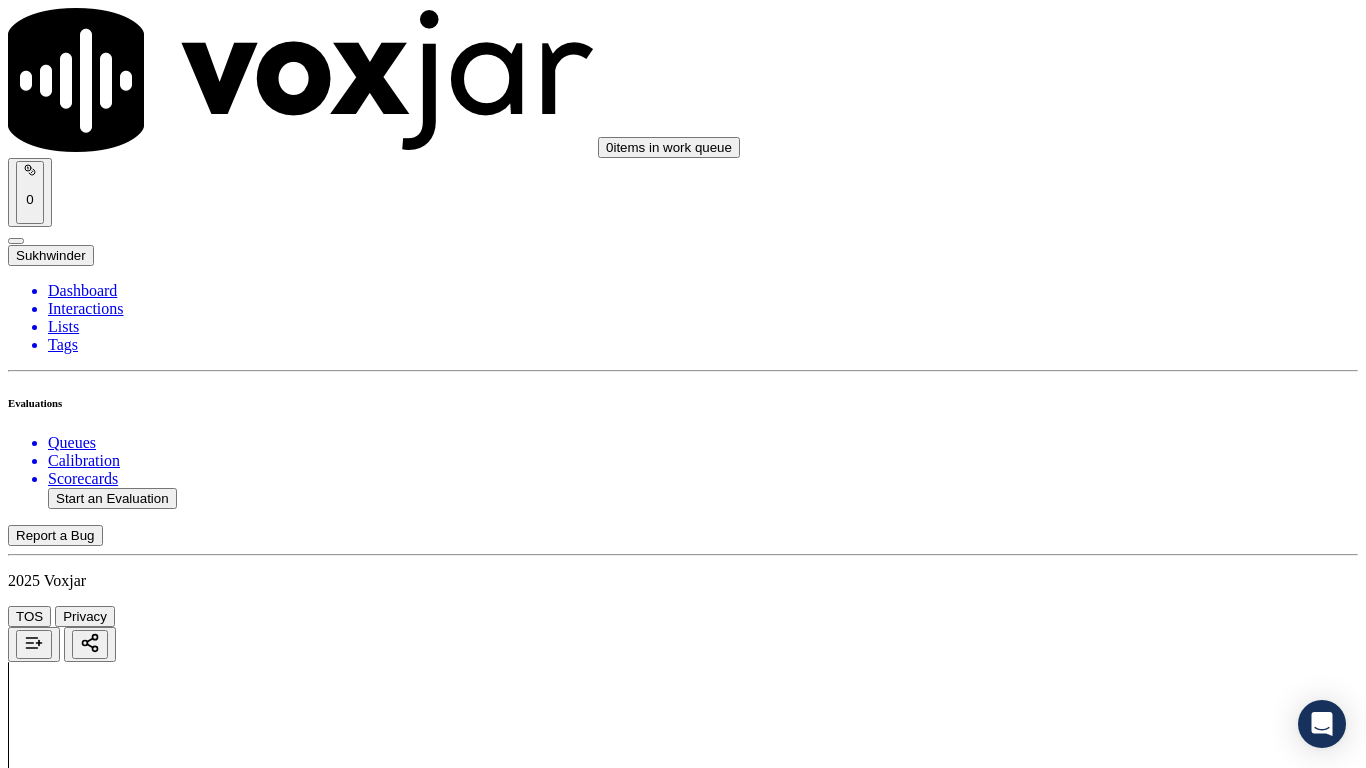 click on "Submit Scores" at bounding box center (59, 7345) 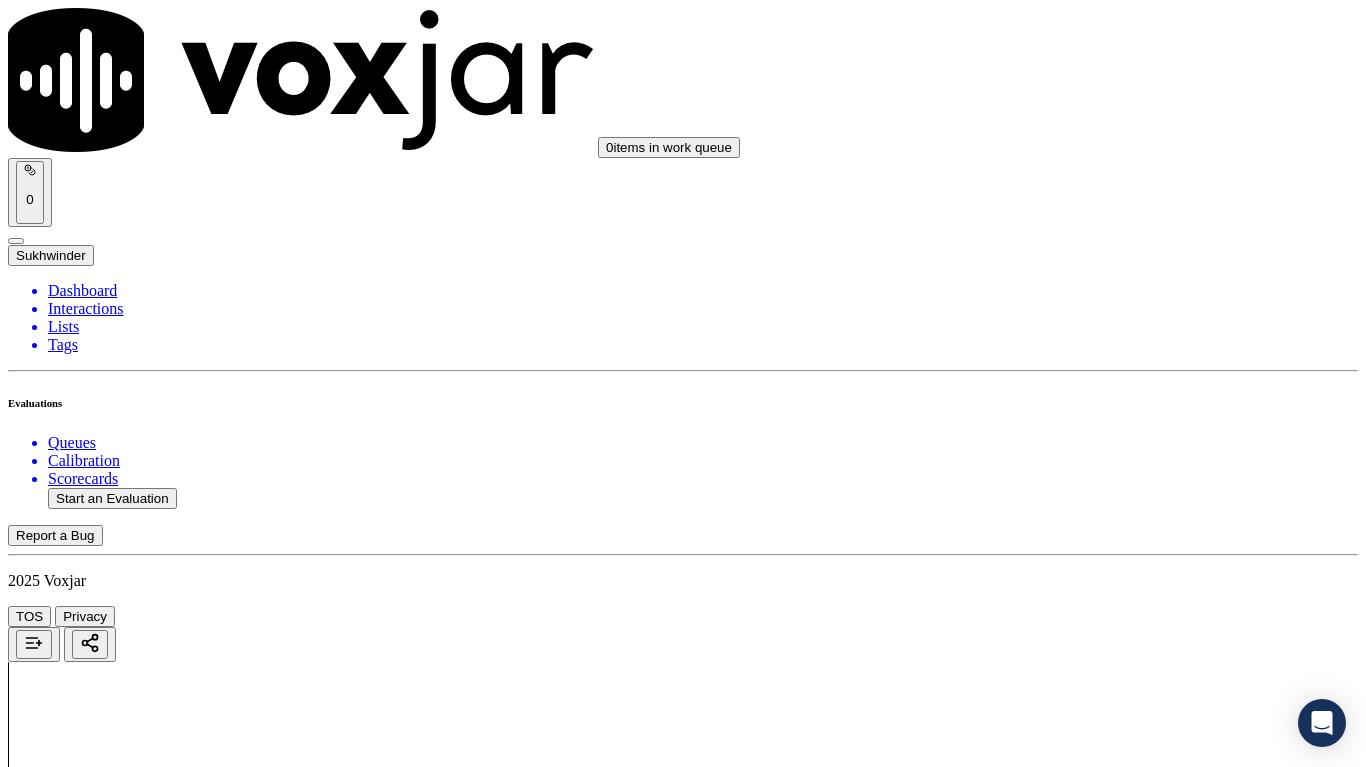 type on "20250731-122816_[PHONE]-all.mp3" 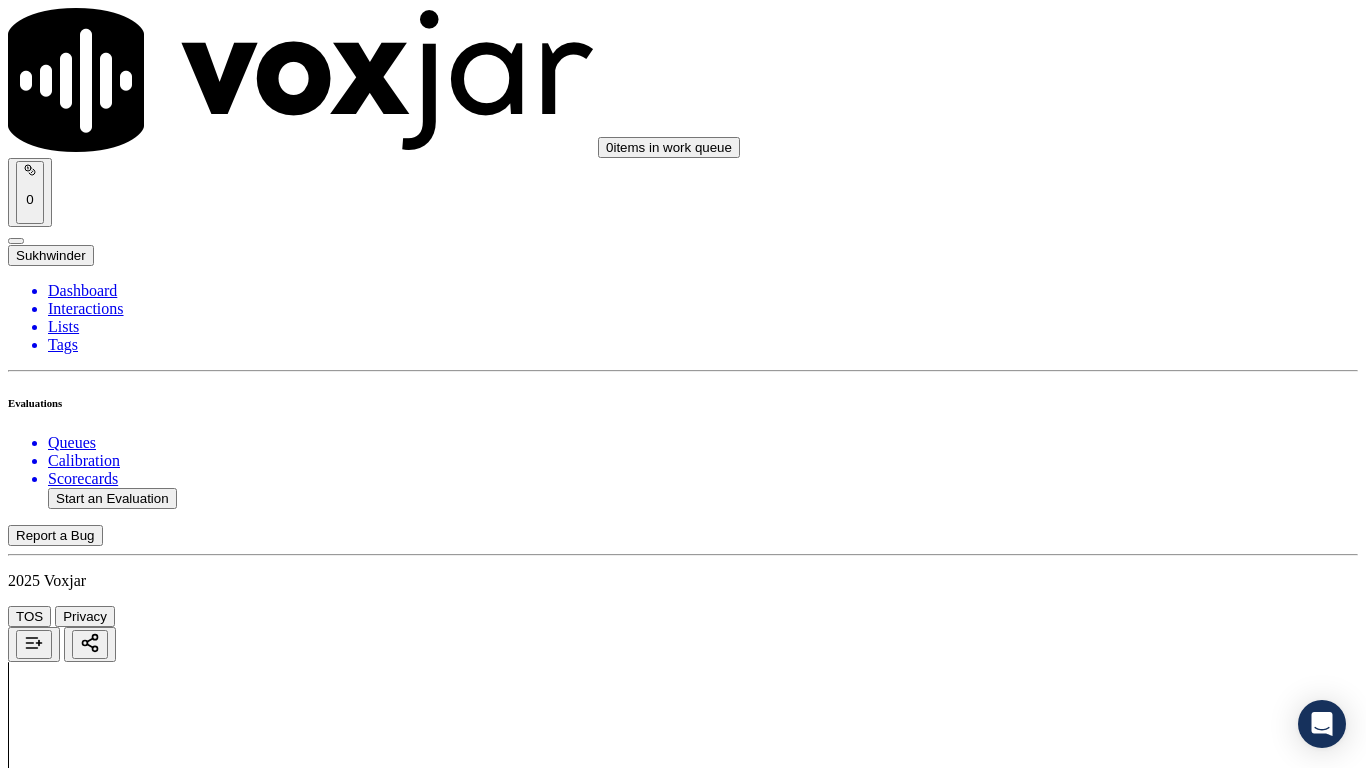 click at bounding box center (96, 2305) 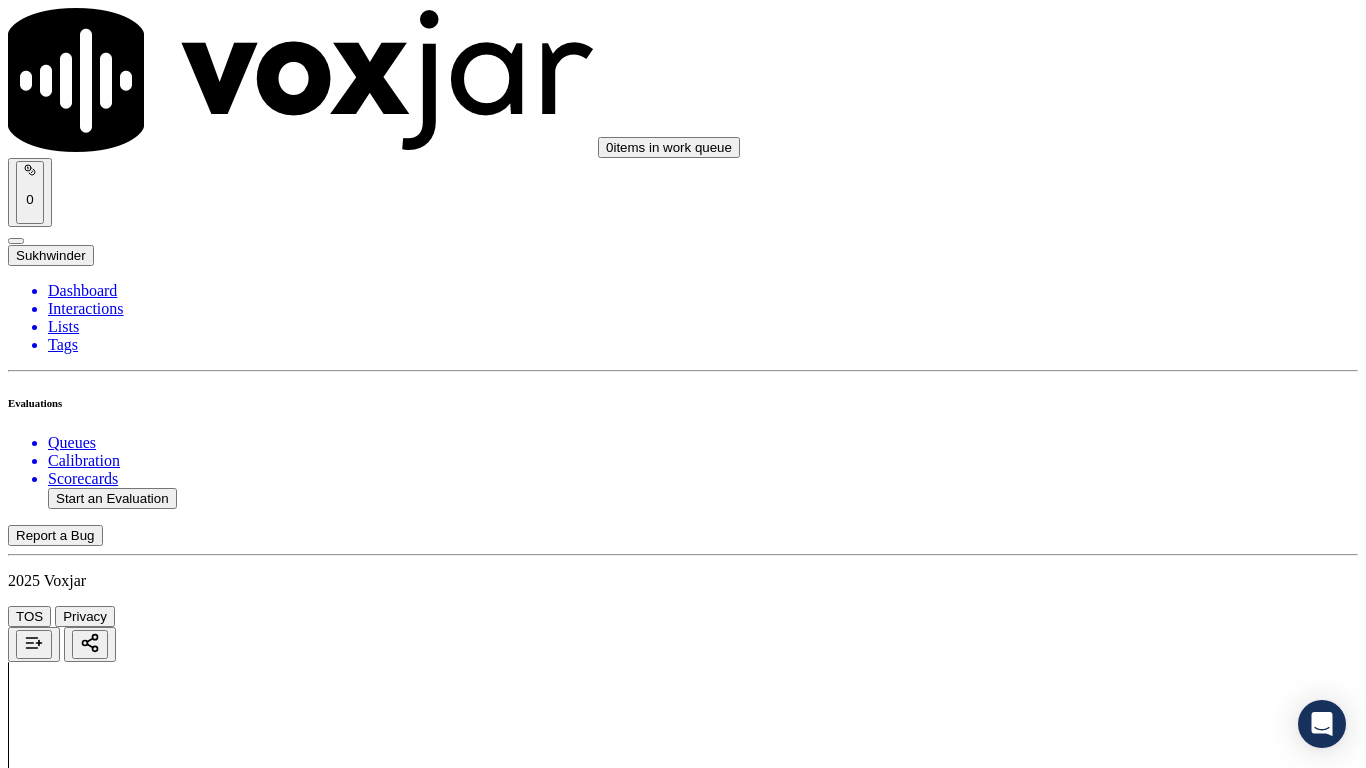 type on "mary" 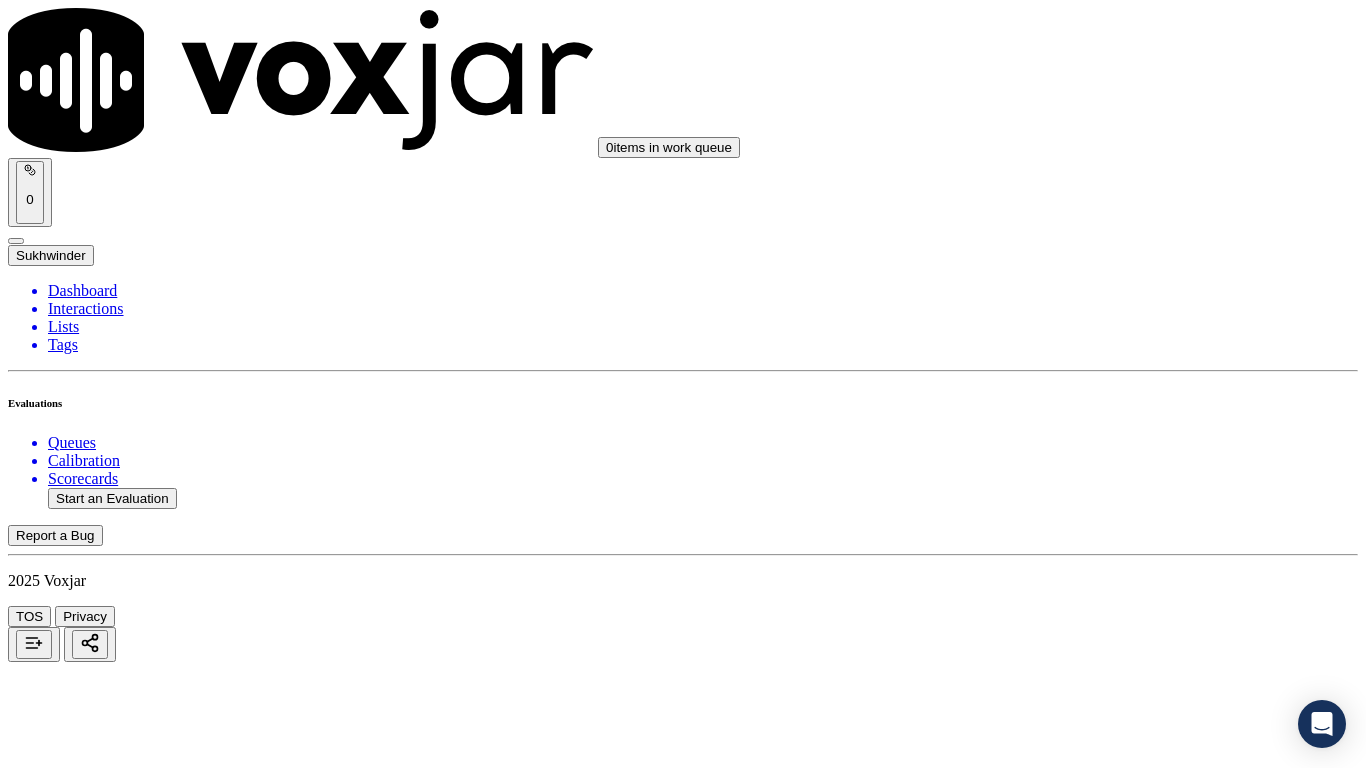 click 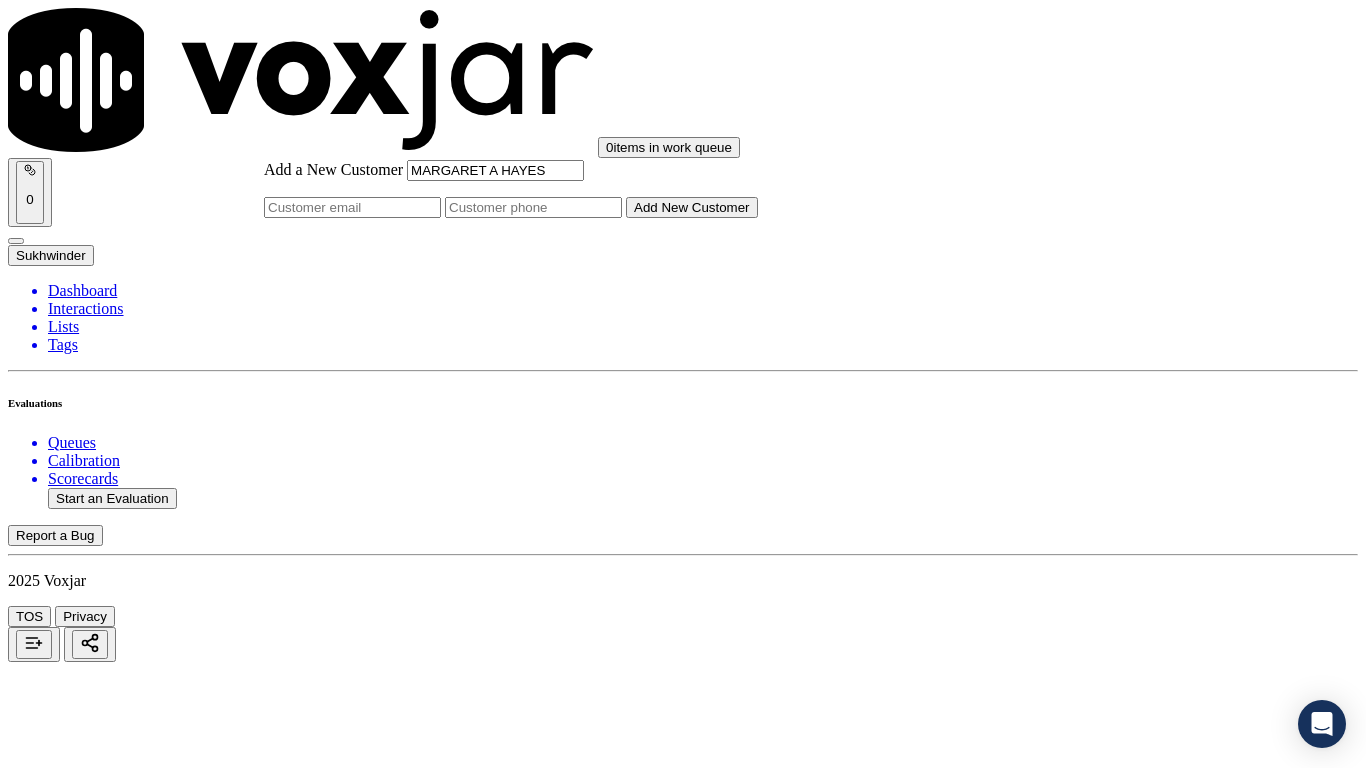 type on "MARGARET A HAYES" 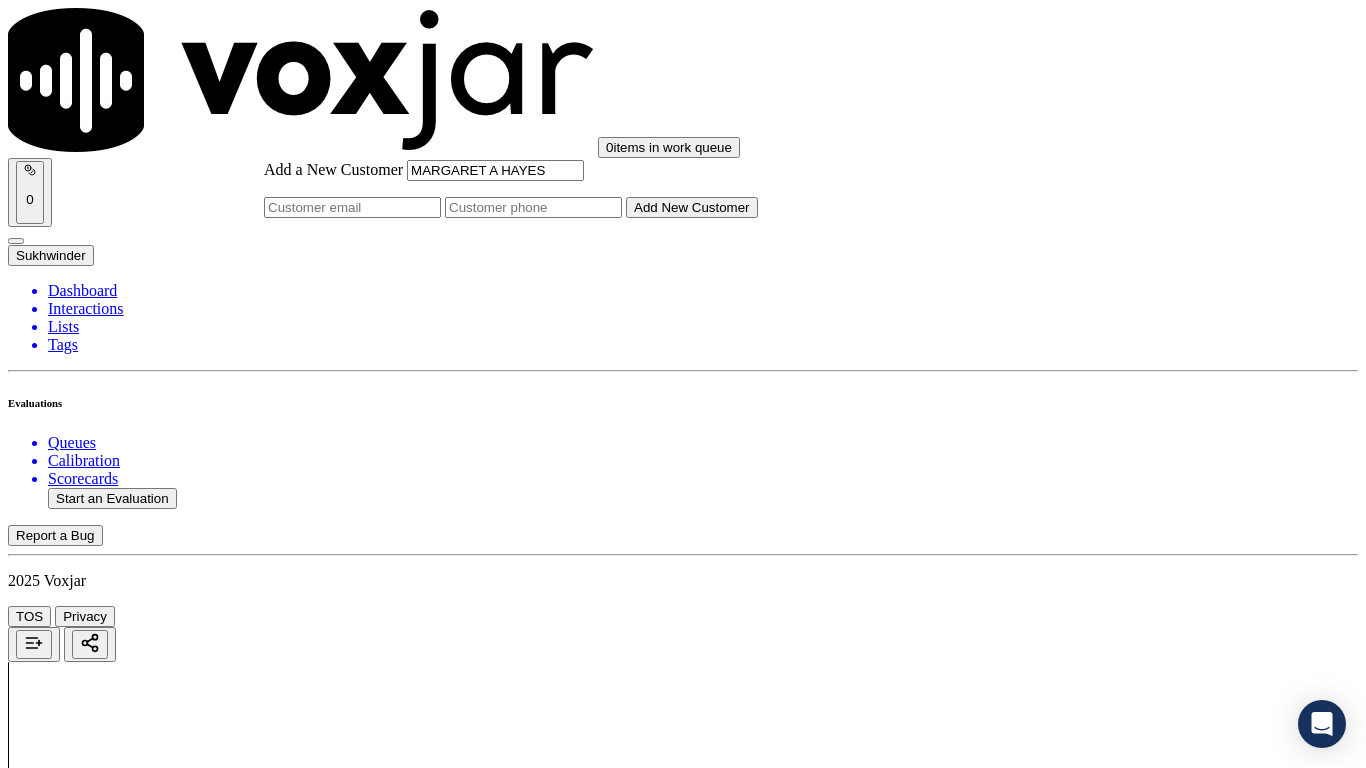 click on "Add a New Customer" 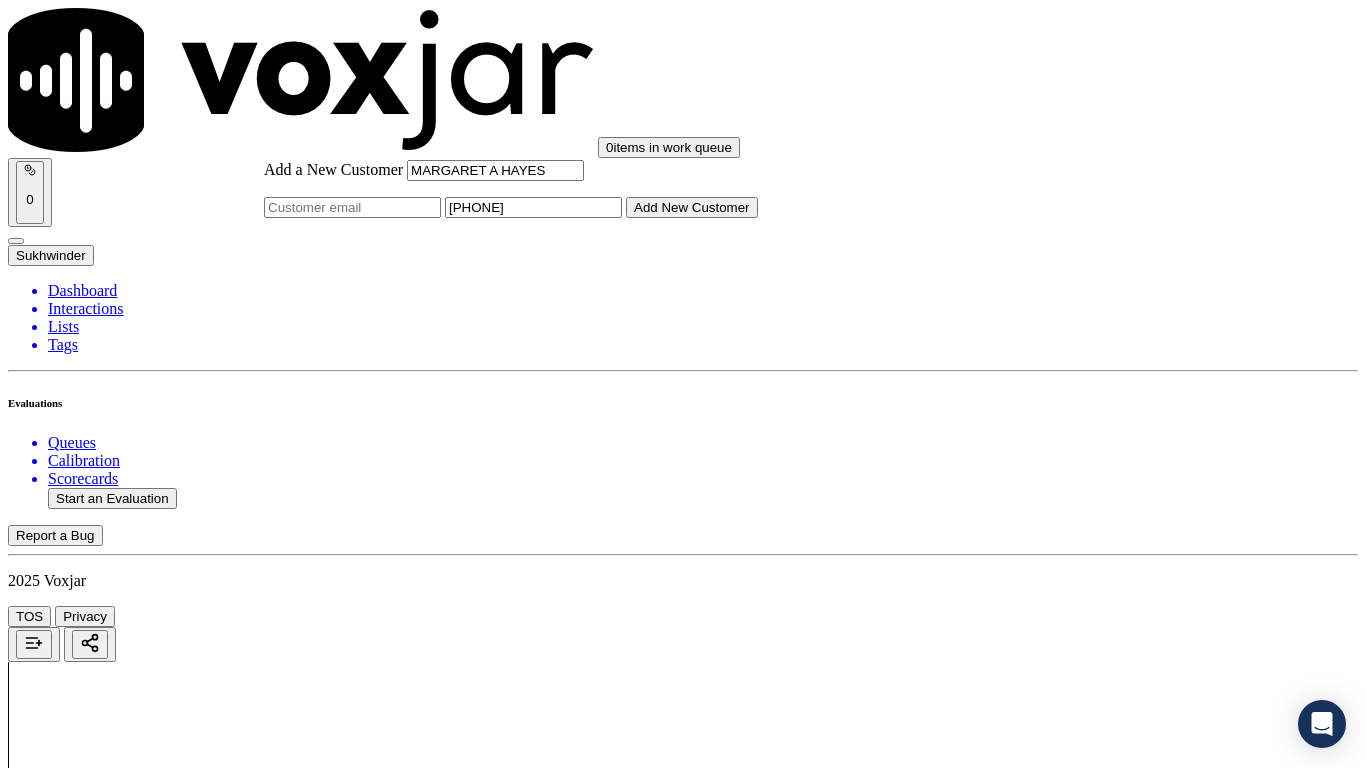 type on "[PHONE]" 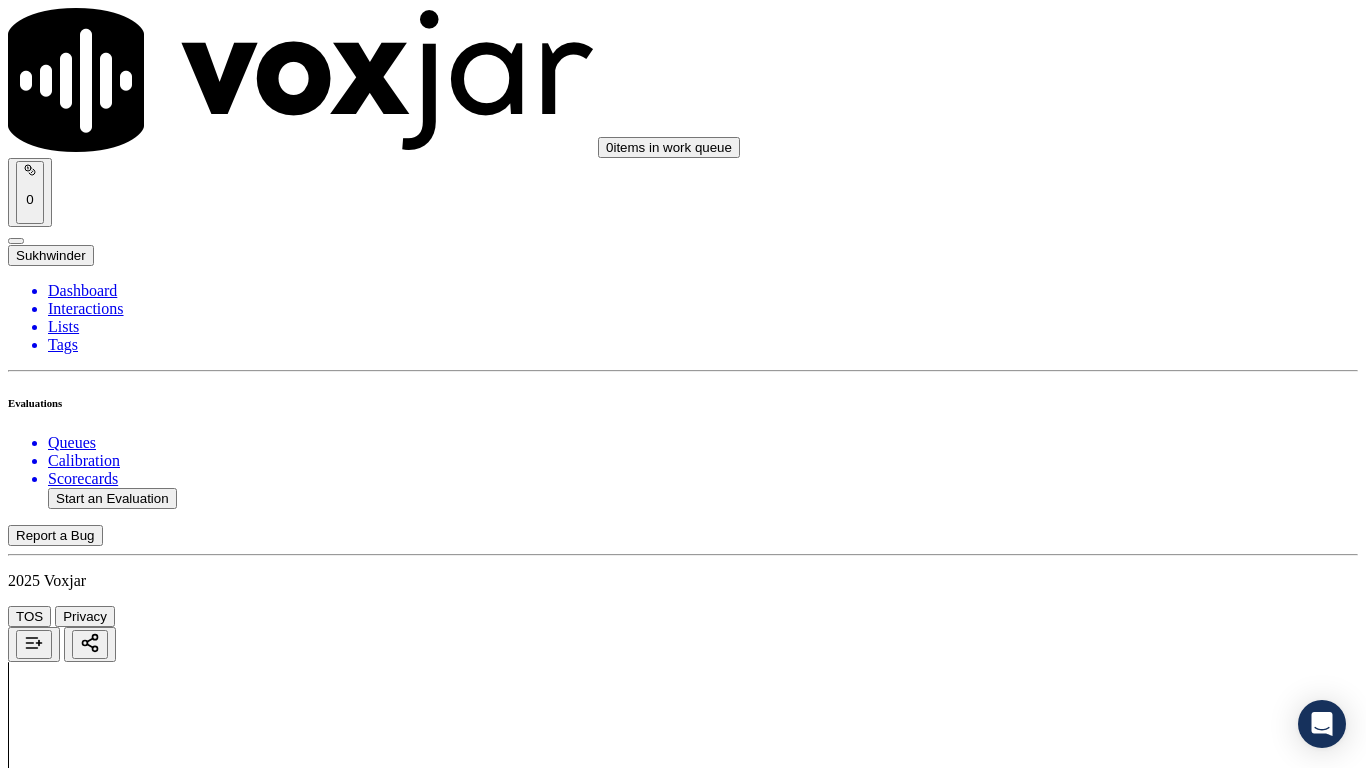 click on "MARGARET A HAYES" at bounding box center [683, 2164] 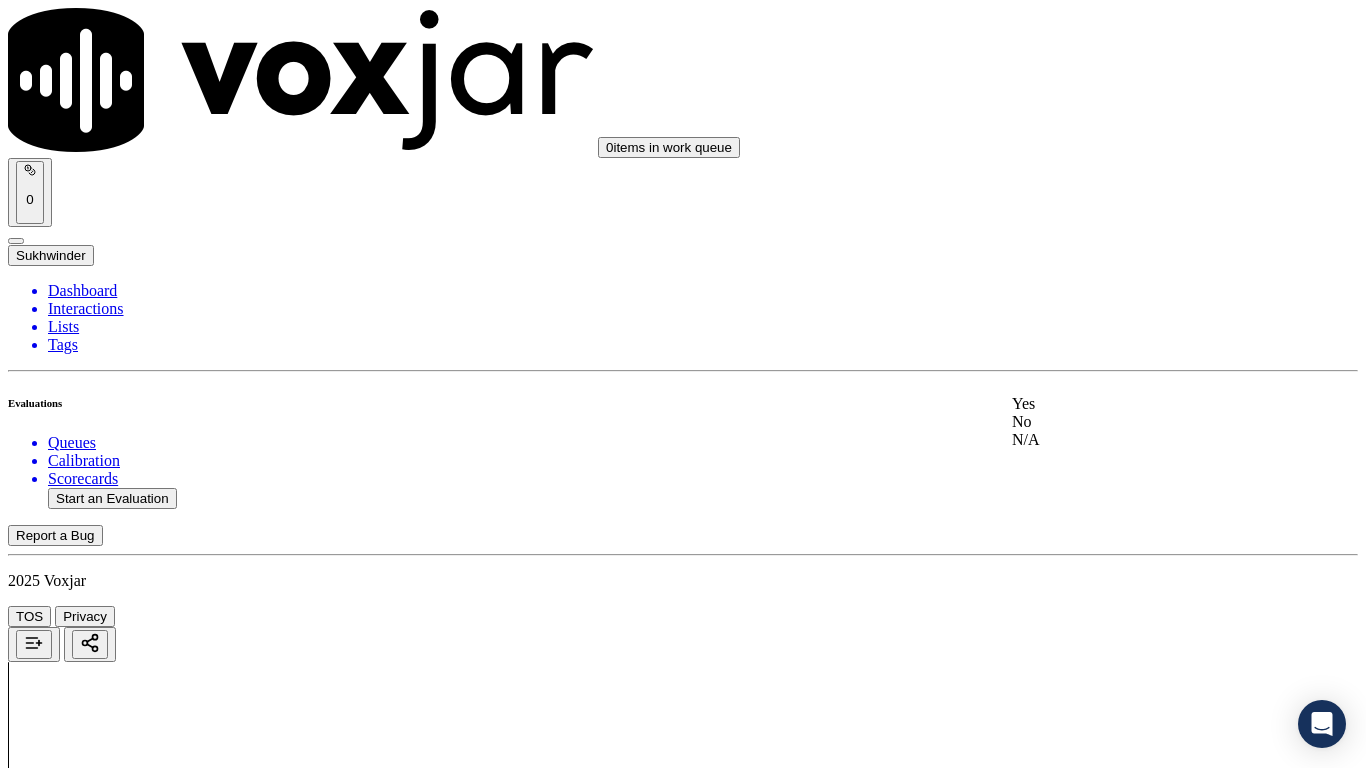 click on "Yes" at bounding box center [1139, 404] 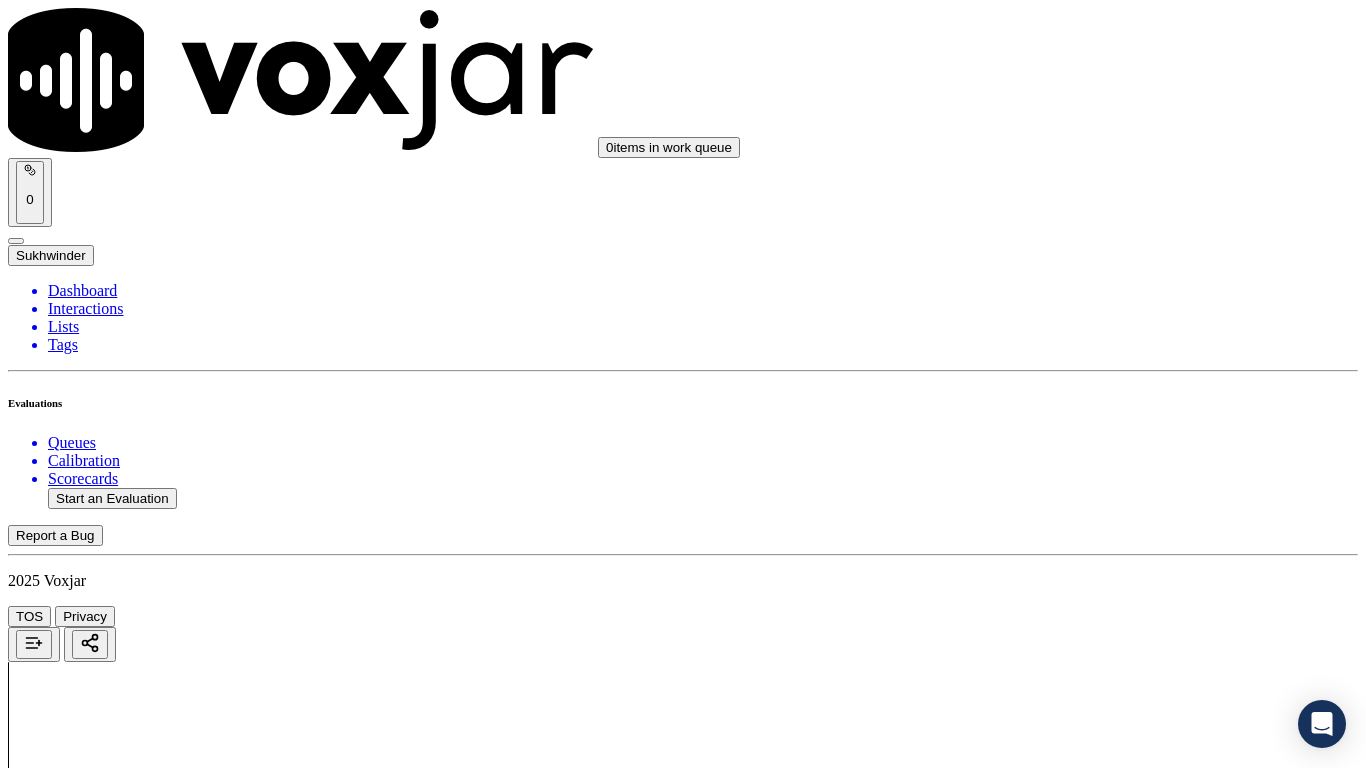 scroll, scrollTop: 500, scrollLeft: 0, axis: vertical 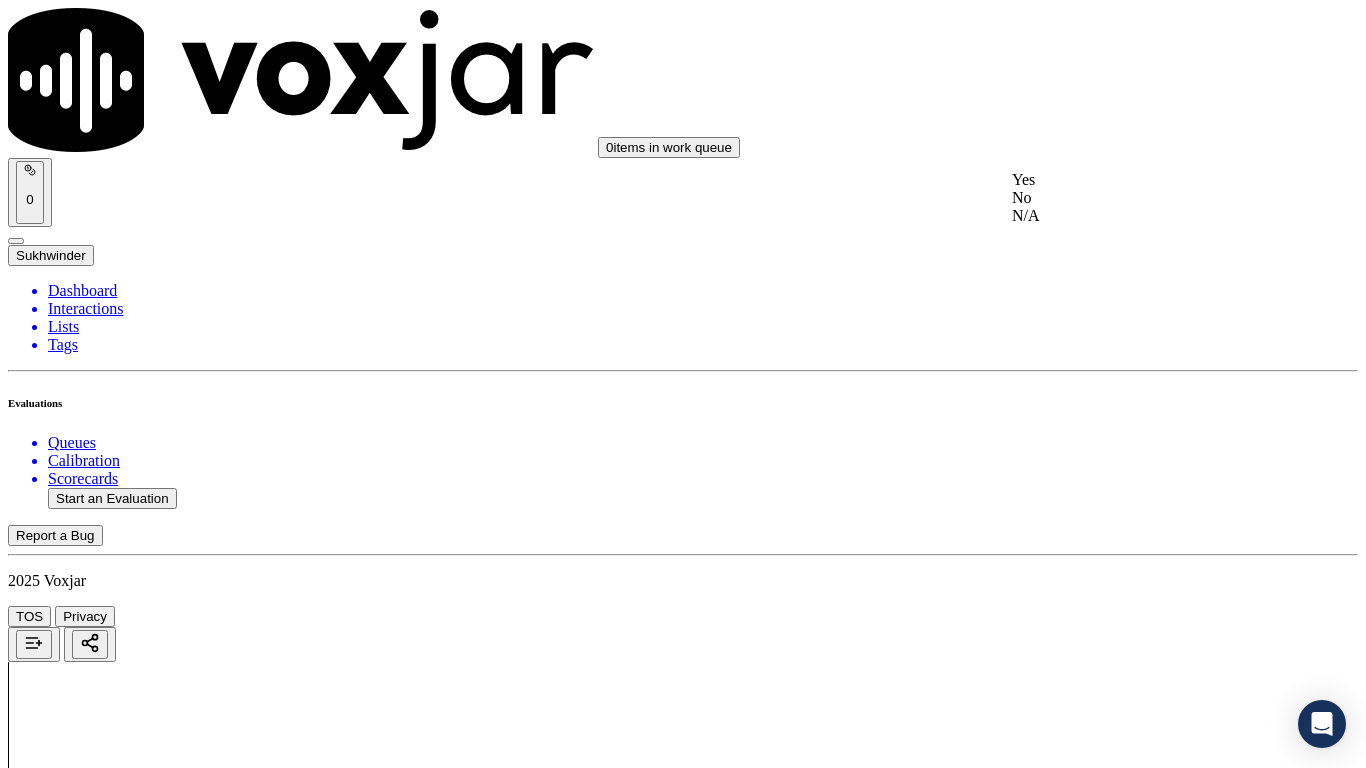 click on "Yes" at bounding box center [1139, 180] 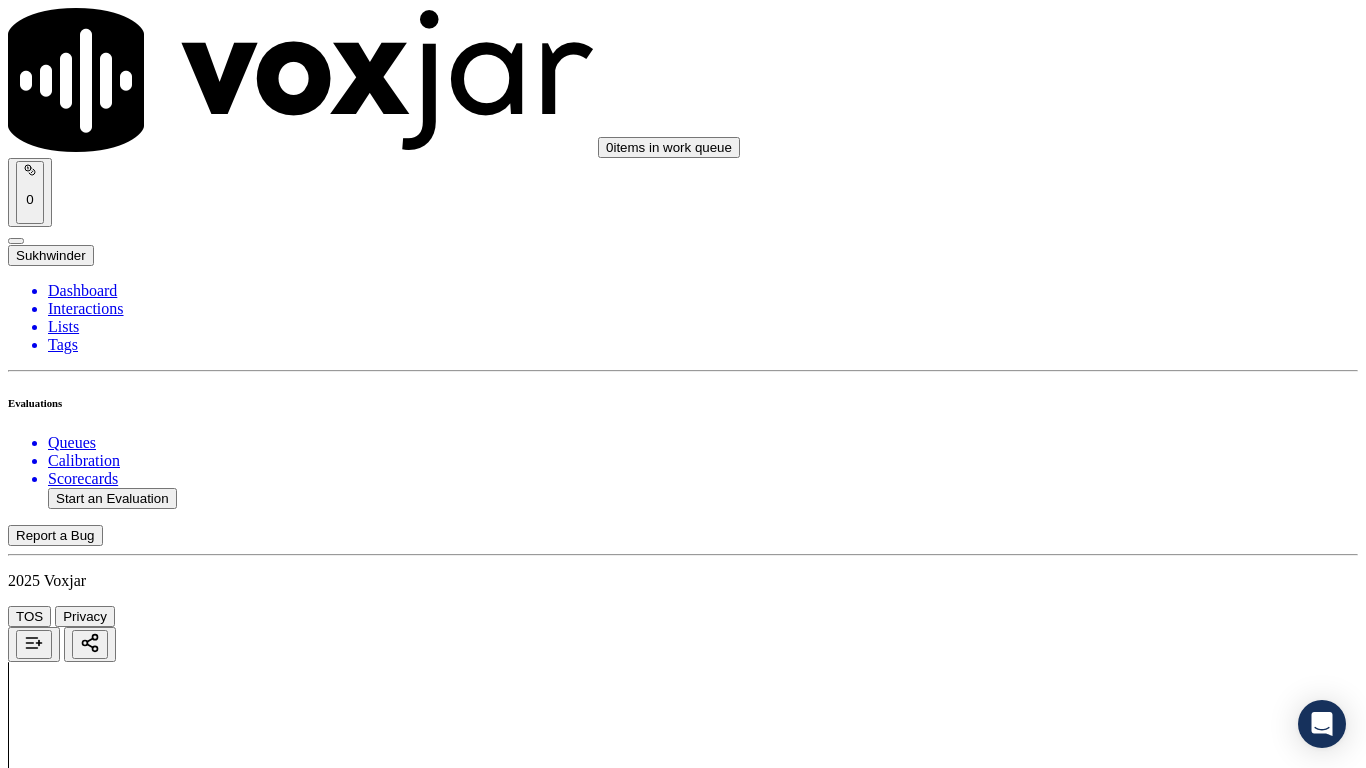 click on "Select an answer" at bounding box center (67, 2875) 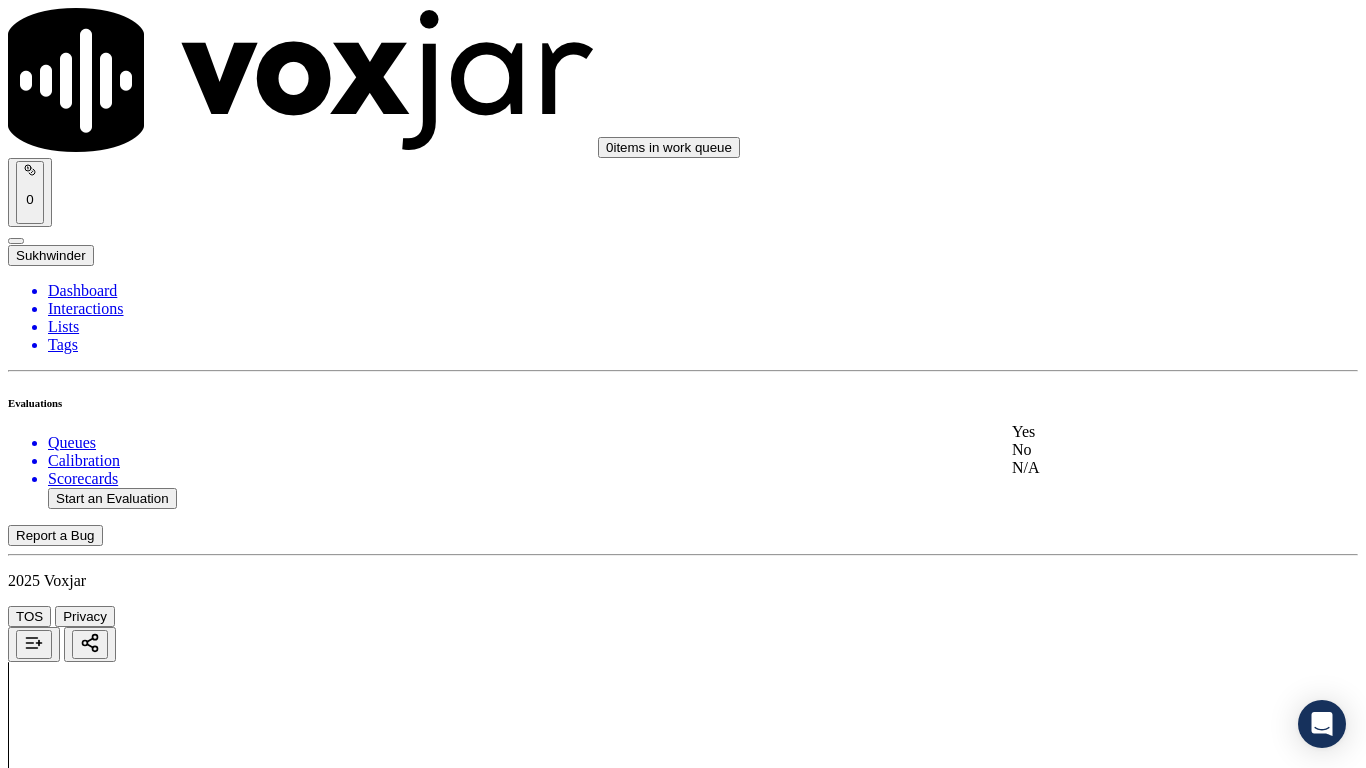 click on "Yes" at bounding box center [1139, 432] 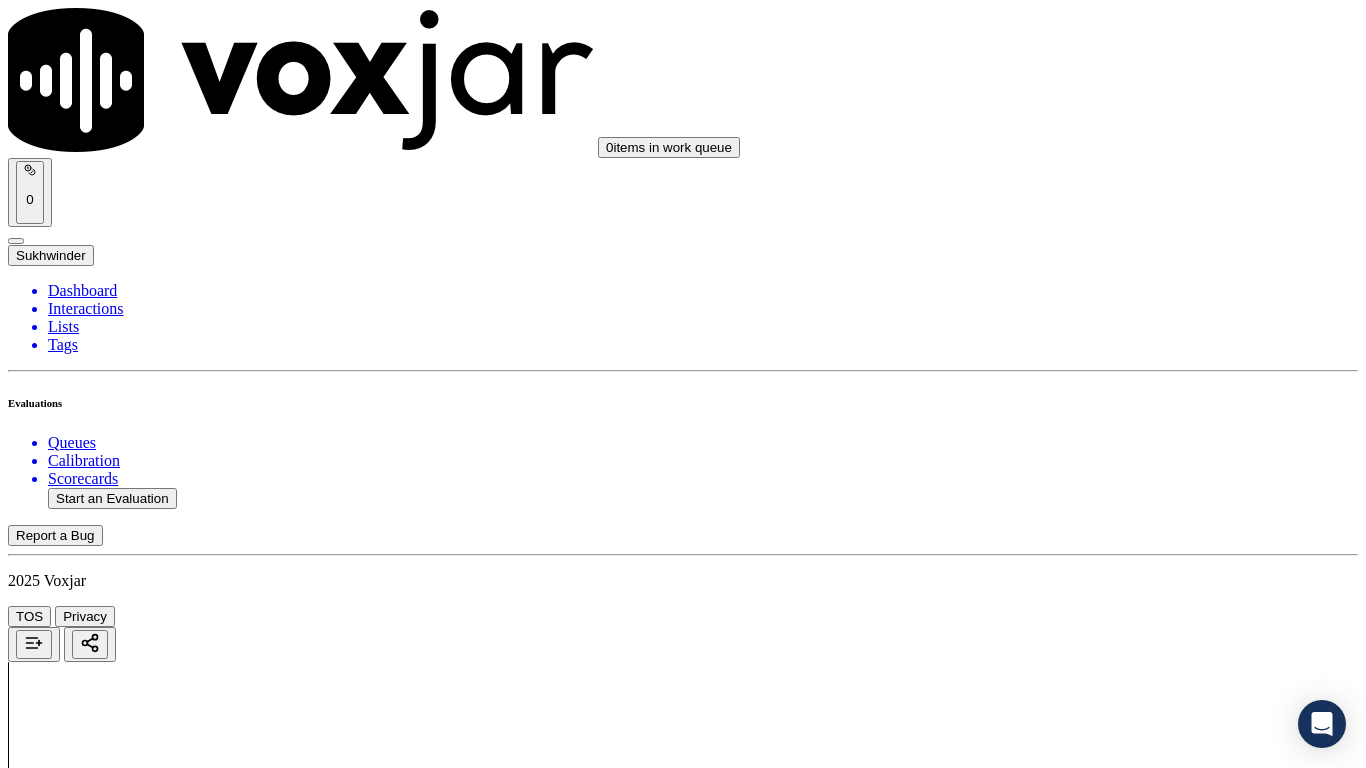 scroll, scrollTop: 1000, scrollLeft: 0, axis: vertical 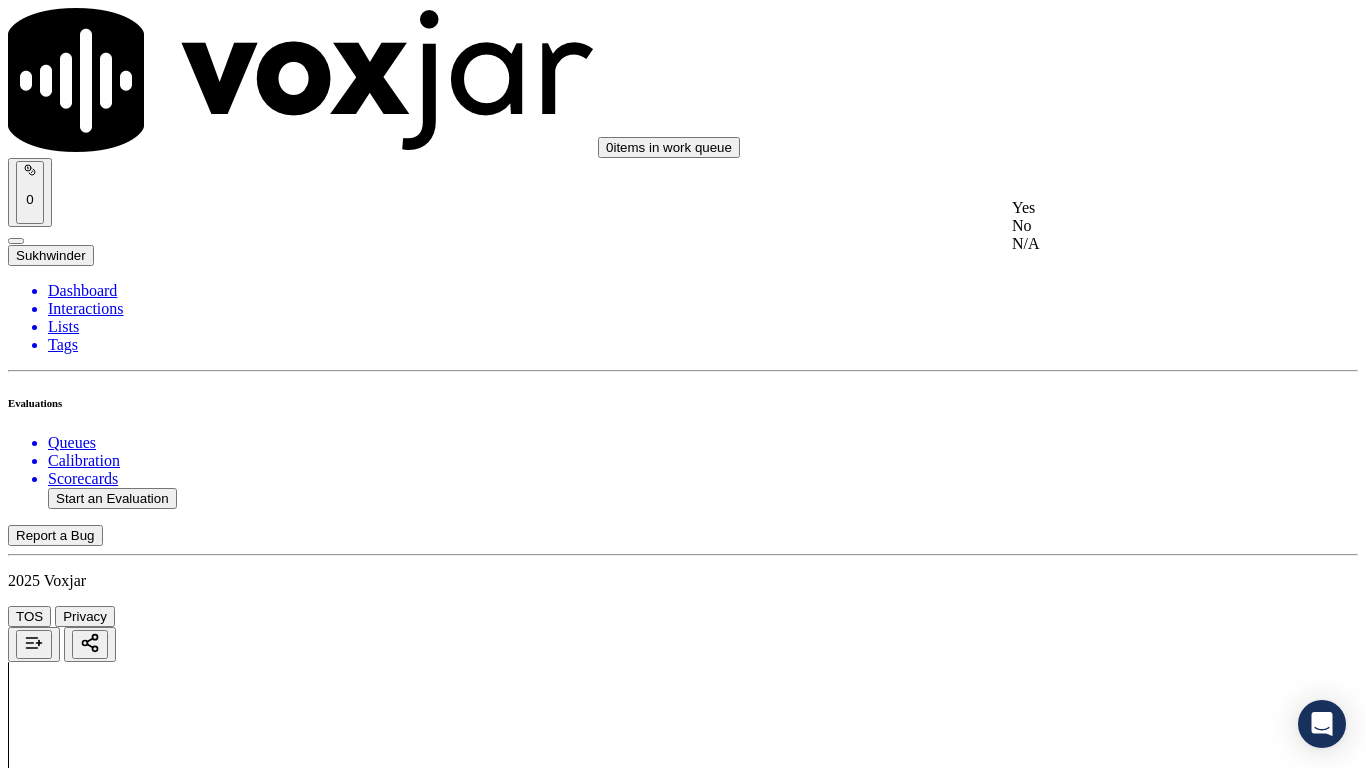 click on "N/A" 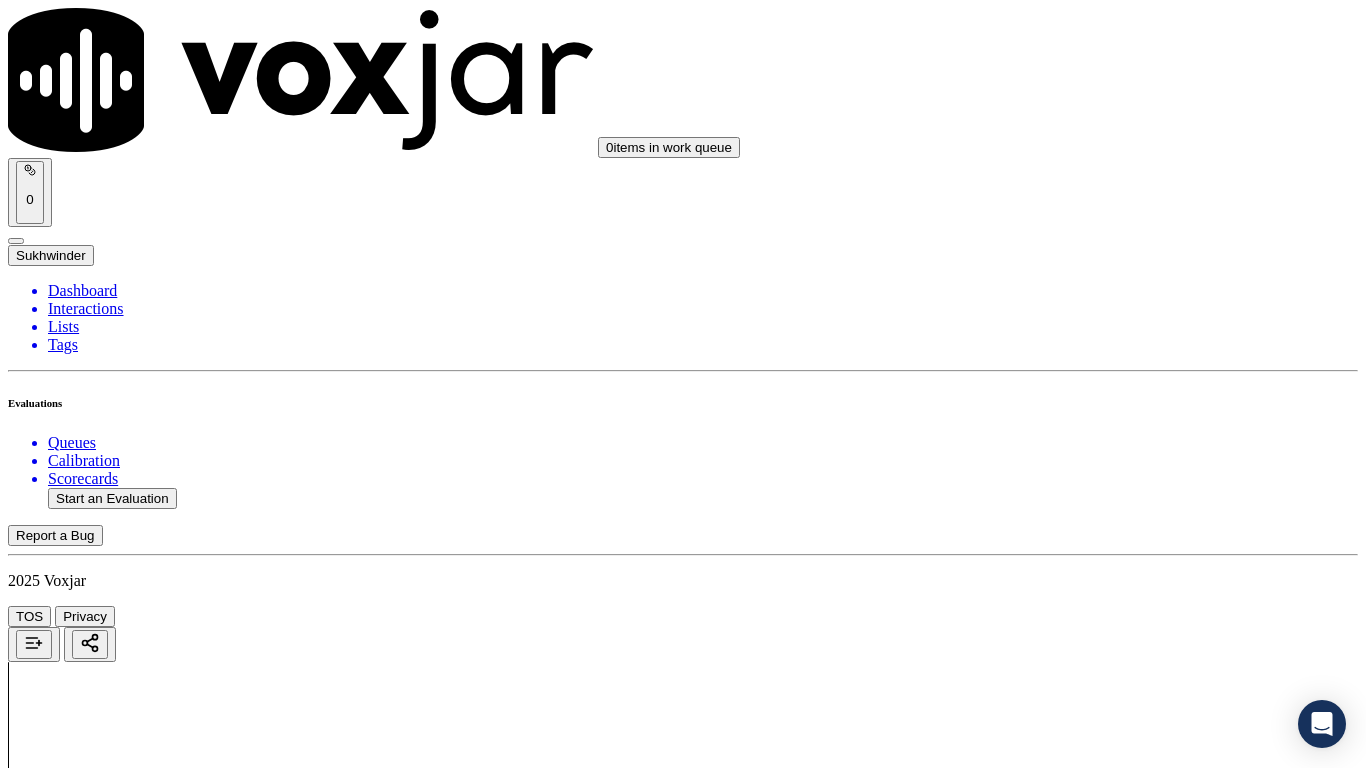 click on "Select an answer" at bounding box center (67, 3348) 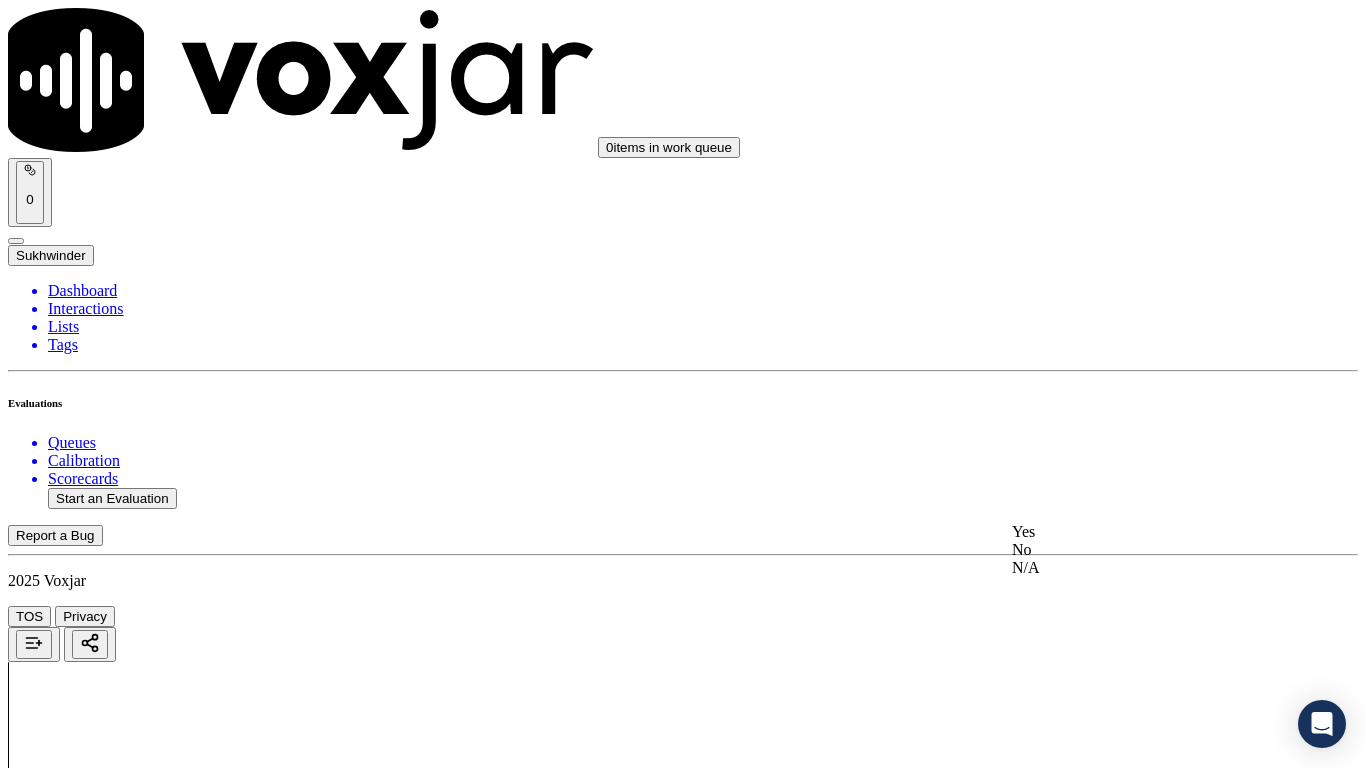 click on "N/A" 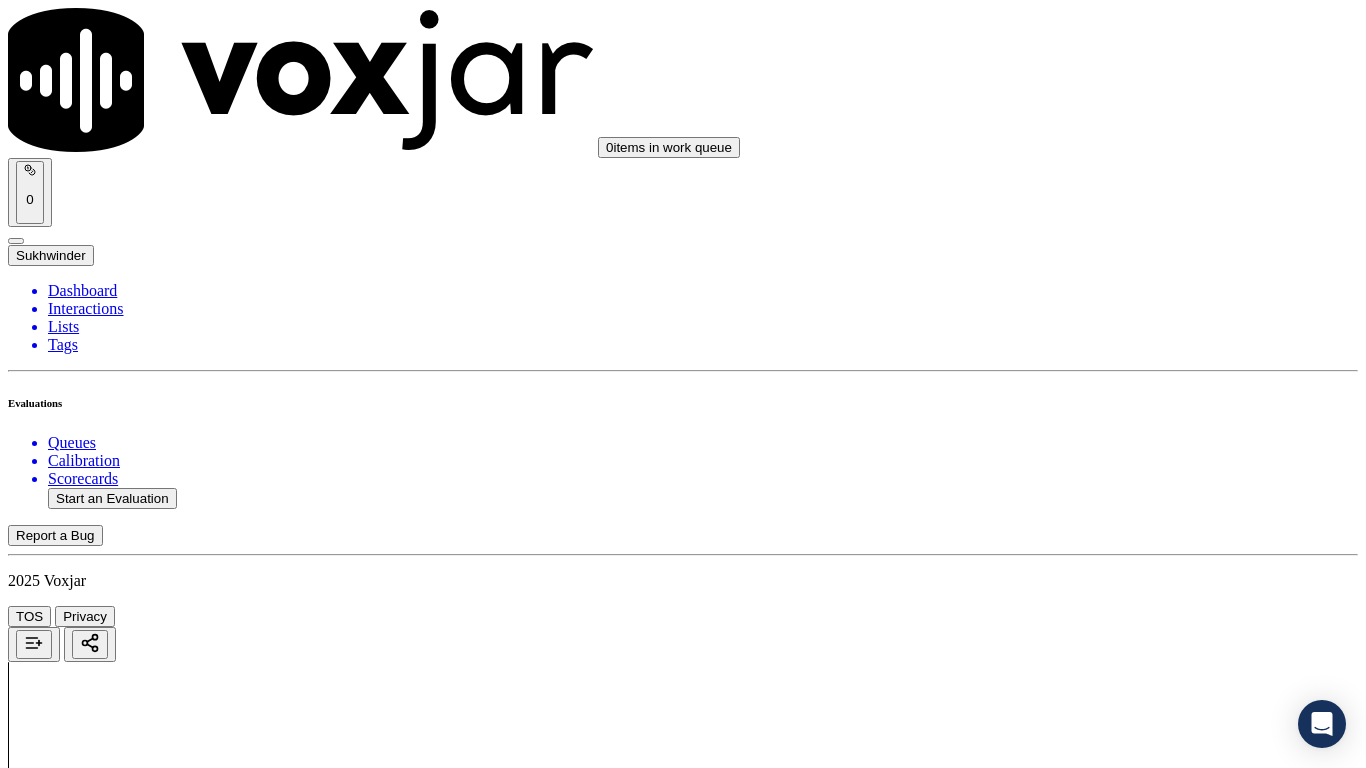scroll, scrollTop: 1600, scrollLeft: 0, axis: vertical 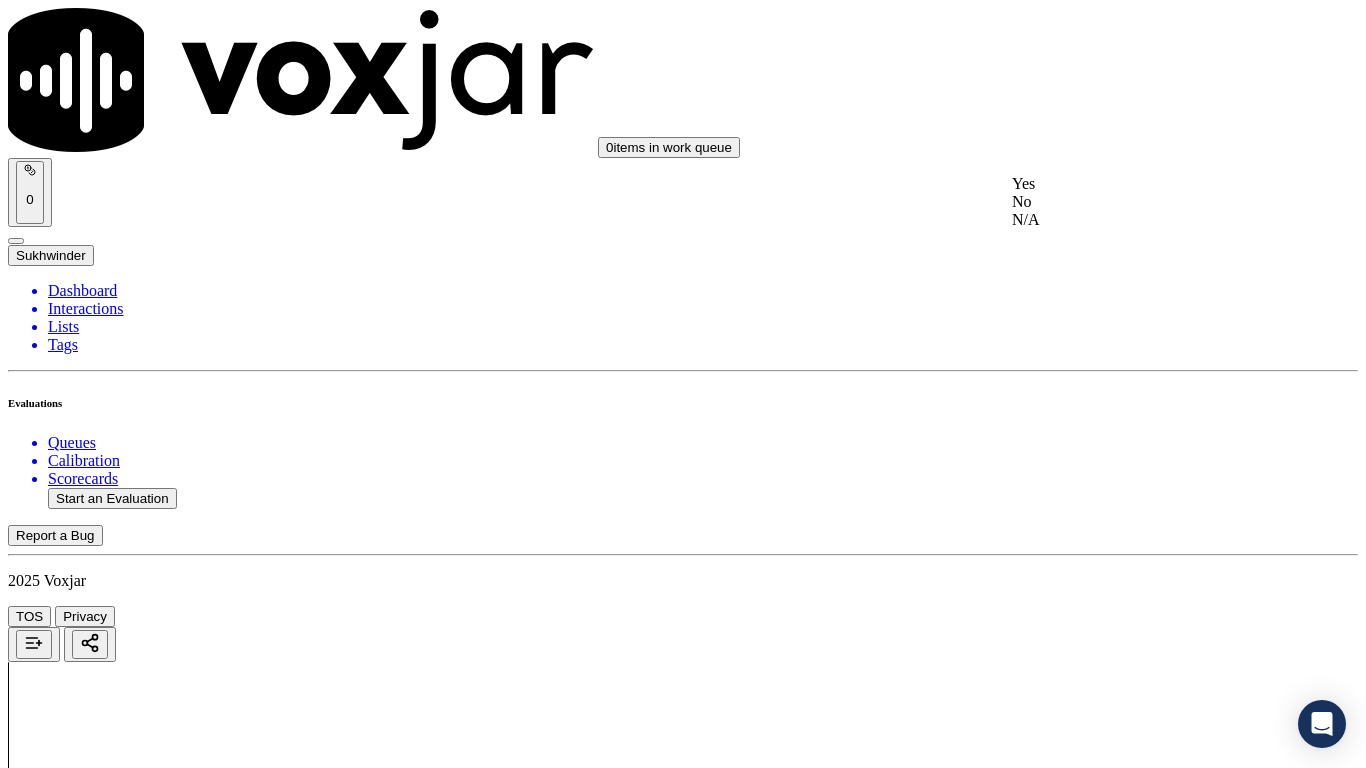click on "Yes" at bounding box center [1139, 184] 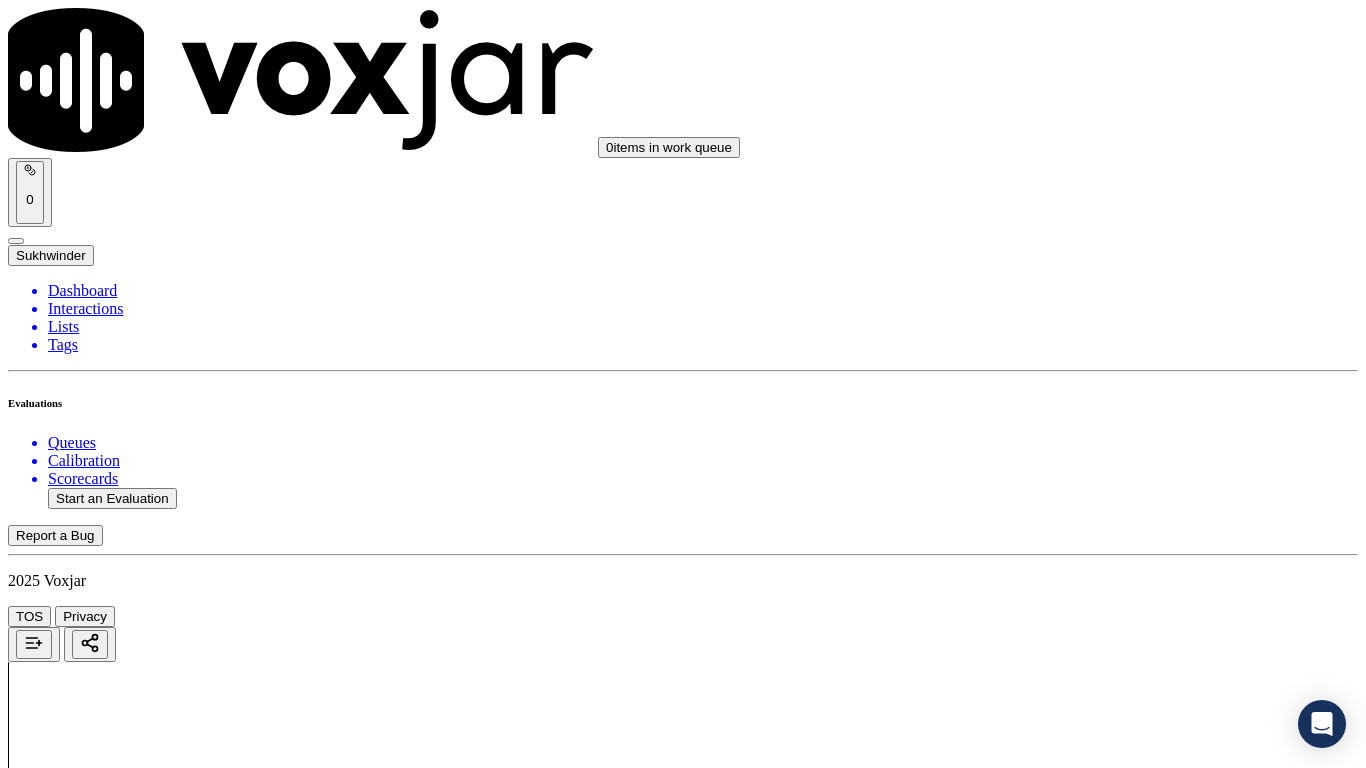 click on "Select an answer" at bounding box center (67, 3807) 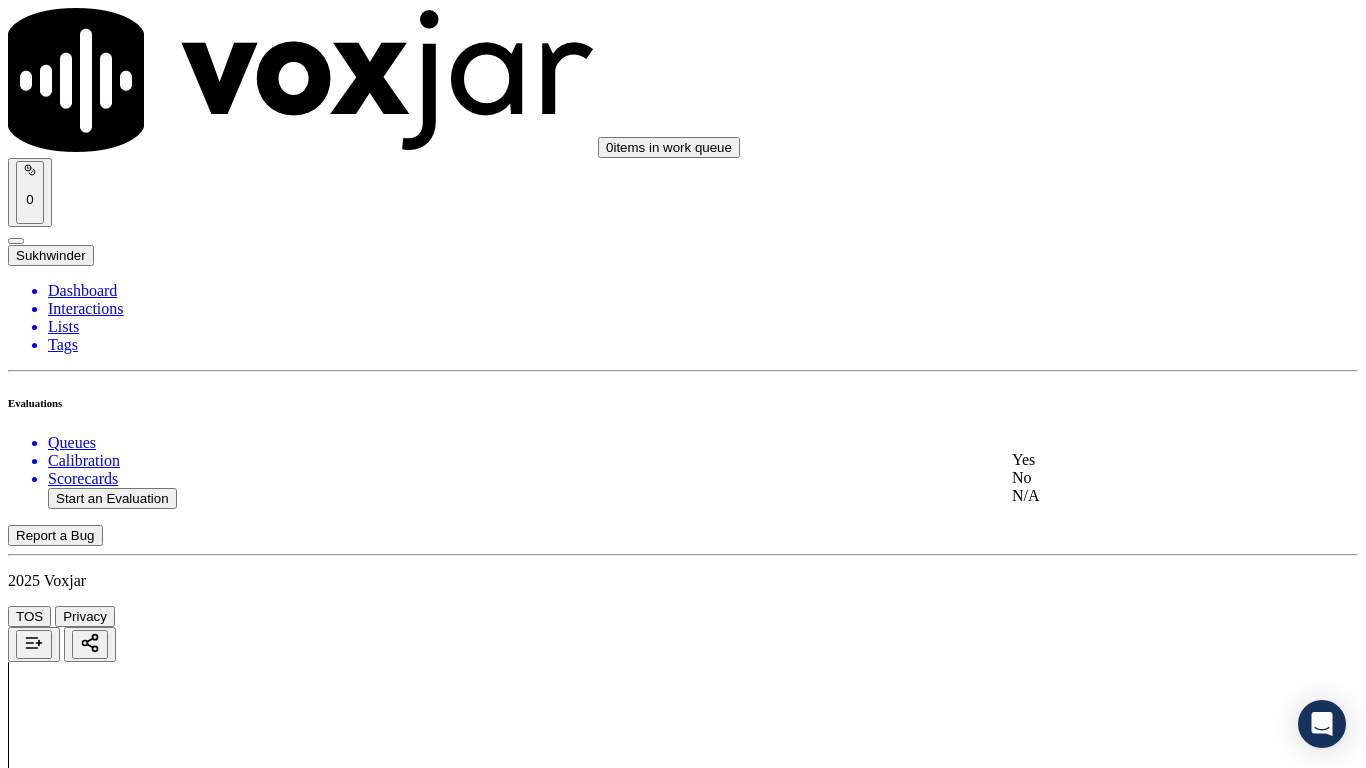 click on "Yes" at bounding box center [1139, 460] 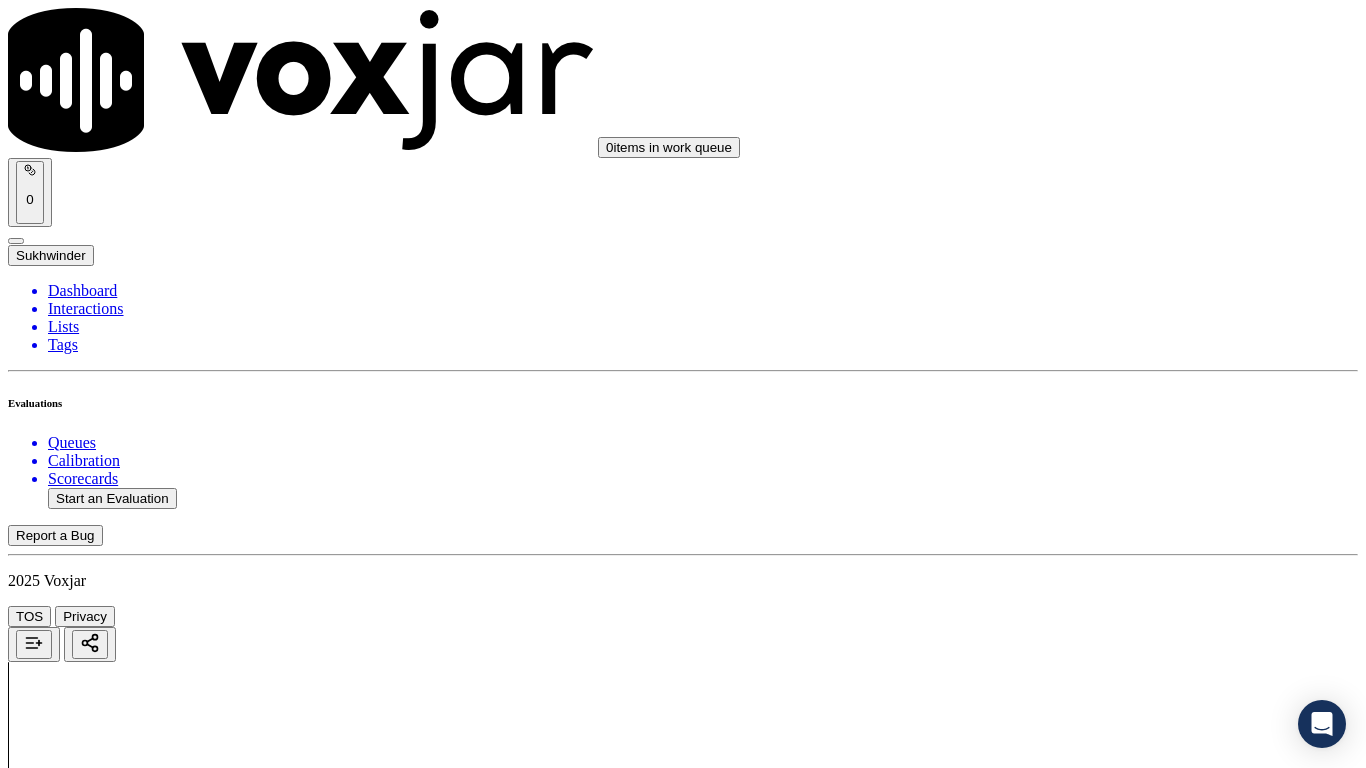 scroll, scrollTop: 2100, scrollLeft: 0, axis: vertical 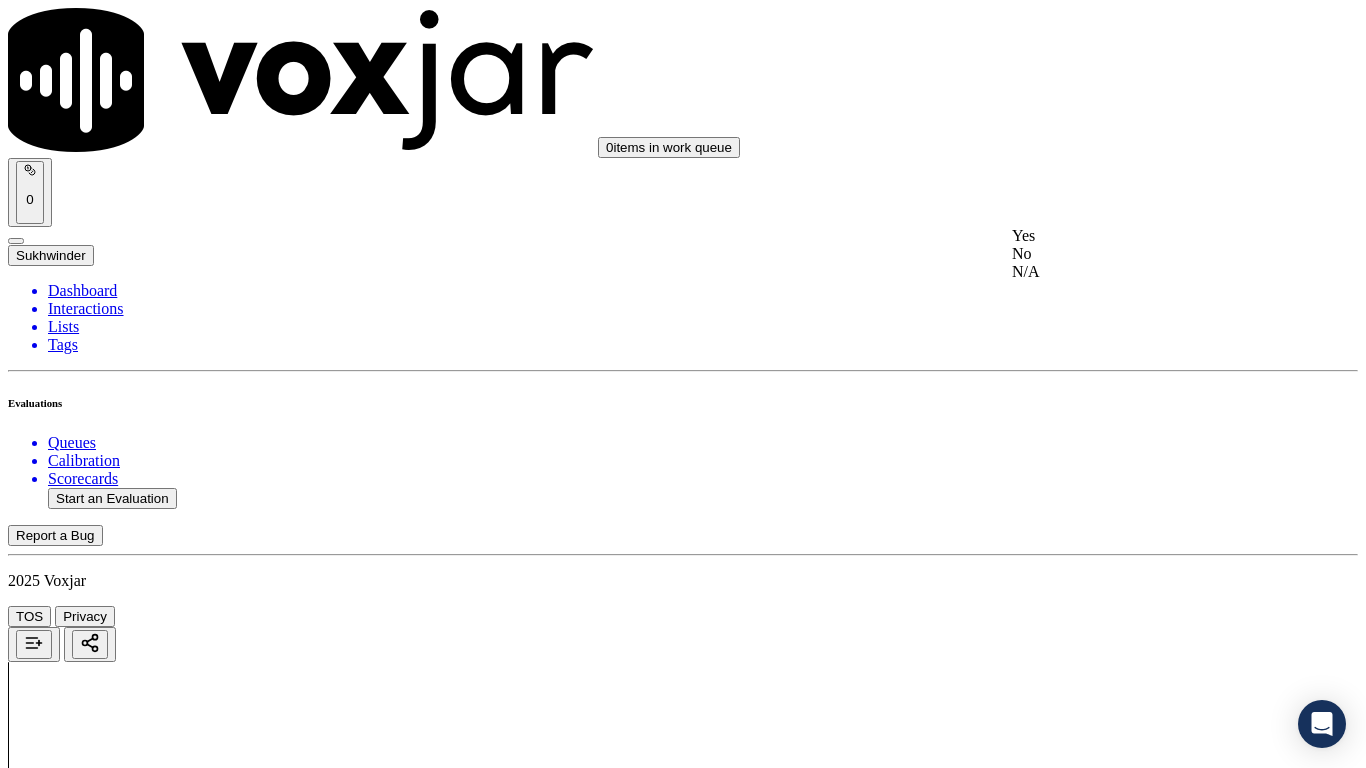 click on "Yes" at bounding box center [1139, 236] 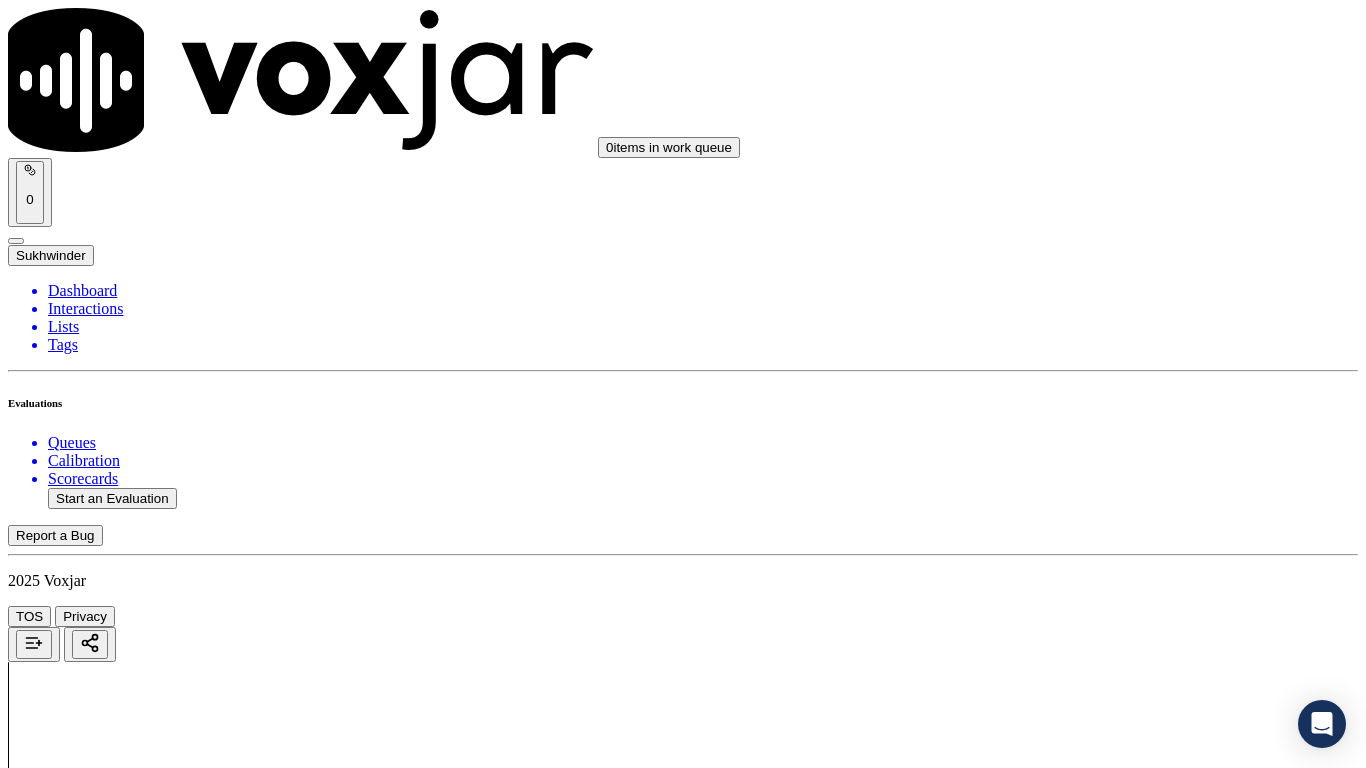 click on "Select an answer" at bounding box center (67, 4294) 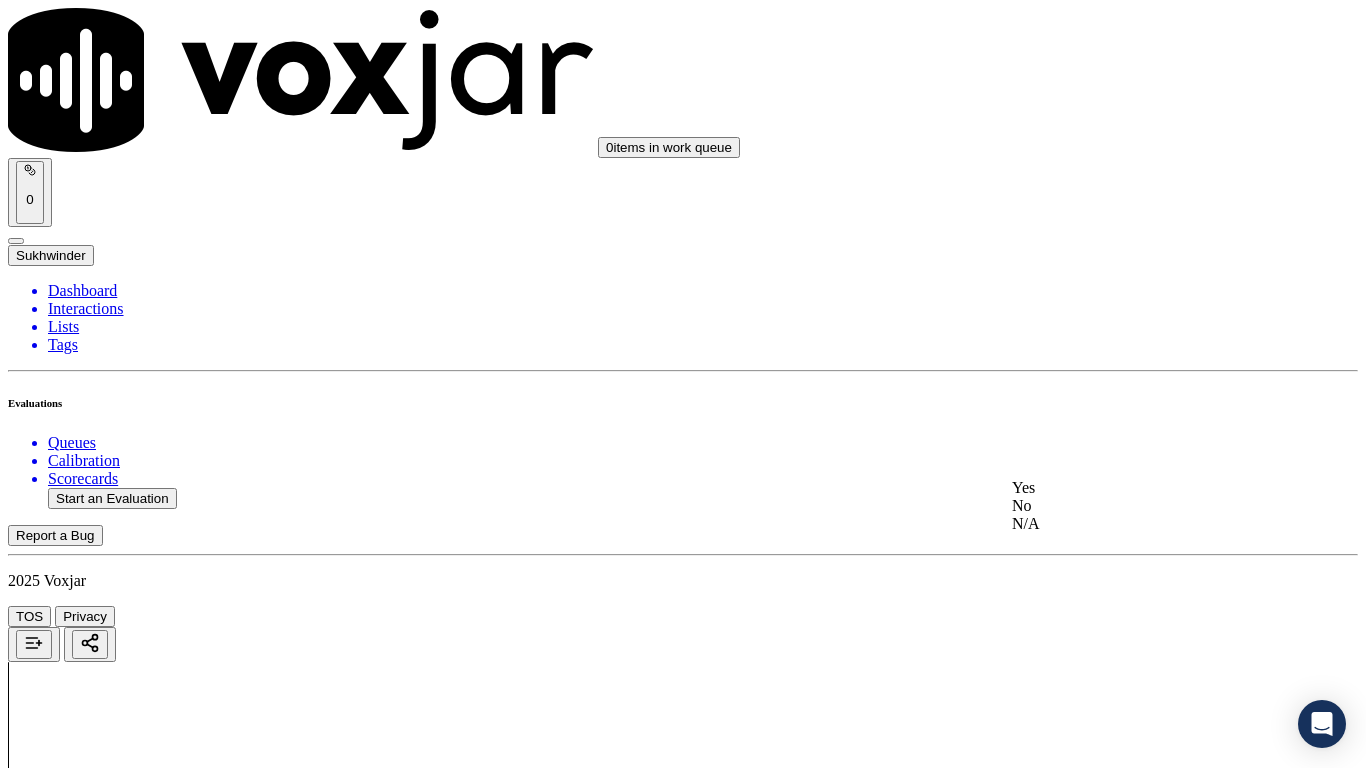 click on "Yes" at bounding box center [1139, 488] 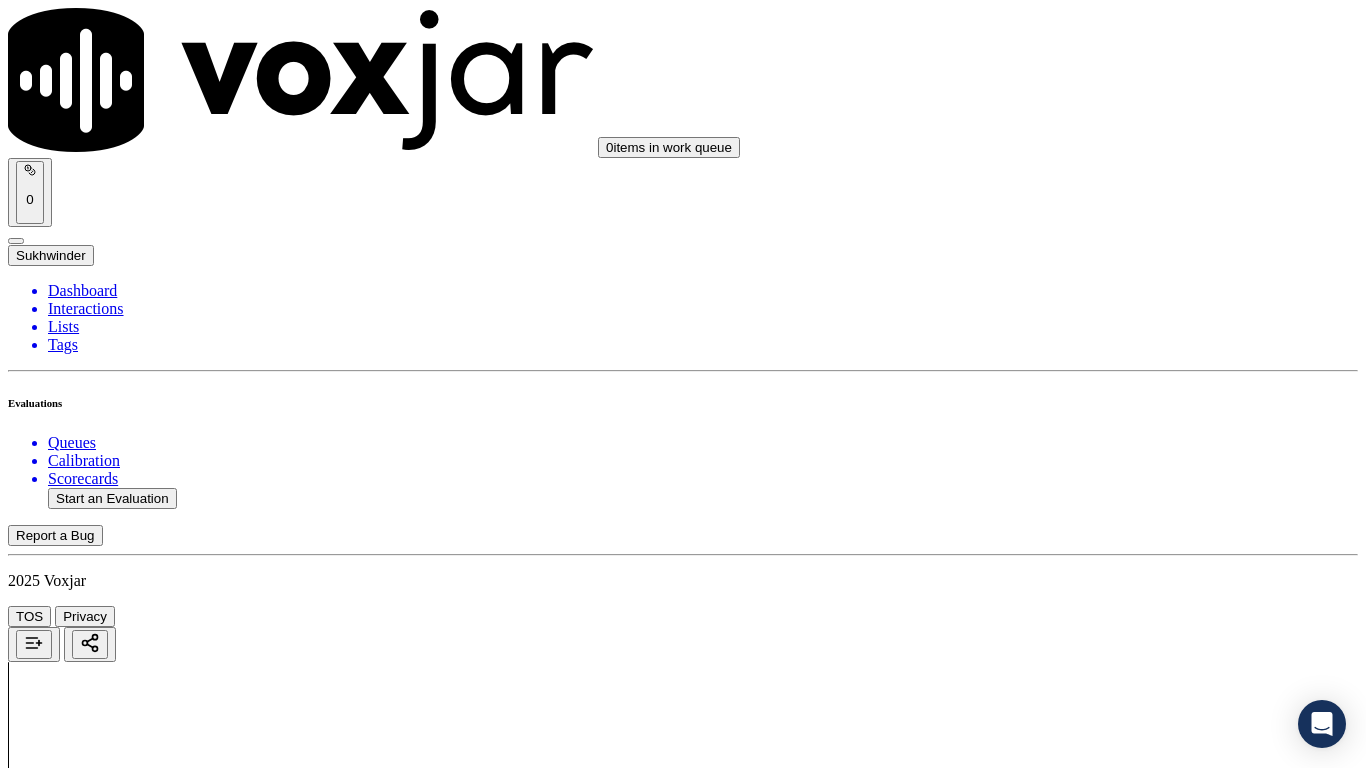 scroll, scrollTop: 2600, scrollLeft: 0, axis: vertical 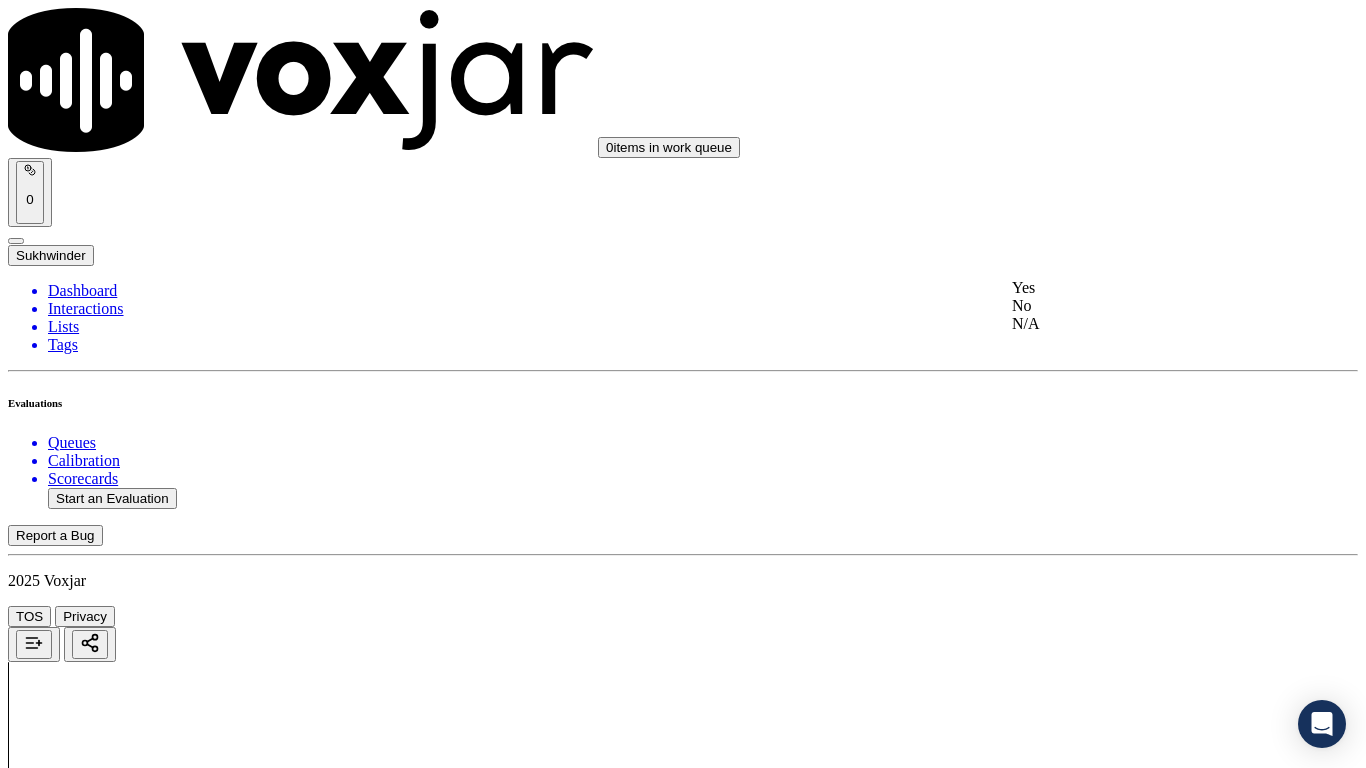 click on "Yes" at bounding box center [1139, 288] 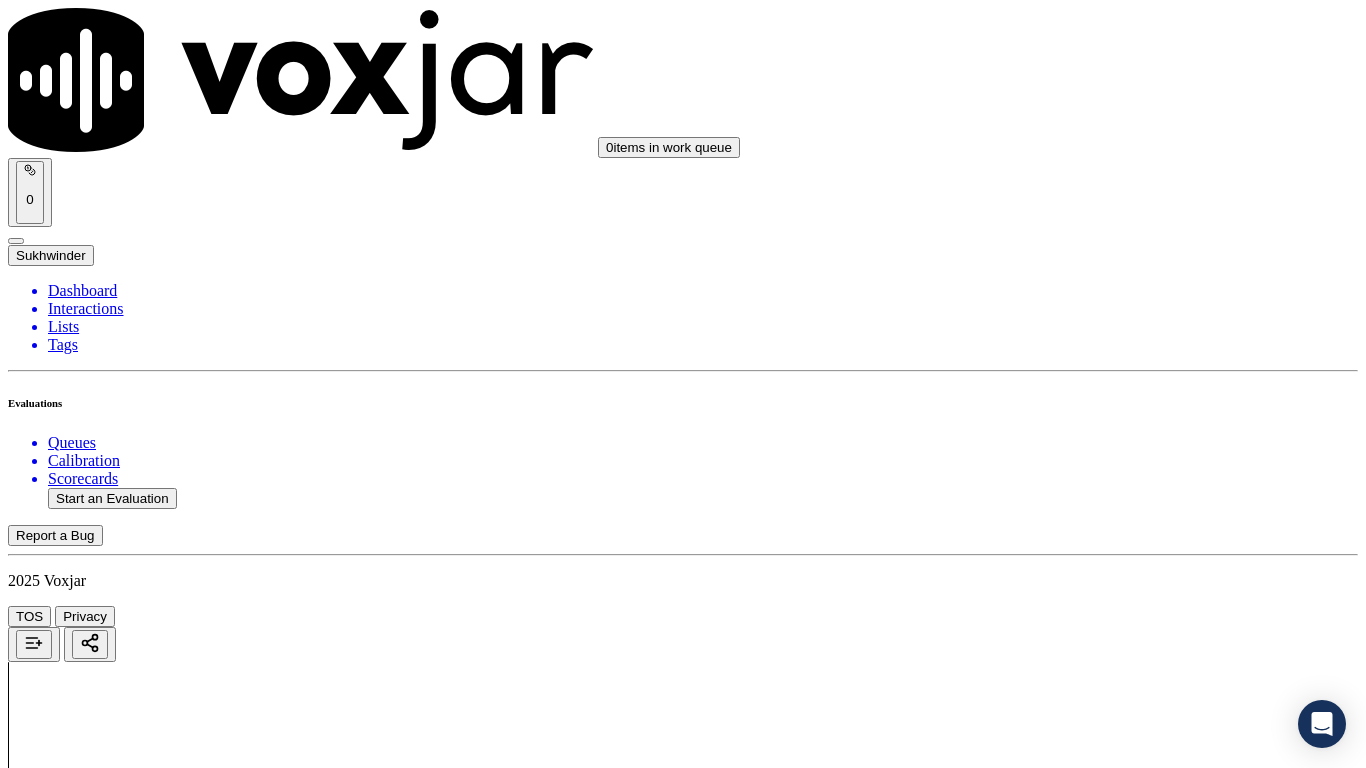 scroll, scrollTop: 3000, scrollLeft: 0, axis: vertical 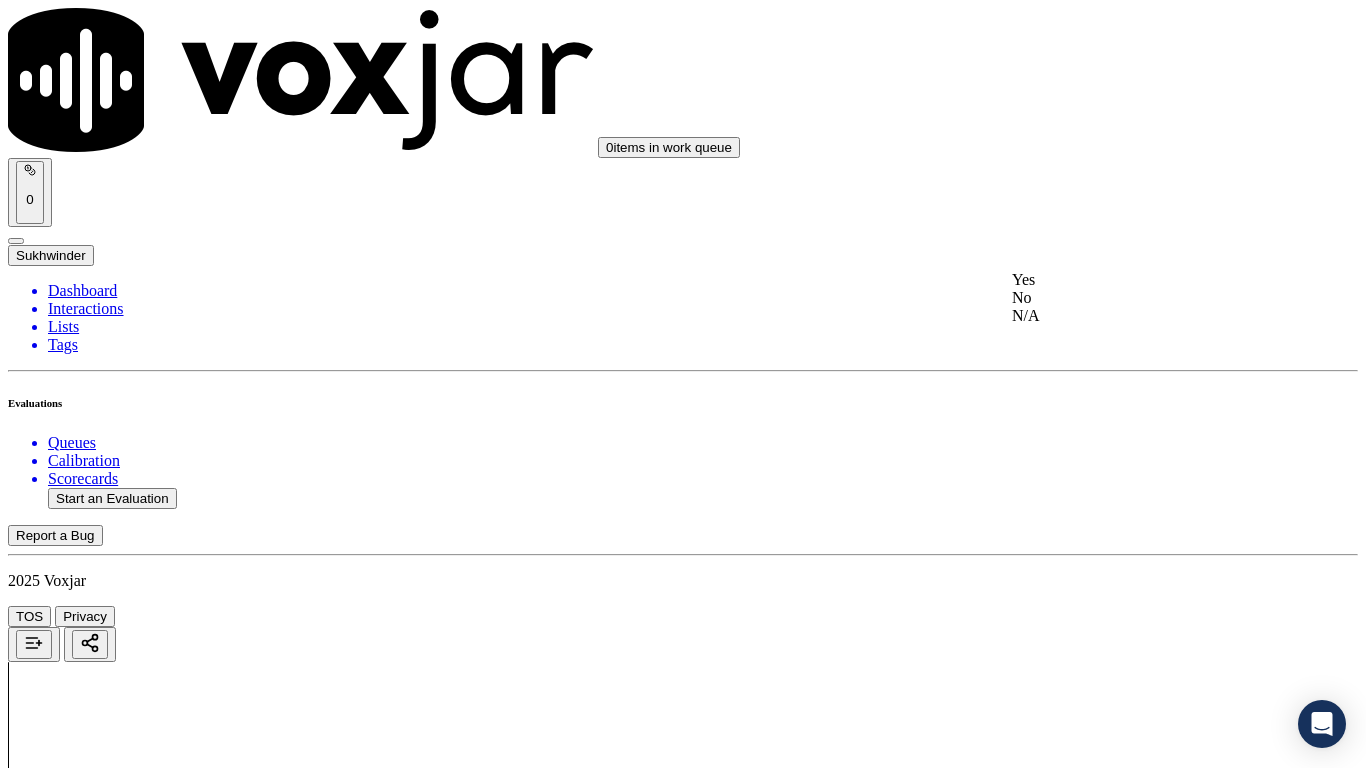 click on "Yes" at bounding box center [1139, 280] 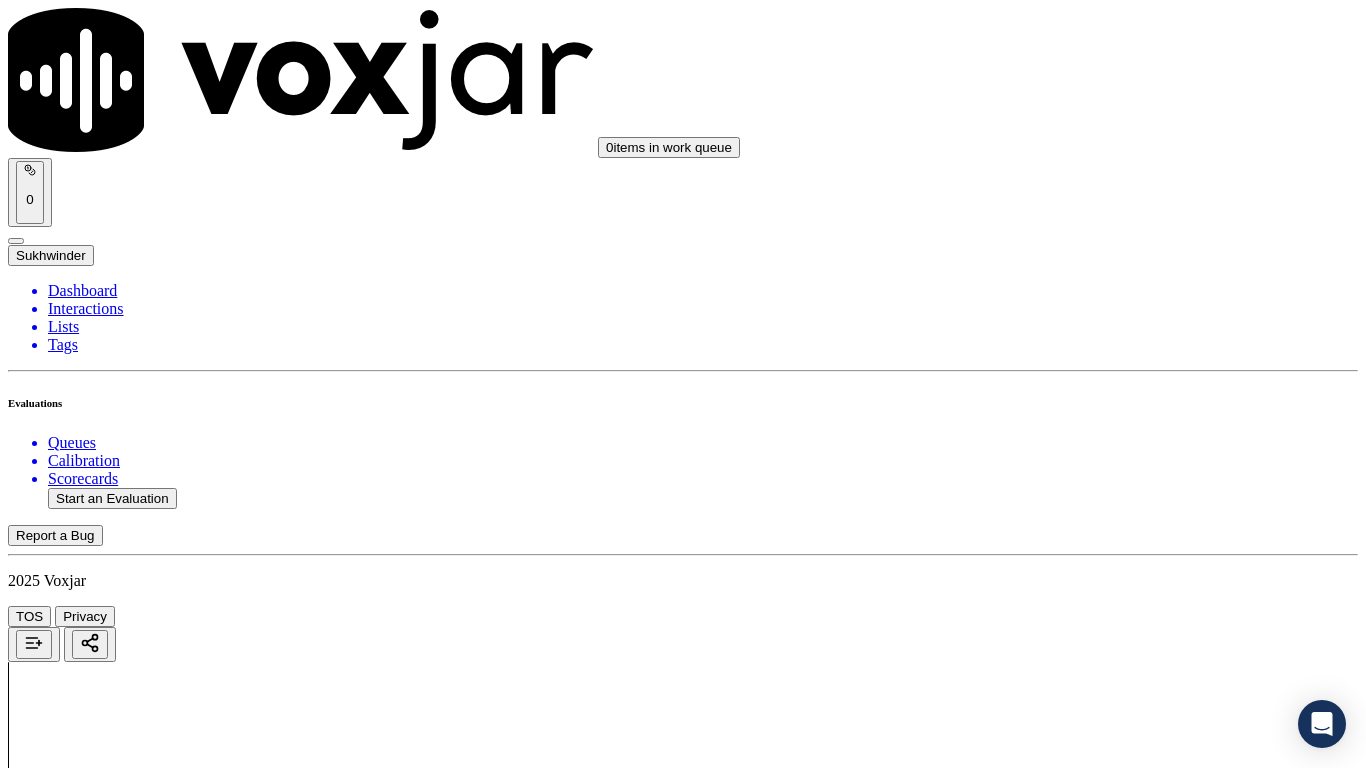 scroll, scrollTop: 3400, scrollLeft: 0, axis: vertical 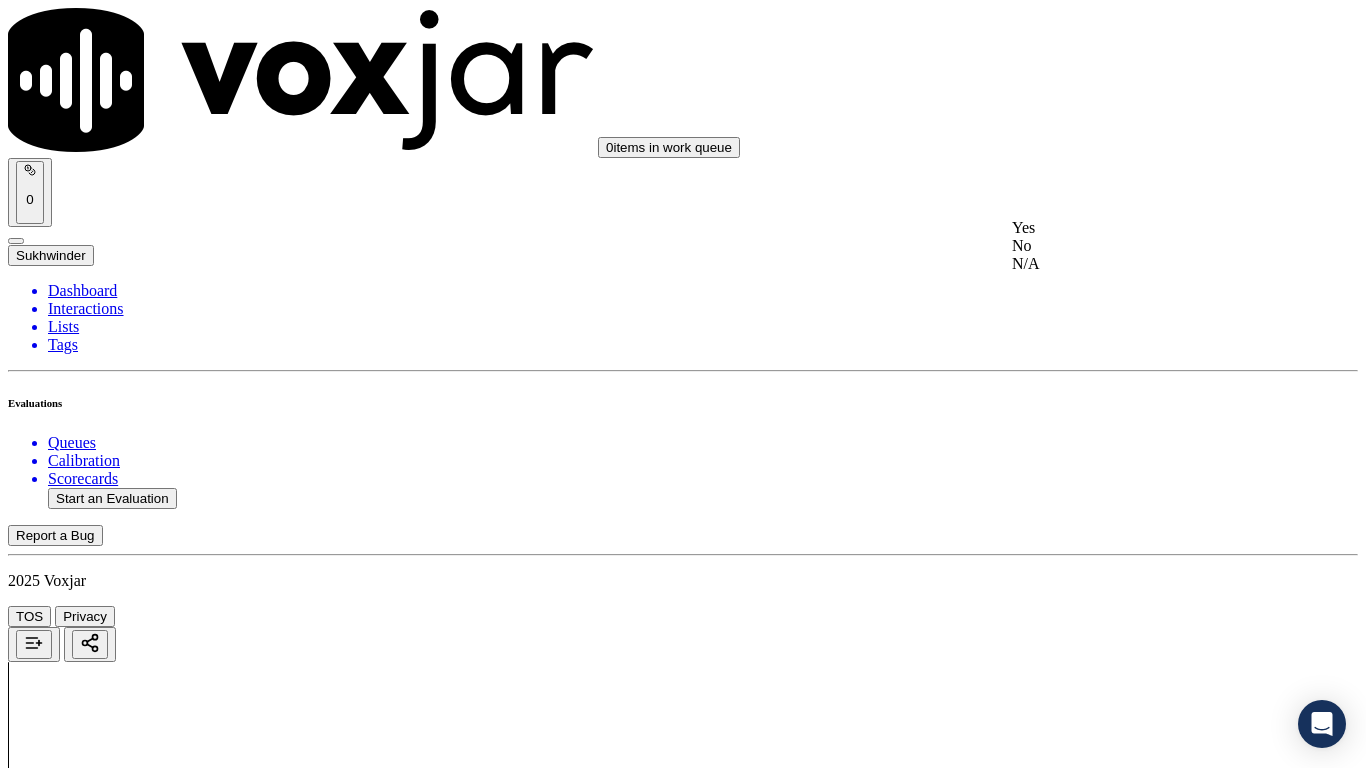 click on "Yes" at bounding box center [1139, 228] 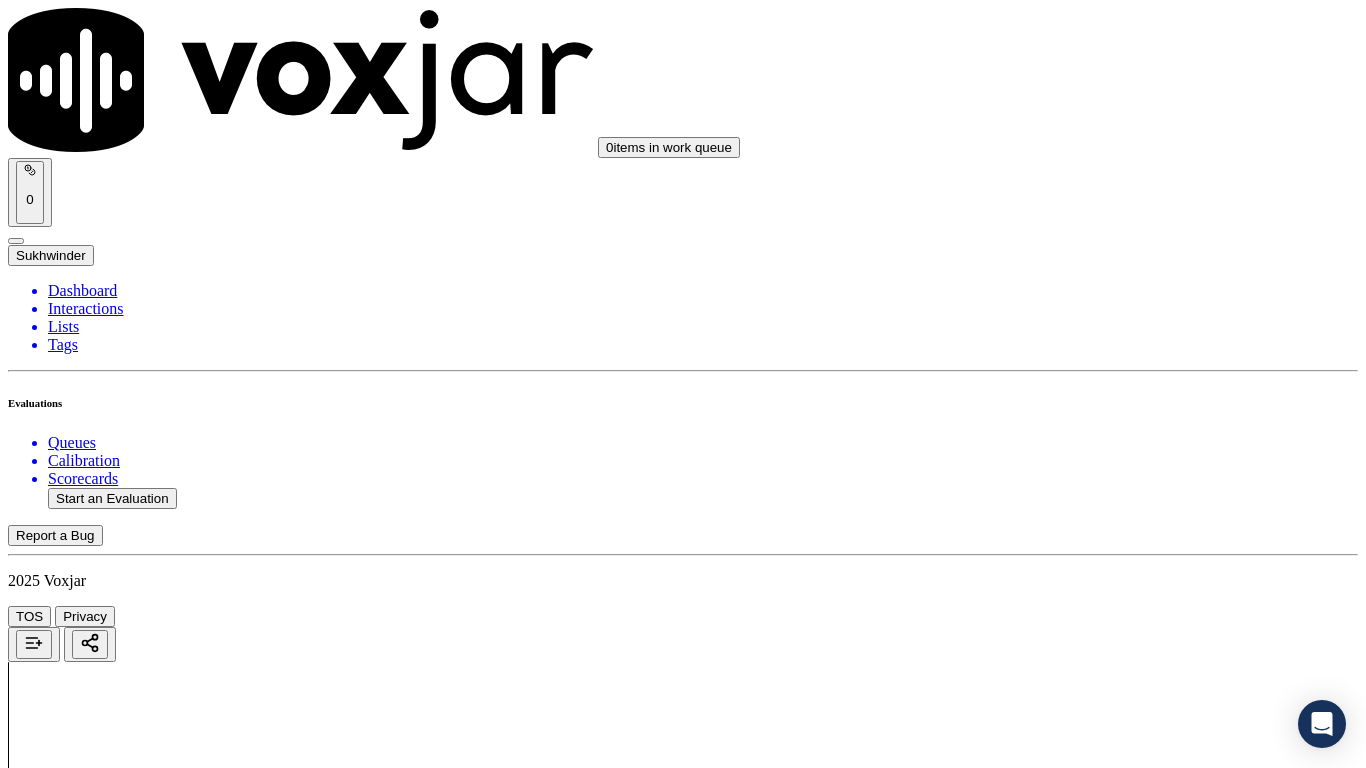 click on "Select an answer" at bounding box center [67, 5317] 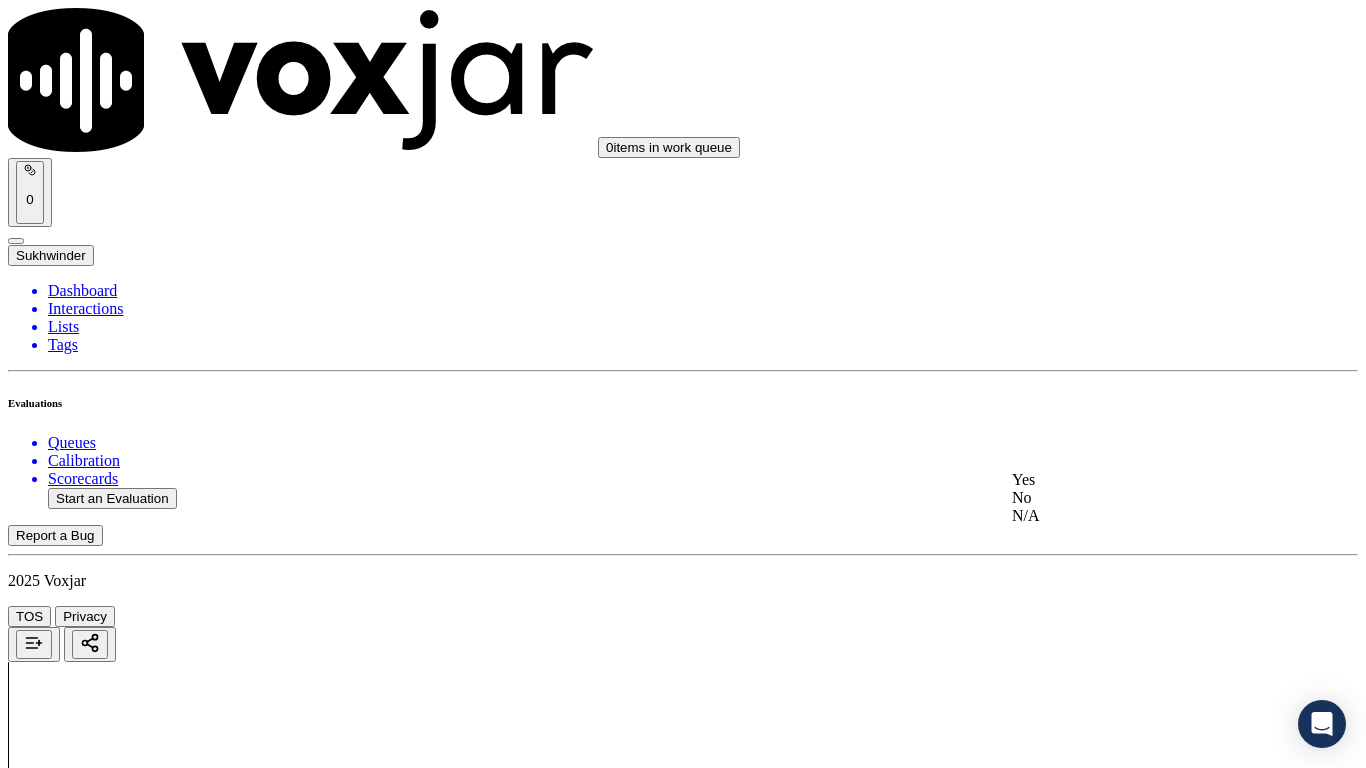 click on "Yes" at bounding box center [1139, 480] 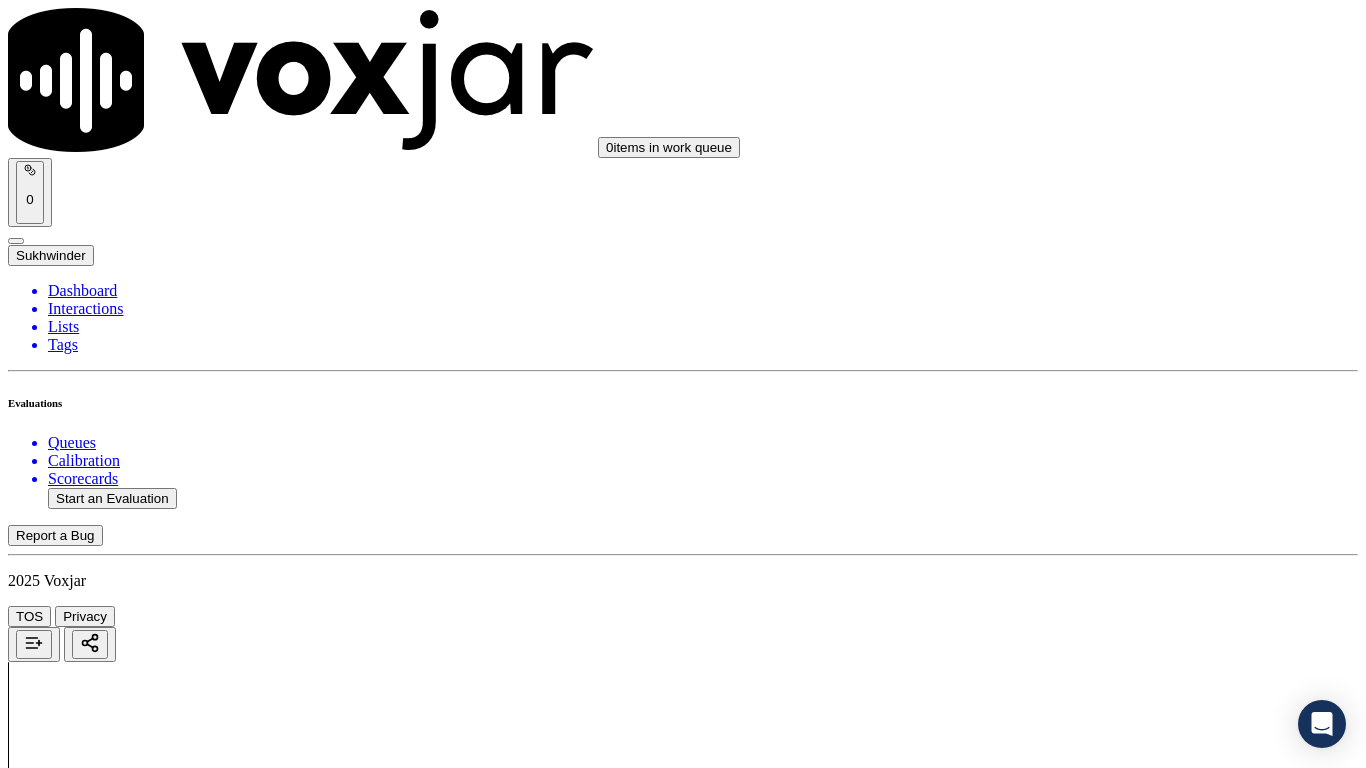 scroll, scrollTop: 3900, scrollLeft: 0, axis: vertical 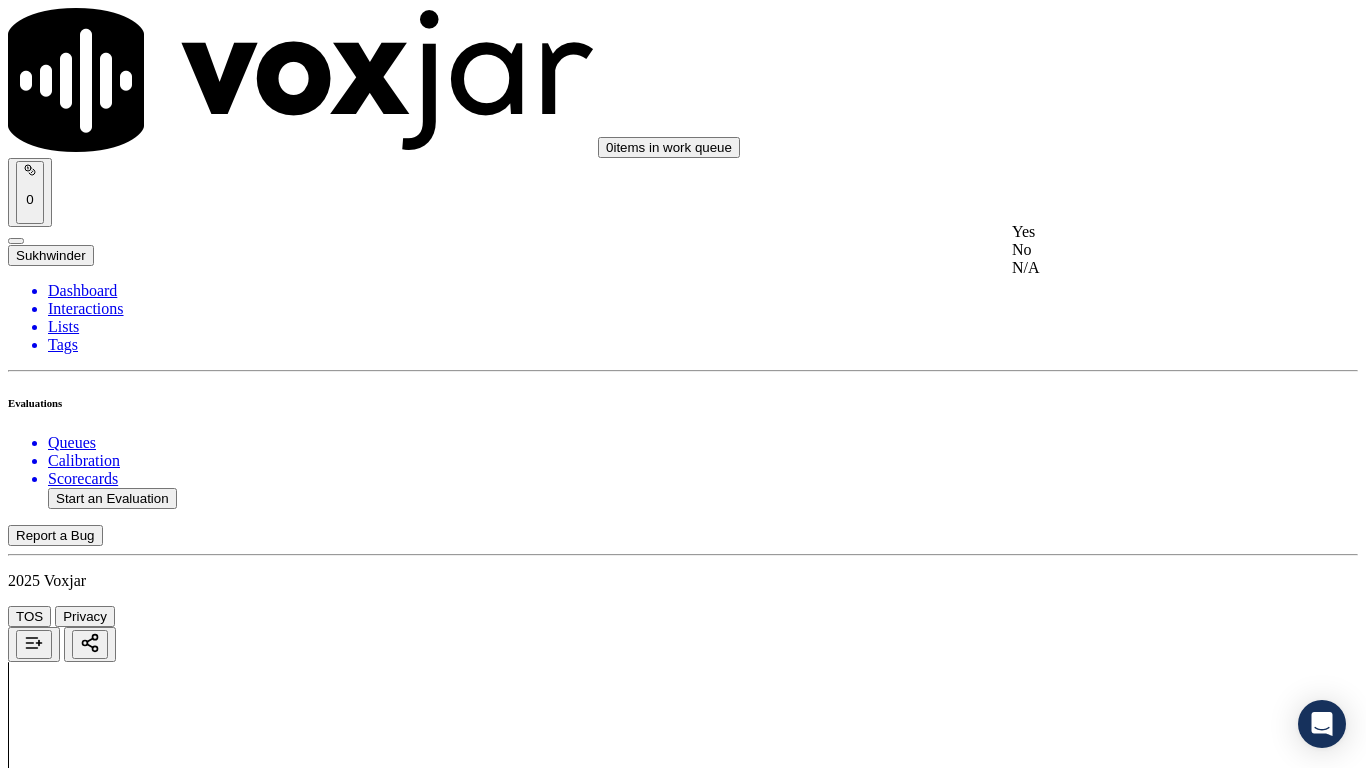 click on "Yes" at bounding box center [1139, 232] 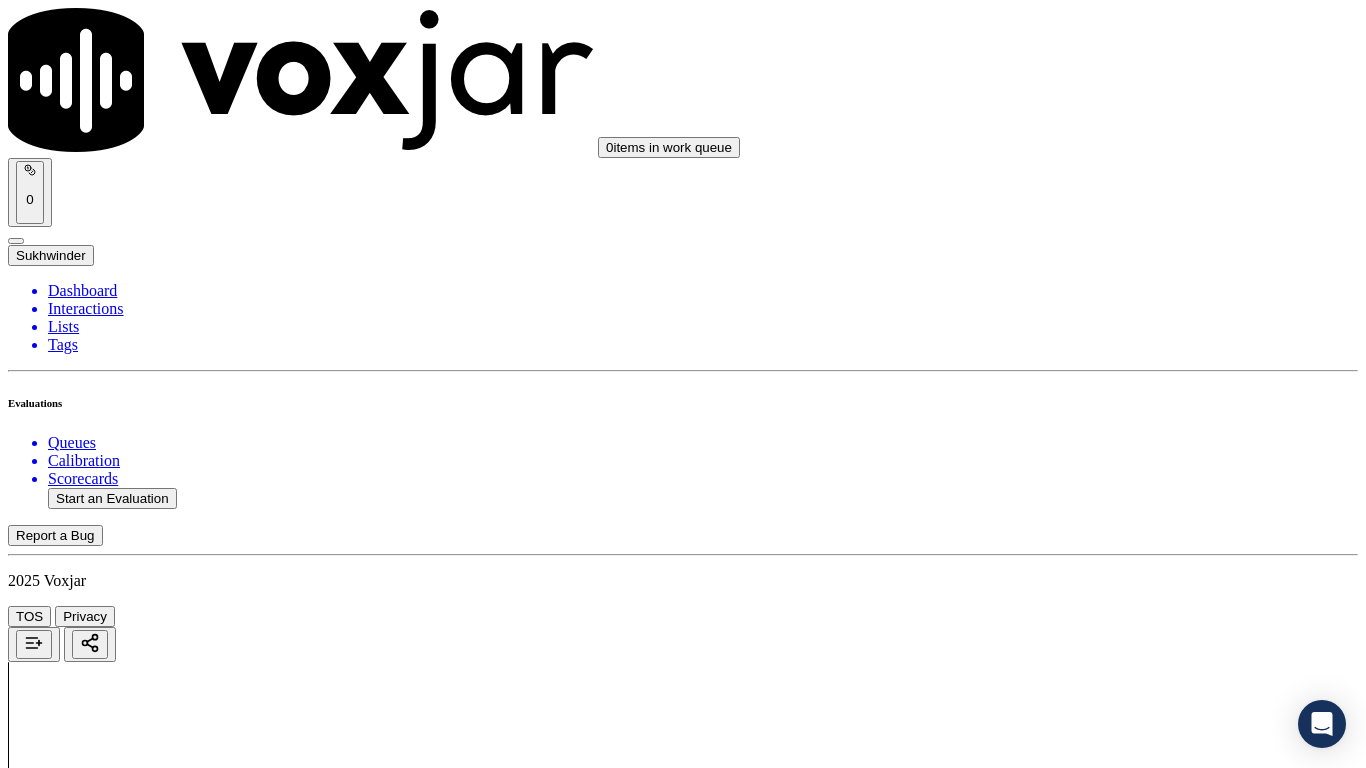 click on "Select an answer" at bounding box center (67, 5790) 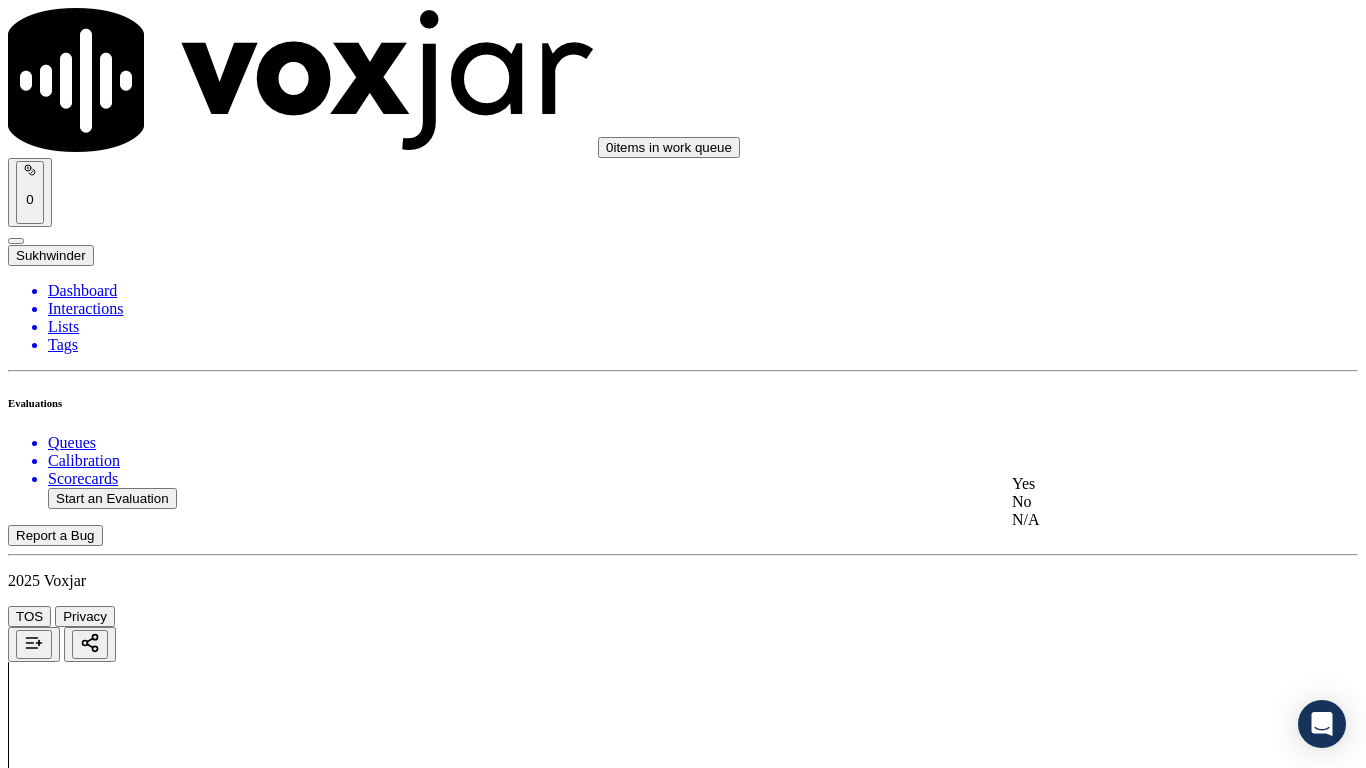 click on "Yes" at bounding box center [1139, 484] 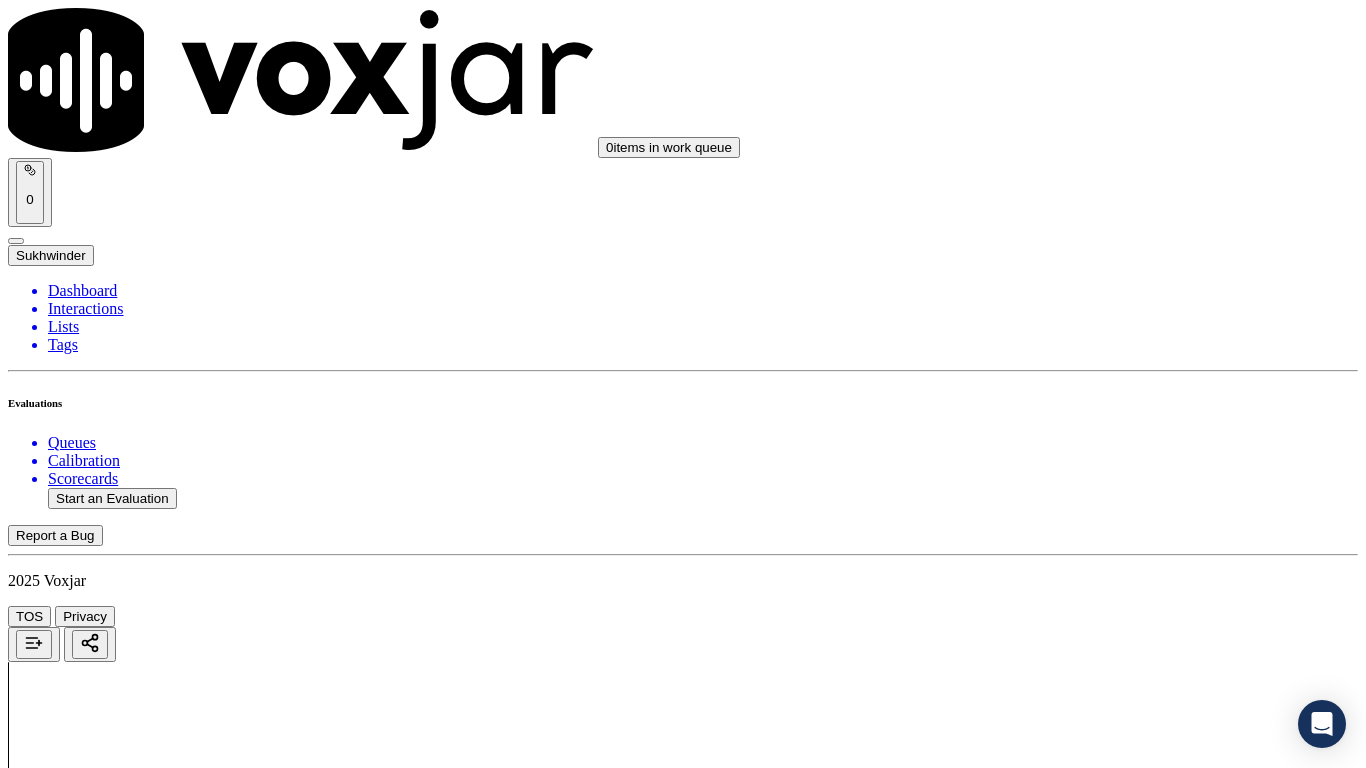 scroll, scrollTop: 4400, scrollLeft: 0, axis: vertical 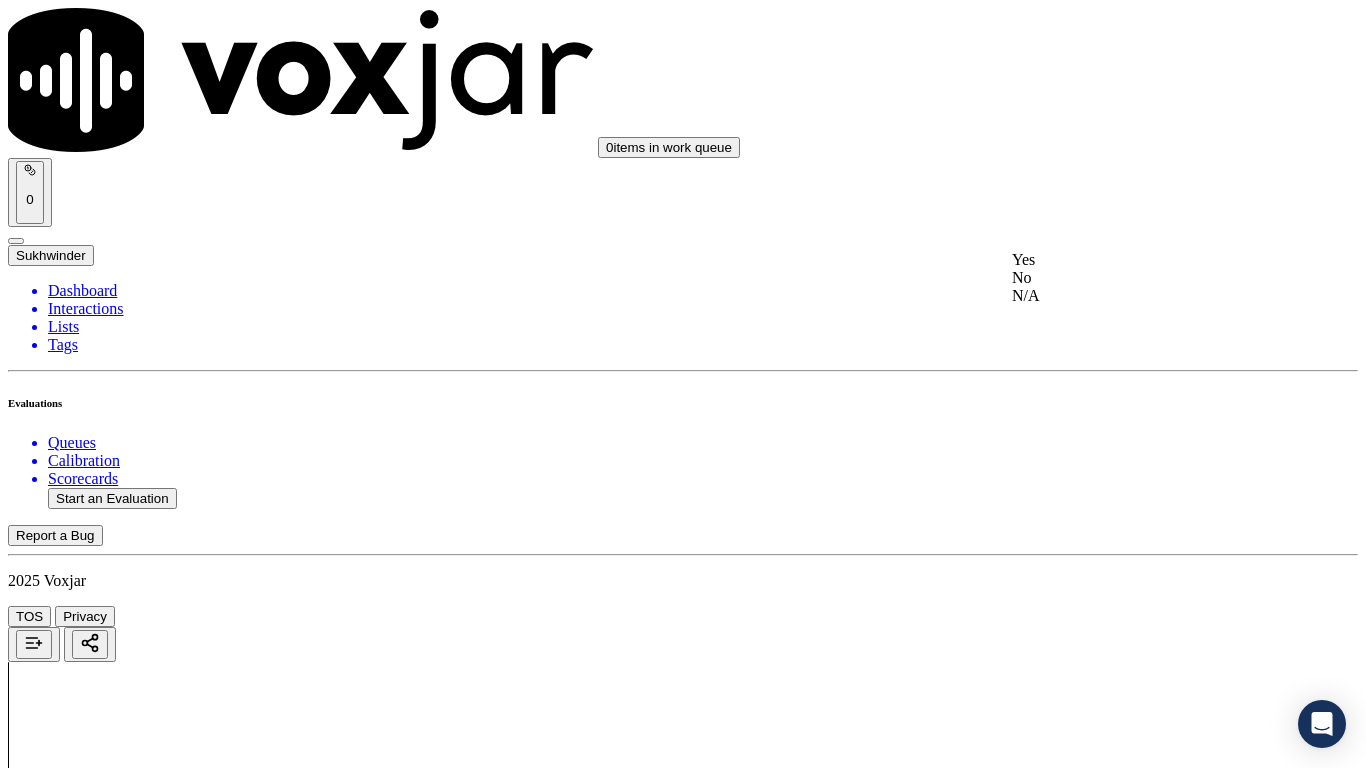 click on "Yes" at bounding box center (1139, 260) 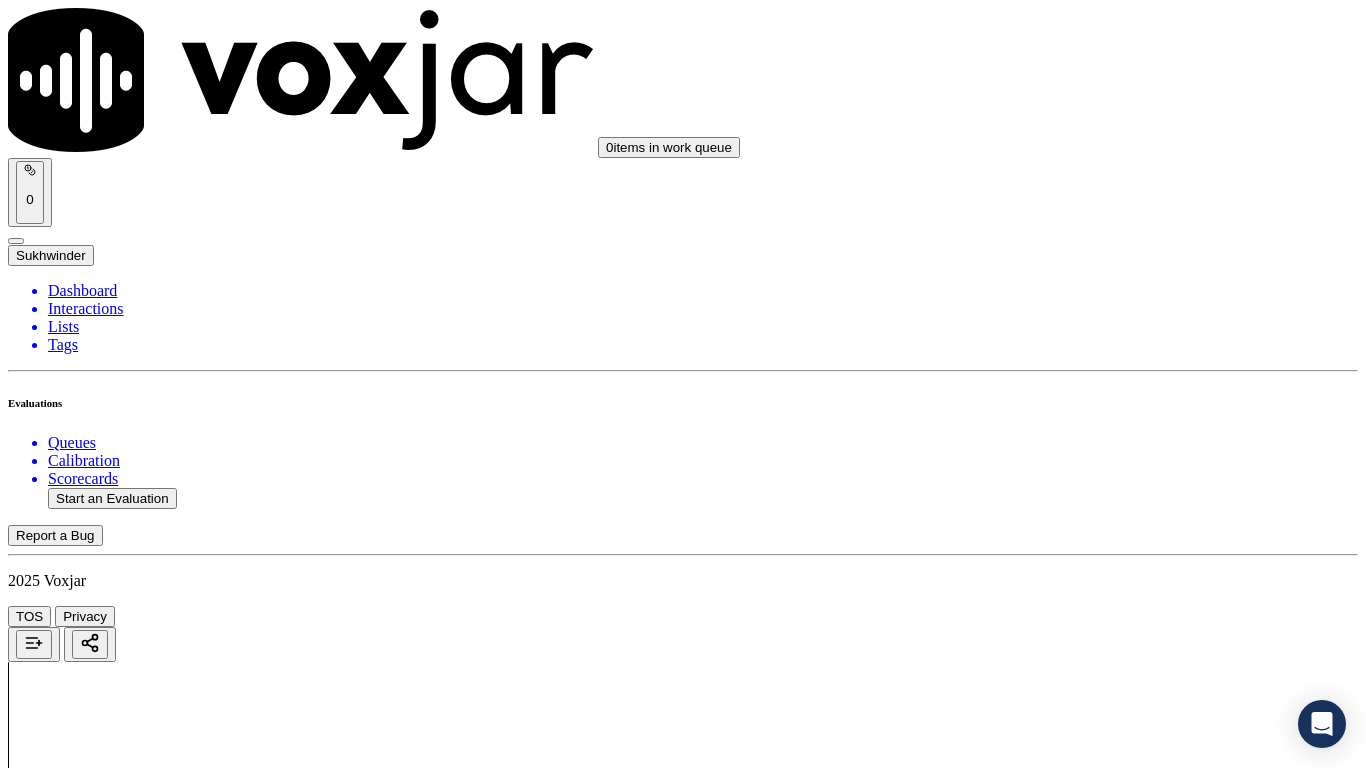 click on "Select an answer" at bounding box center [67, 6263] 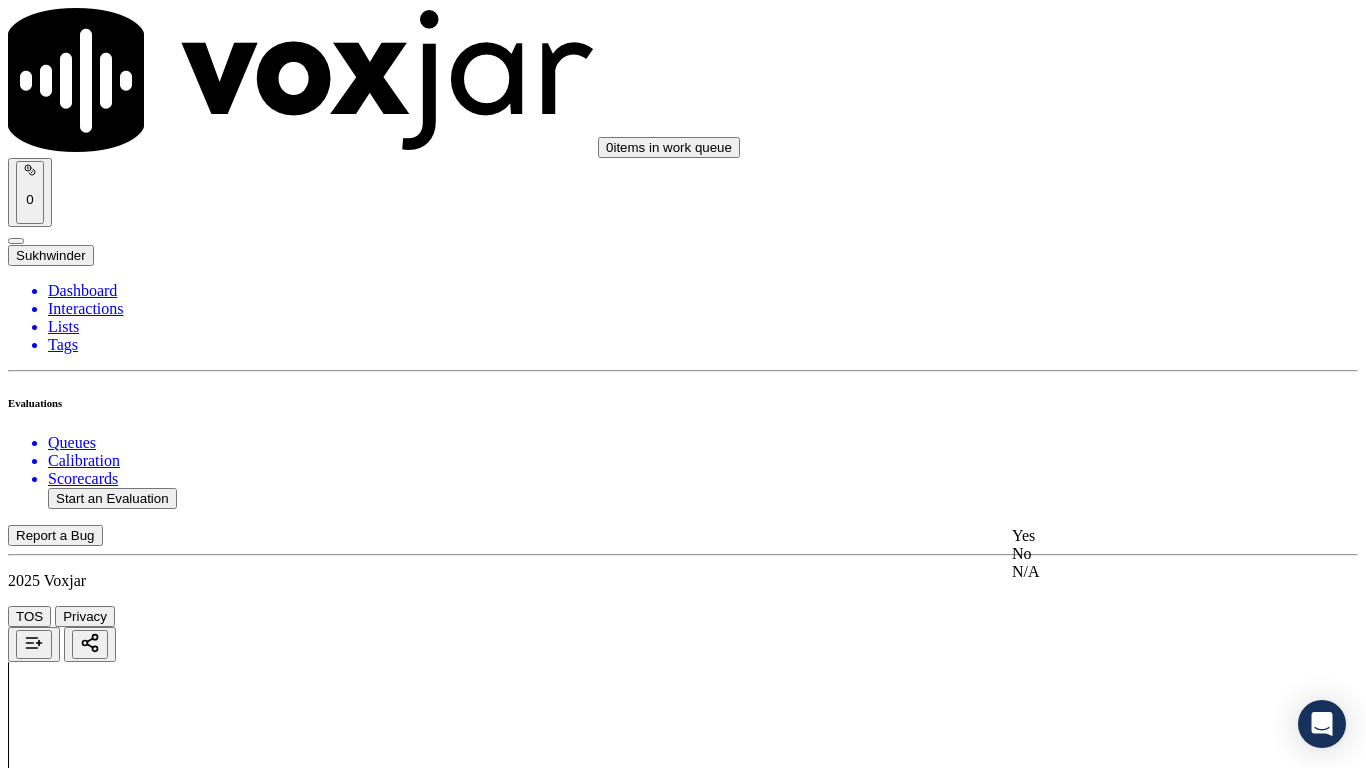 click on "Yes" at bounding box center (1139, 536) 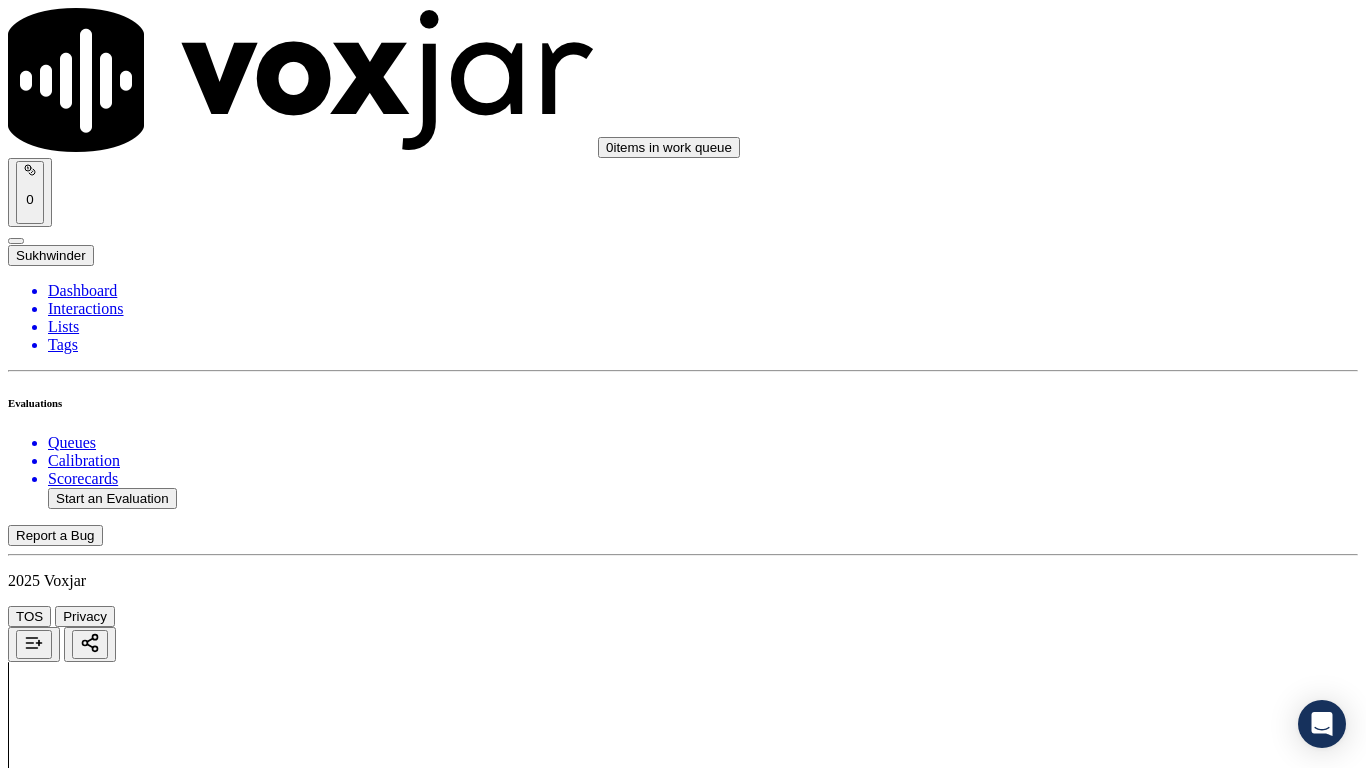 scroll, scrollTop: 4800, scrollLeft: 0, axis: vertical 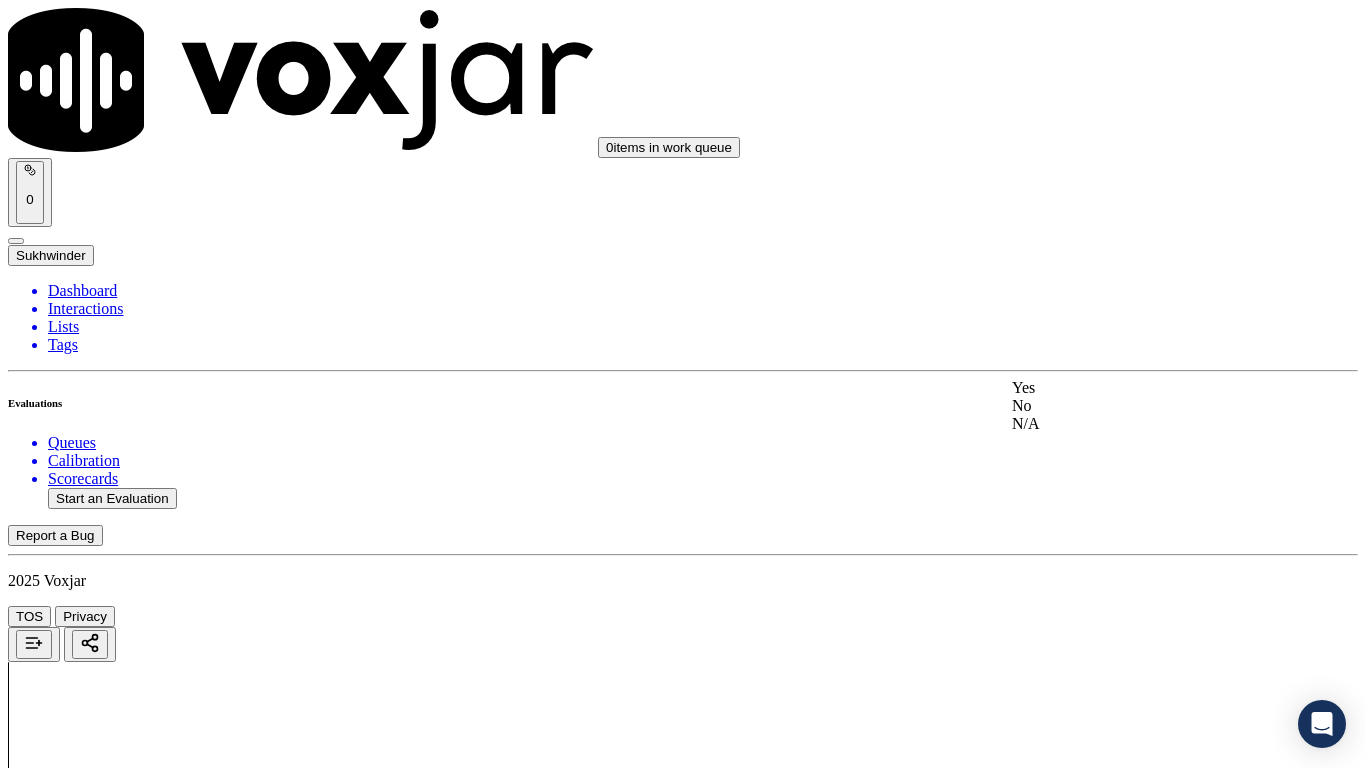click on "Yes" at bounding box center (1139, 388) 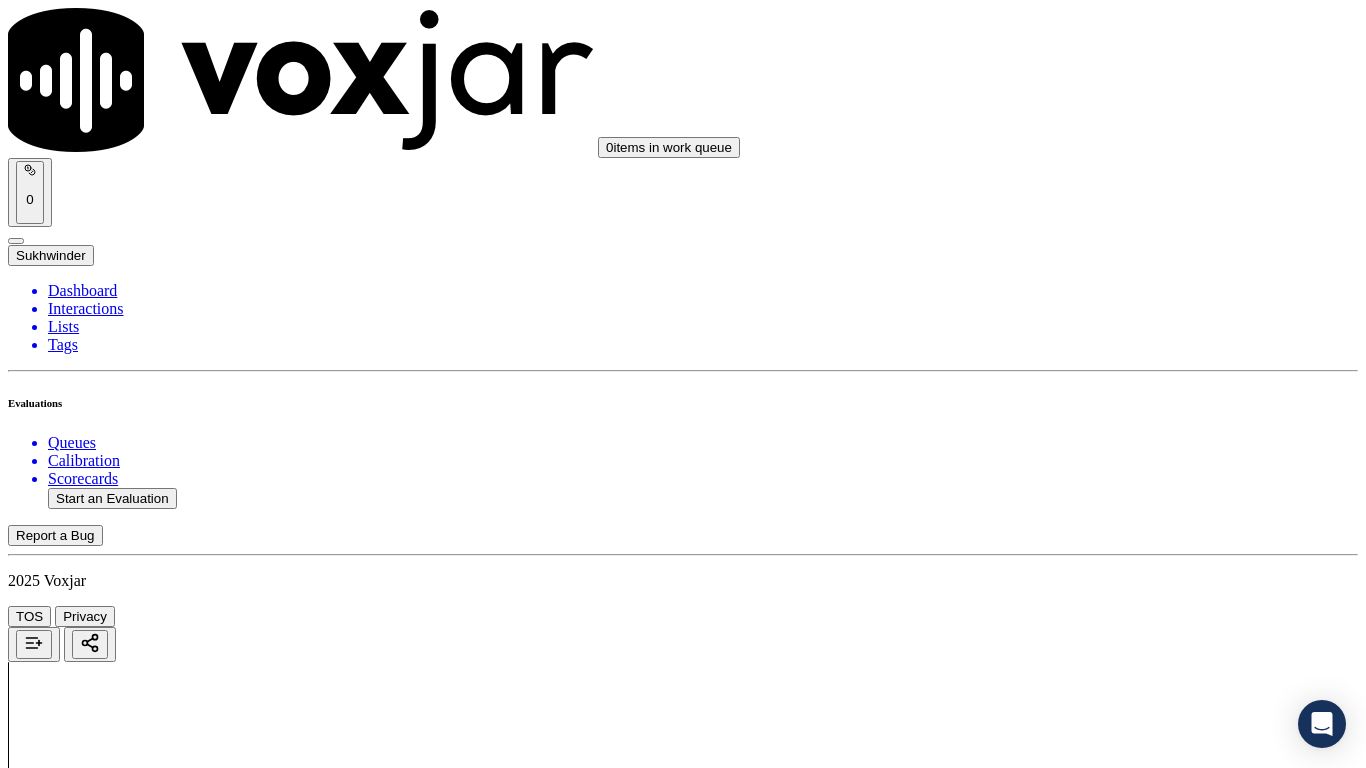scroll, scrollTop: 5200, scrollLeft: 0, axis: vertical 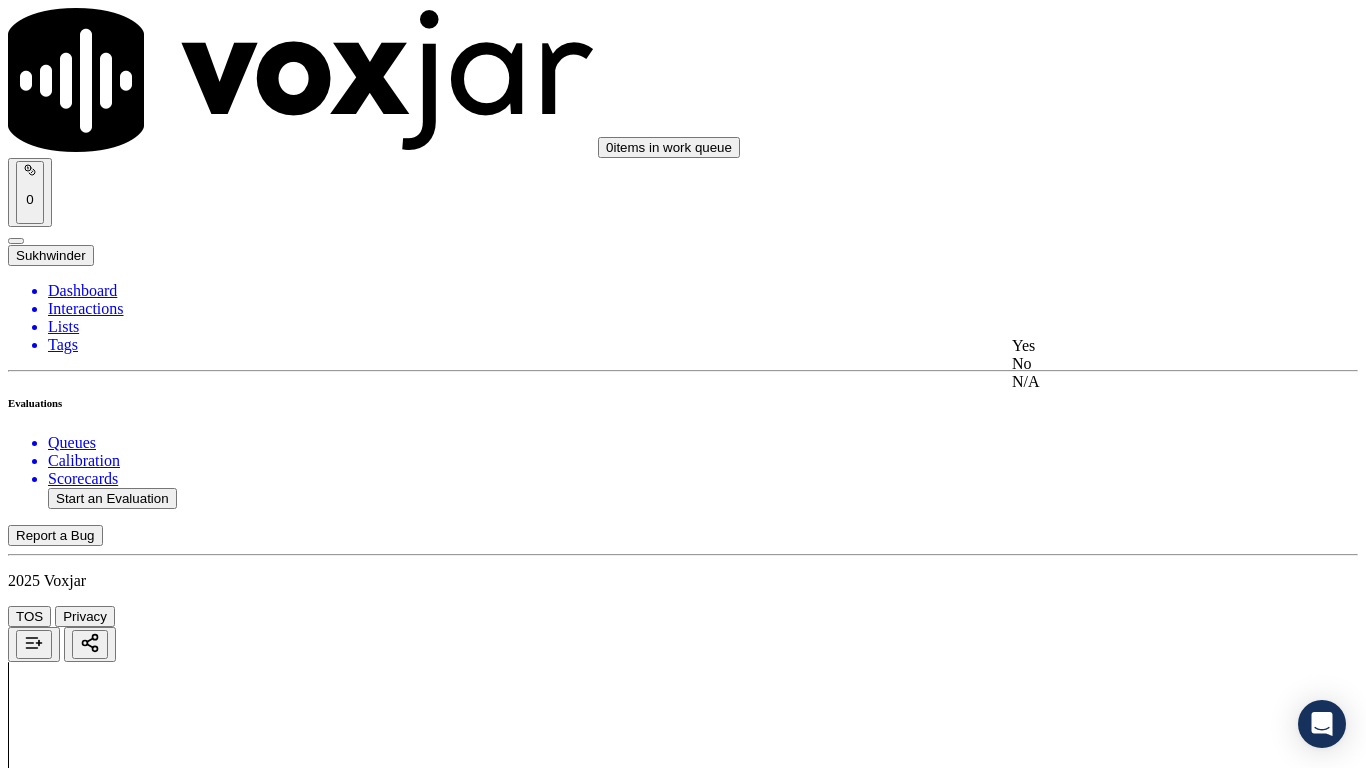 click on "Yes" at bounding box center [1139, 346] 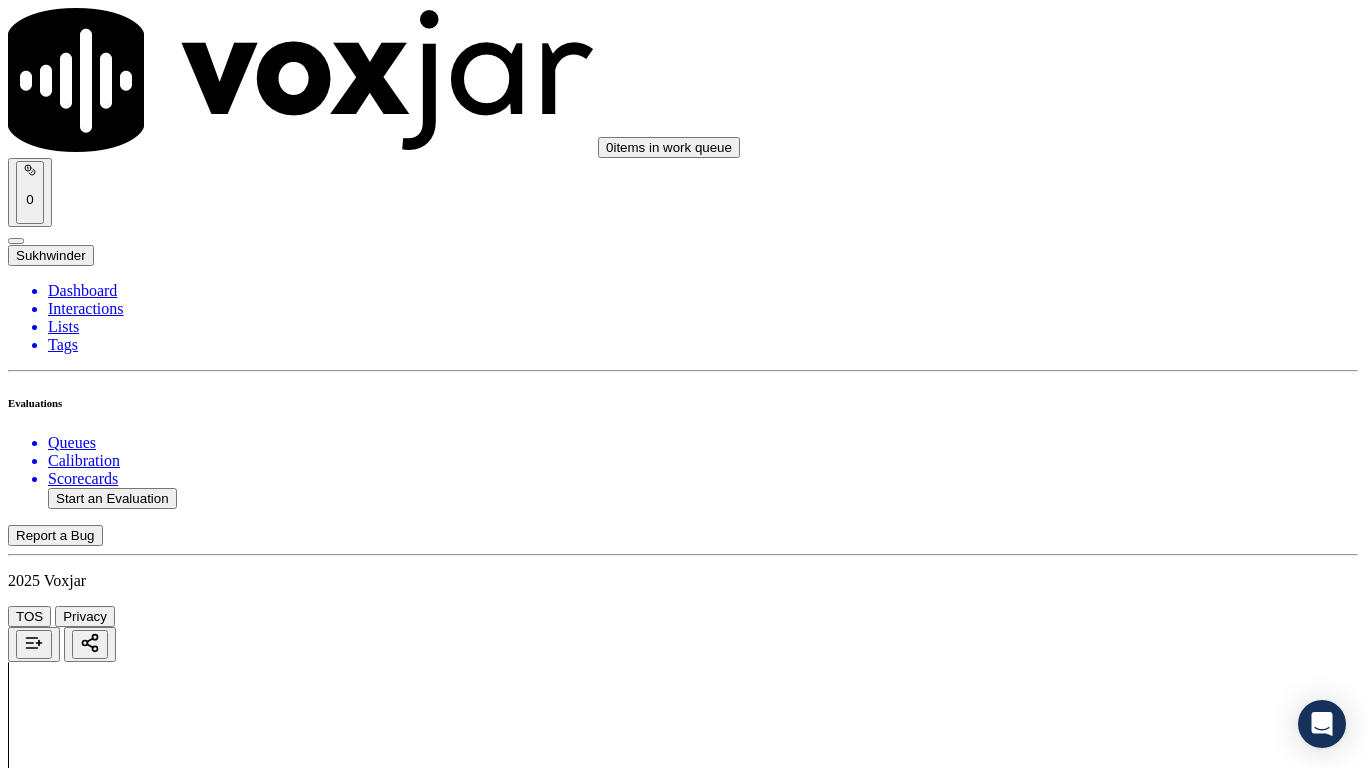 scroll, scrollTop: 5533, scrollLeft: 0, axis: vertical 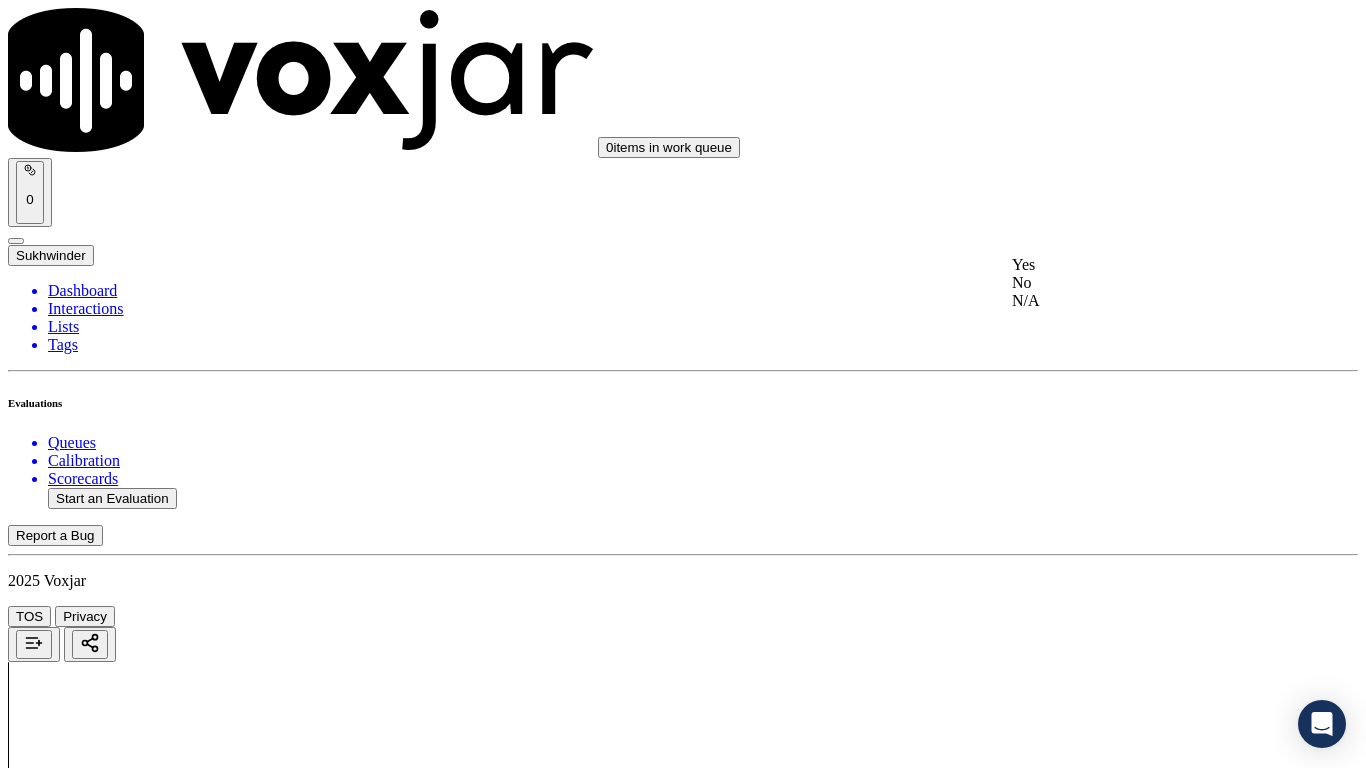 click on "Yes" at bounding box center (1139, 265) 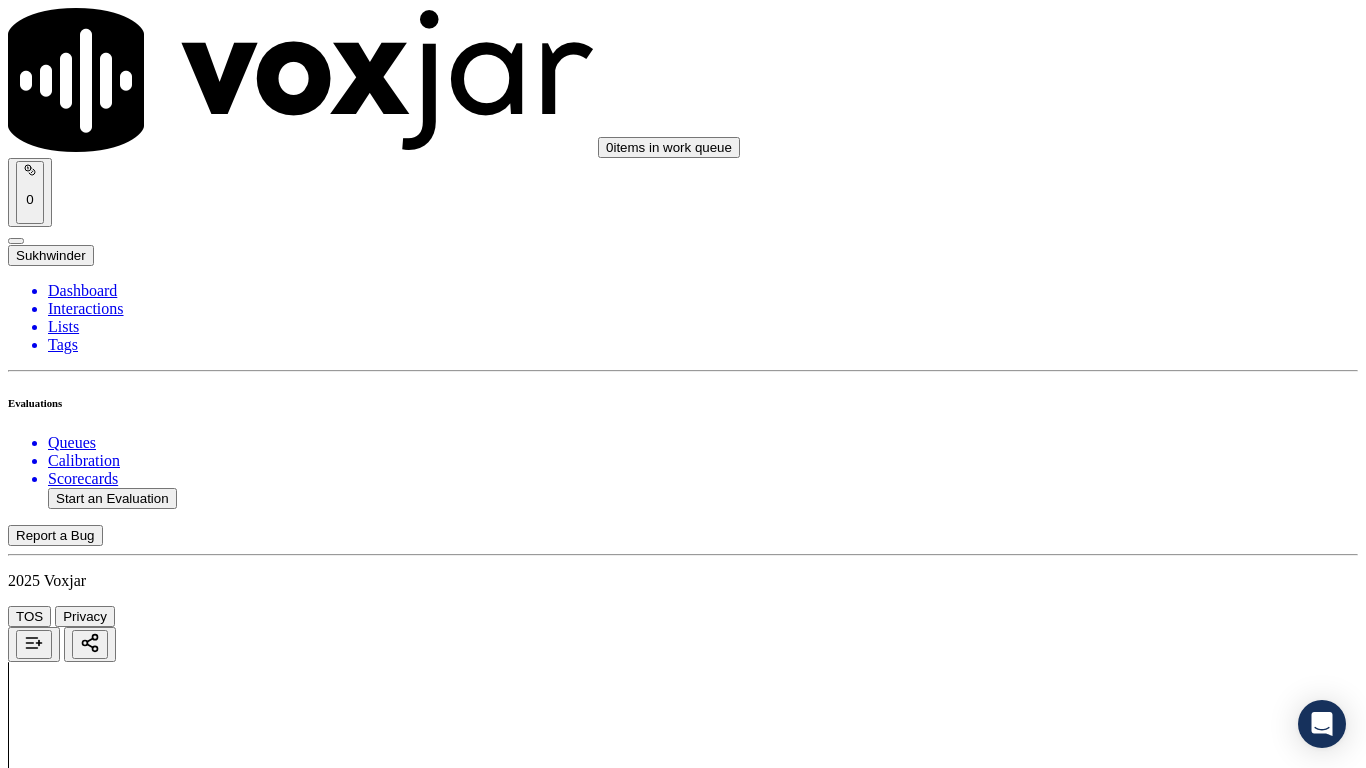click on "Select an answer" at bounding box center [67, 7272] 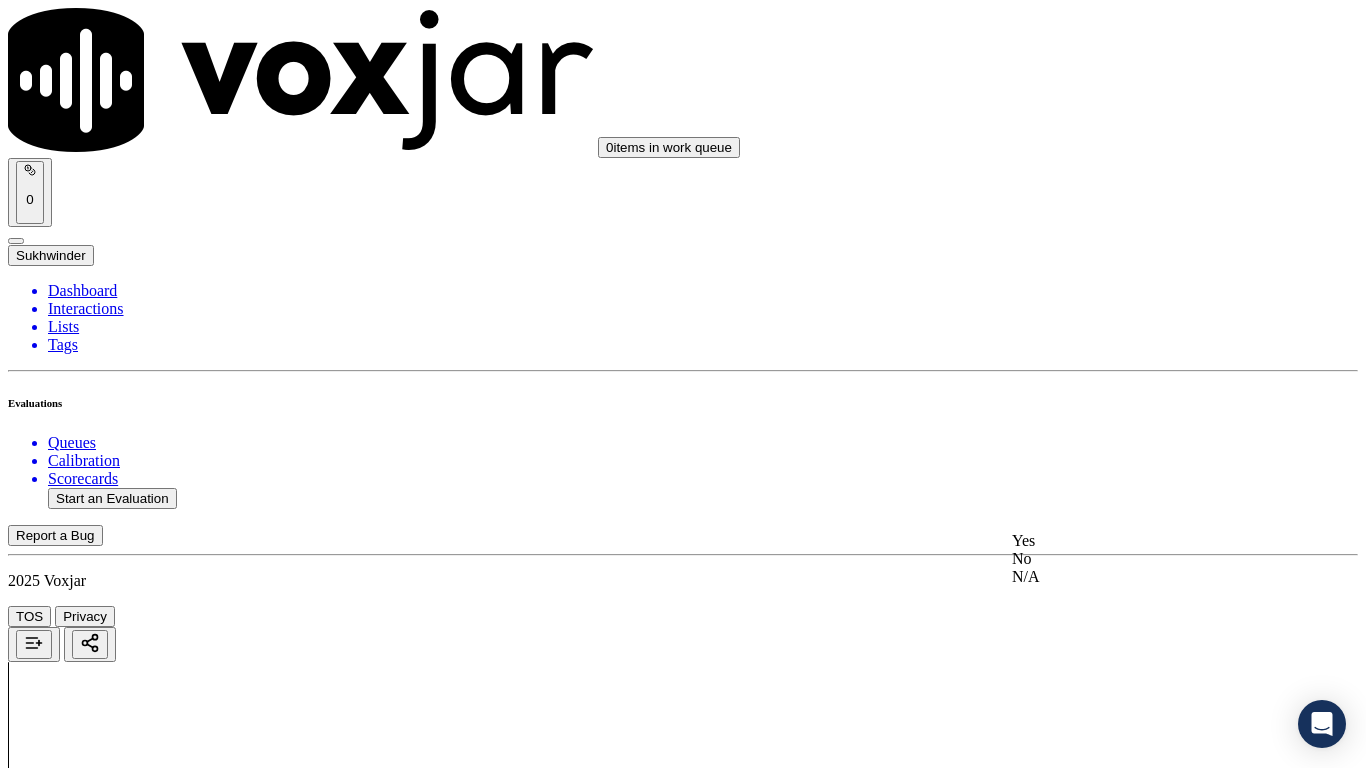 click on "Yes" at bounding box center [1139, 541] 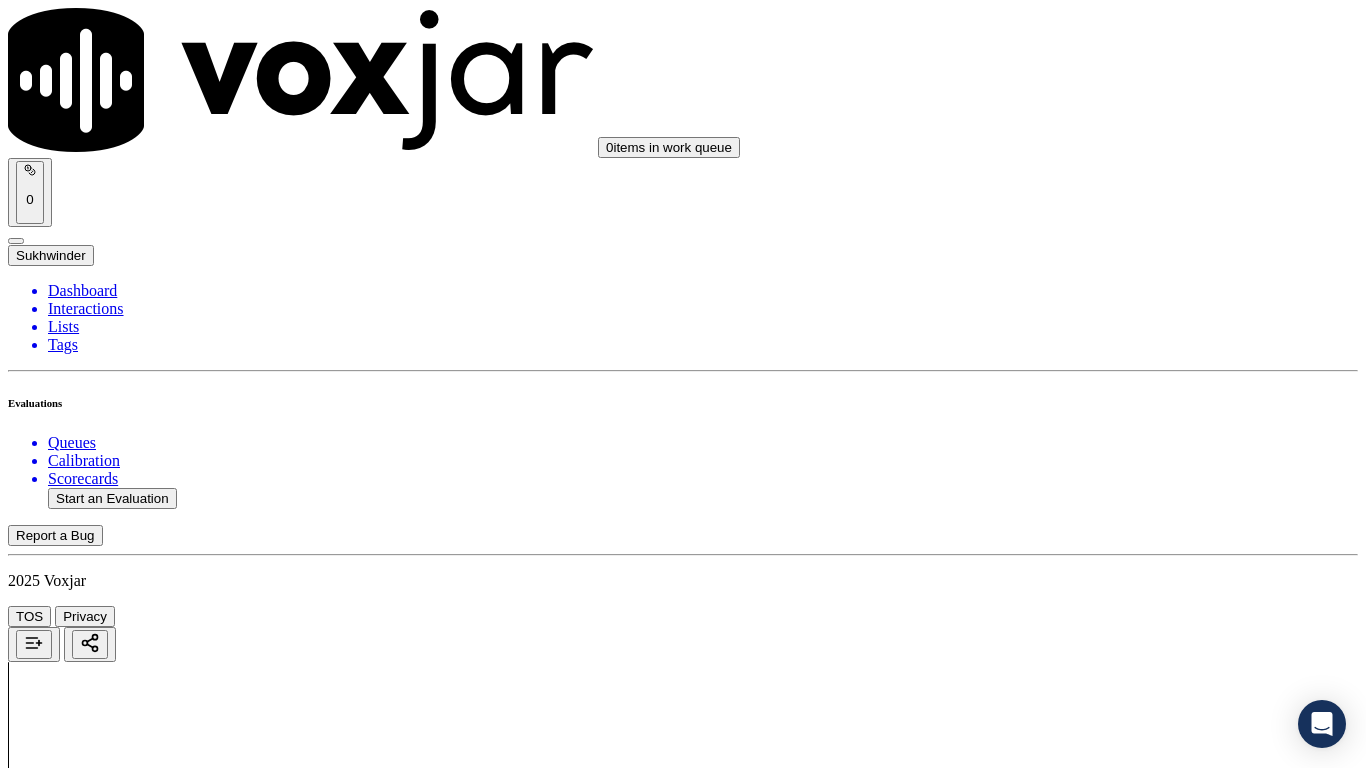 click on "Submit Scores" at bounding box center (59, 7345) 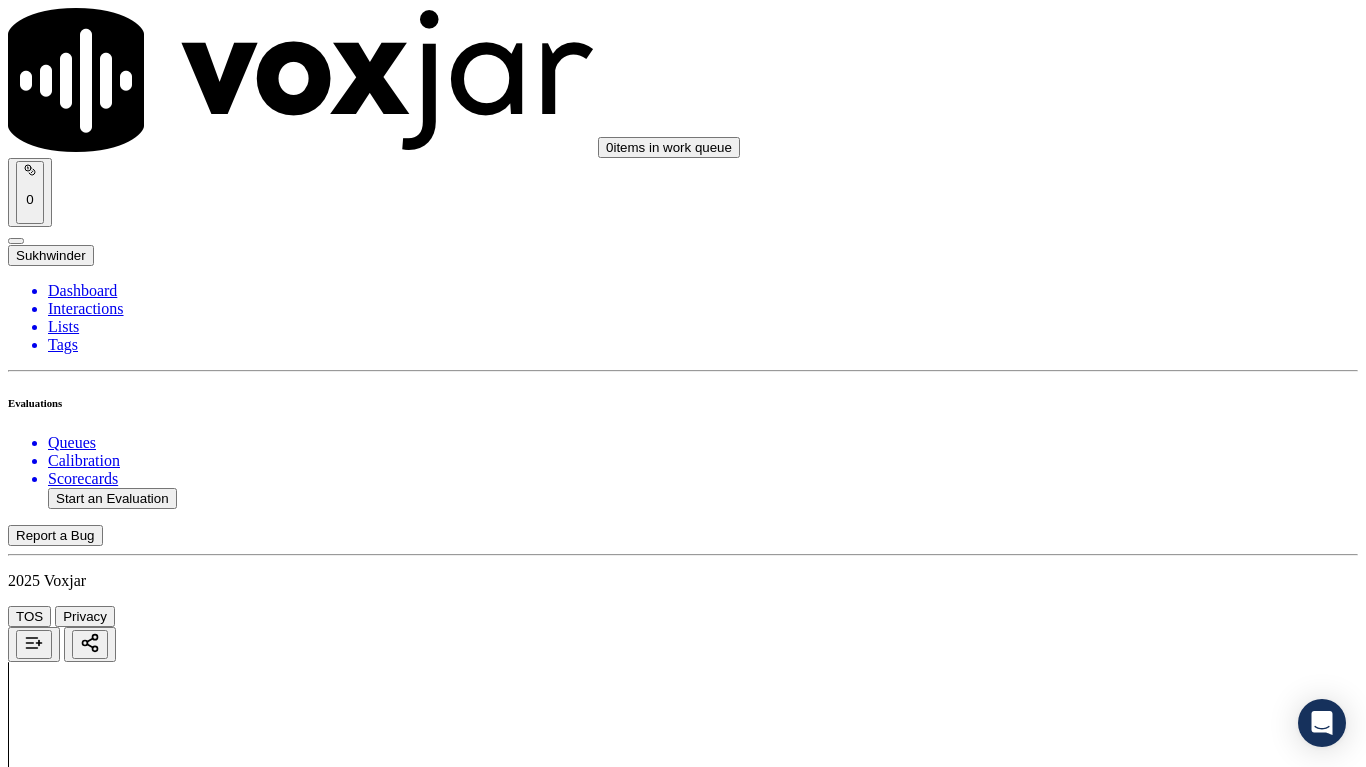 type on "20250731-150546_[PHONE]-all.mp3" 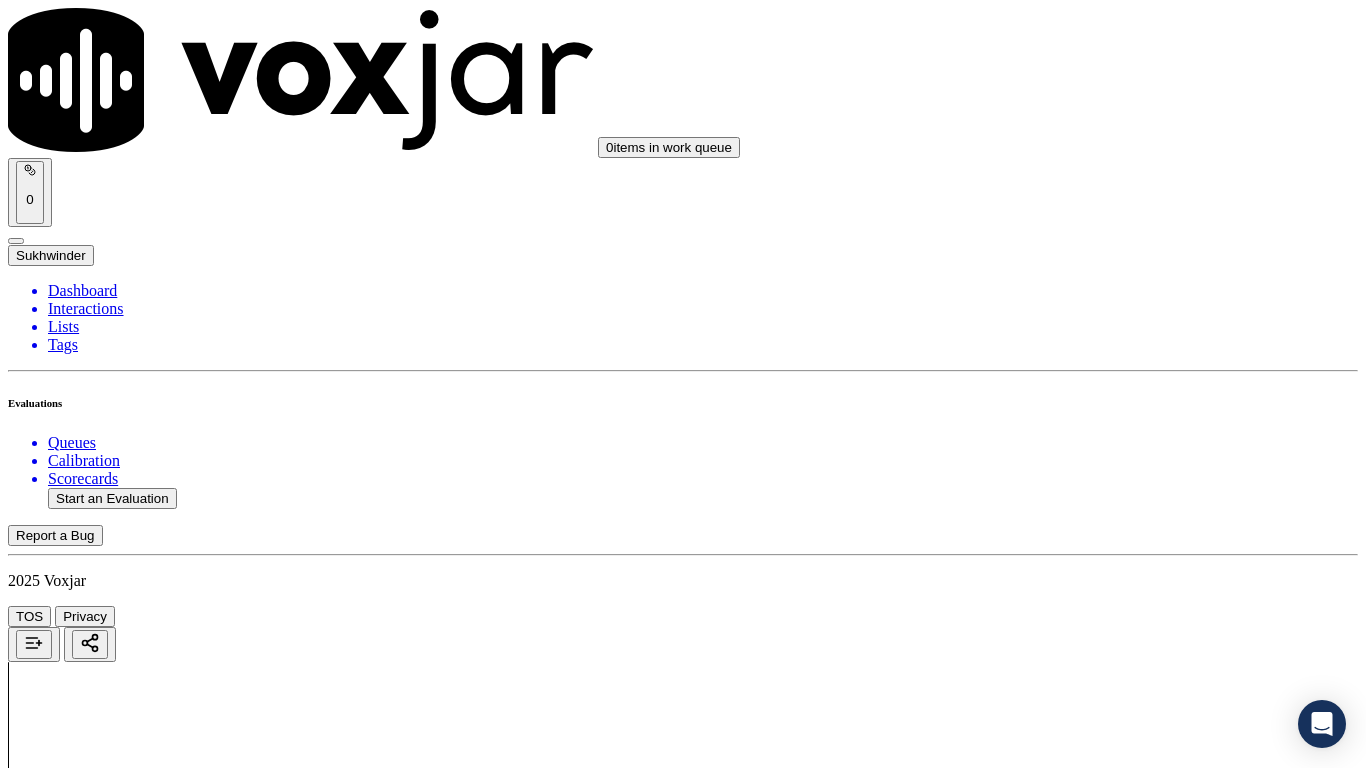 click at bounding box center (96, 2305) 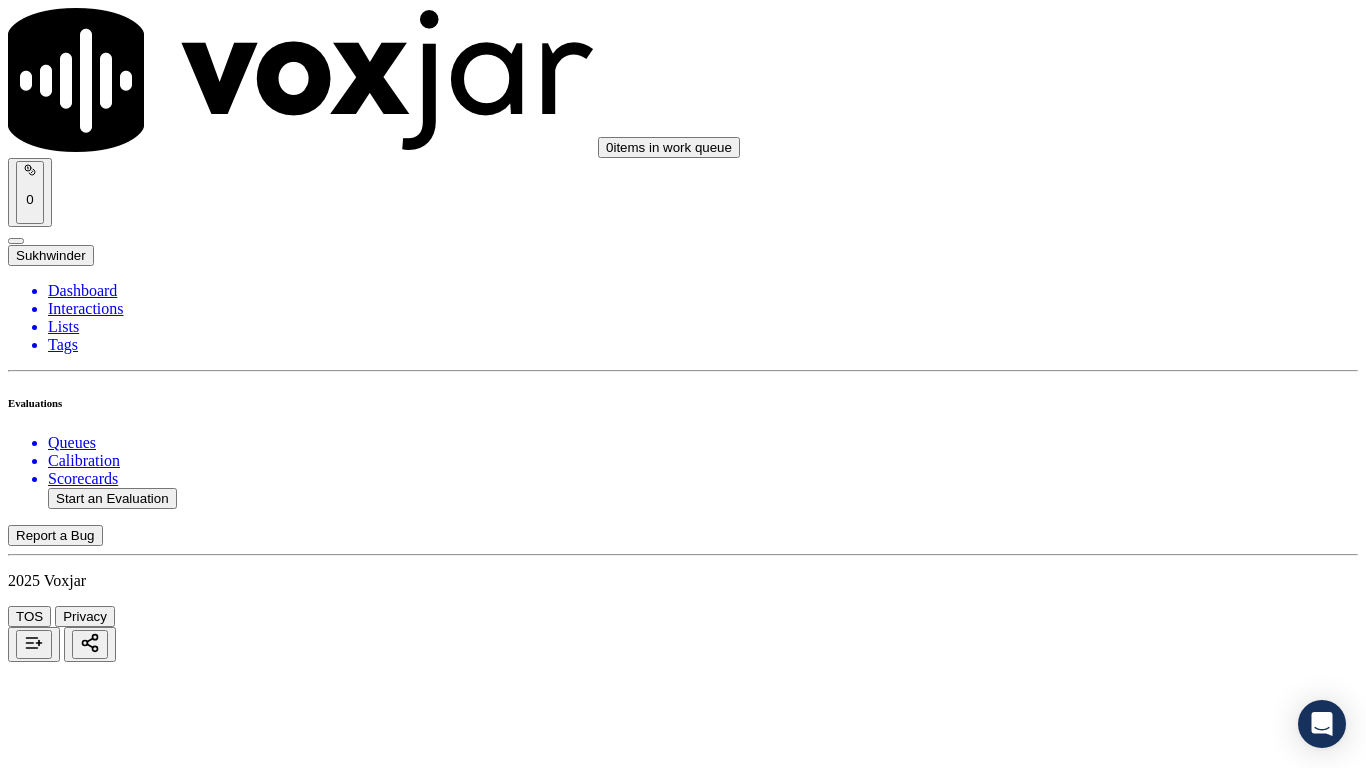 click 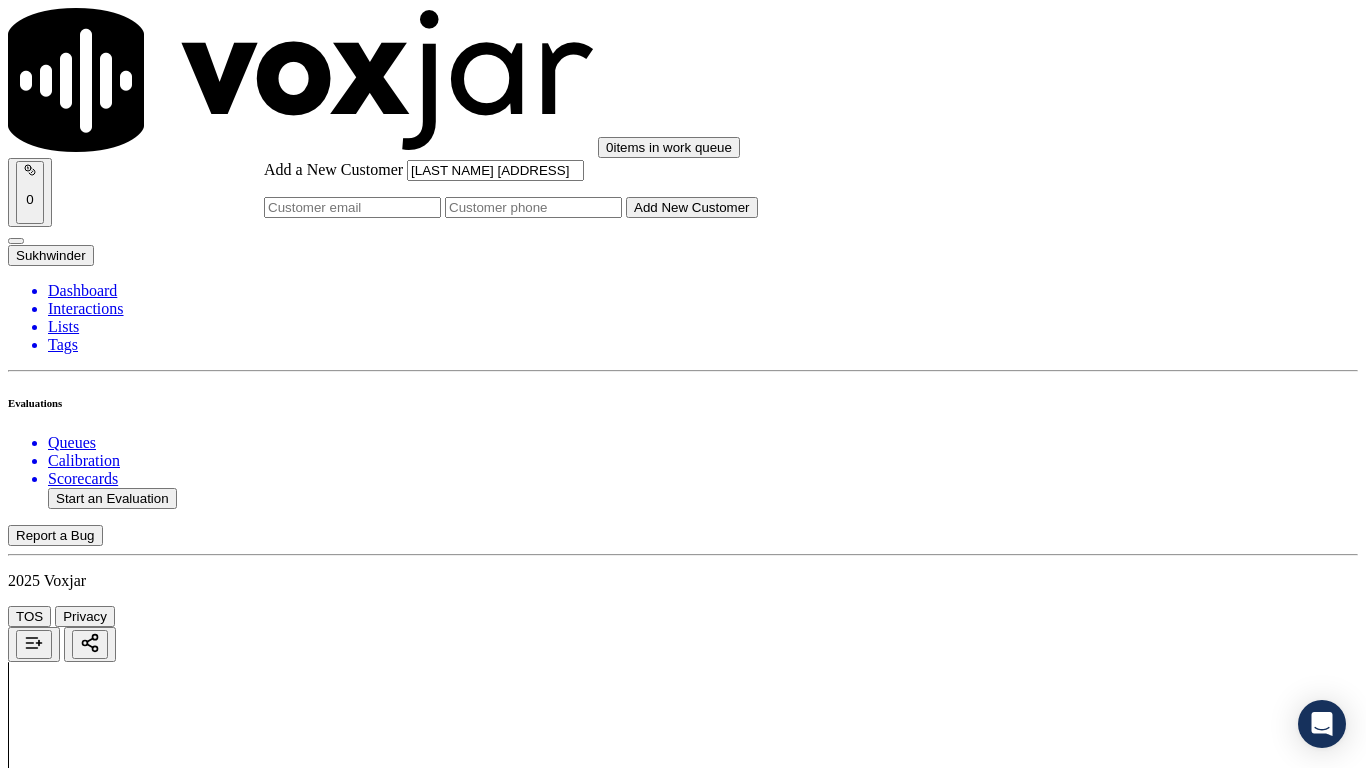 type on "[LAST NAME] [ADDRESS]" 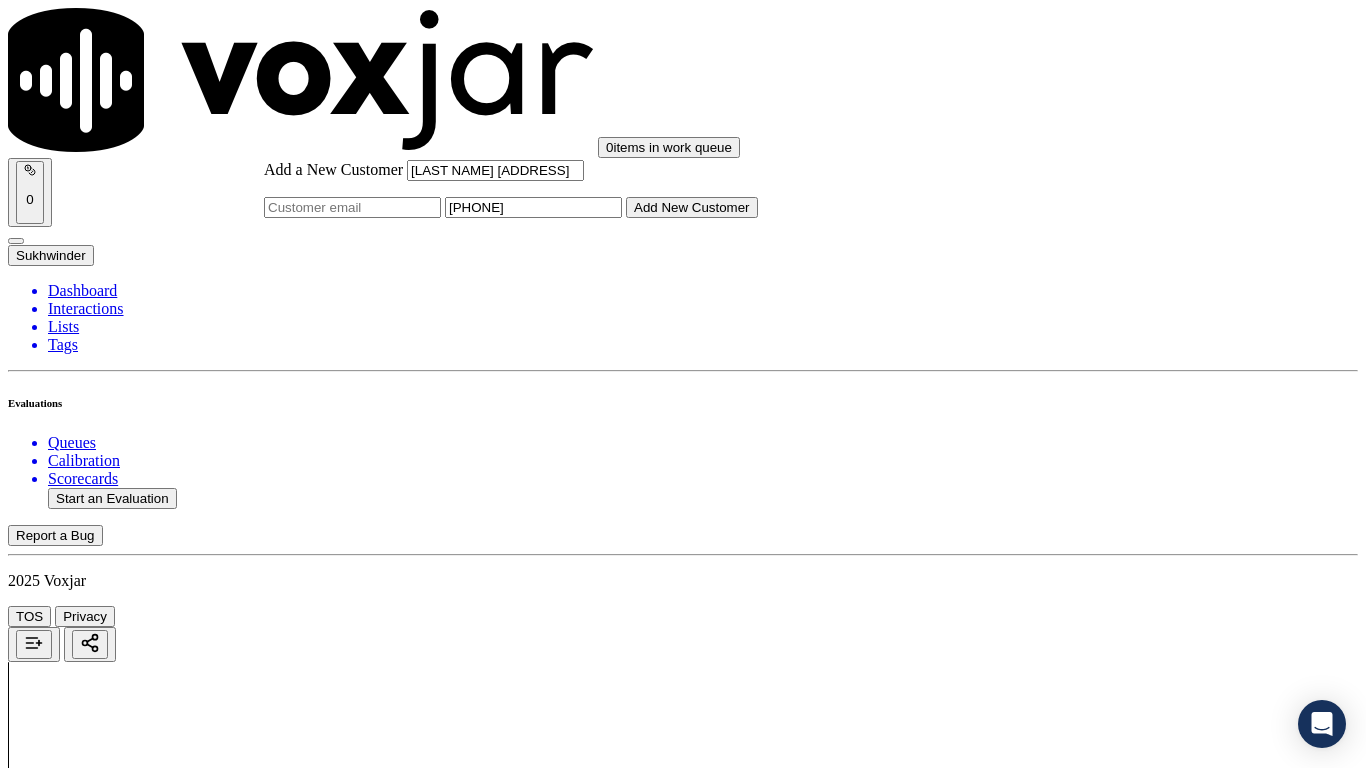 type on "[PHONE]" 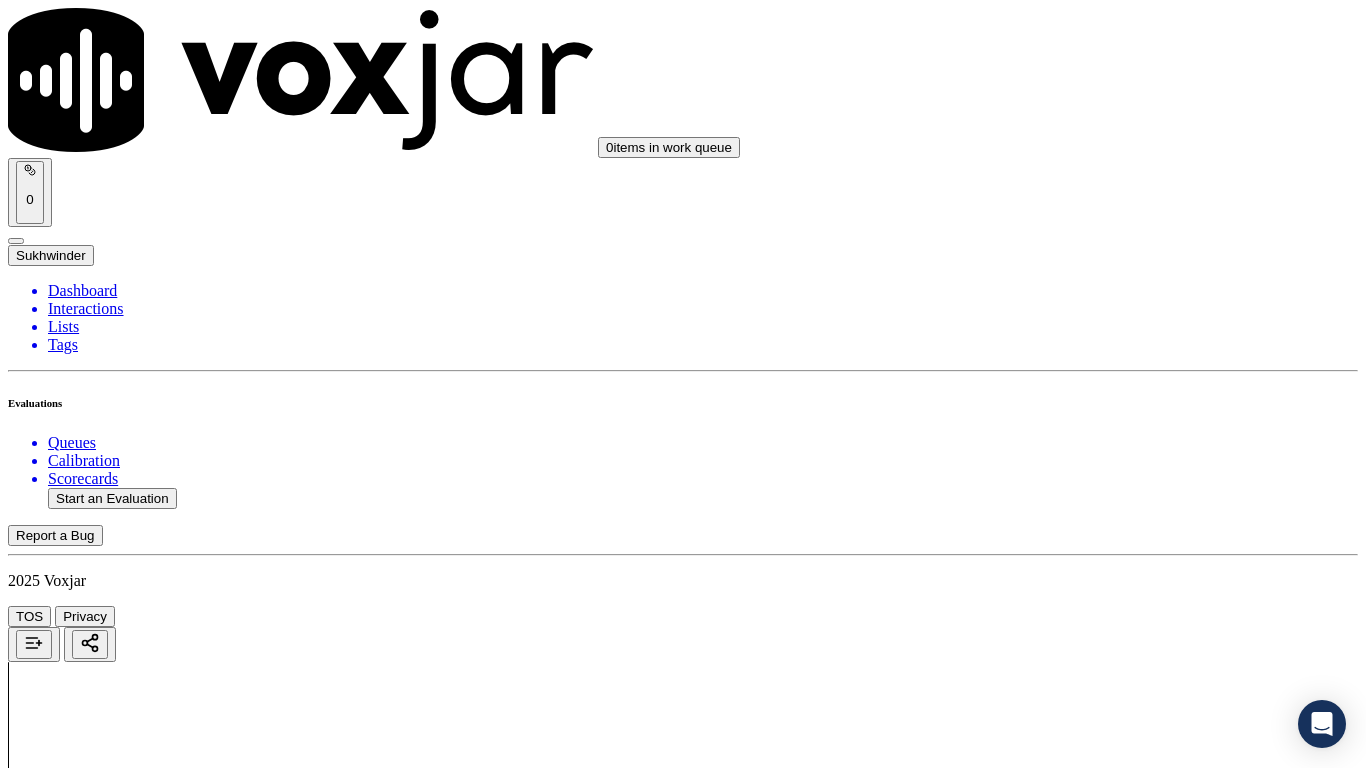 click on "[LAST NAME] [ADDRESS]" at bounding box center [683, 2164] 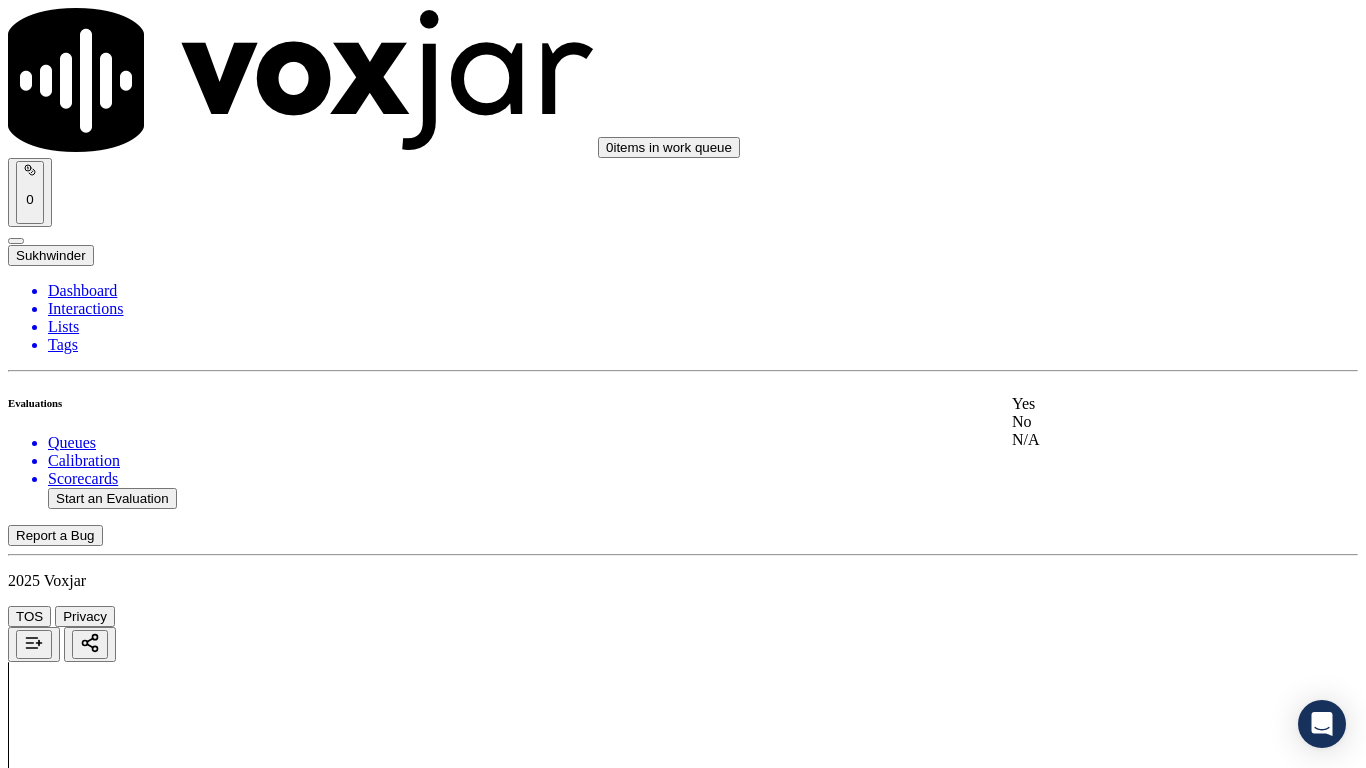 click on "Yes" at bounding box center (1139, 404) 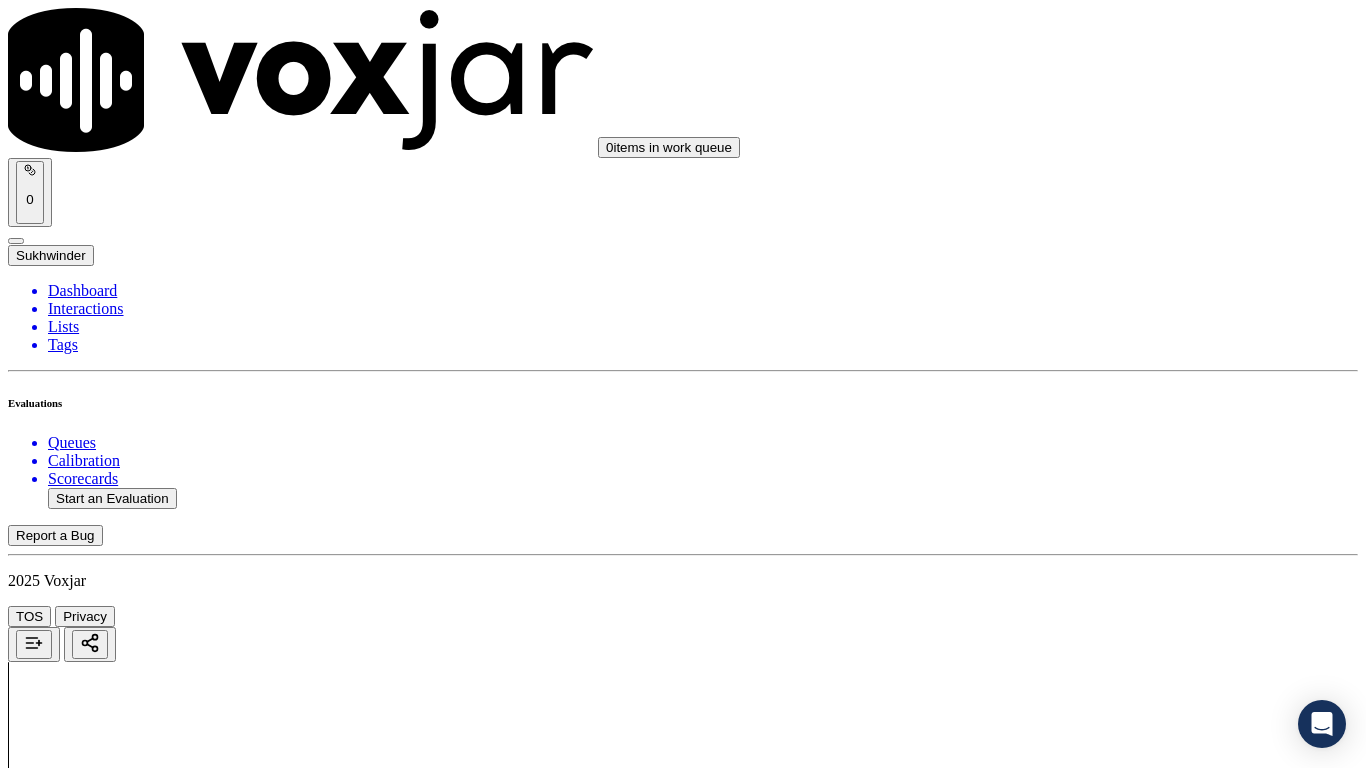 scroll, scrollTop: 300, scrollLeft: 0, axis: vertical 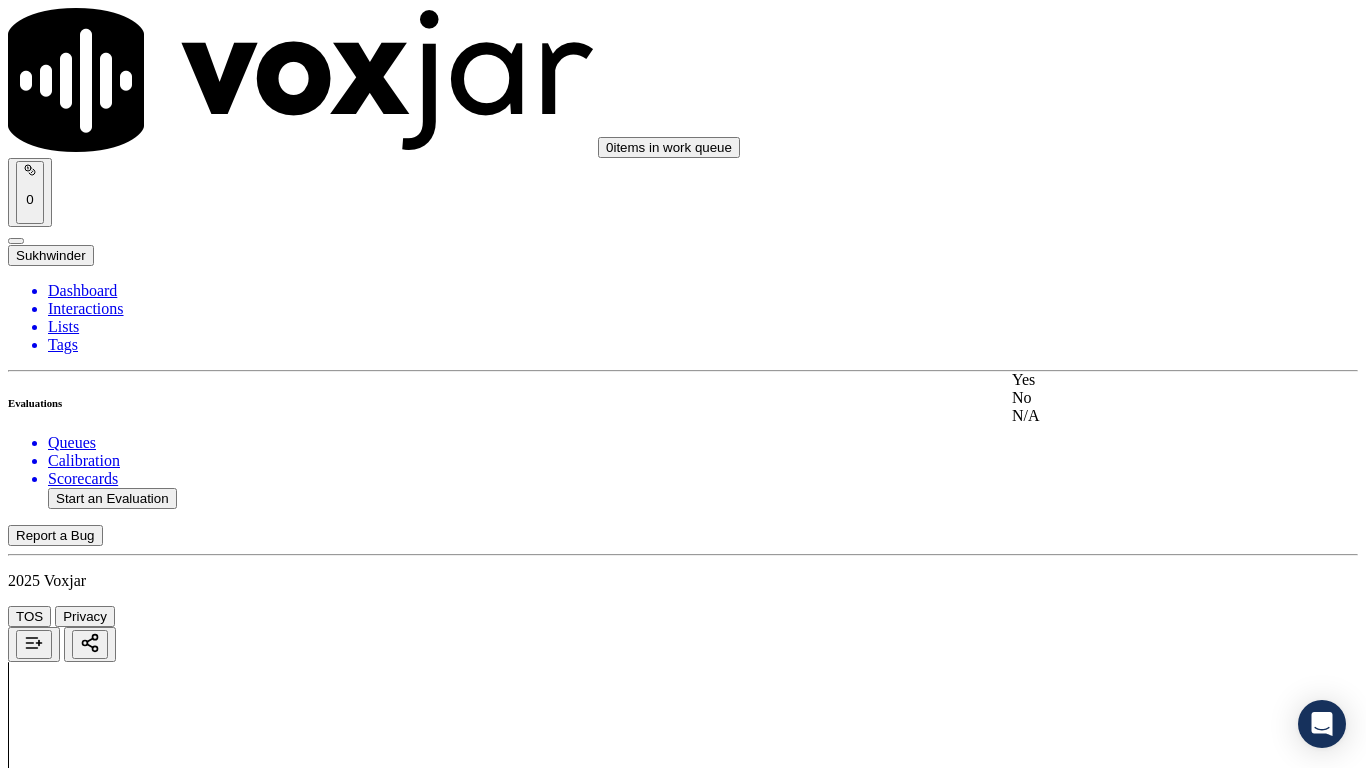 click on "Yes" at bounding box center (1139, 380) 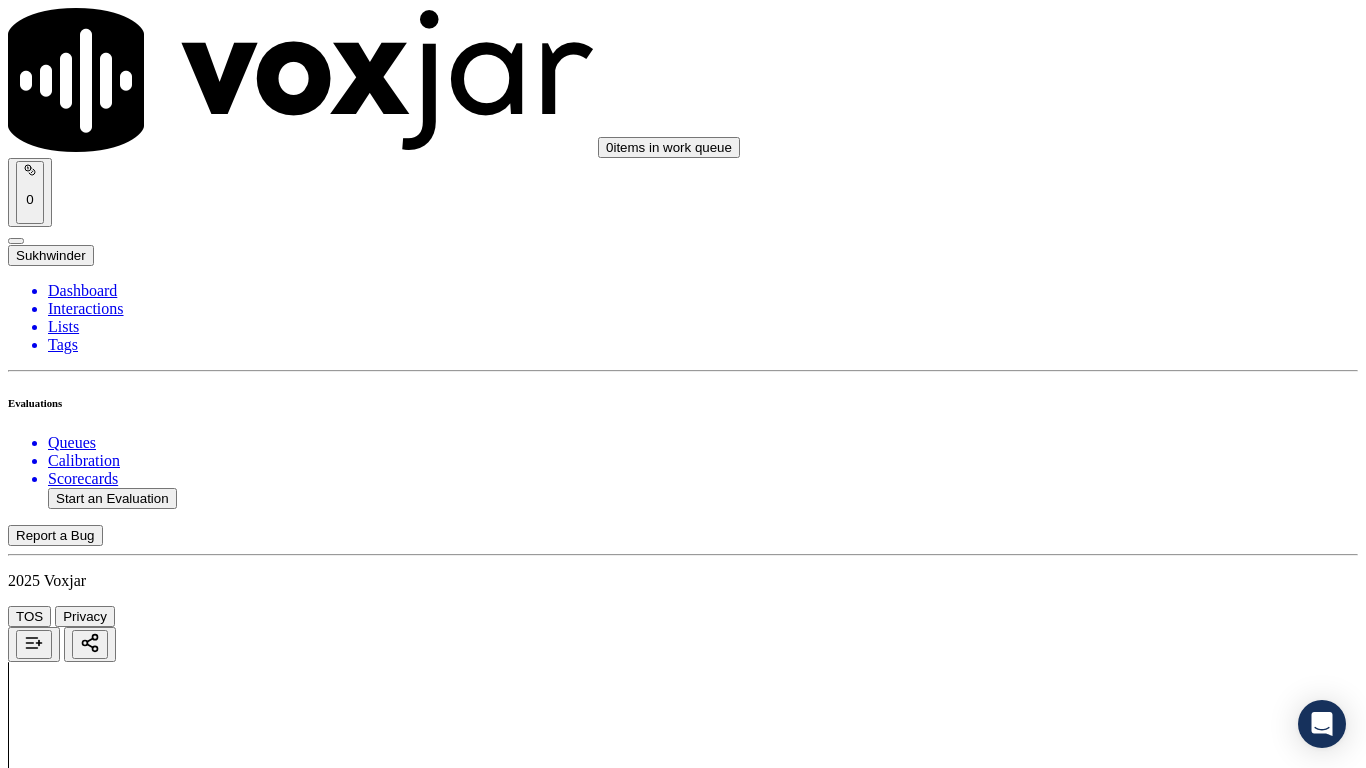 scroll, scrollTop: 600, scrollLeft: 0, axis: vertical 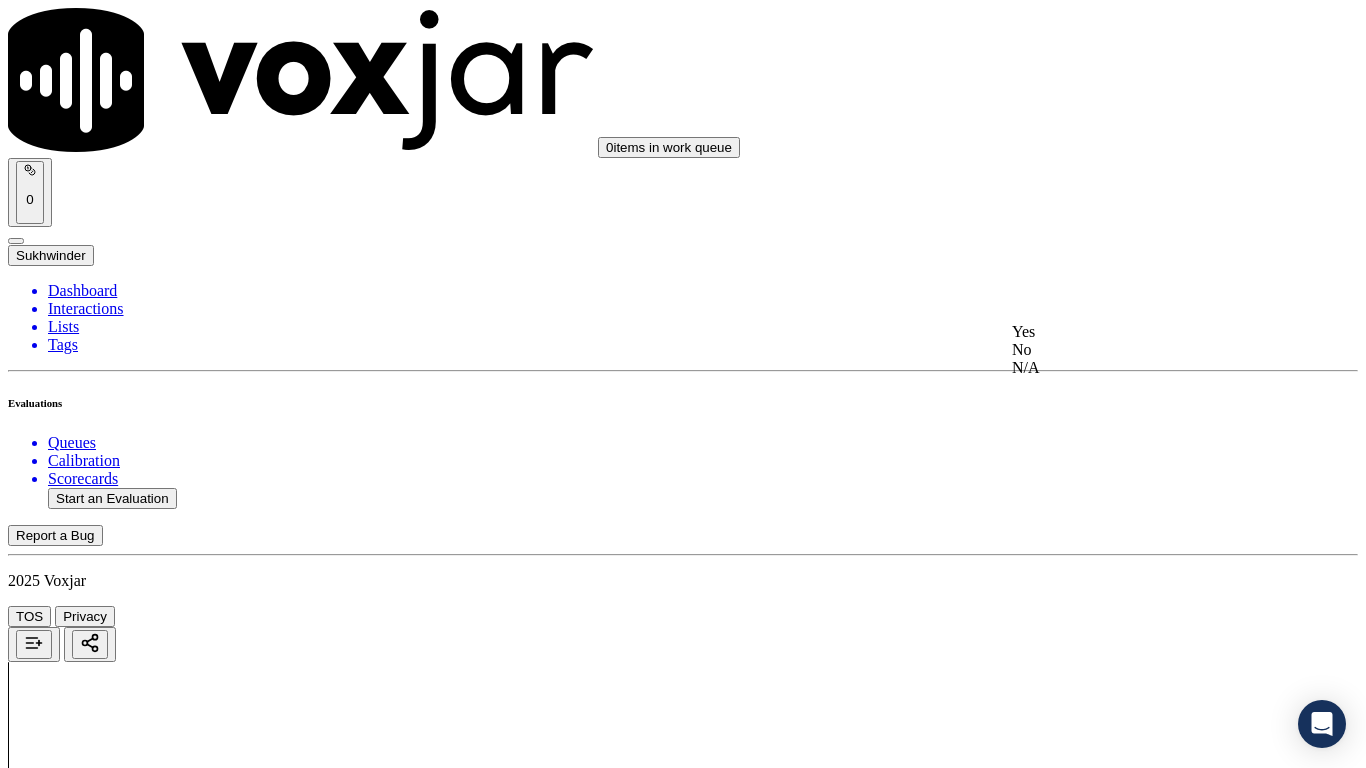 click on "Yes" at bounding box center (1139, 332) 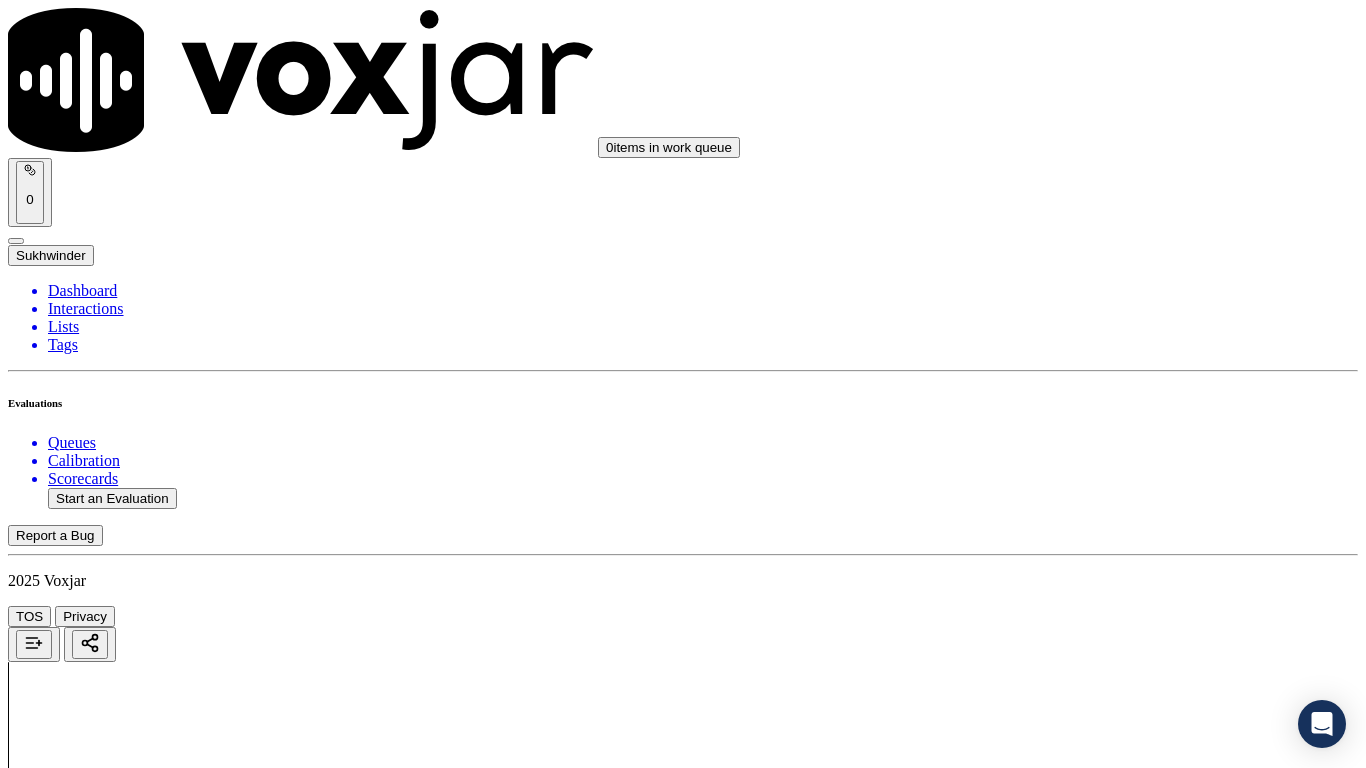 scroll, scrollTop: 900, scrollLeft: 0, axis: vertical 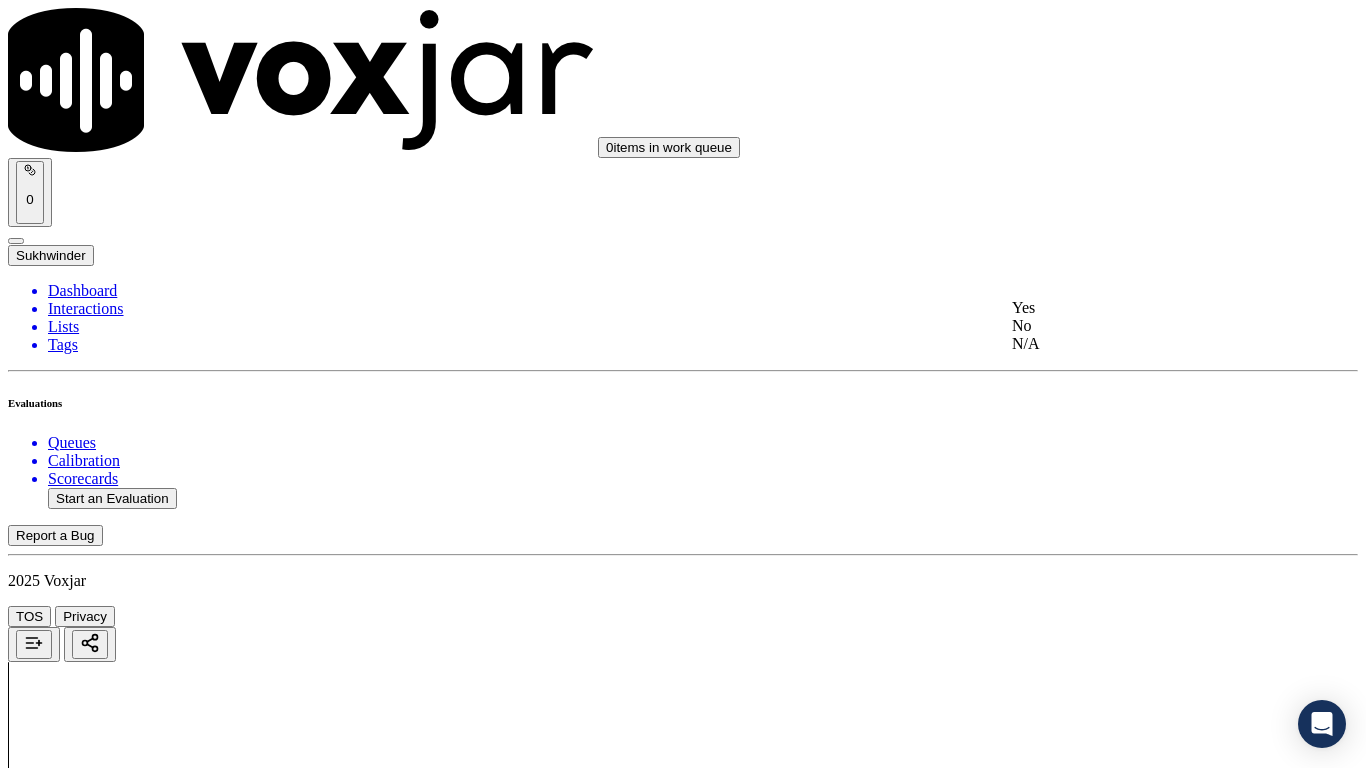 click on "N/A" 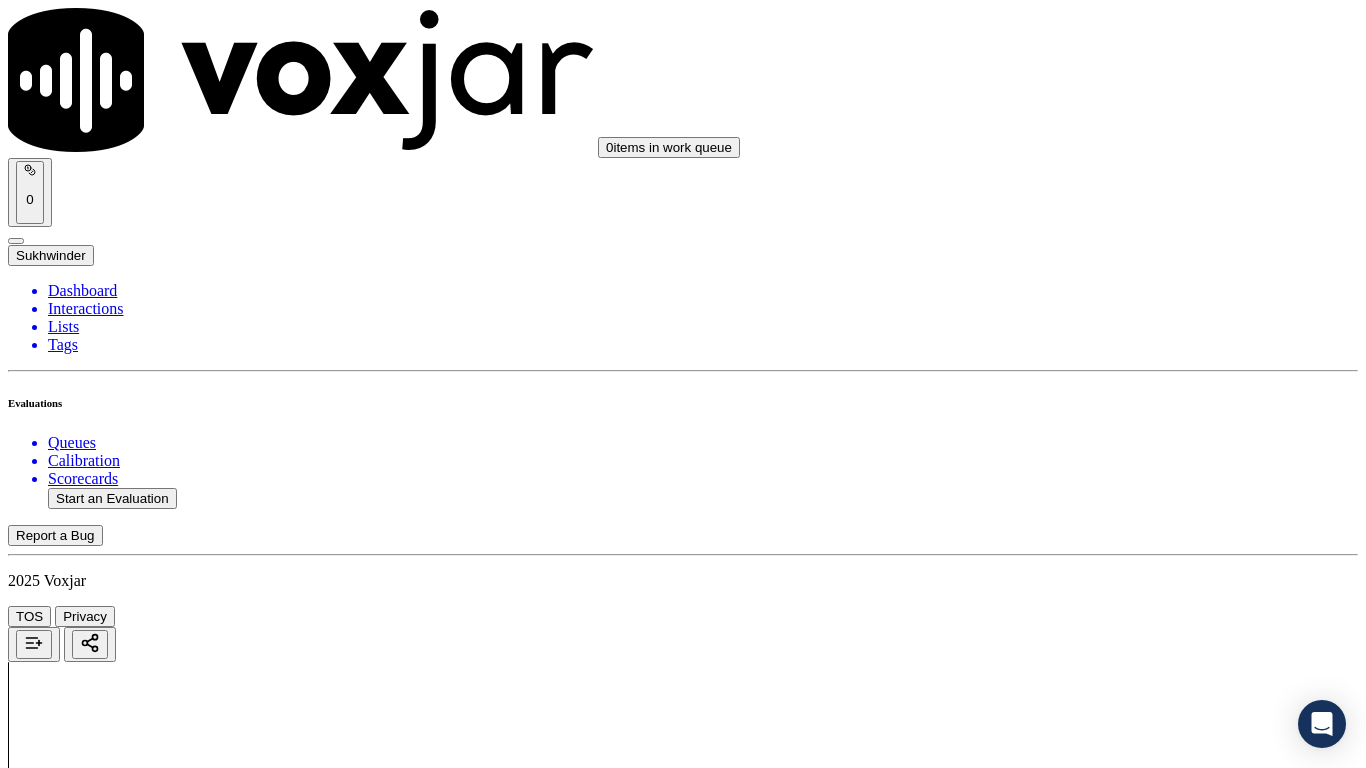 scroll, scrollTop: 1200, scrollLeft: 0, axis: vertical 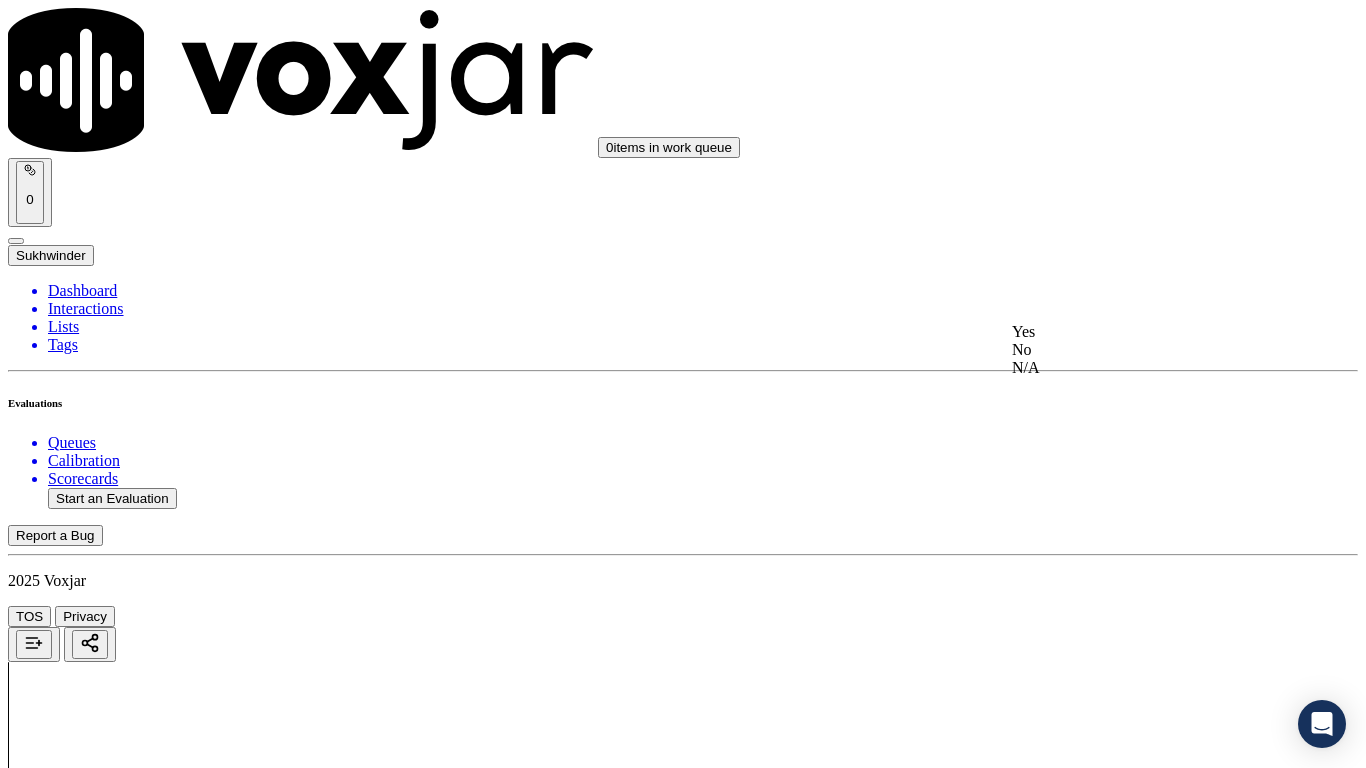 click on "N/A" 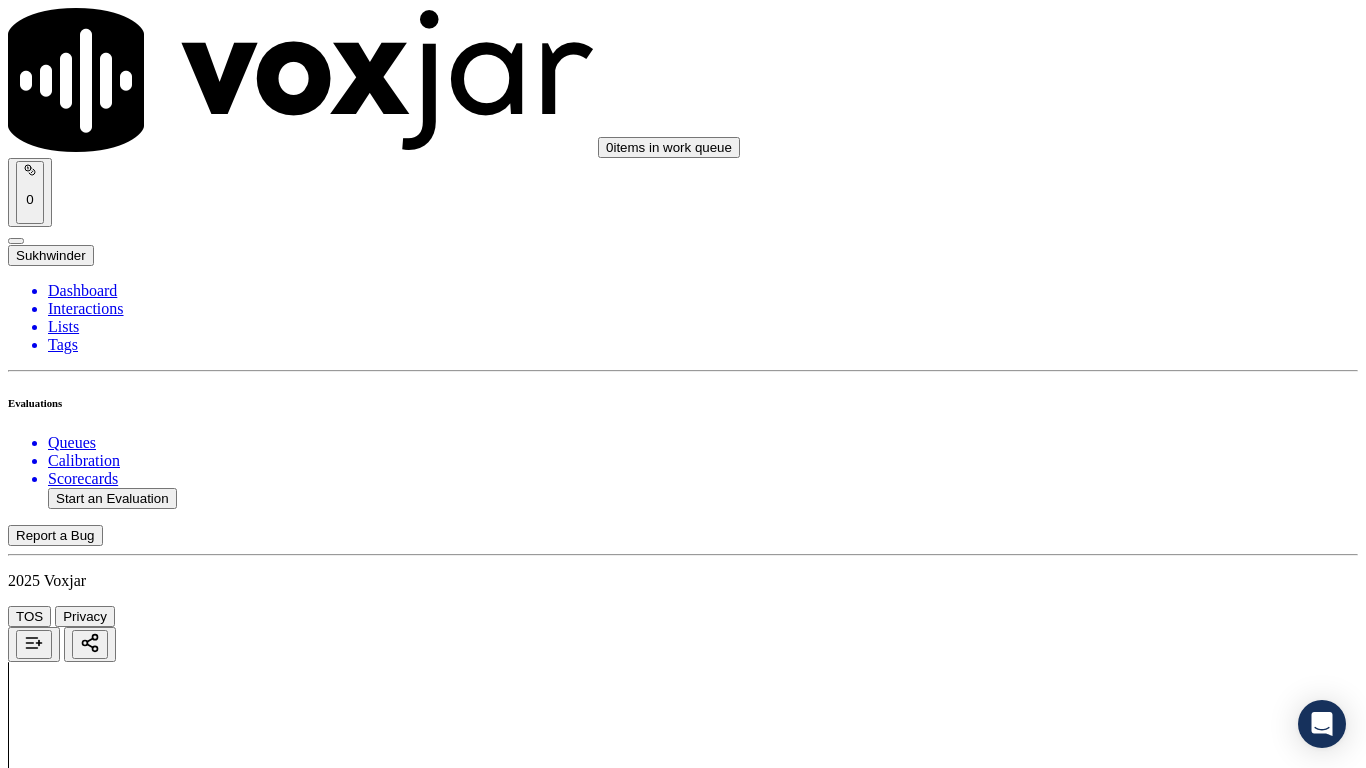 scroll, scrollTop: 1500, scrollLeft: 0, axis: vertical 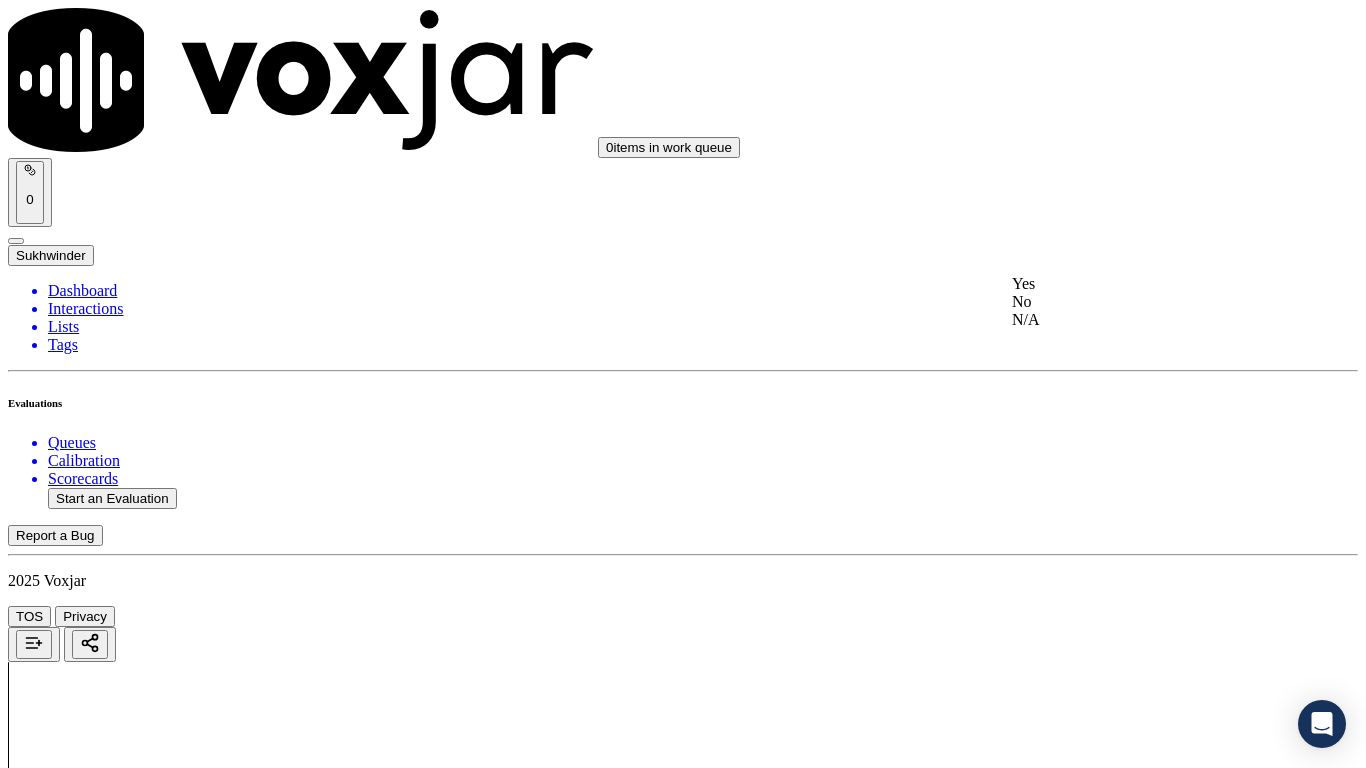 click on "Yes" at bounding box center (1139, 284) 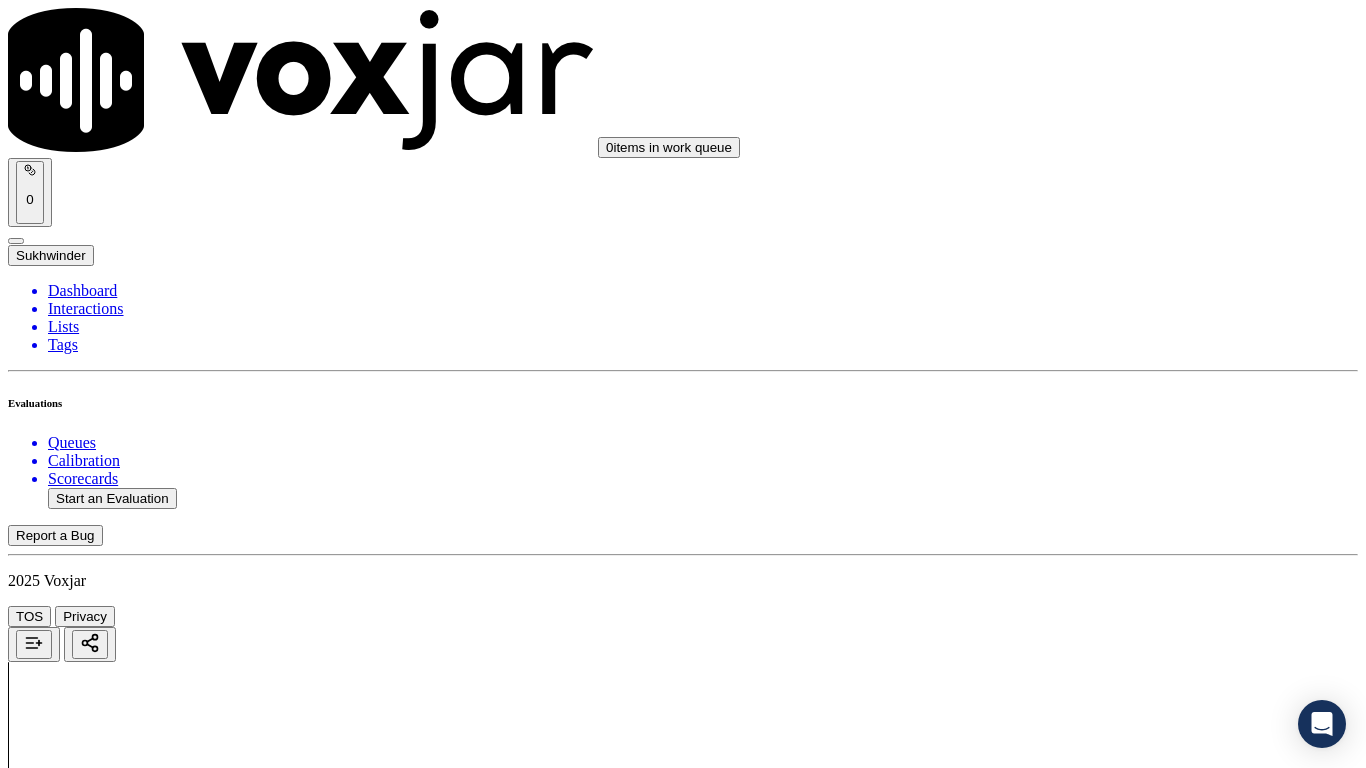 scroll, scrollTop: 1800, scrollLeft: 0, axis: vertical 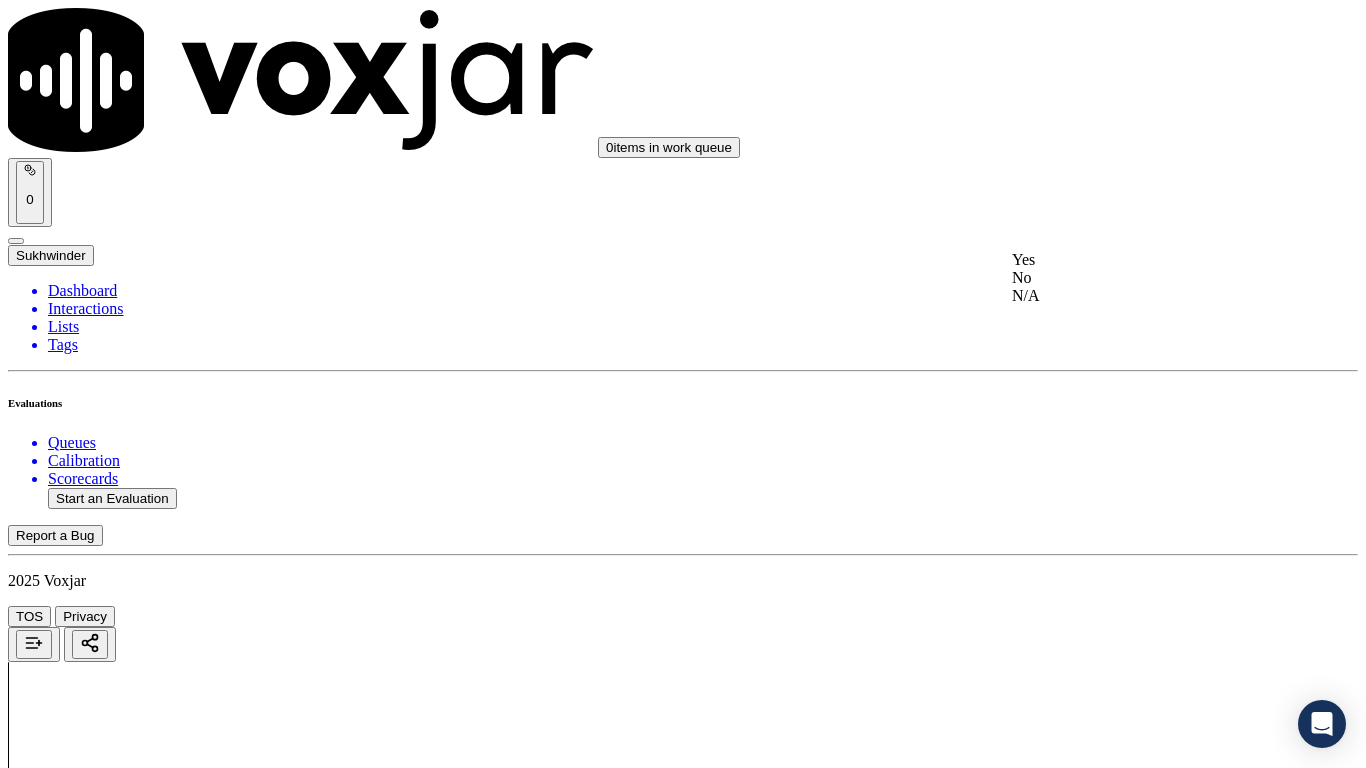 click on "Yes" at bounding box center (1139, 260) 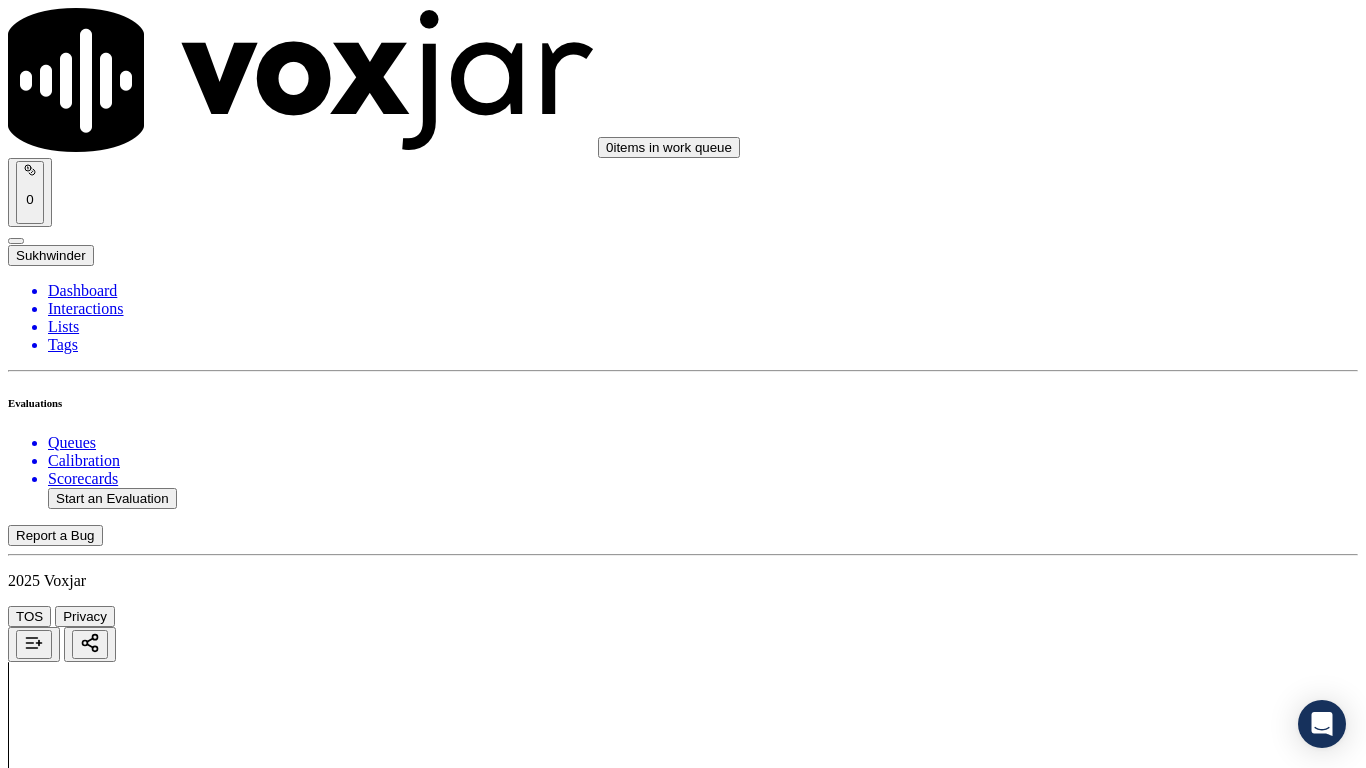 click on "Select an answer" at bounding box center [67, 4044] 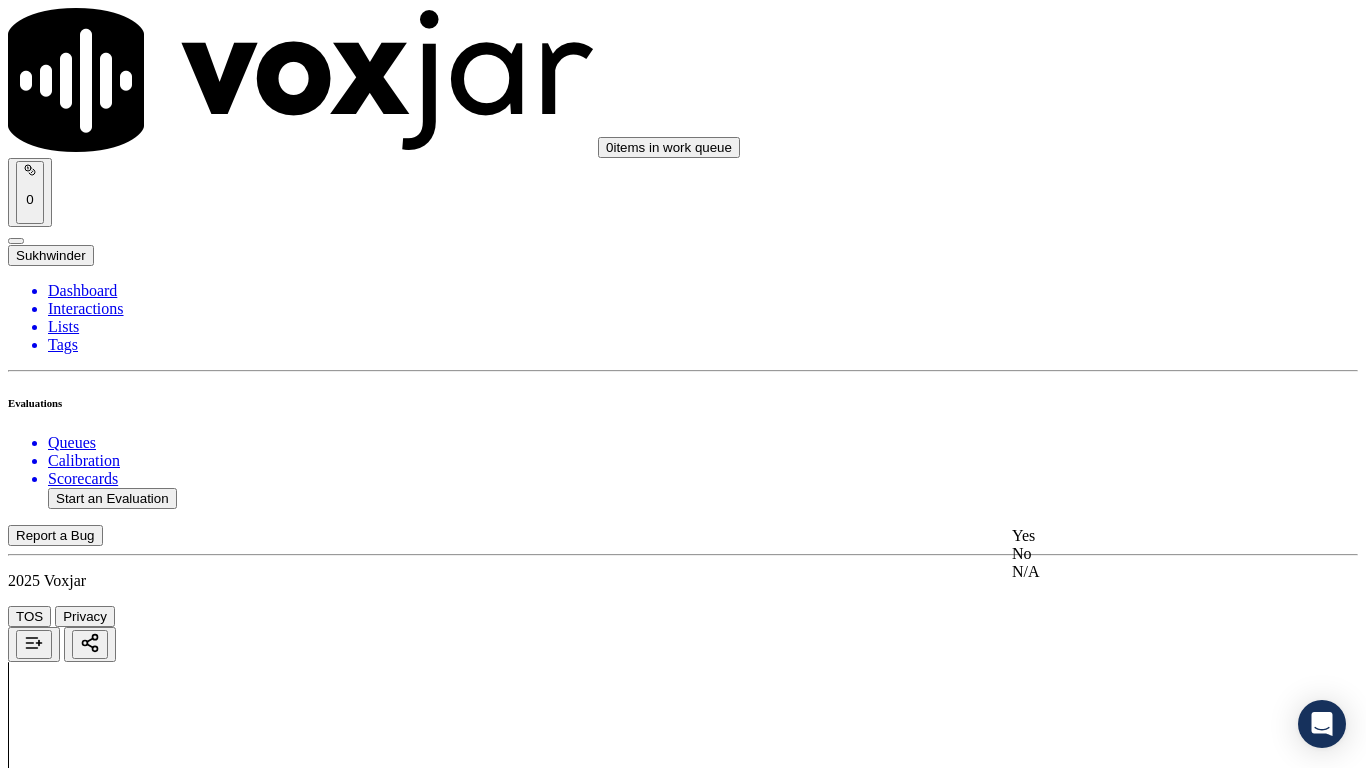 click on "Yes" at bounding box center (1139, 536) 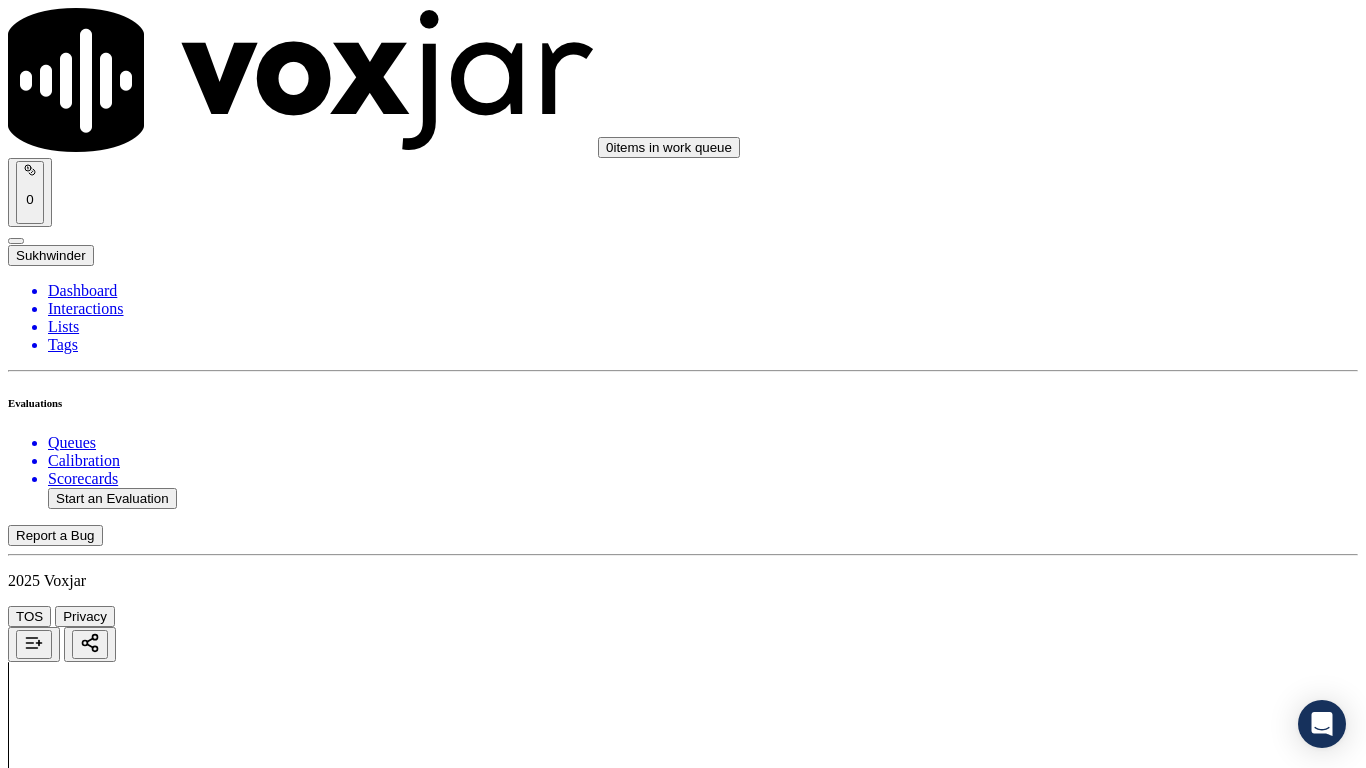 scroll, scrollTop: 2200, scrollLeft: 0, axis: vertical 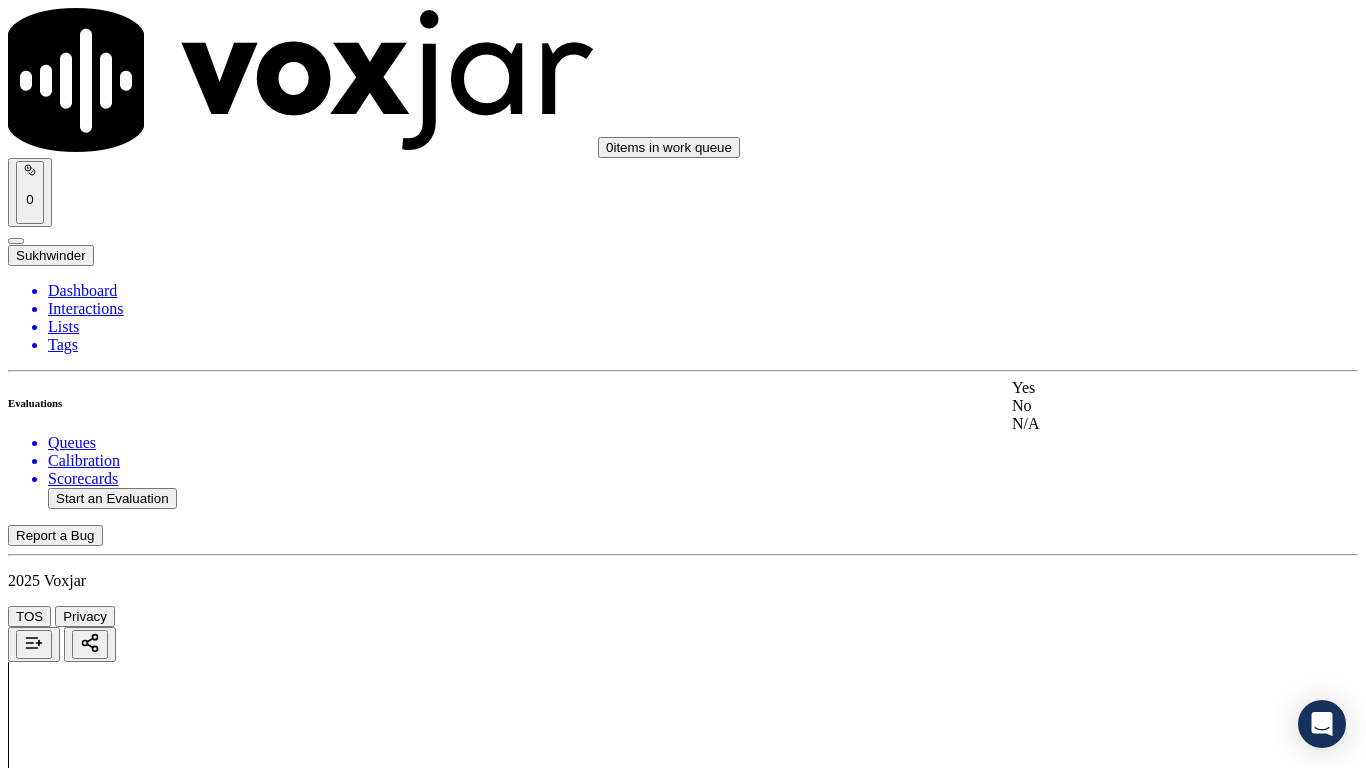 click on "Yes" at bounding box center [1139, 388] 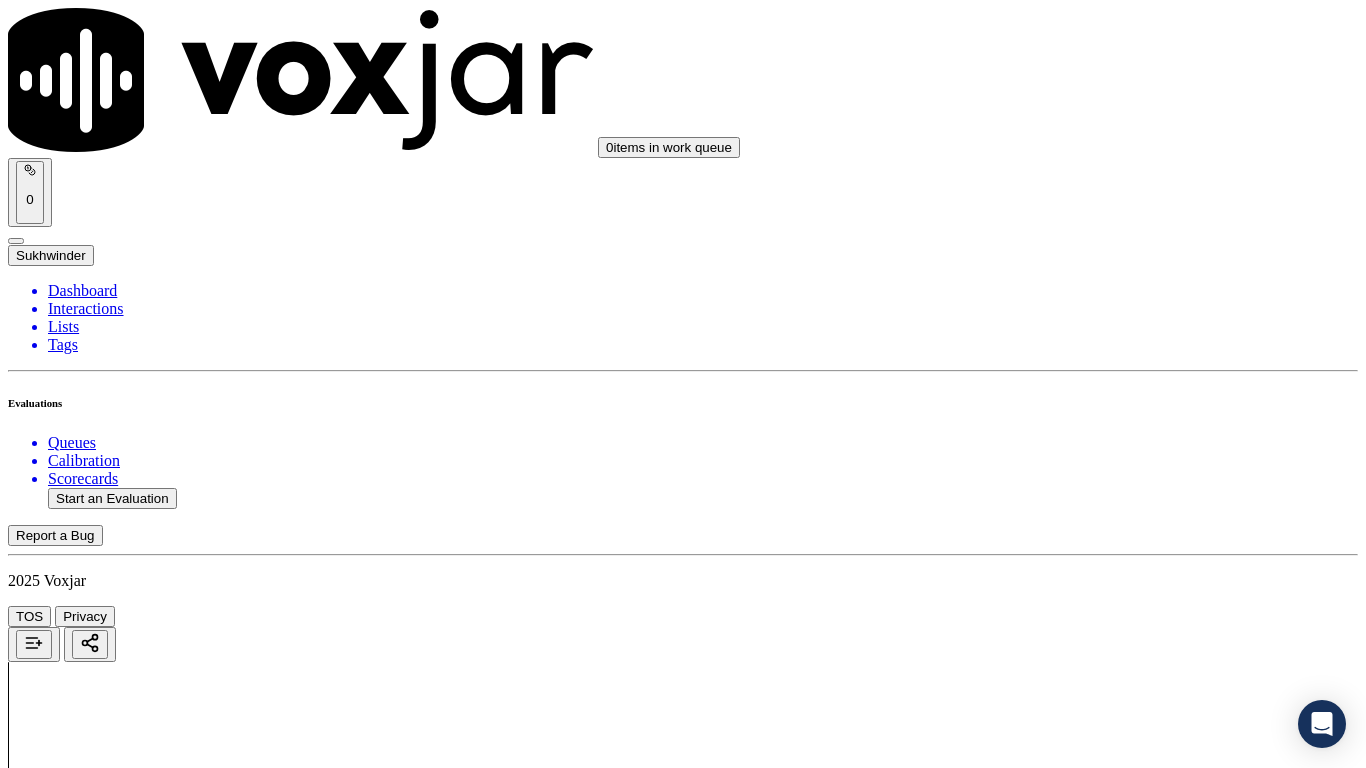 scroll, scrollTop: 2500, scrollLeft: 0, axis: vertical 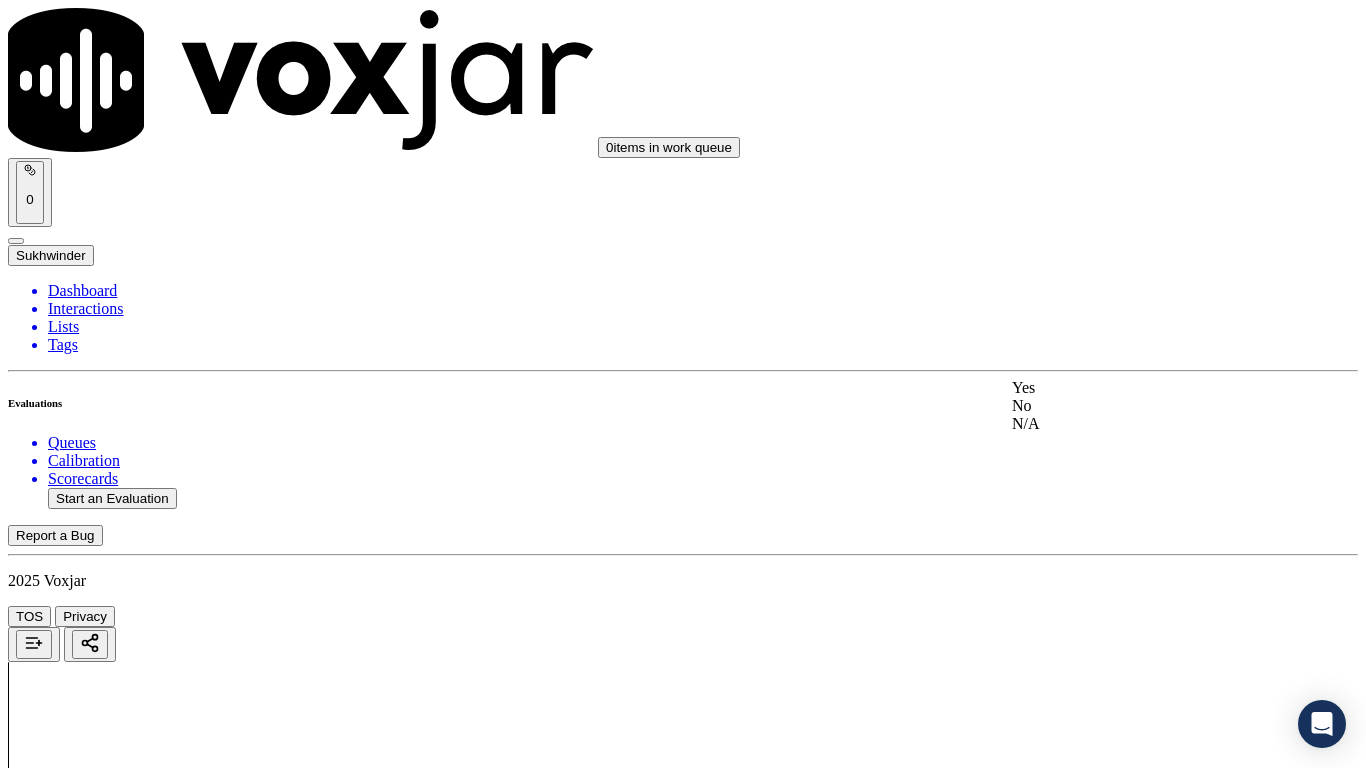 click on "Yes" at bounding box center [1139, 388] 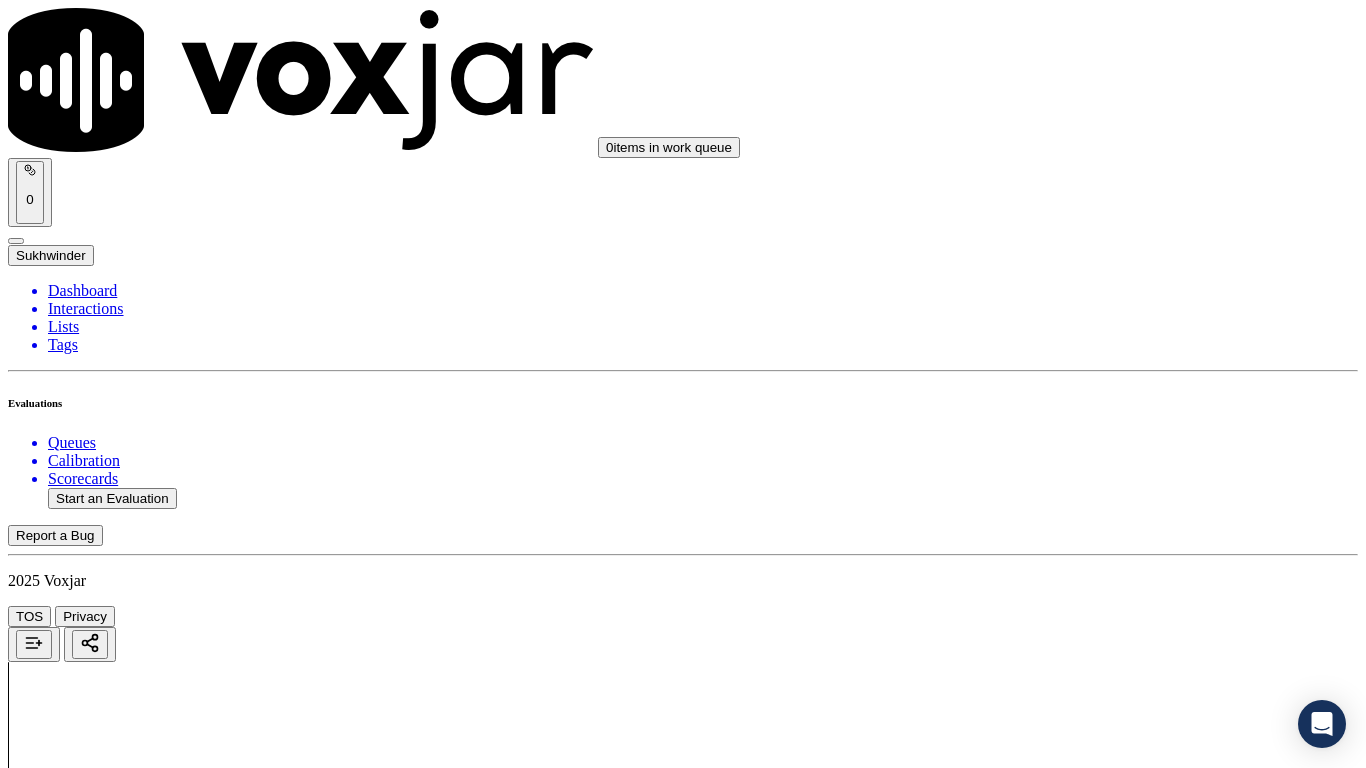 scroll, scrollTop: 2900, scrollLeft: 0, axis: vertical 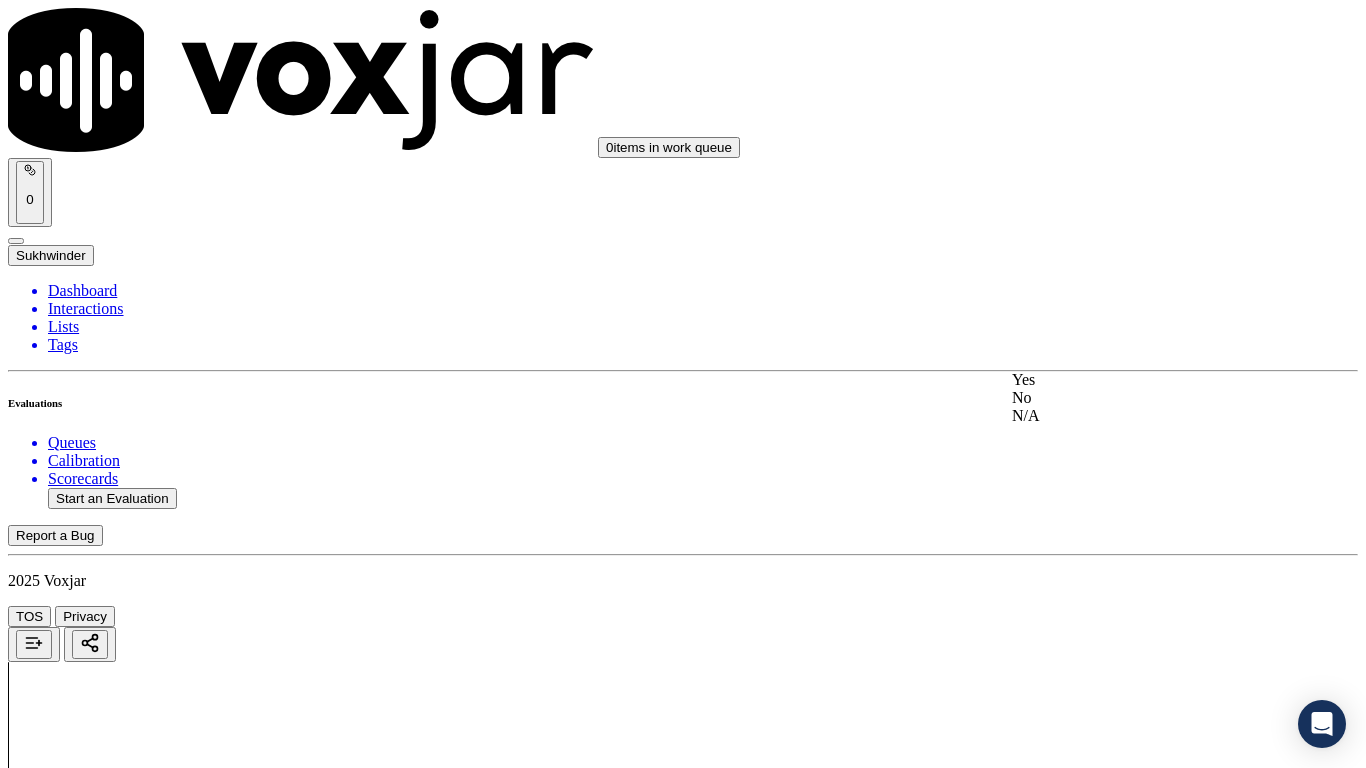 click on "Yes" at bounding box center [1139, 380] 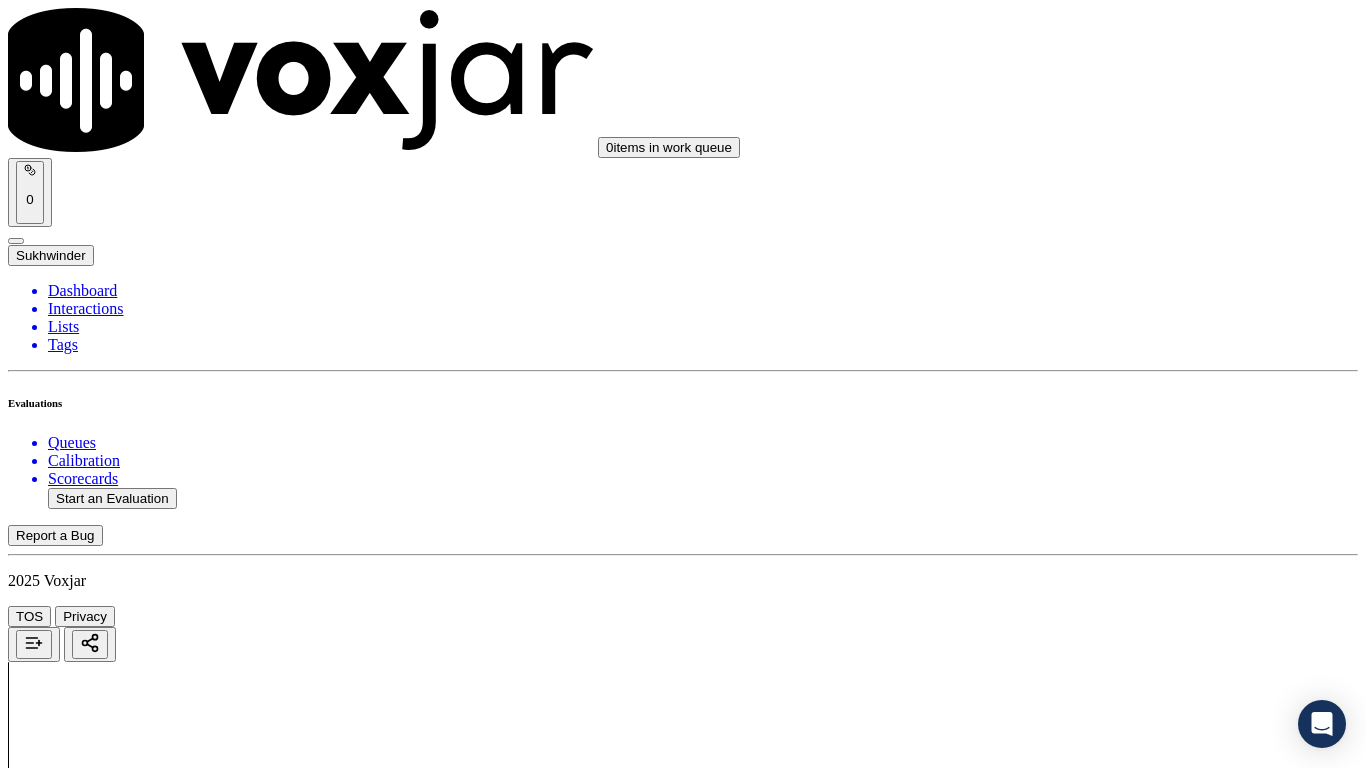 scroll, scrollTop: 3200, scrollLeft: 0, axis: vertical 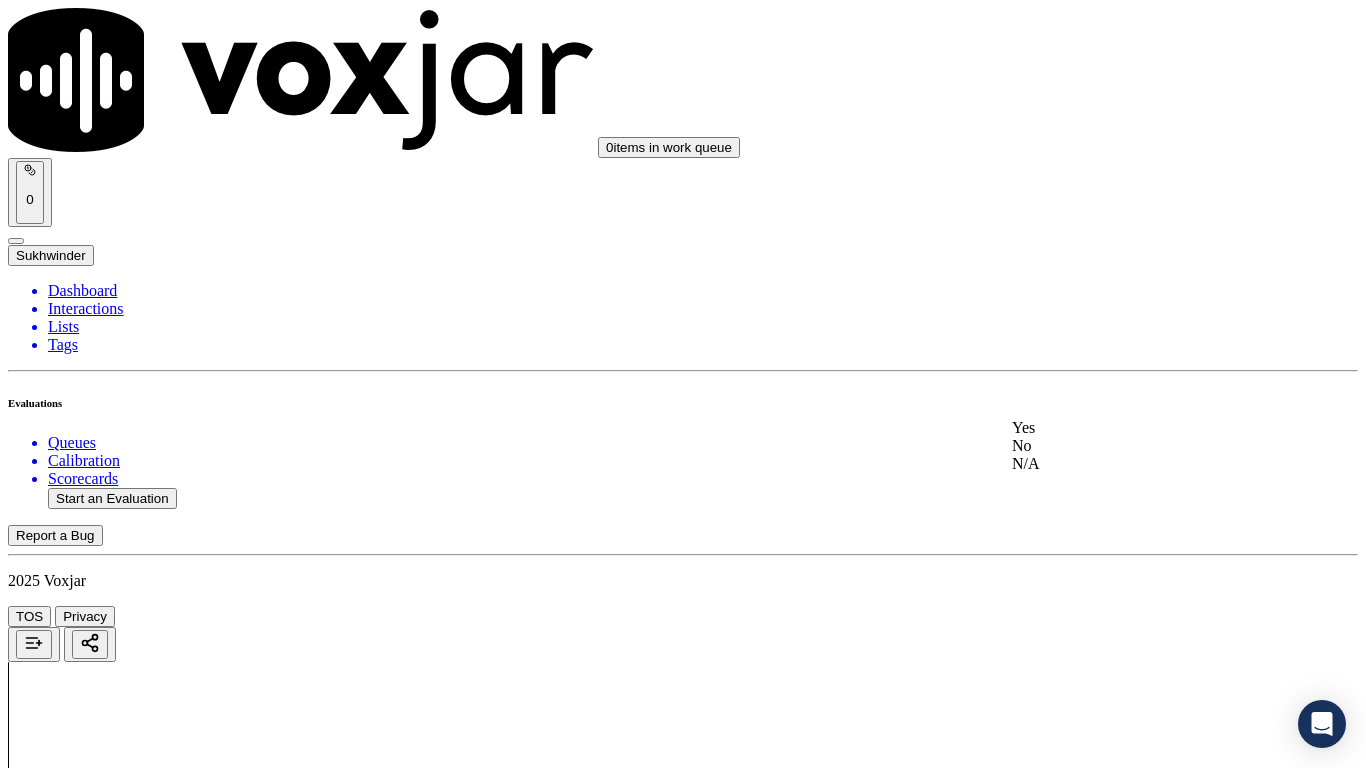 click on "Yes" at bounding box center [1139, 428] 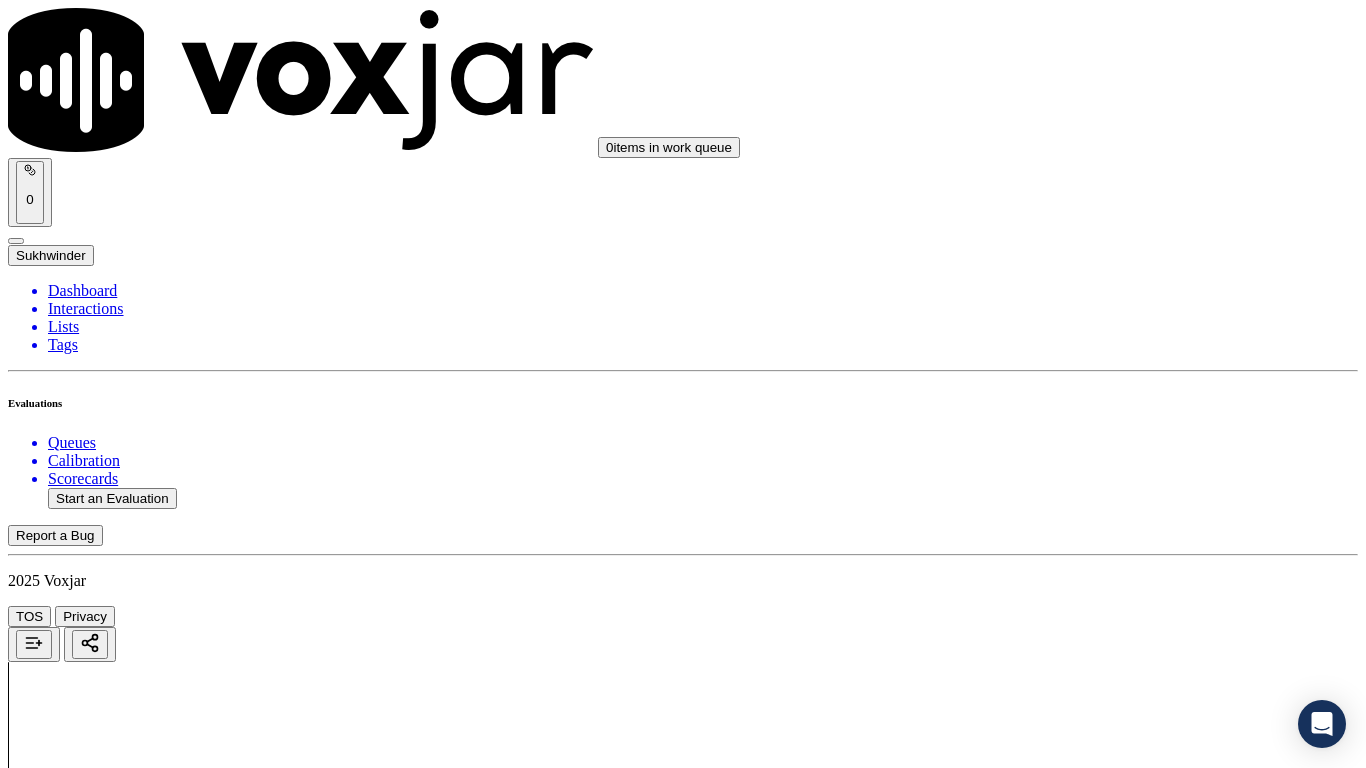 scroll, scrollTop: 3600, scrollLeft: 0, axis: vertical 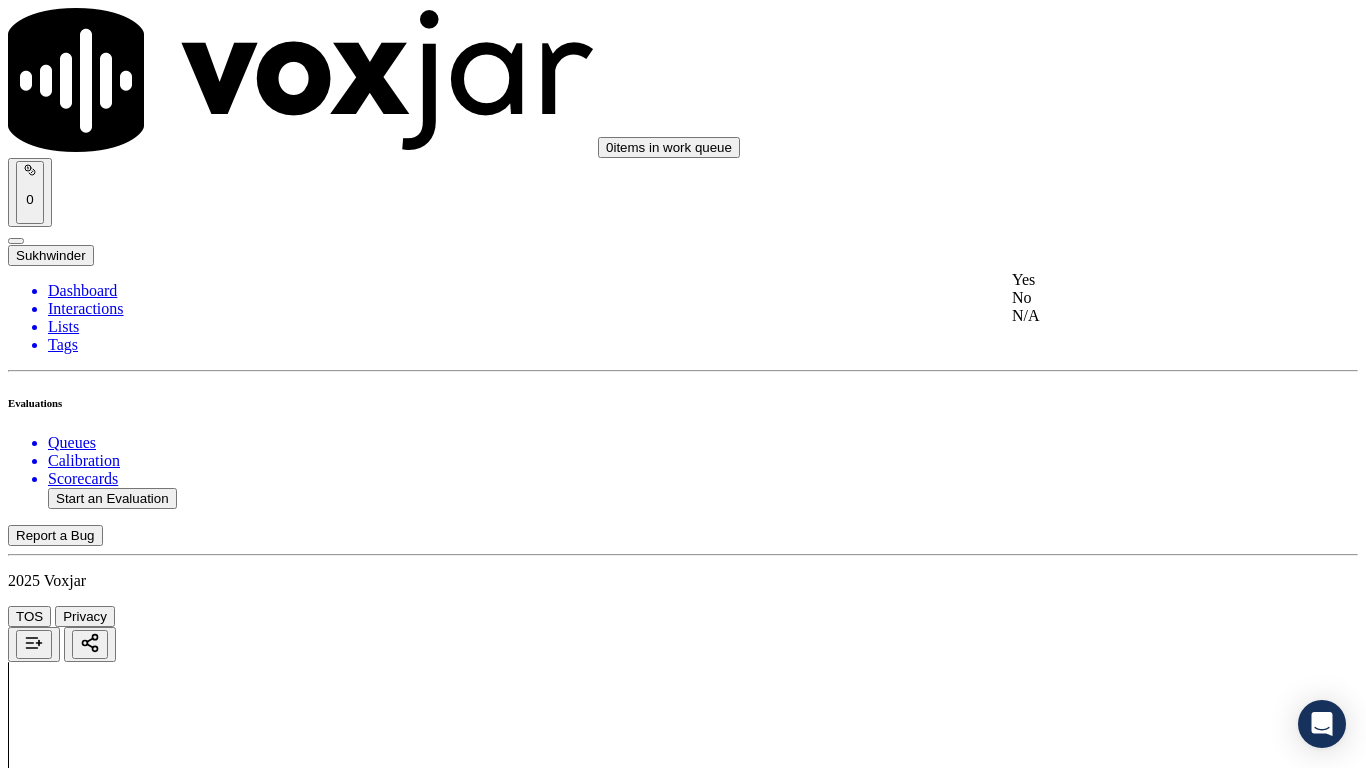 click on "Yes" at bounding box center (1139, 280) 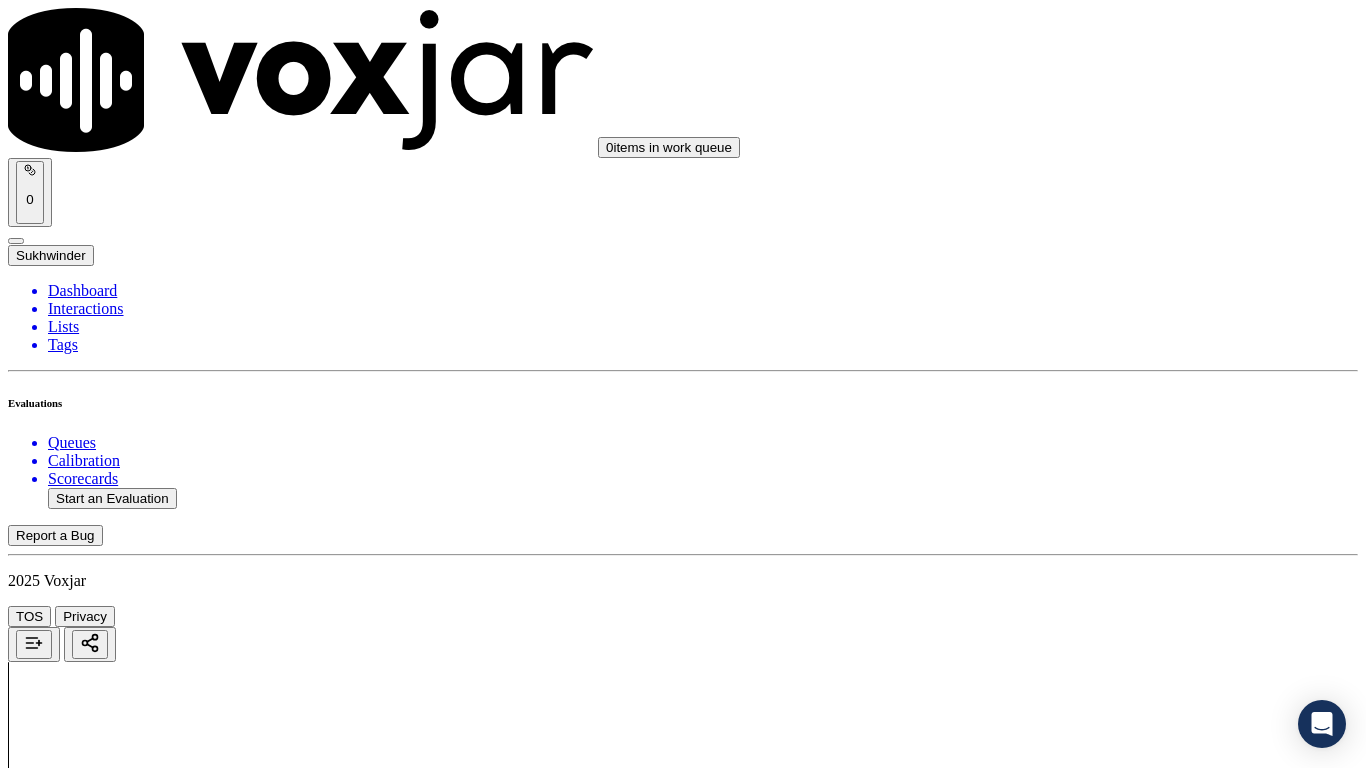 scroll, scrollTop: 3800, scrollLeft: 0, axis: vertical 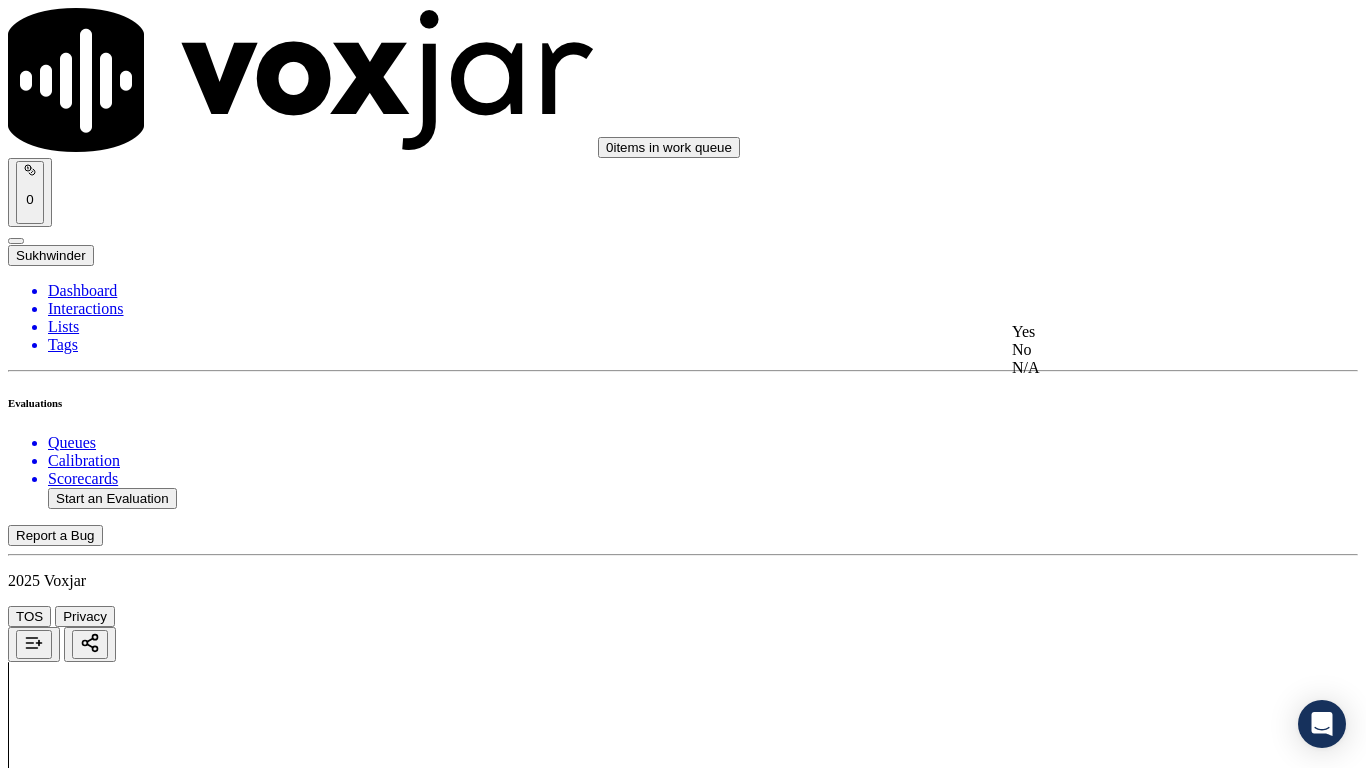 click on "Yes" at bounding box center (1139, 332) 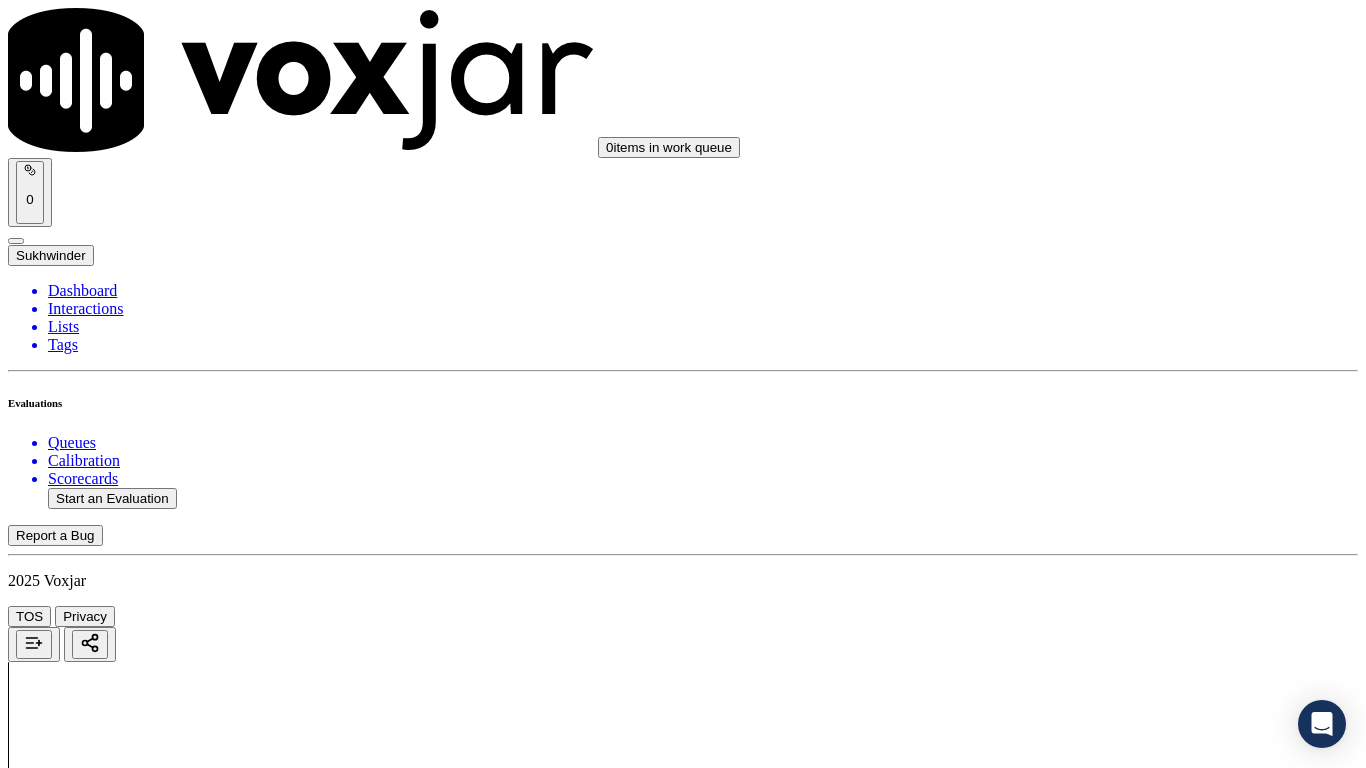 click on "Select an answer" at bounding box center (67, 5776) 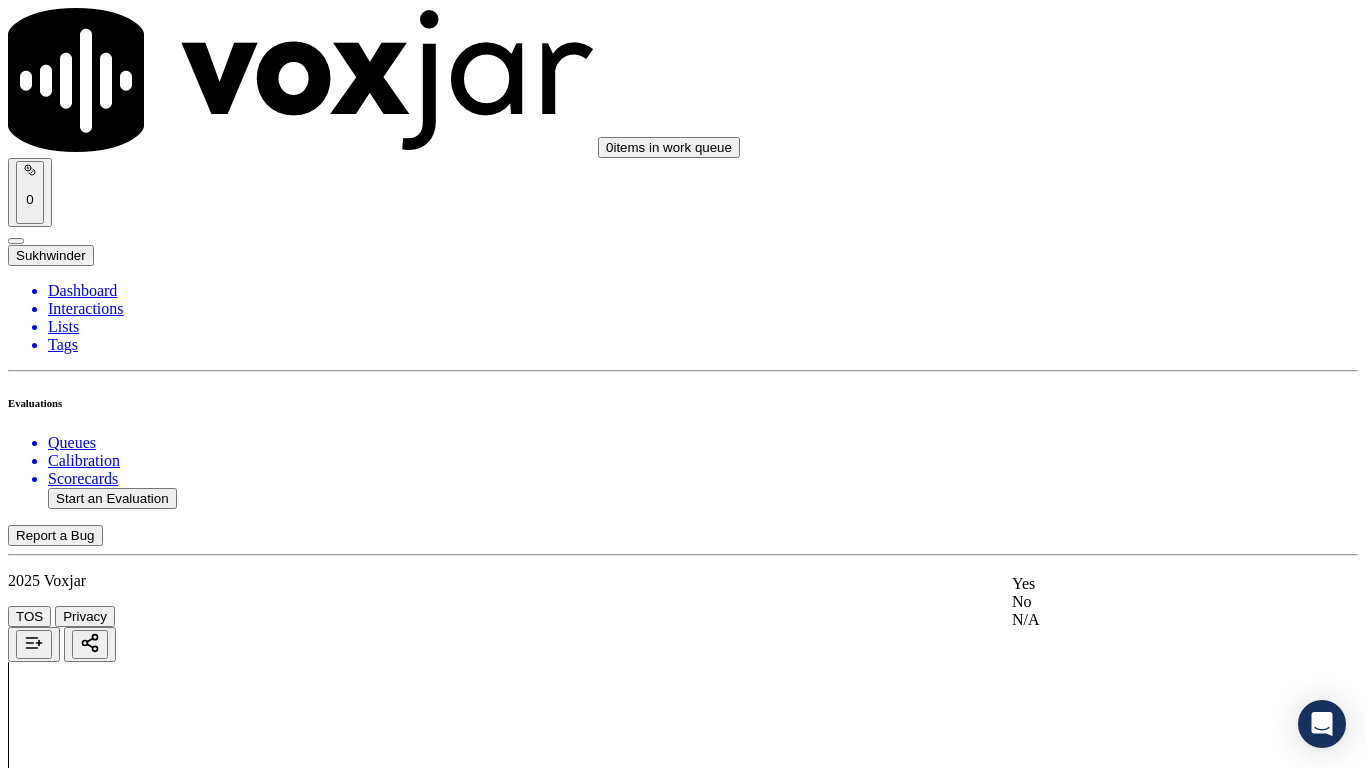 click on "Yes" at bounding box center [1139, 584] 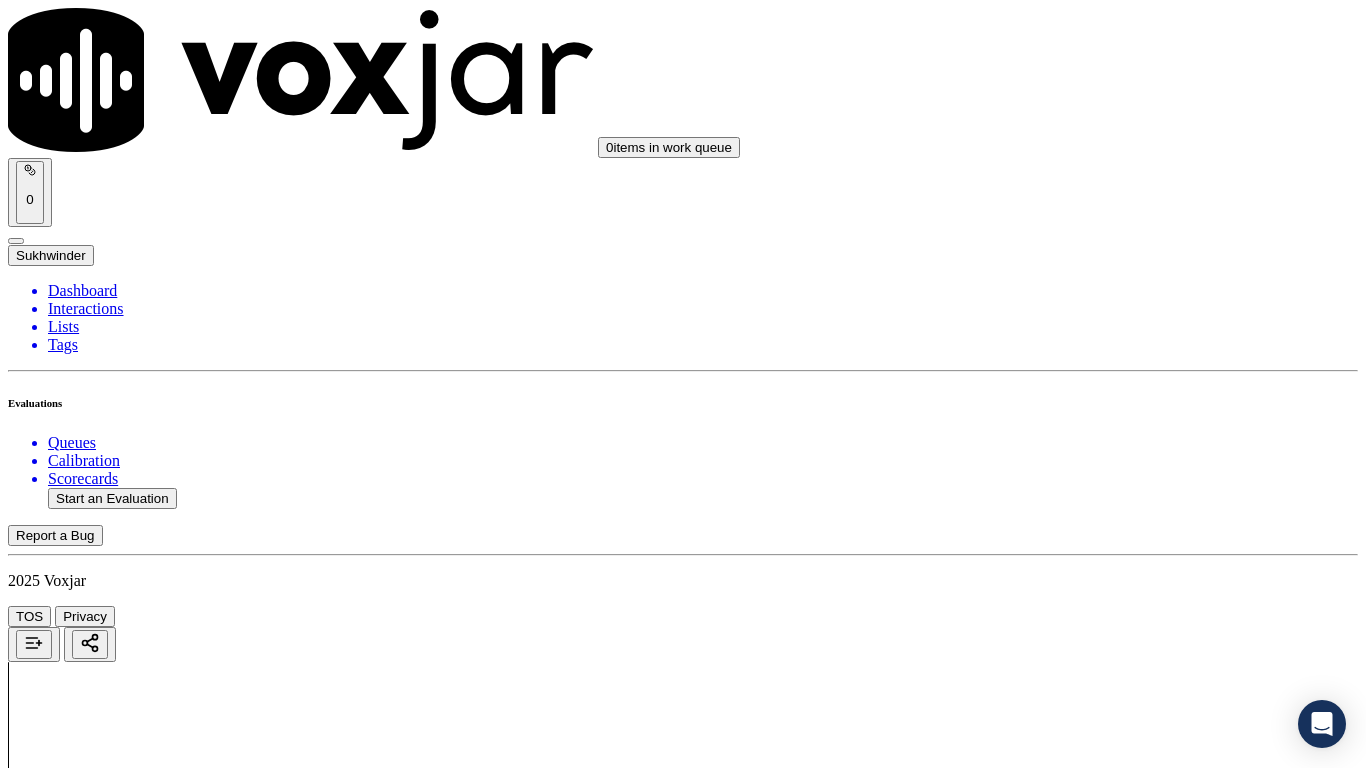 scroll, scrollTop: 4200, scrollLeft: 0, axis: vertical 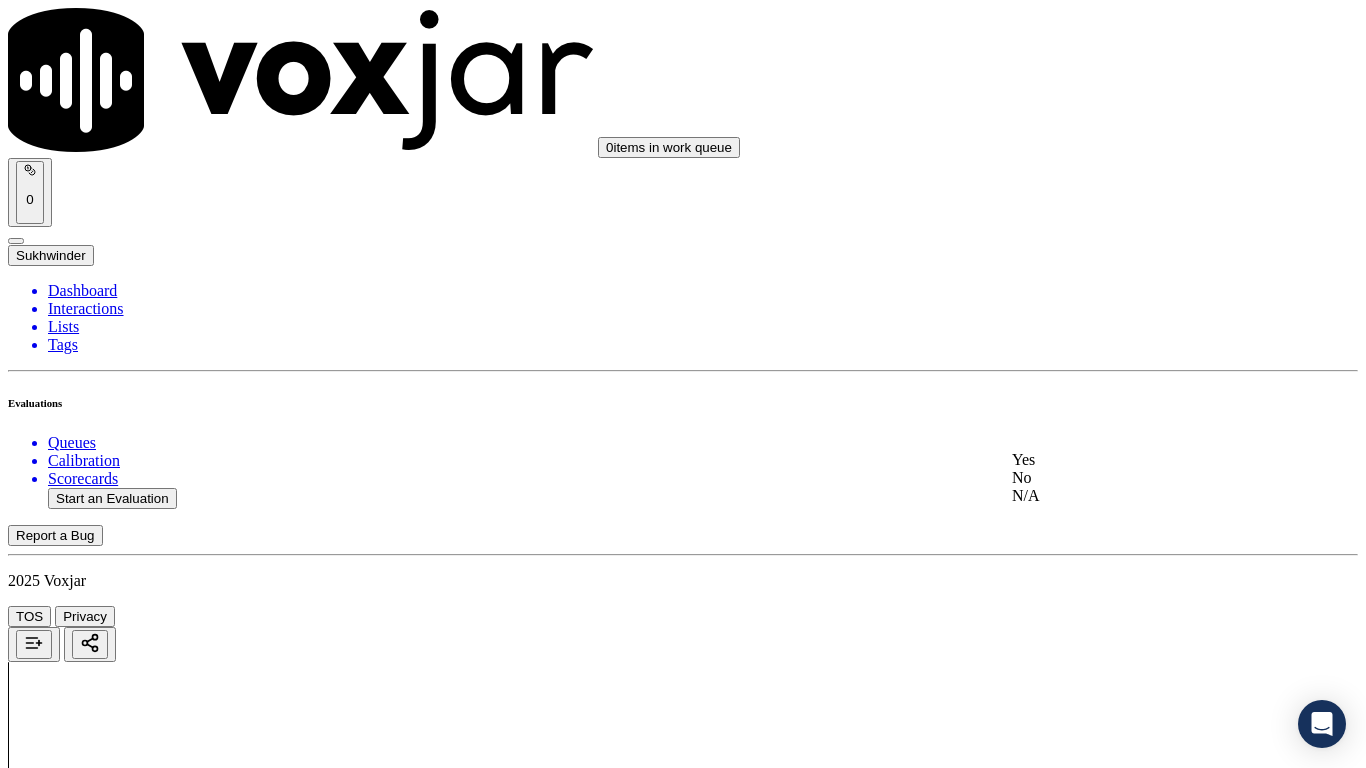 click on "Yes" at bounding box center [1139, 460] 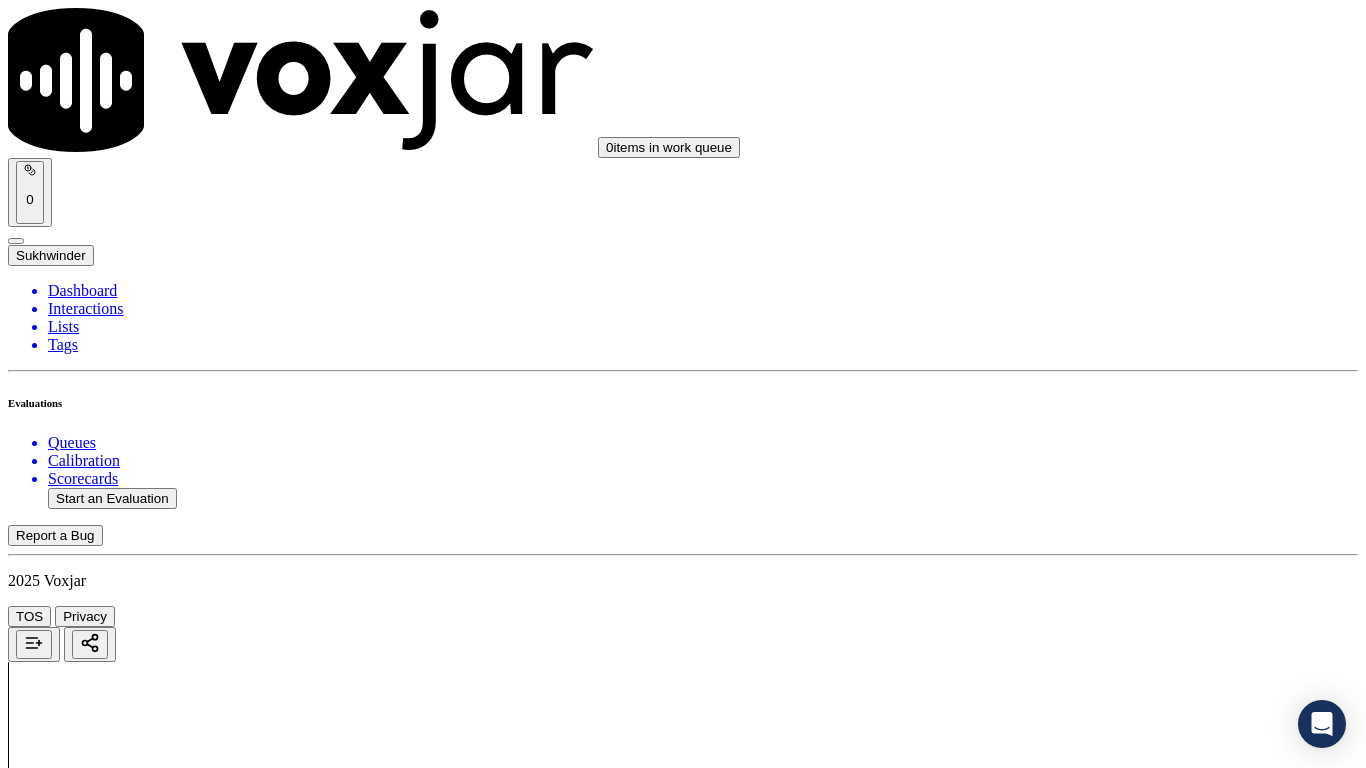 scroll, scrollTop: 4600, scrollLeft: 0, axis: vertical 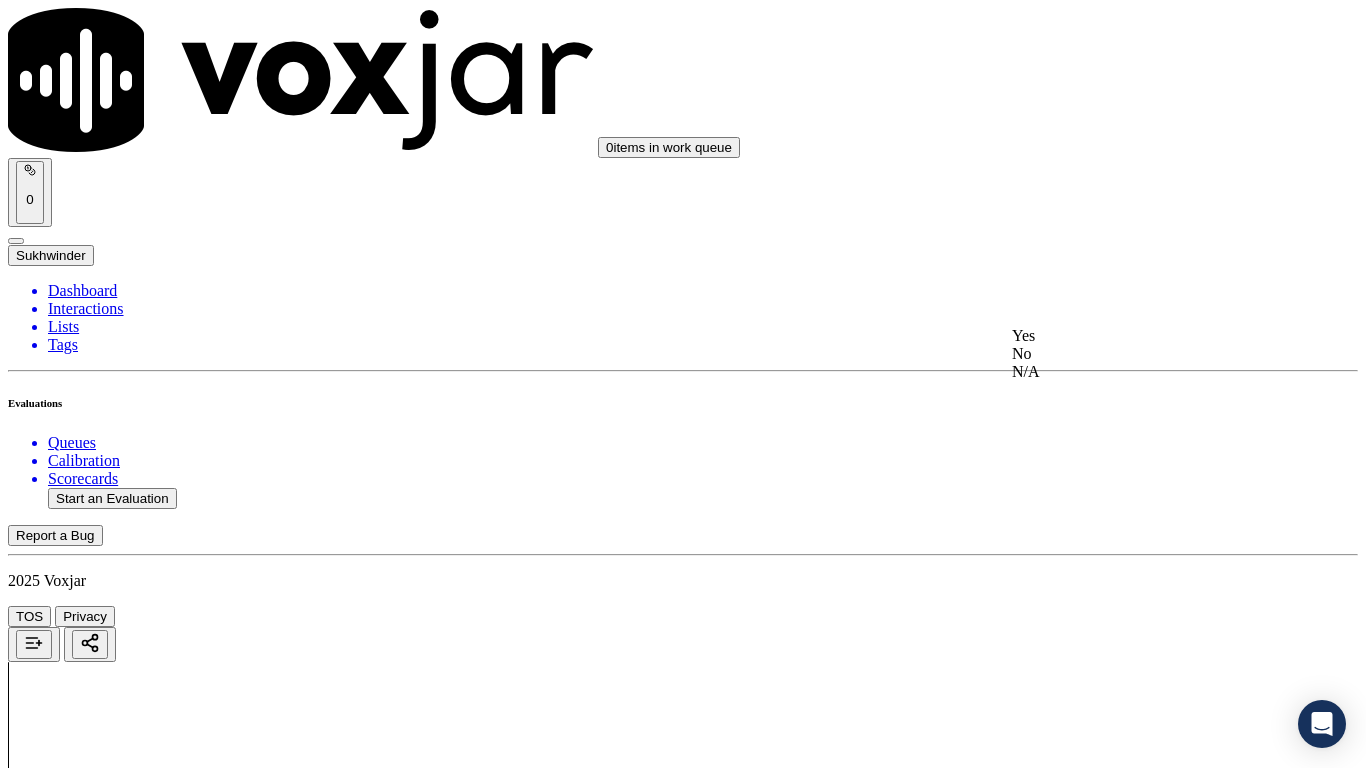 drag, startPoint x: 1085, startPoint y: 350, endPoint x: 1087, endPoint y: 361, distance: 11.18034 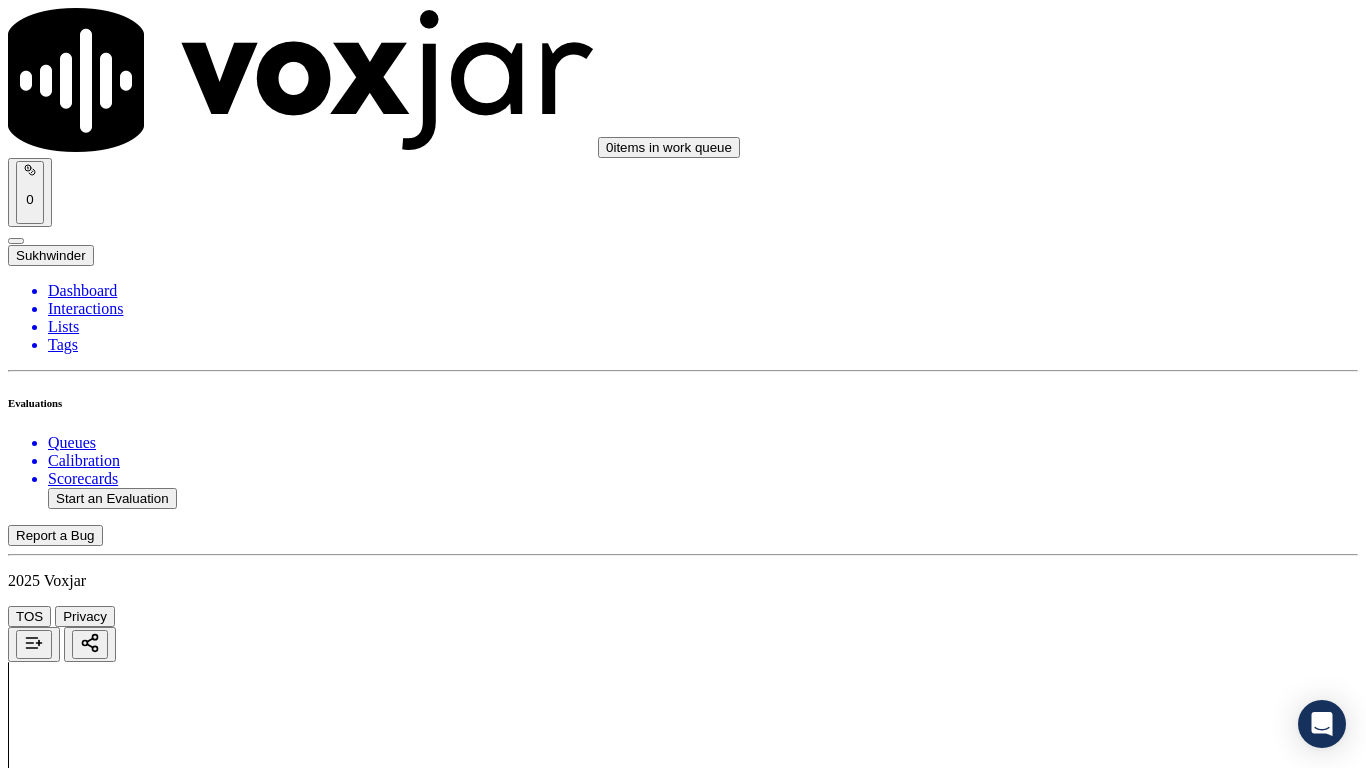 click on "Select an answer" at bounding box center [67, 6485] 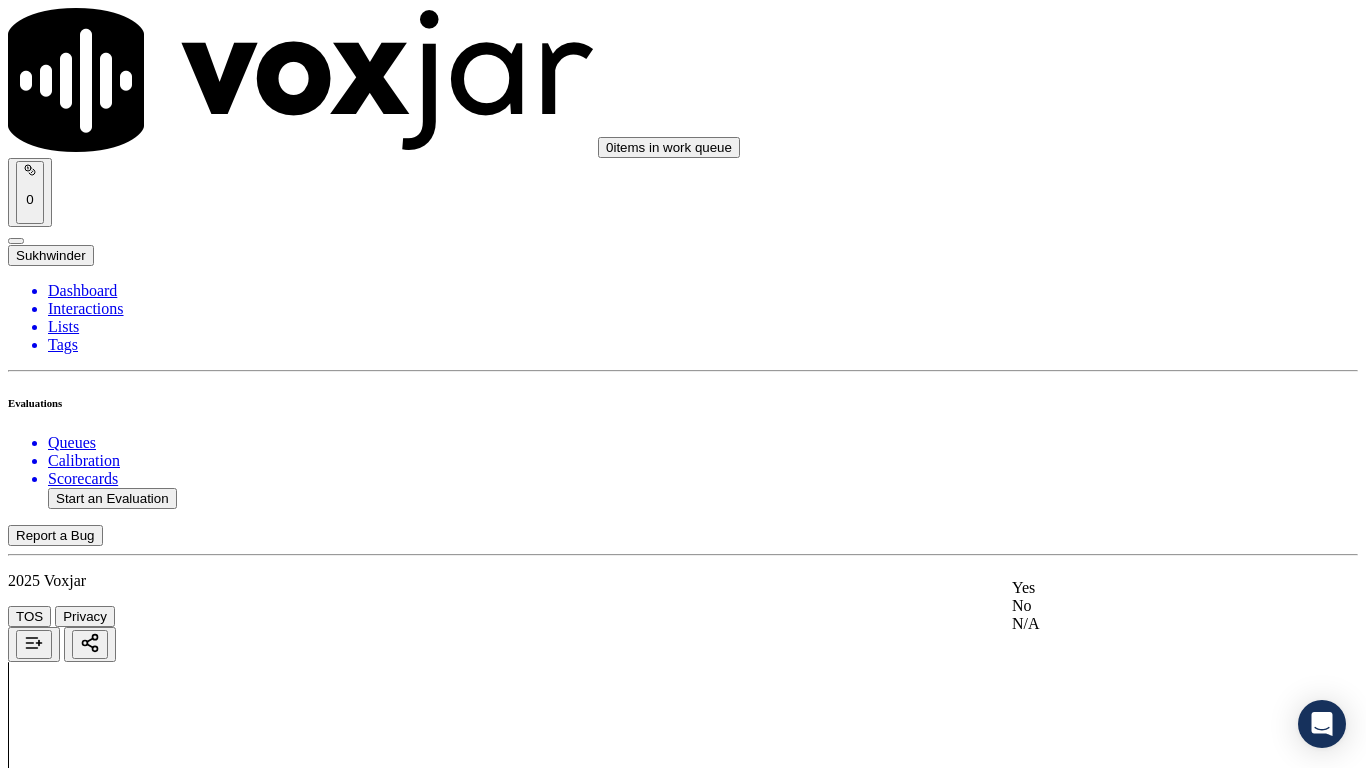 click on "Yes" at bounding box center (1139, 588) 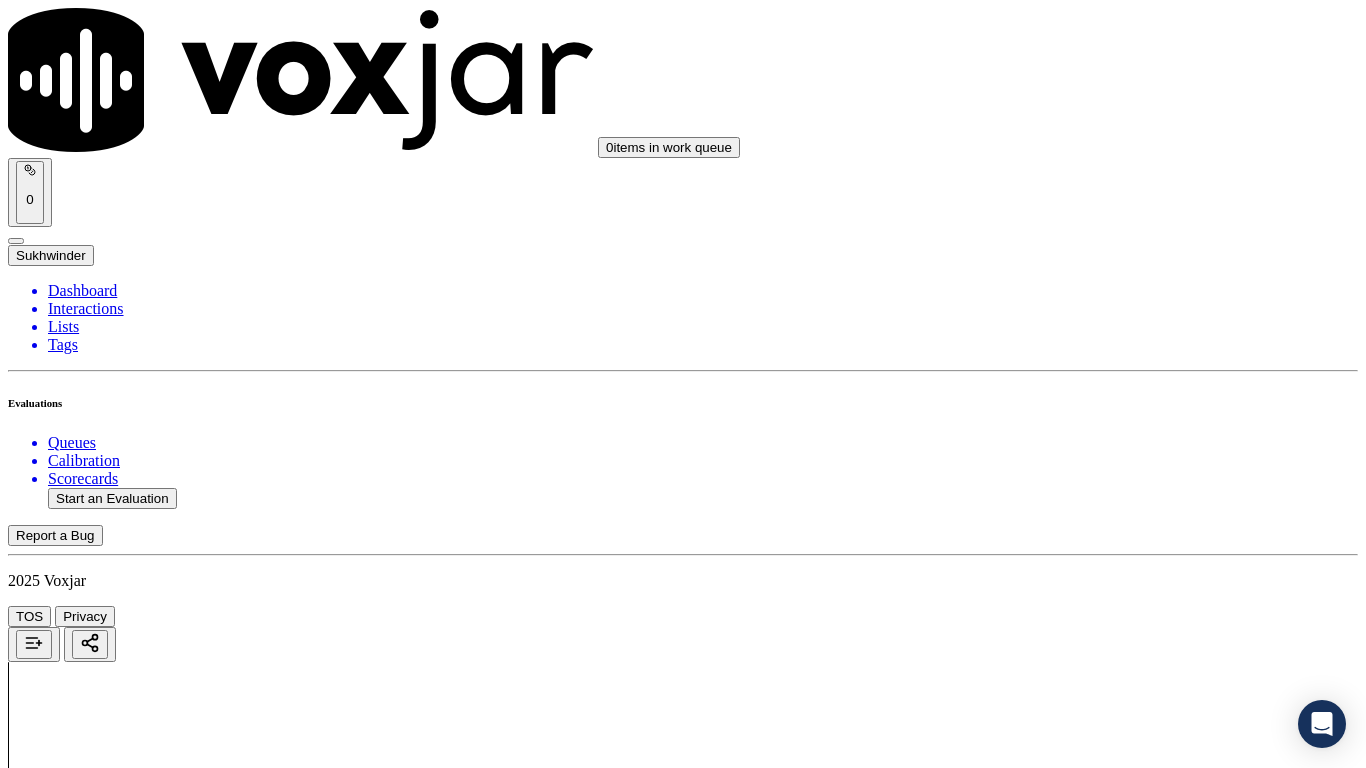 scroll, scrollTop: 5200, scrollLeft: 0, axis: vertical 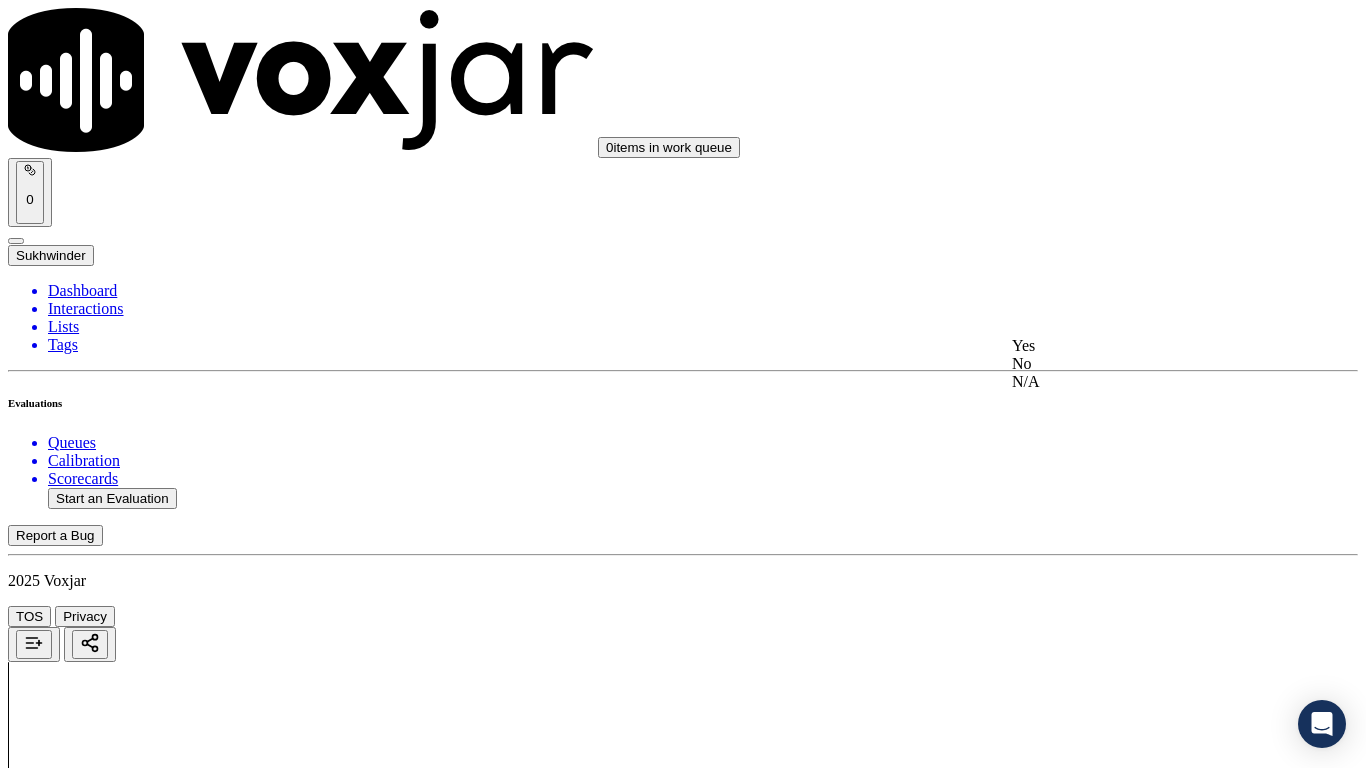 click on "Yes" at bounding box center [1139, 346] 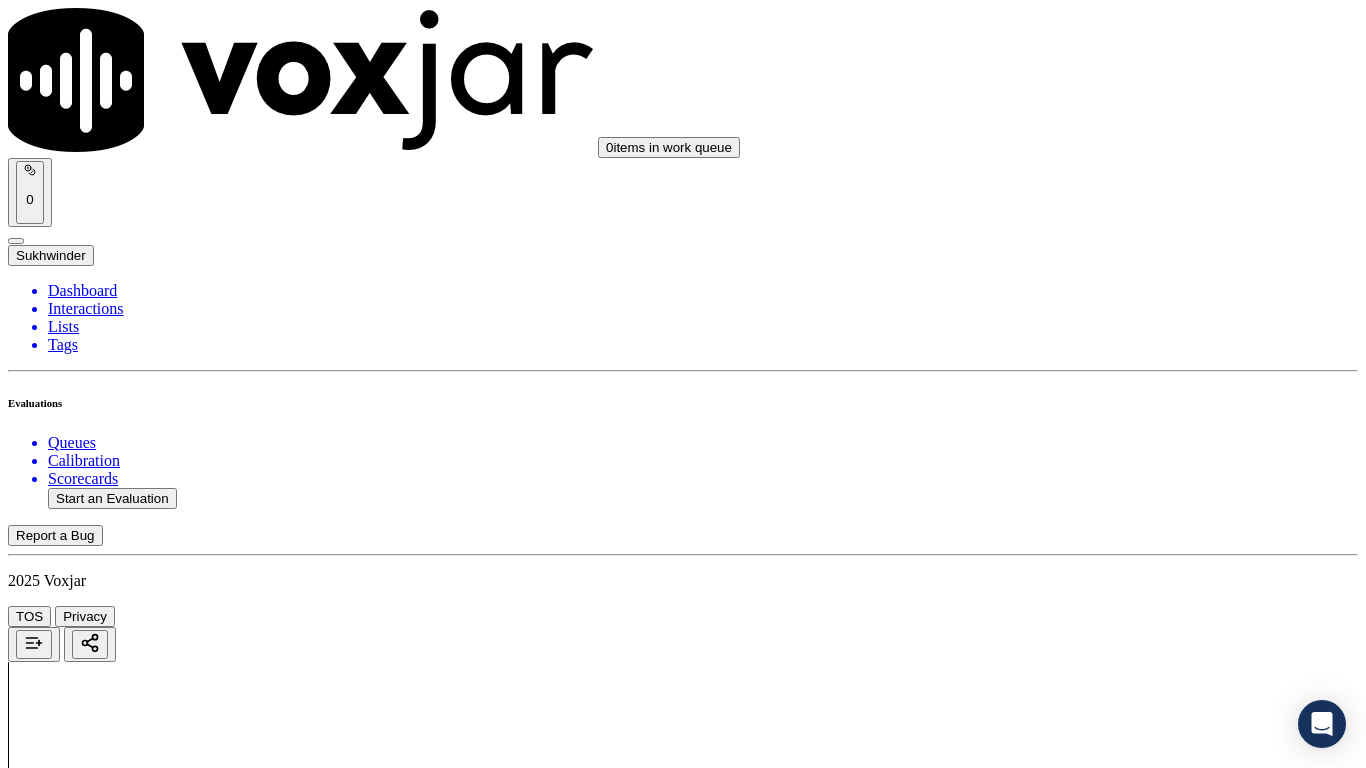 scroll, scrollTop: 5500, scrollLeft: 0, axis: vertical 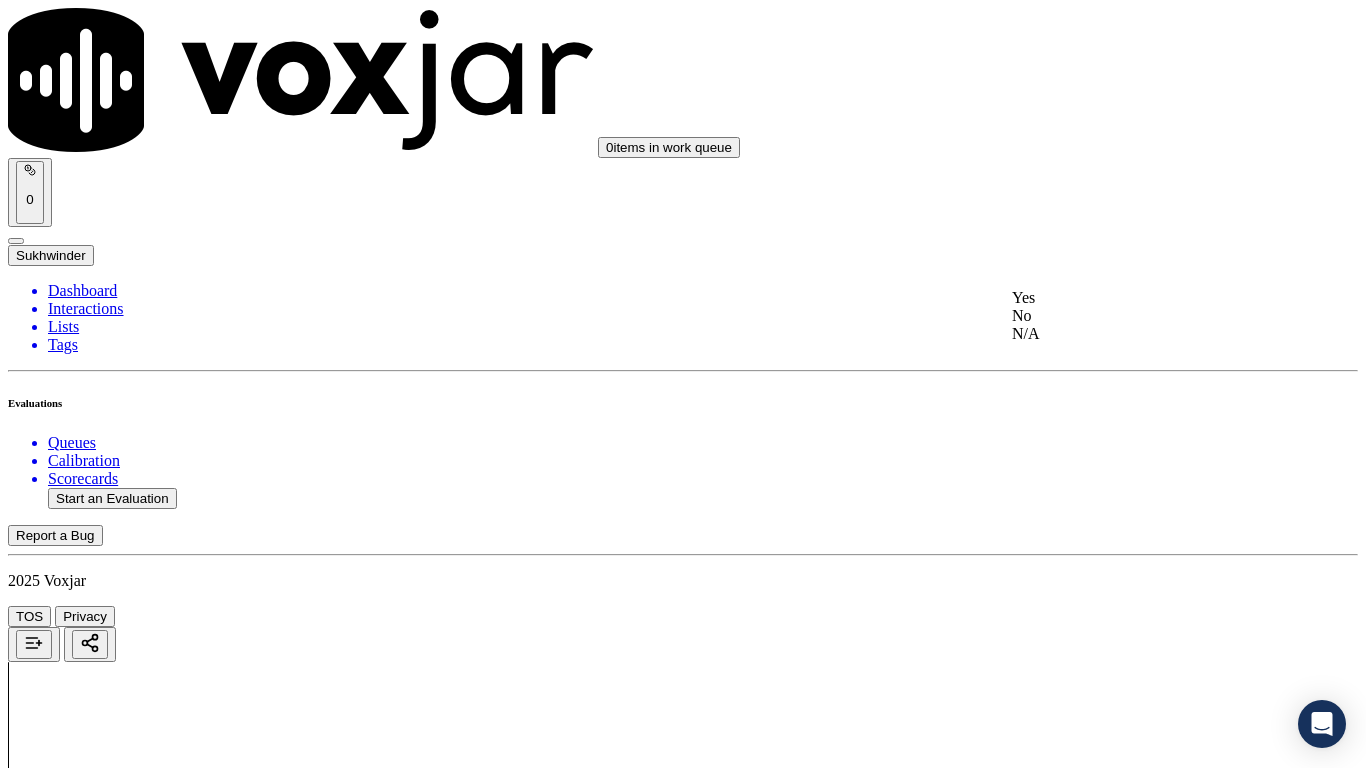 click on "Yes" at bounding box center [1139, 298] 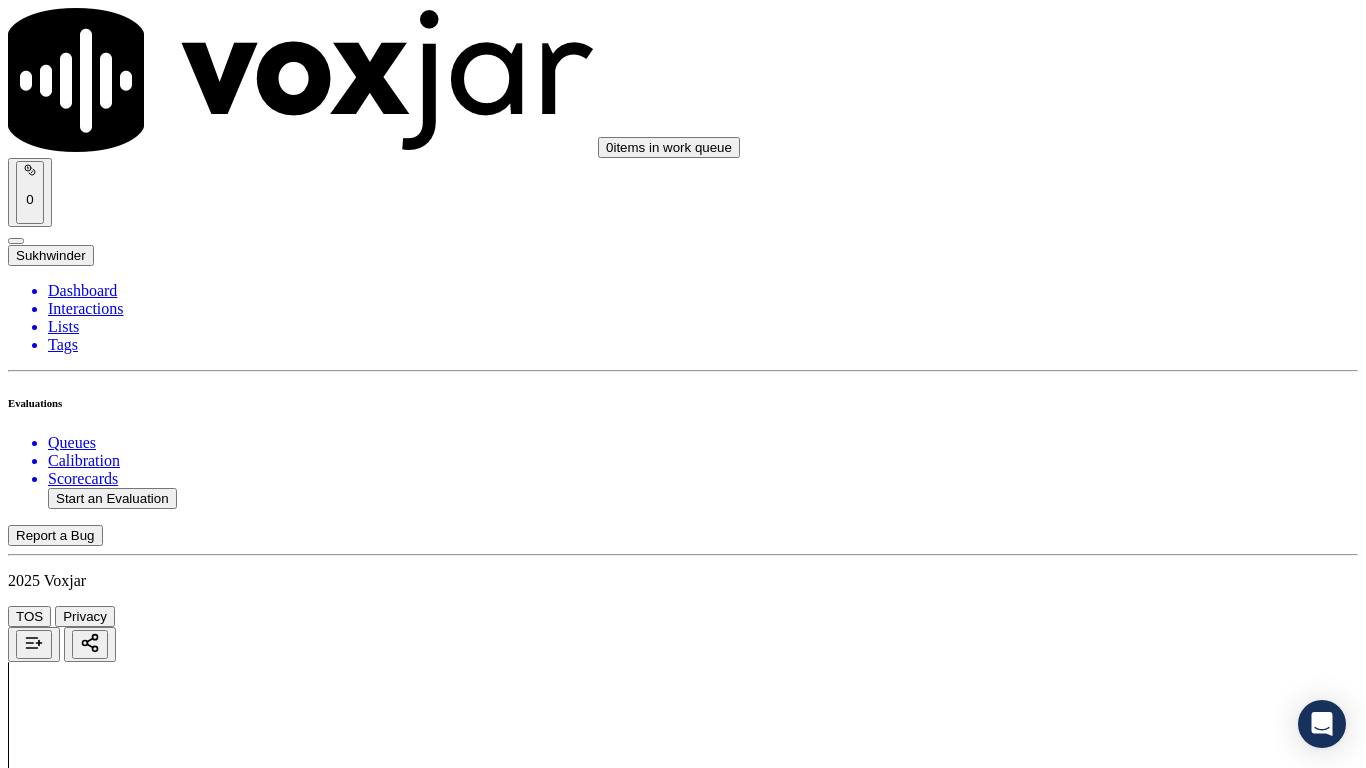 click on "Select an answer" at bounding box center (67, 7286) 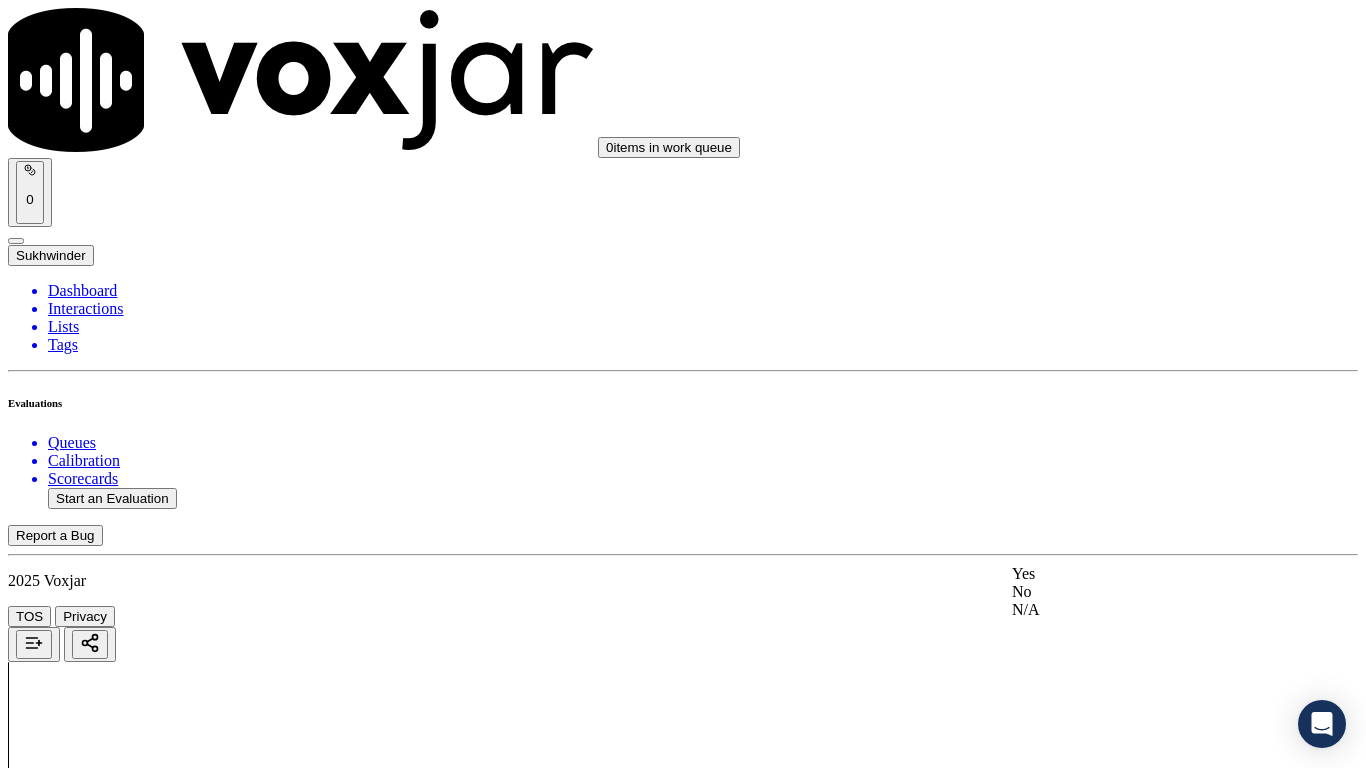 click on "Yes" at bounding box center (1139, 574) 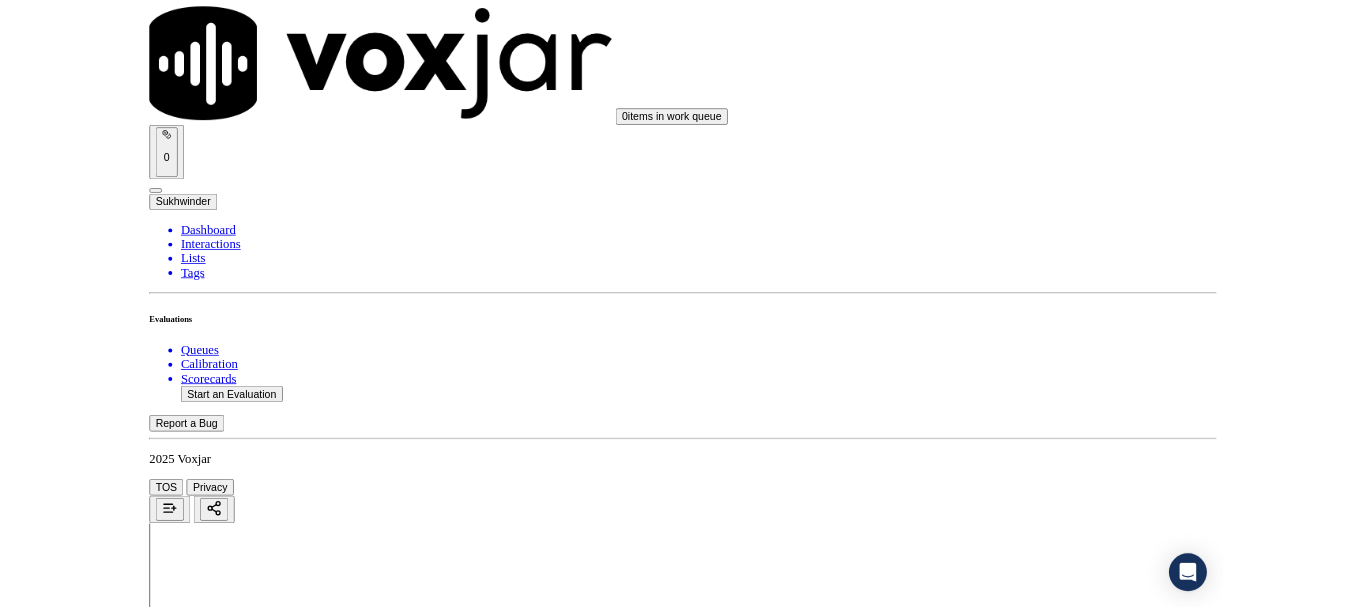 scroll, scrollTop: 5533, scrollLeft: 0, axis: vertical 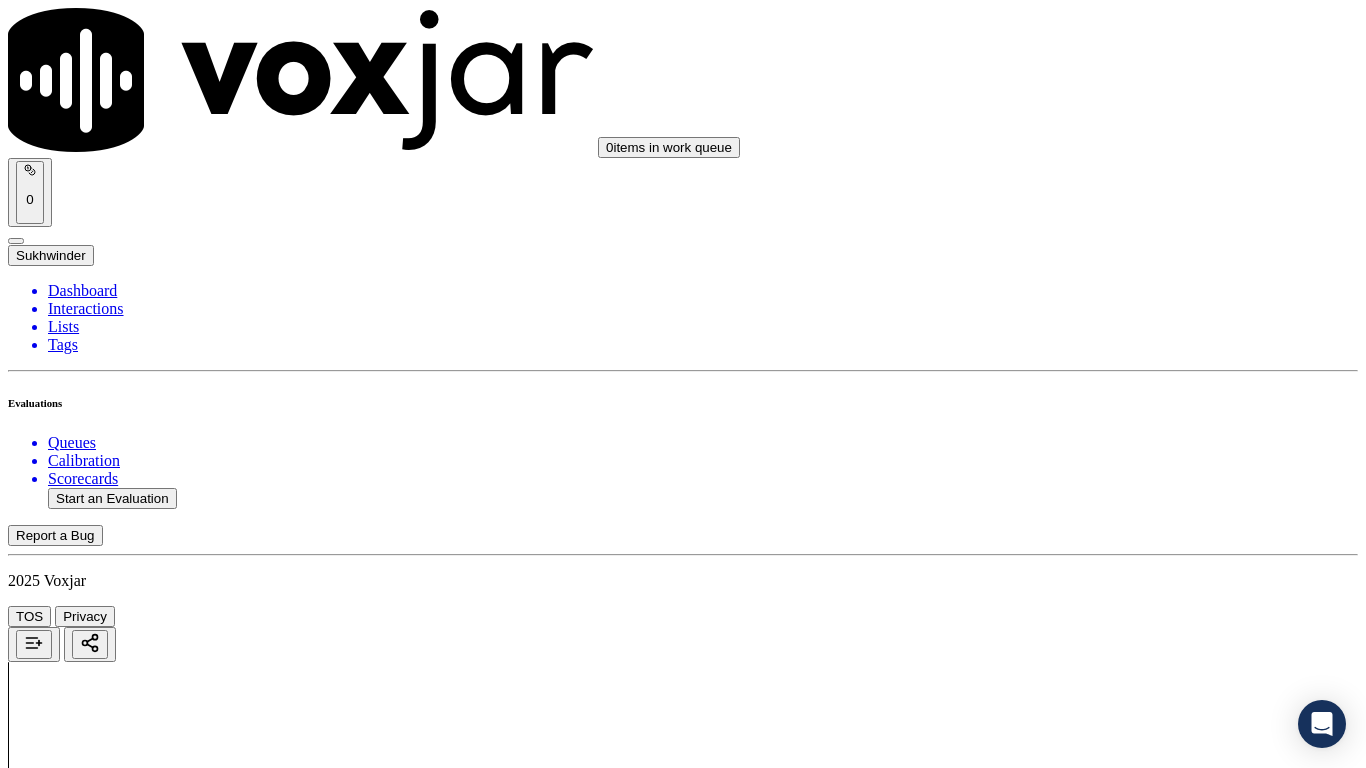 click on "Submit Scores" at bounding box center [59, 7345] 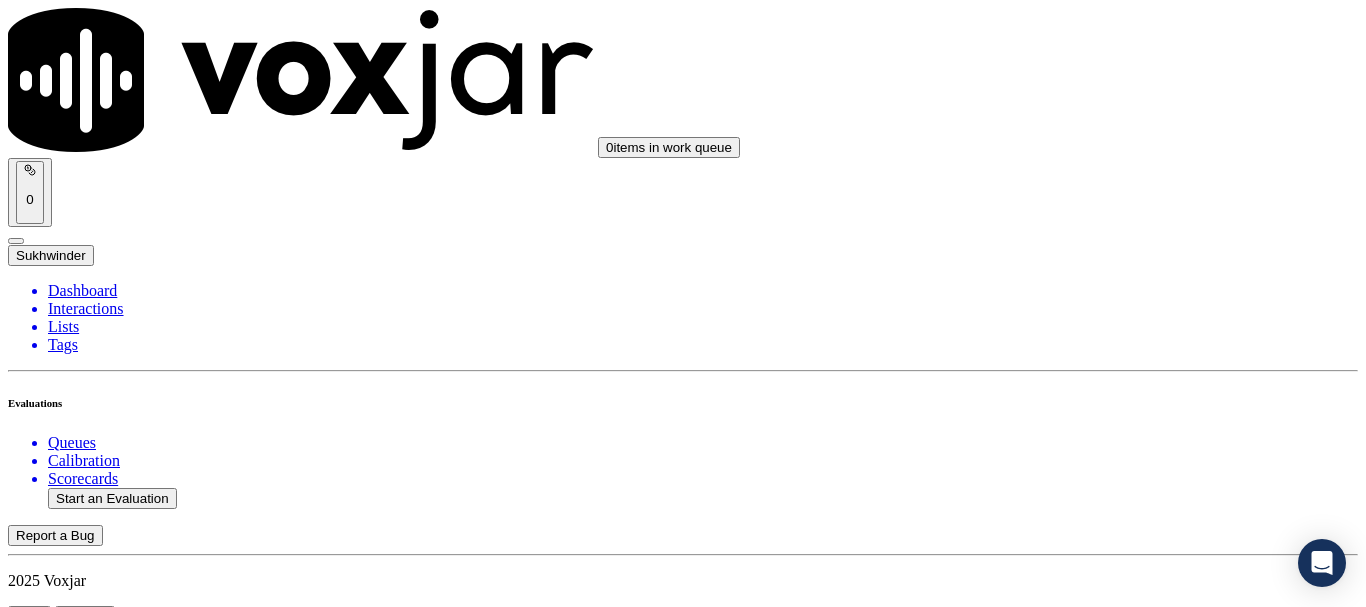 click on "Start an Evaluation" 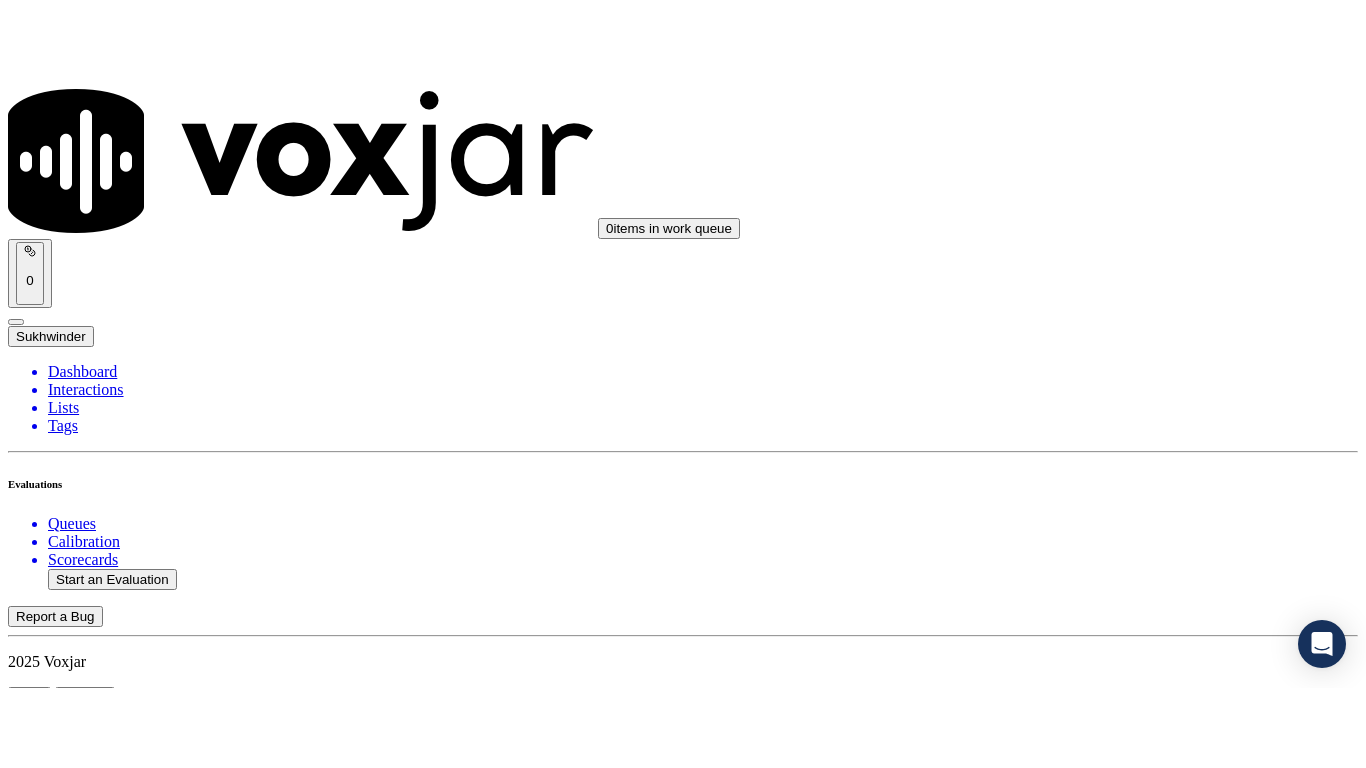 scroll, scrollTop: 175, scrollLeft: 0, axis: vertical 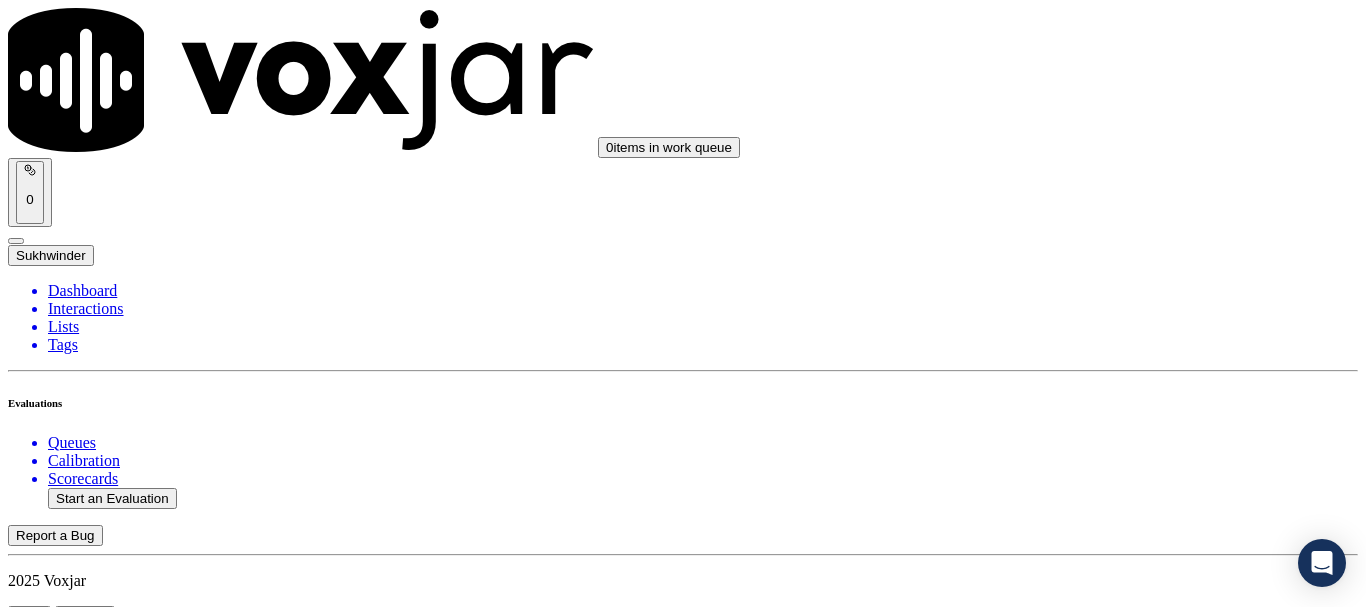 click on "Sale Interaction" 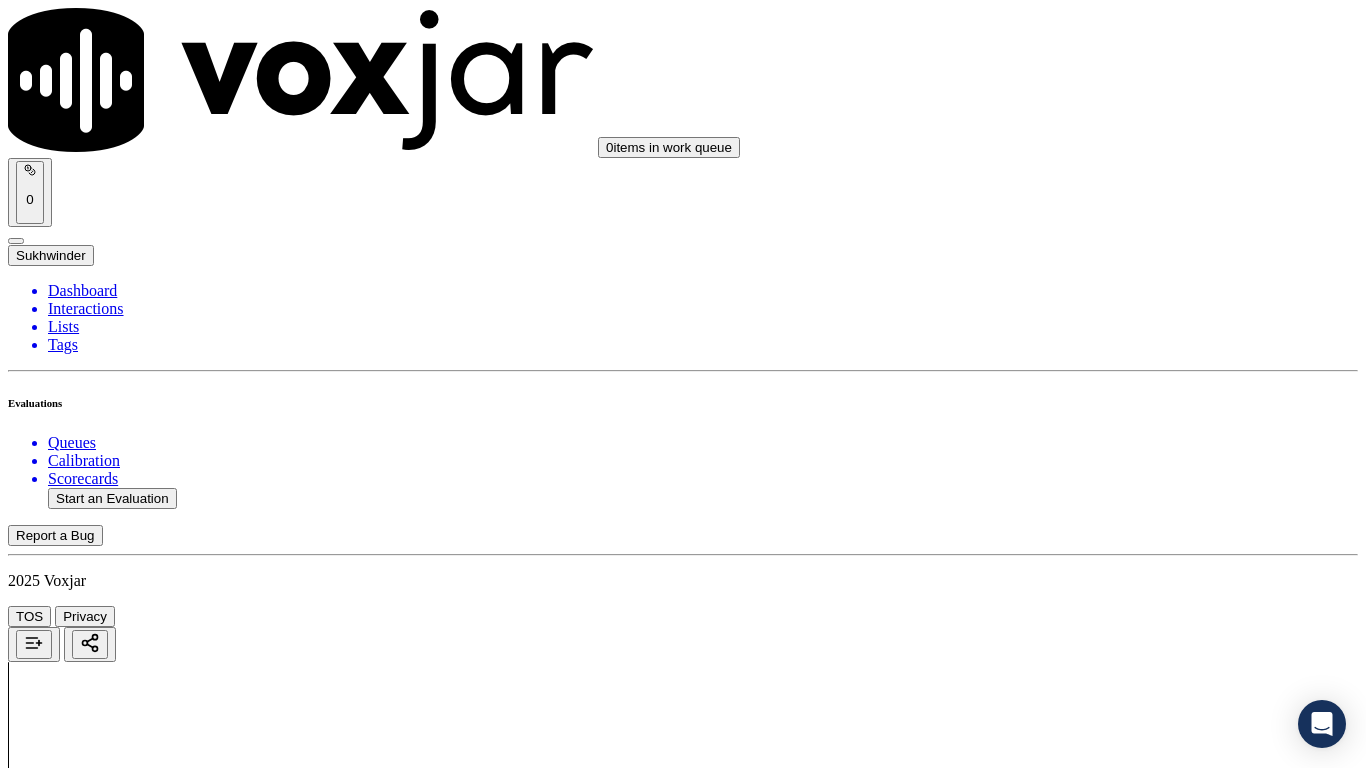 drag, startPoint x: 763, startPoint y: 707, endPoint x: 753, endPoint y: 695, distance: 15.6205 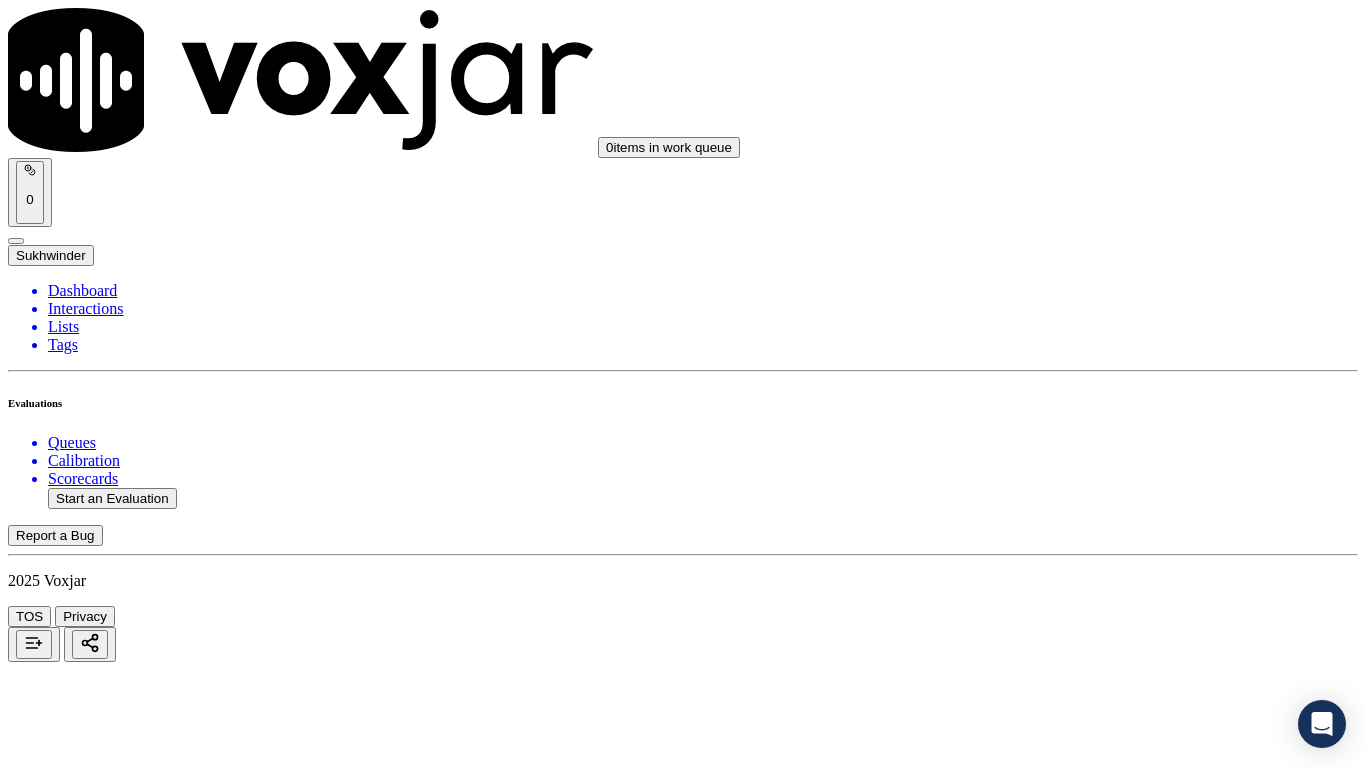 click 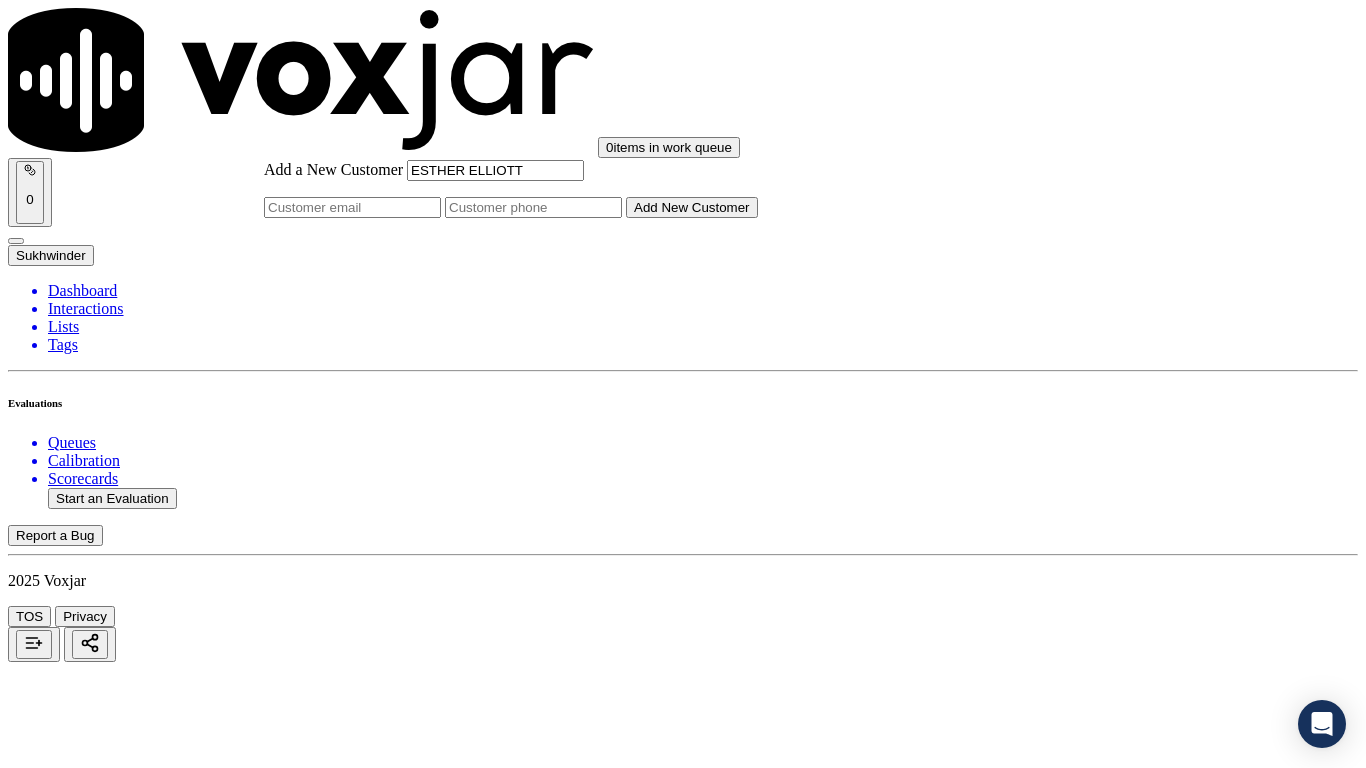 type on "ESTHER ELLIOTT" 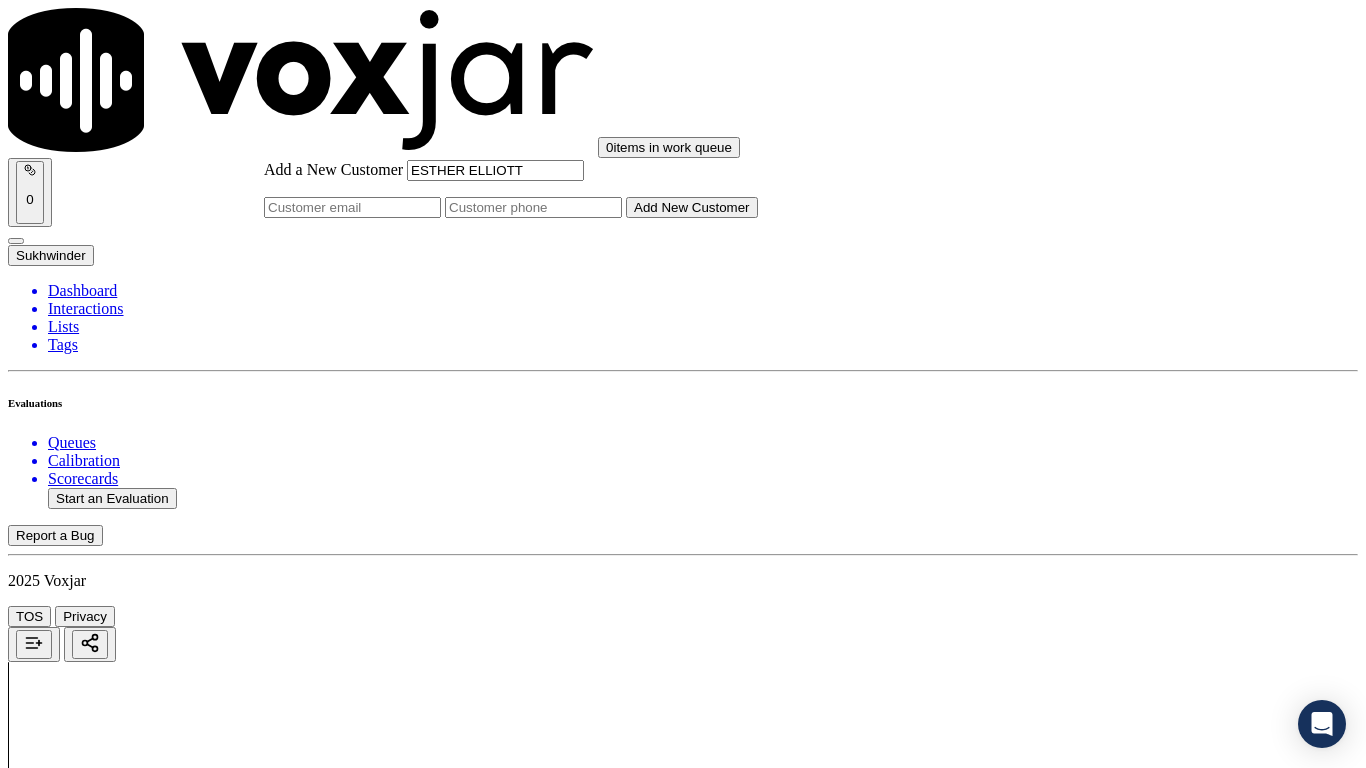 click on "Add a New Customer" 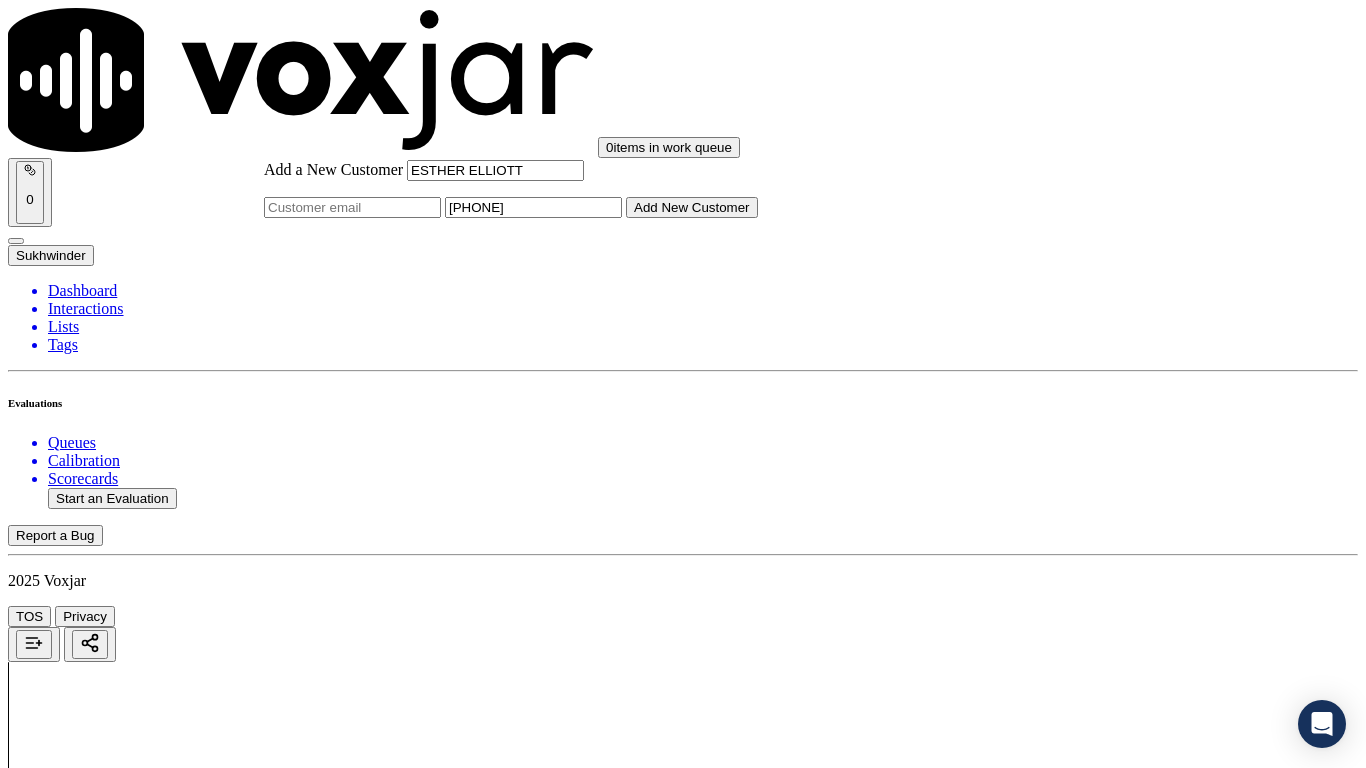 type on "[PHONE]" 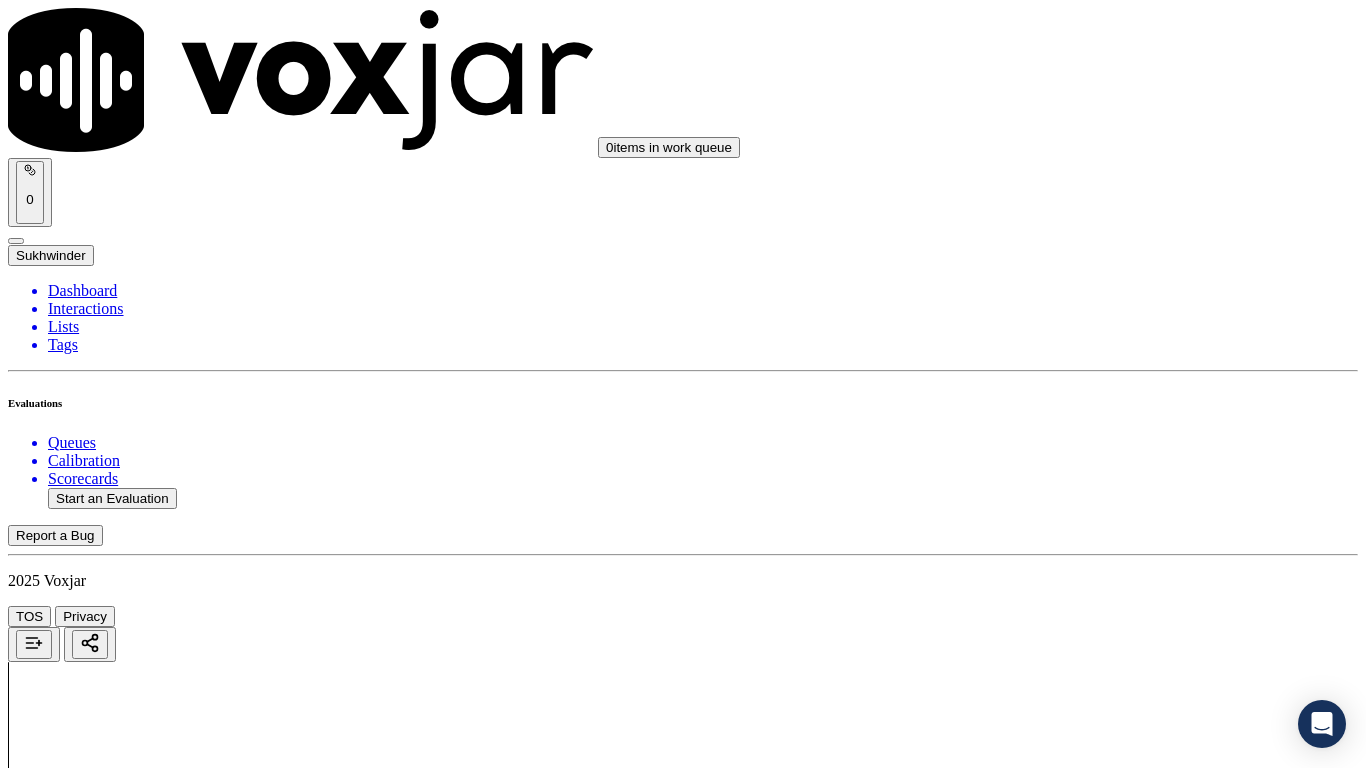 click on "ESTHER ELLIOTT" at bounding box center [683, 2164] 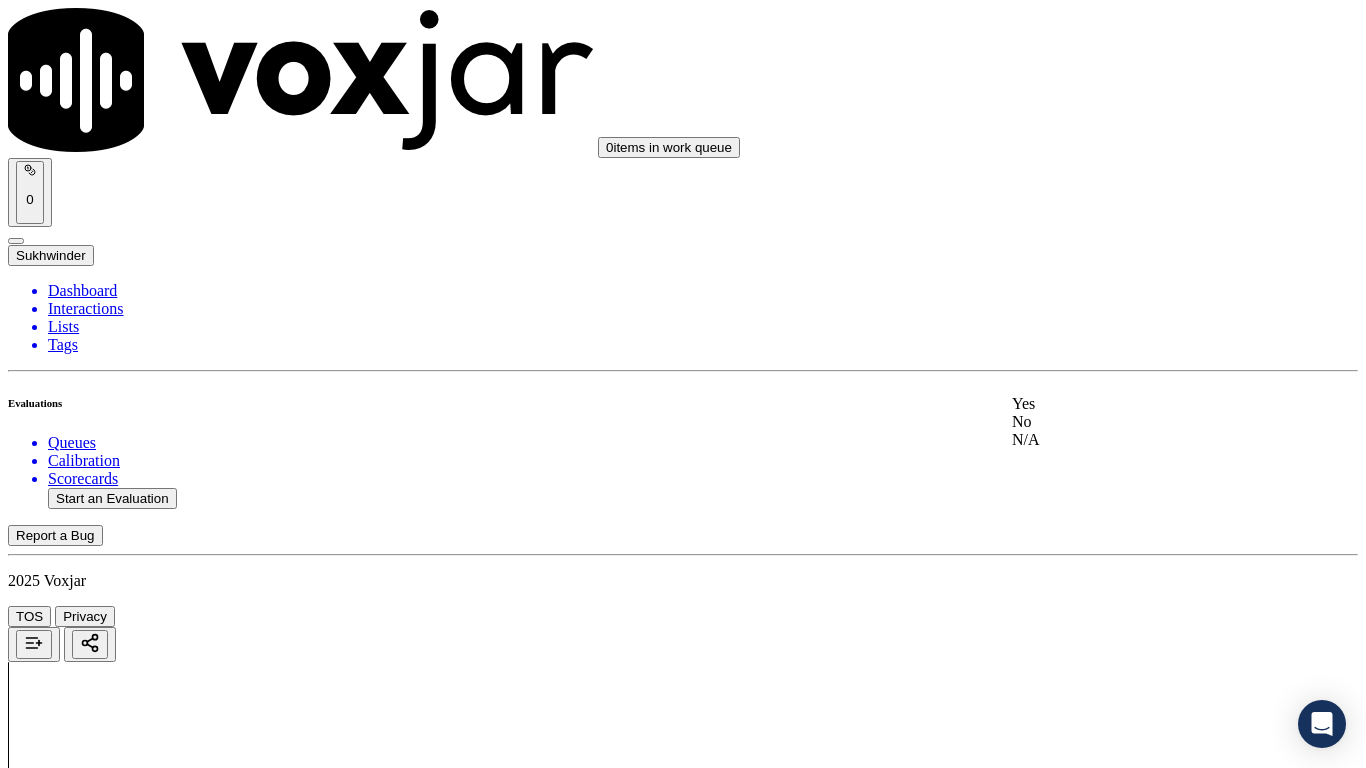 click on "Yes" at bounding box center (1139, 404) 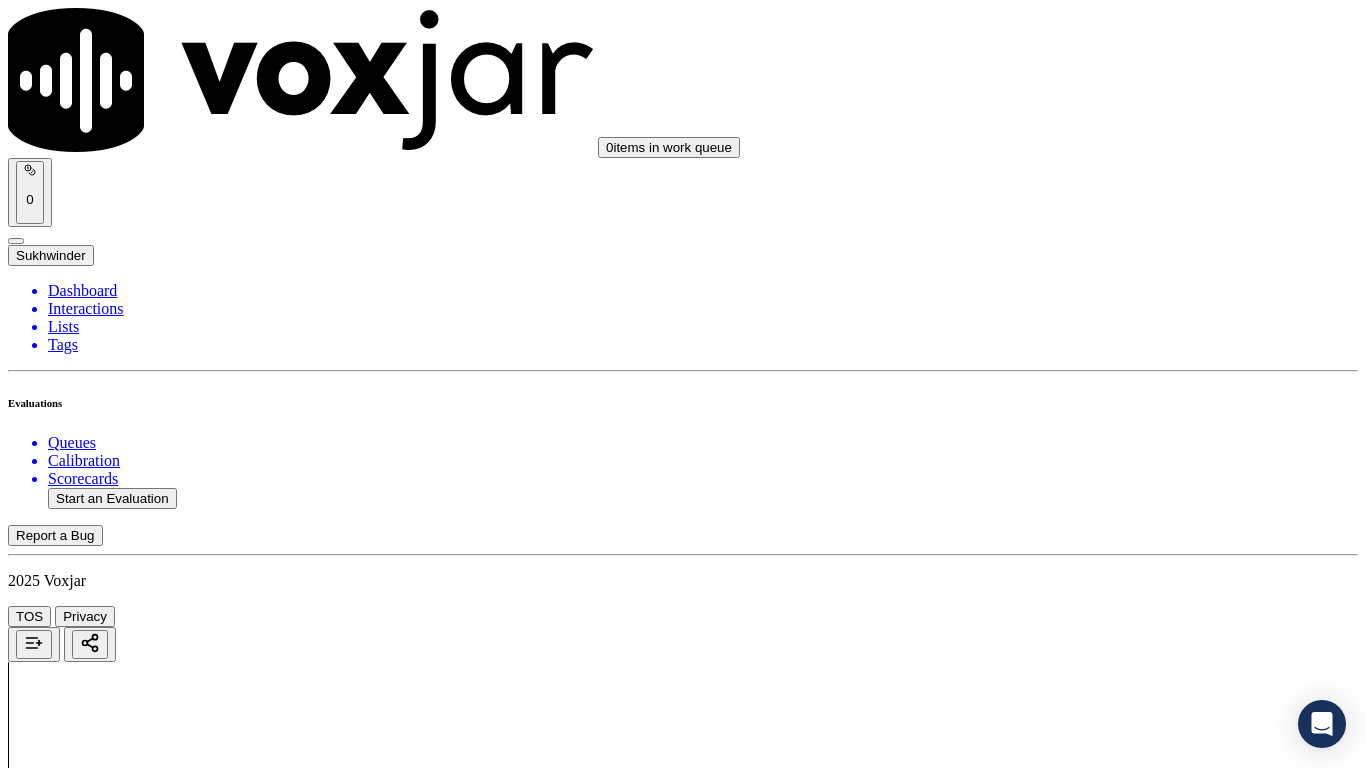 scroll, scrollTop: 400, scrollLeft: 0, axis: vertical 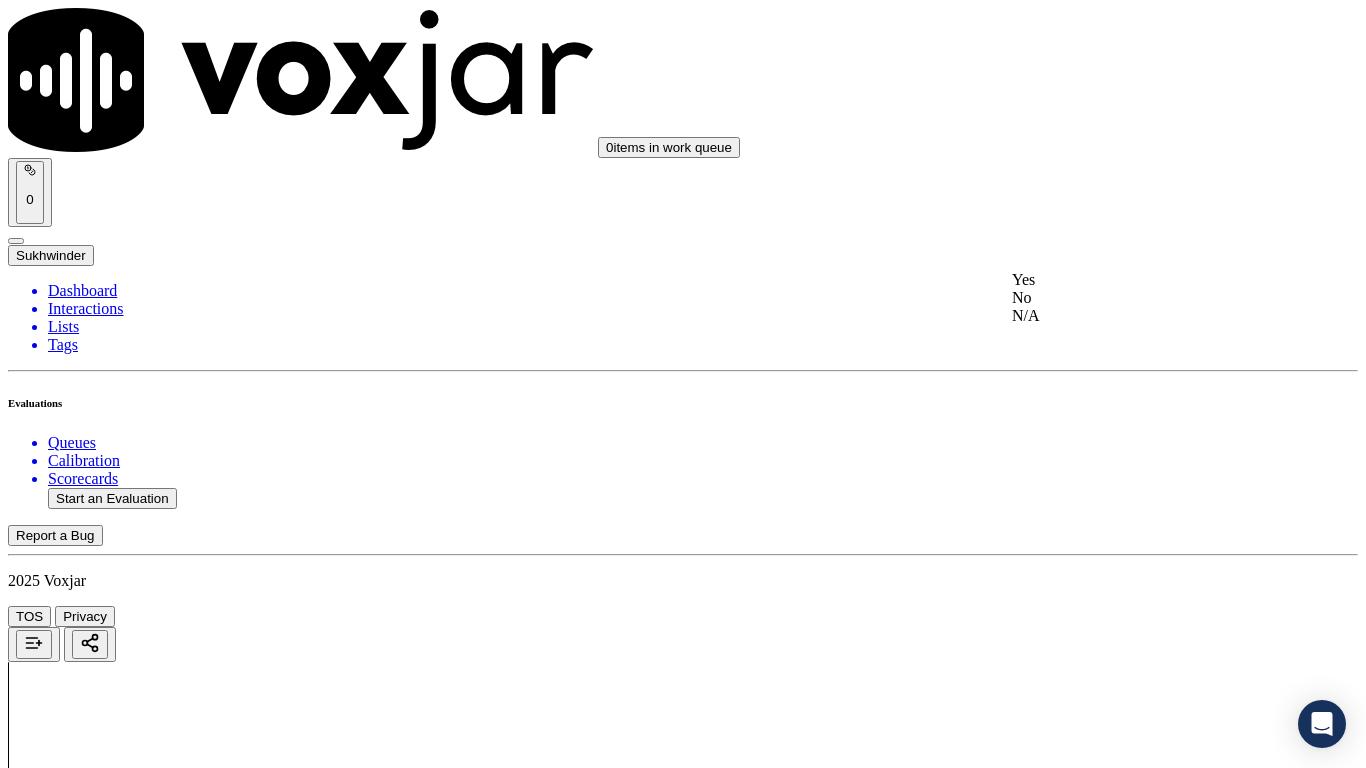 click on "Yes" at bounding box center [1139, 280] 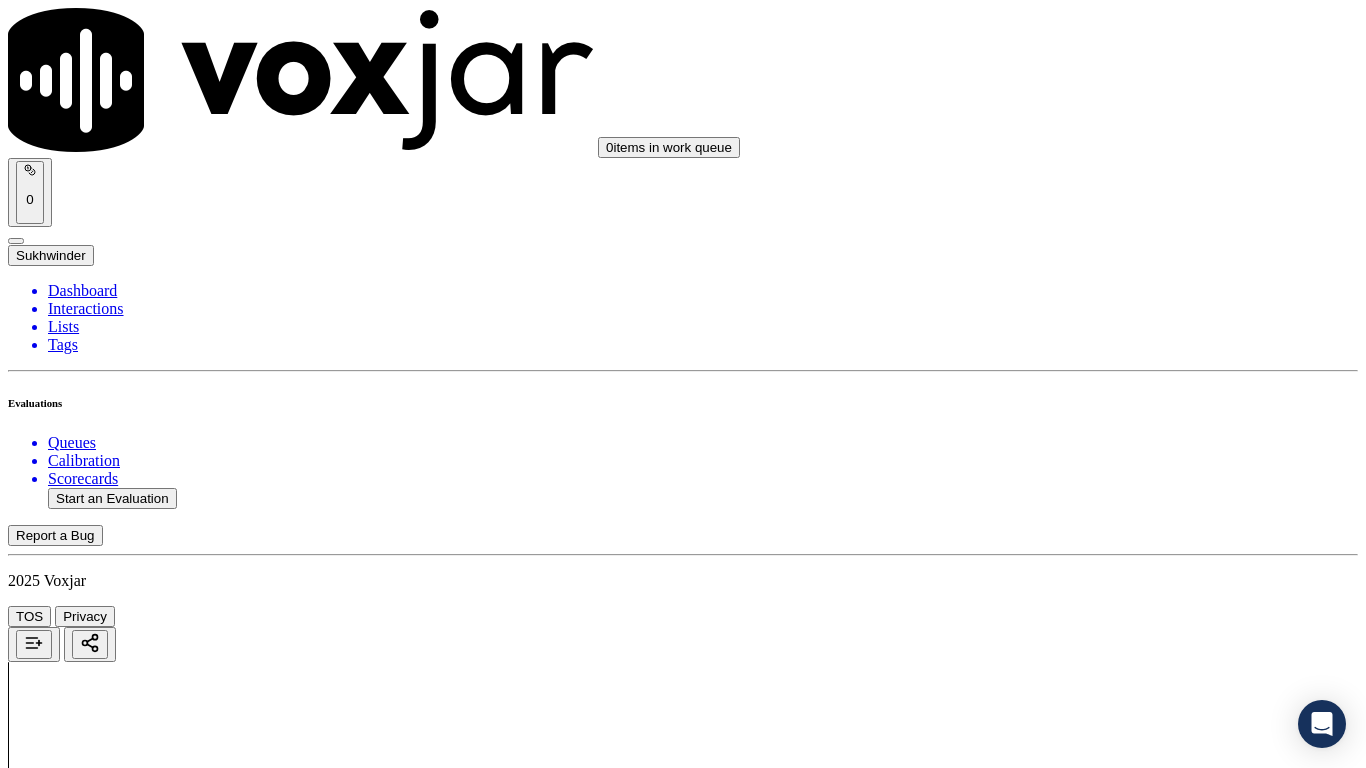 click on "Select an answer" at bounding box center [67, 2875] 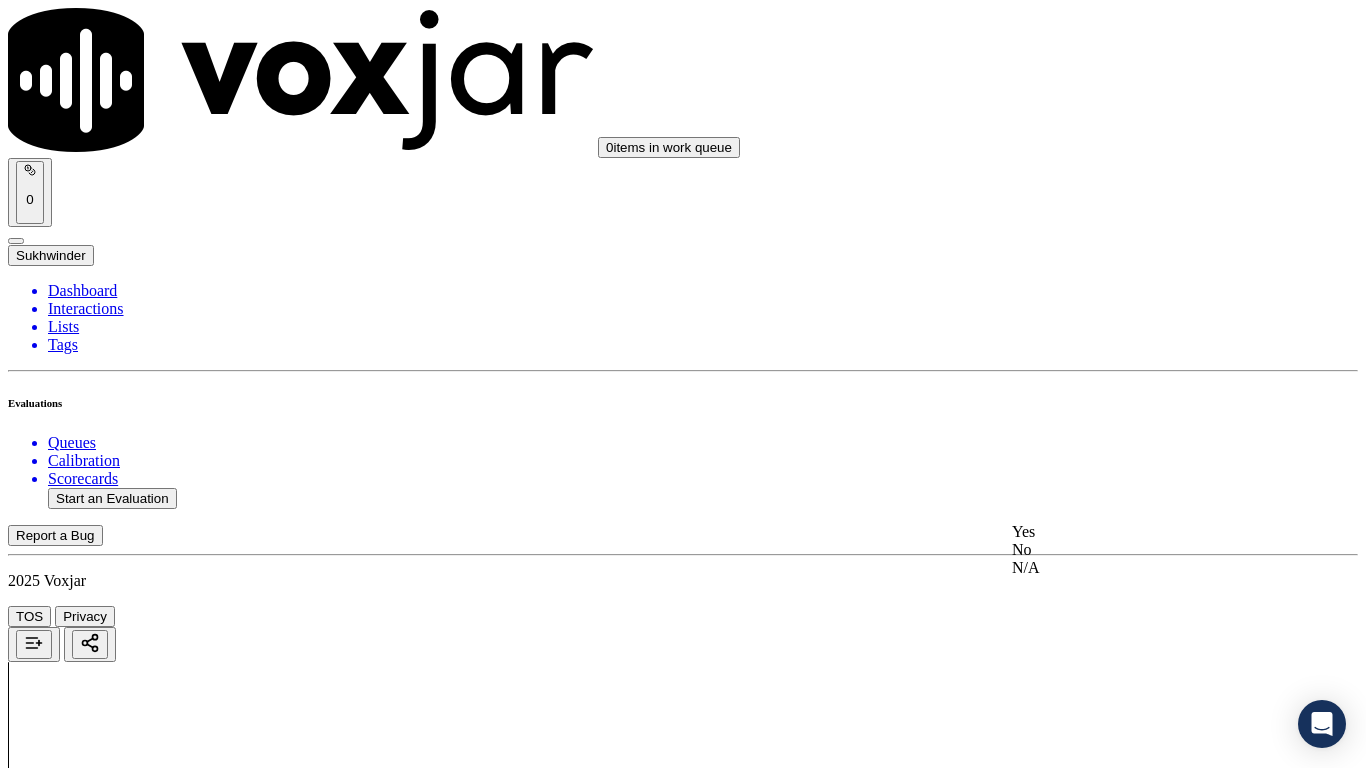 click on "Yes" at bounding box center (1139, 532) 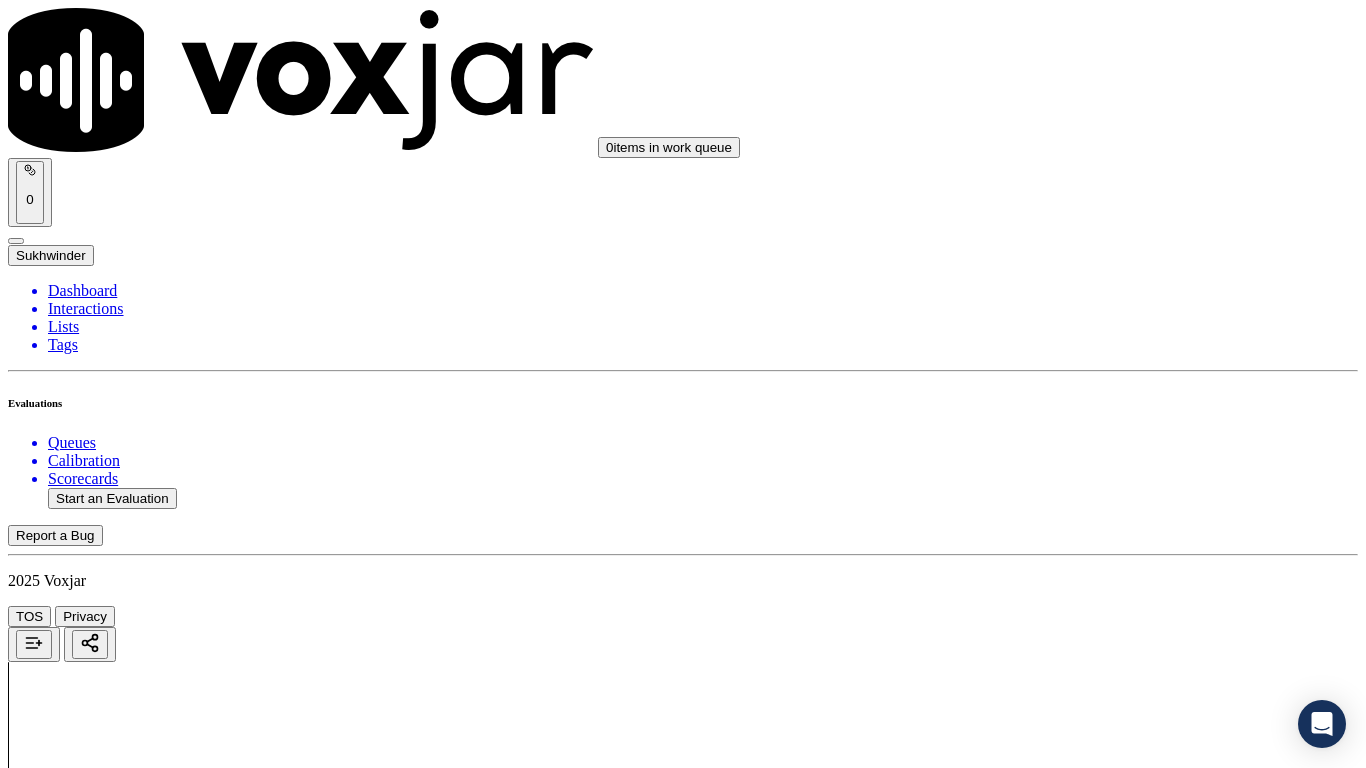 scroll, scrollTop: 900, scrollLeft: 0, axis: vertical 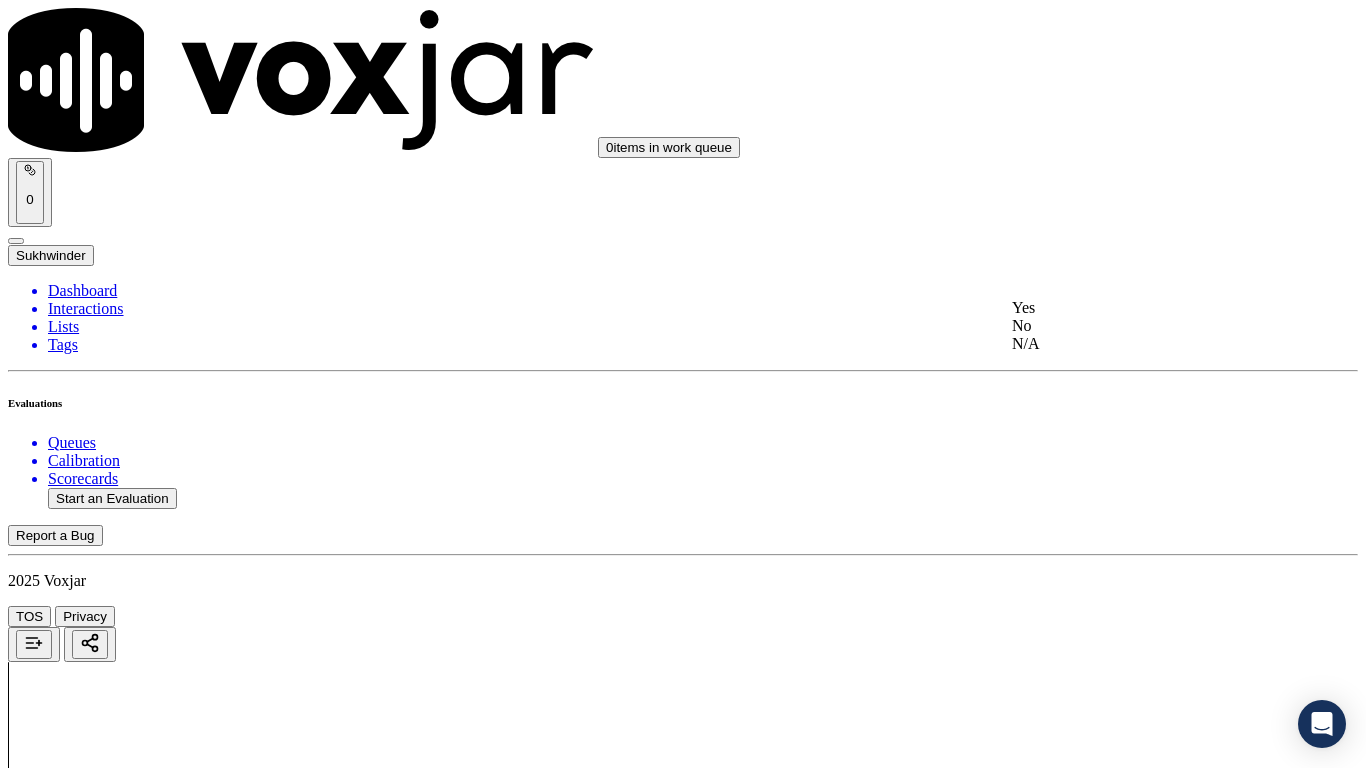 click on "N/A" 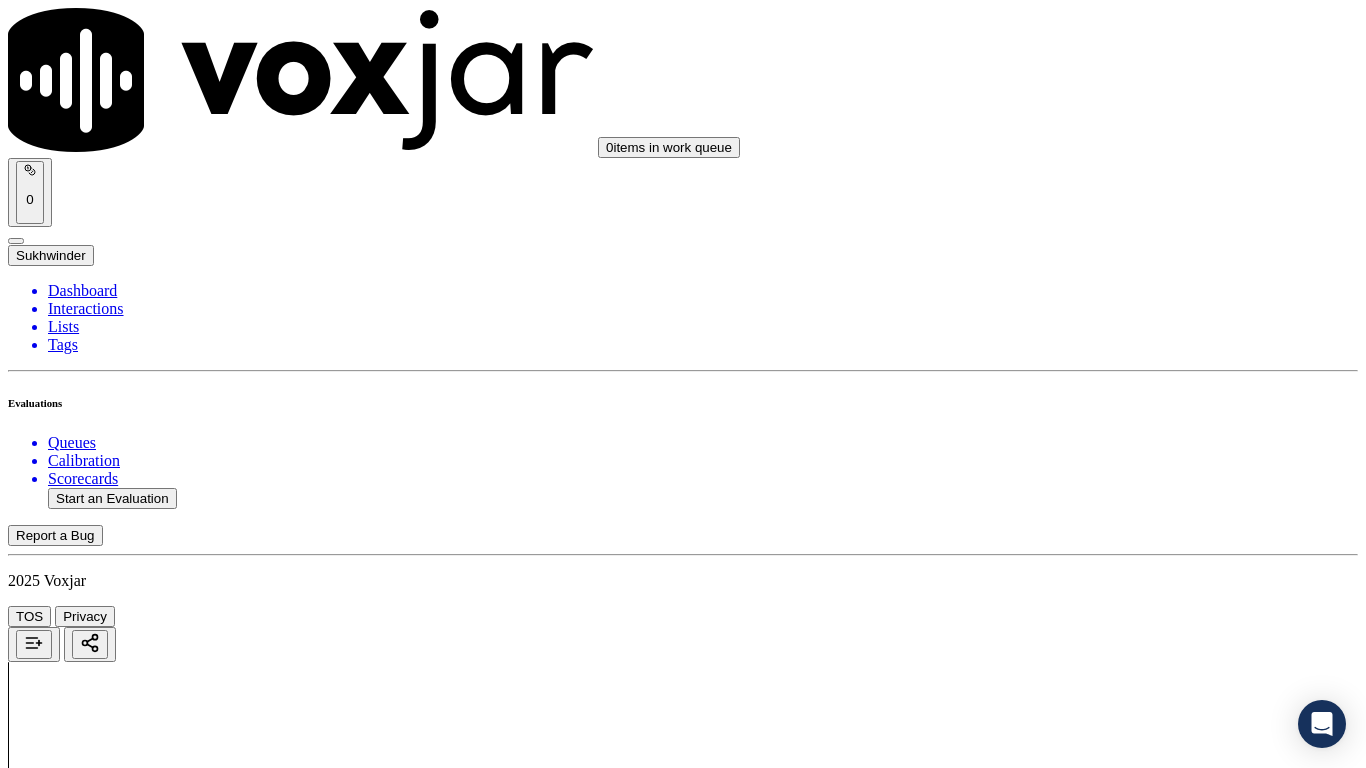 click on "Select an answer" at bounding box center (67, 3334) 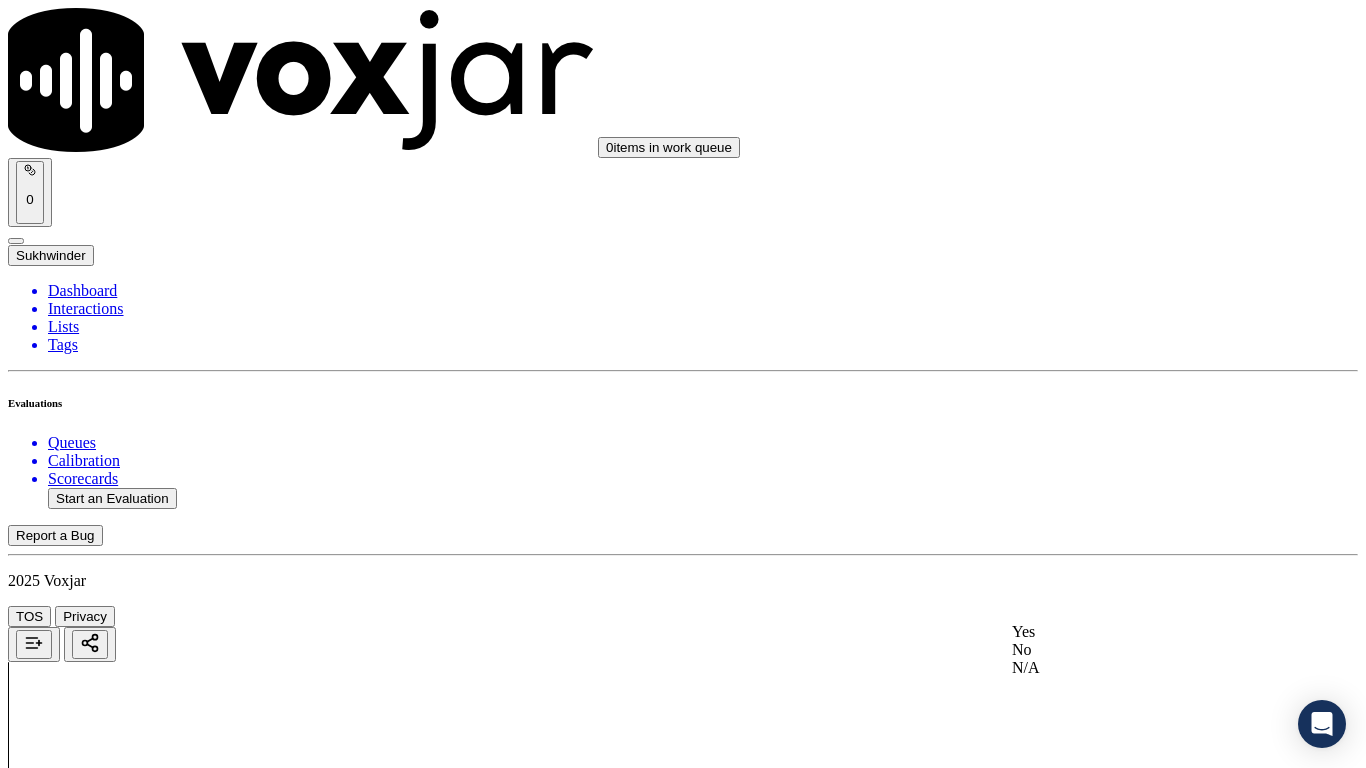 click on "N/A" 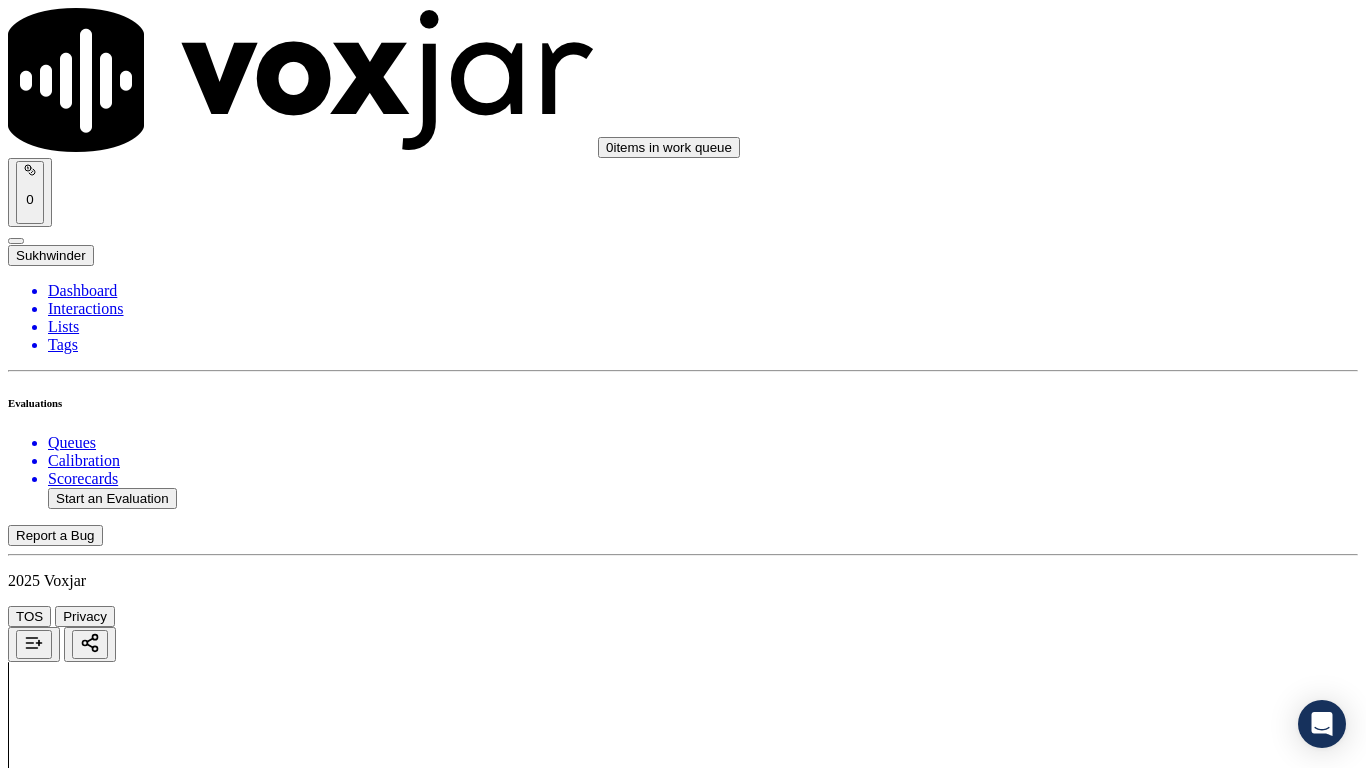 scroll, scrollTop: 1800, scrollLeft: 0, axis: vertical 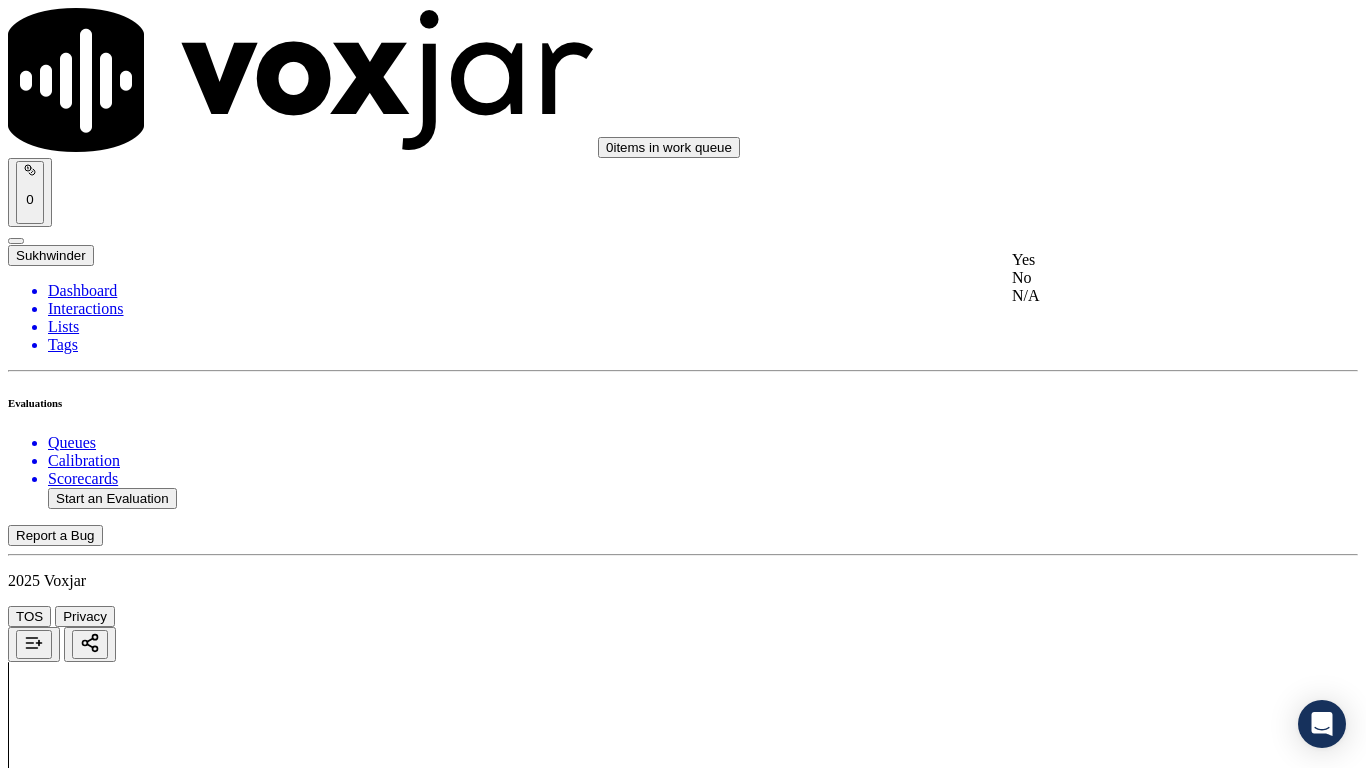click on "Yes" at bounding box center [1139, 260] 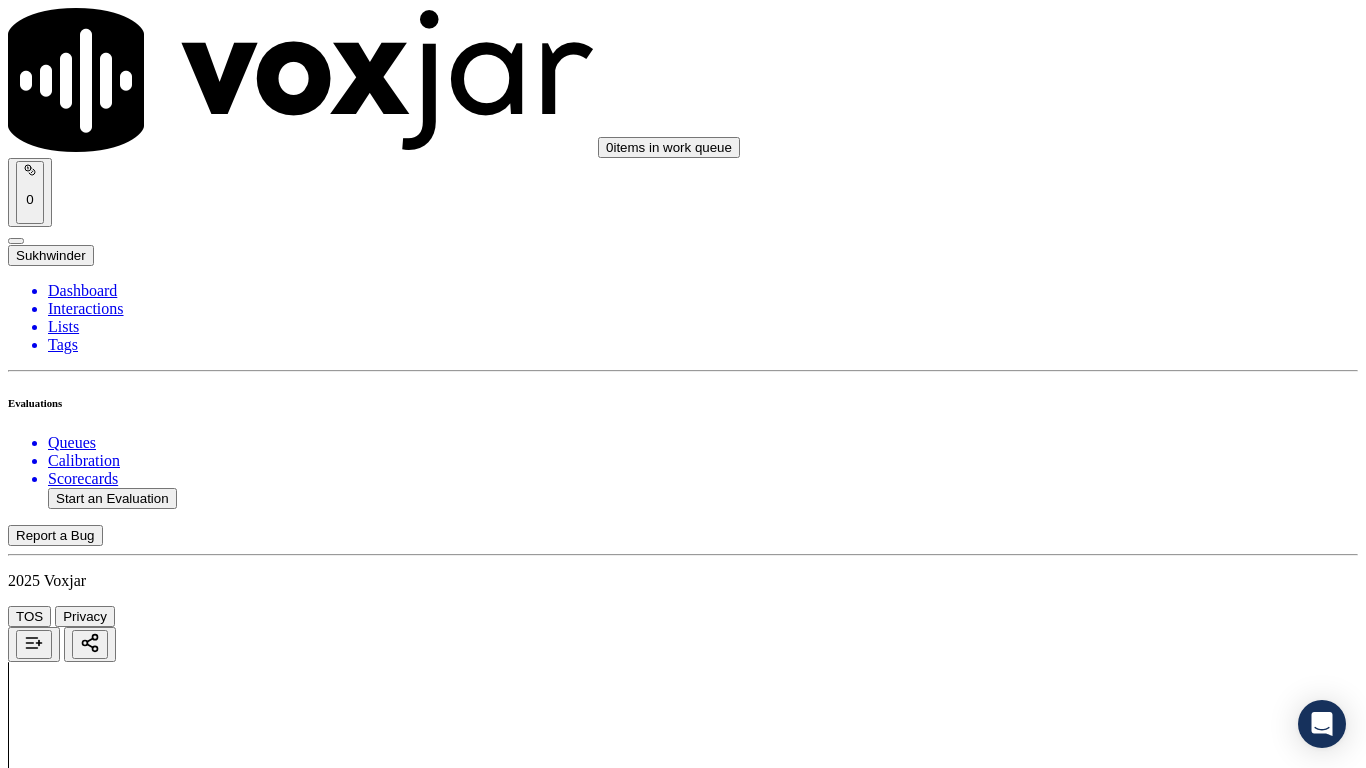 scroll, scrollTop: 1500, scrollLeft: 0, axis: vertical 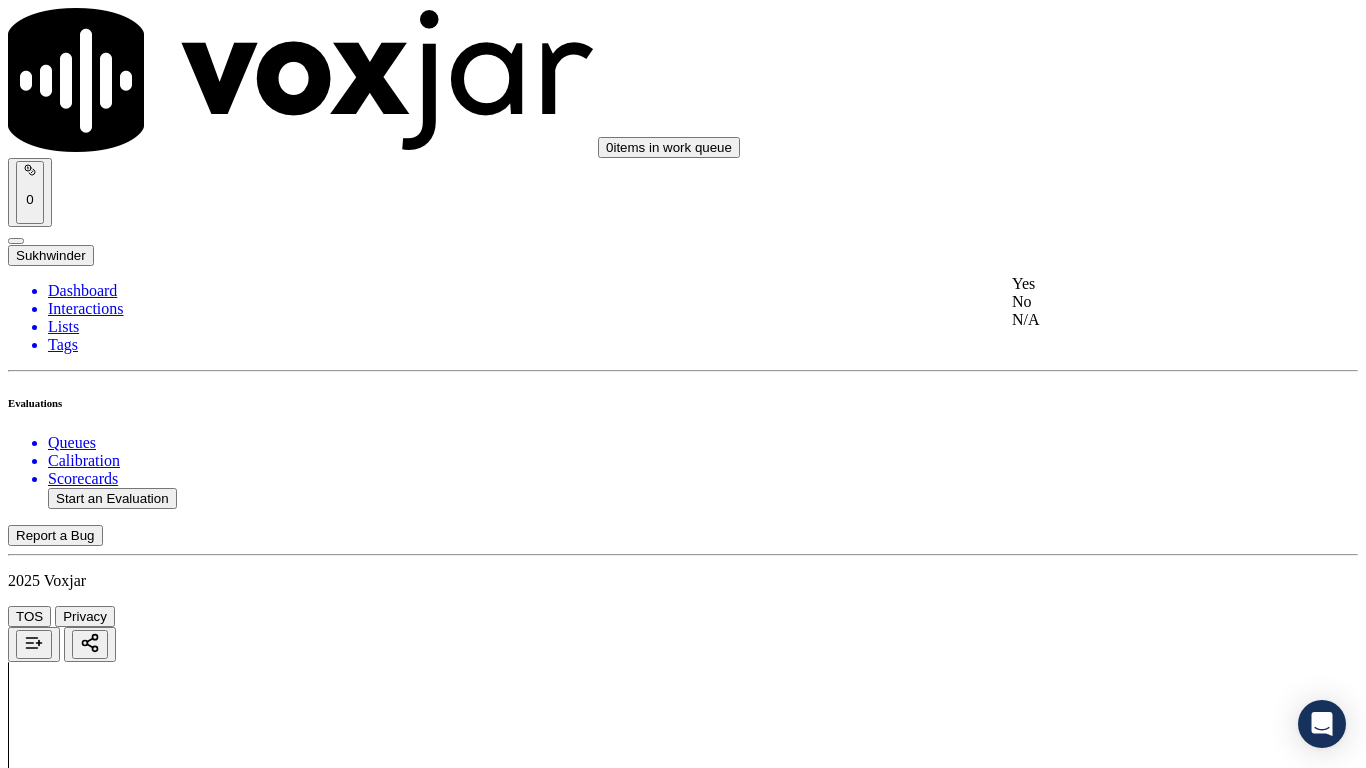 click on "Yes" at bounding box center (1139, 284) 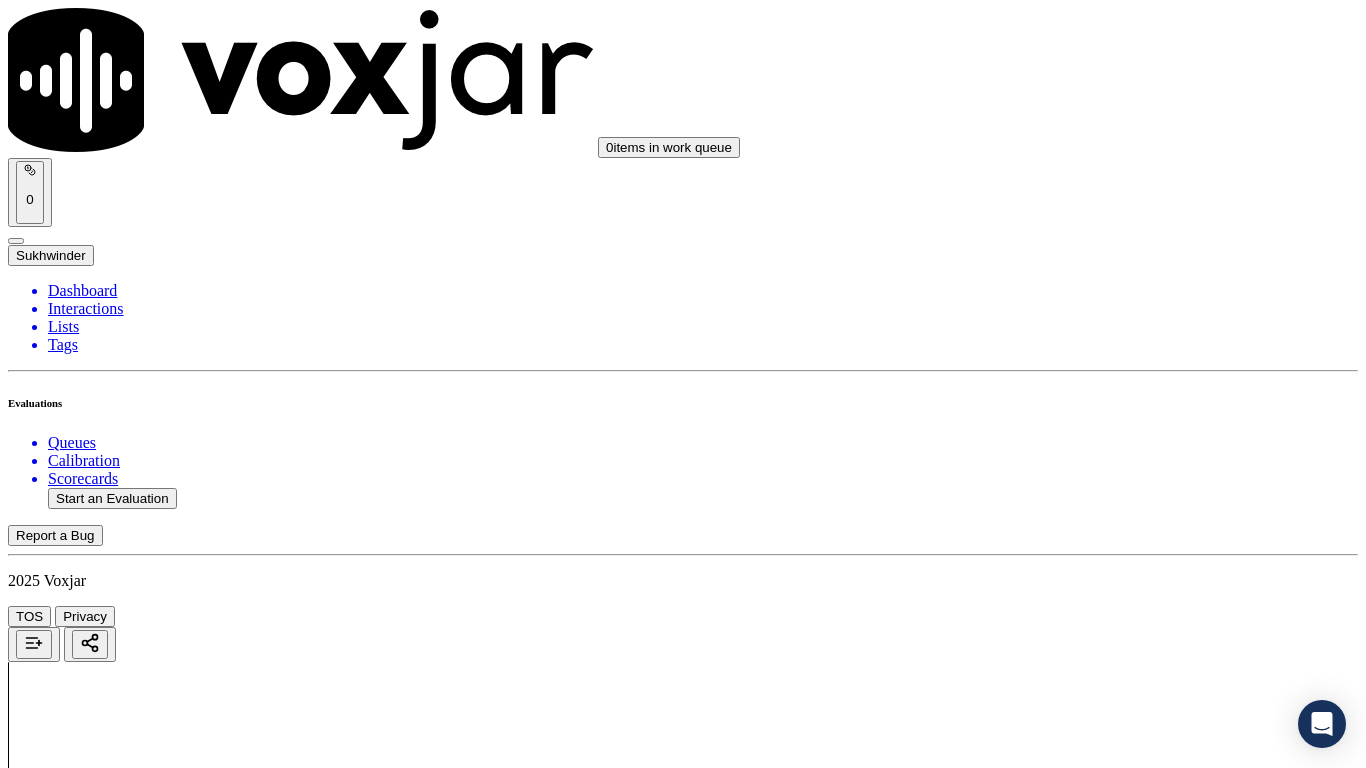 scroll, scrollTop: 2000, scrollLeft: 0, axis: vertical 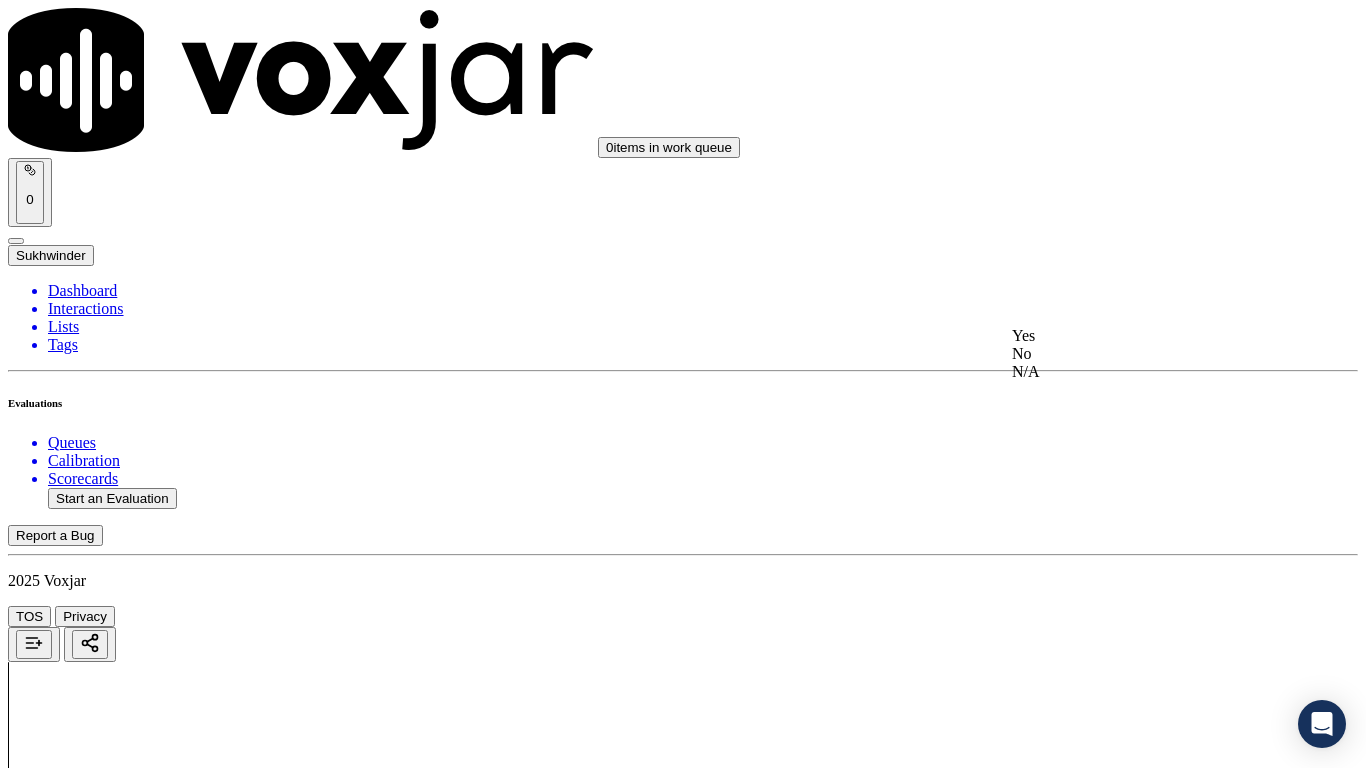 click on "Yes" at bounding box center (1139, 336) 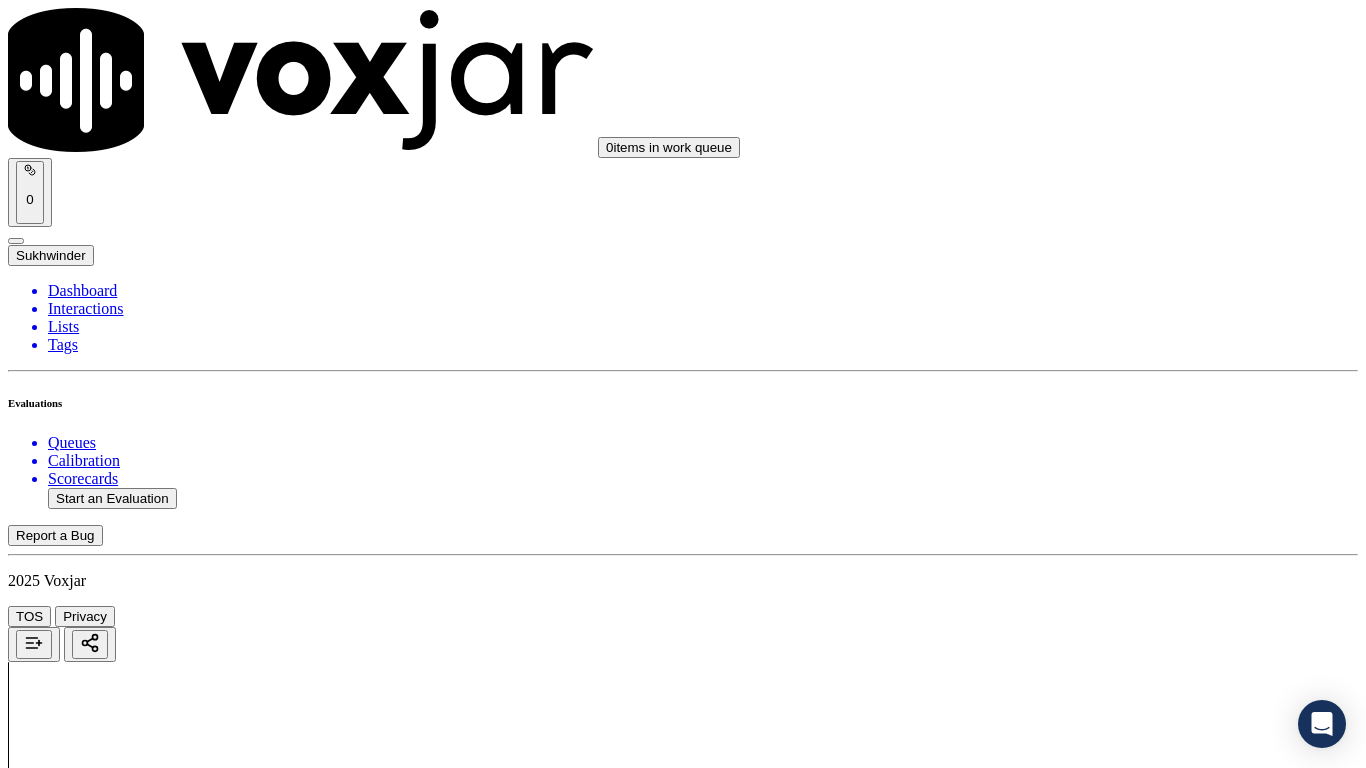 scroll, scrollTop: 2400, scrollLeft: 0, axis: vertical 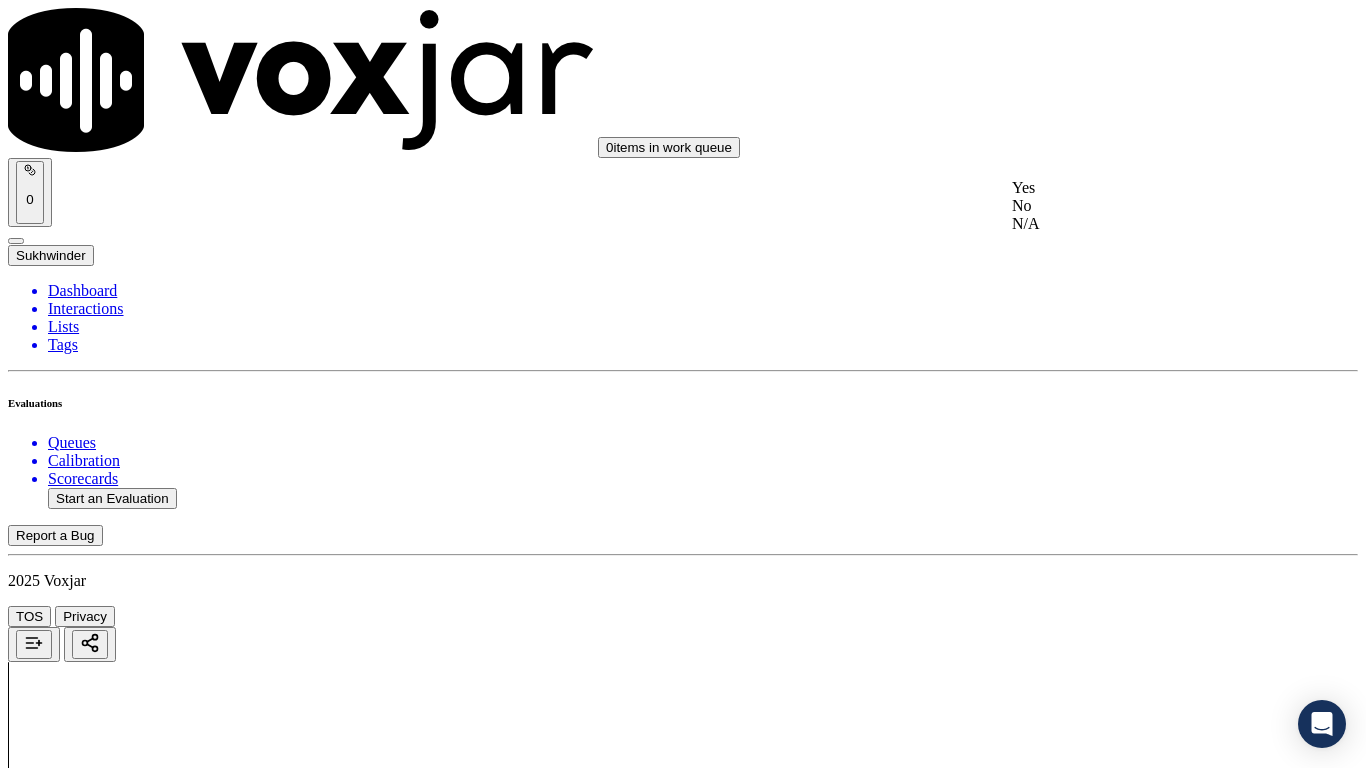 click on "Yes" at bounding box center [1139, 188] 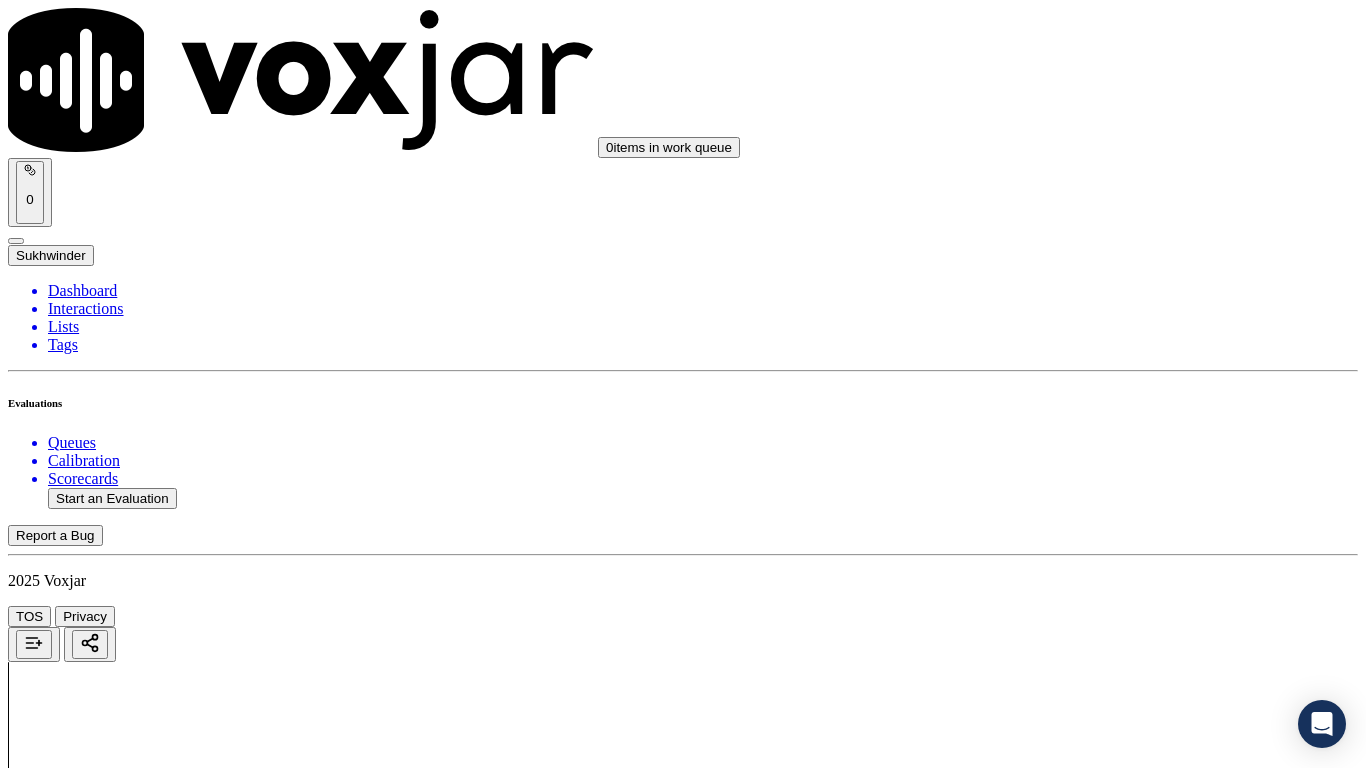 click on "Select an answer" at bounding box center [67, 4530] 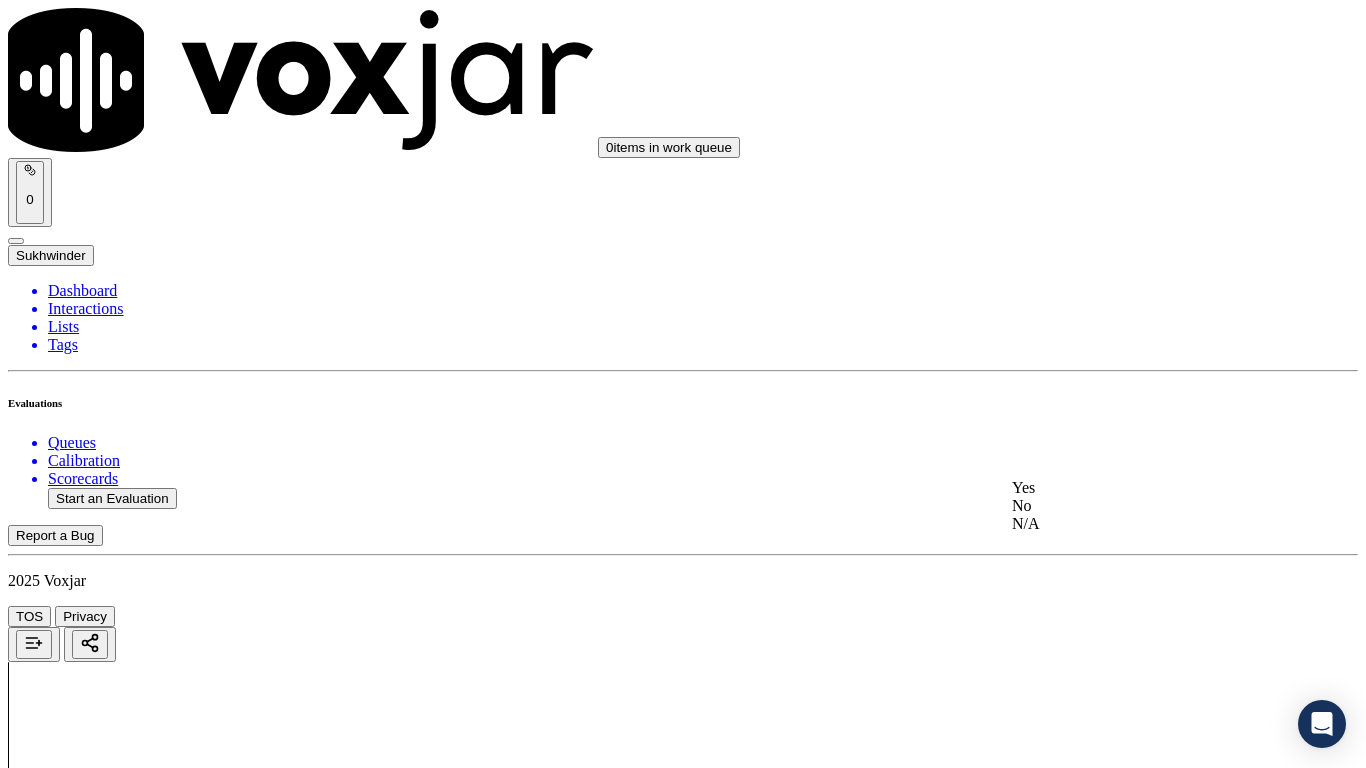 click on "No" 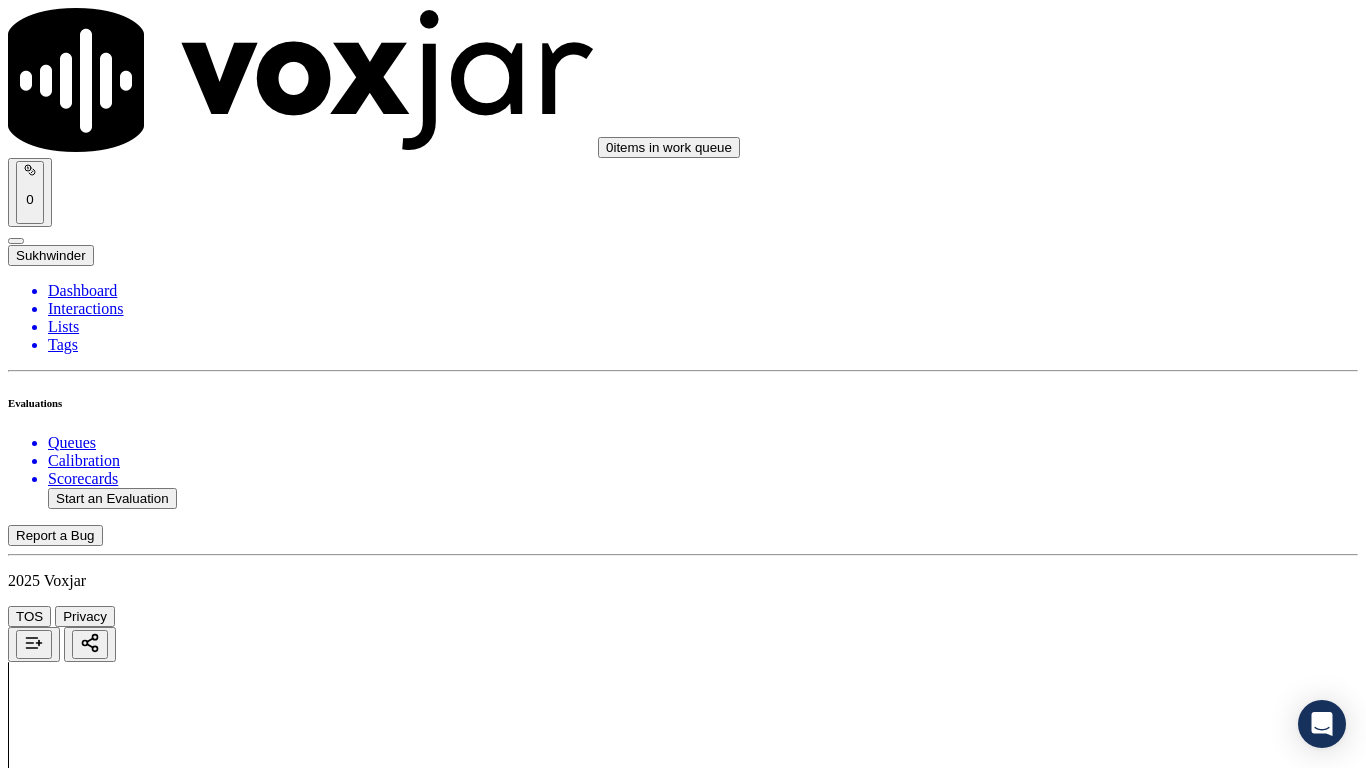 click on "10 .   Did the agent provide accurate information (If any misleading information is provided, it is an automatic failure)?
No" at bounding box center [683, 4537] 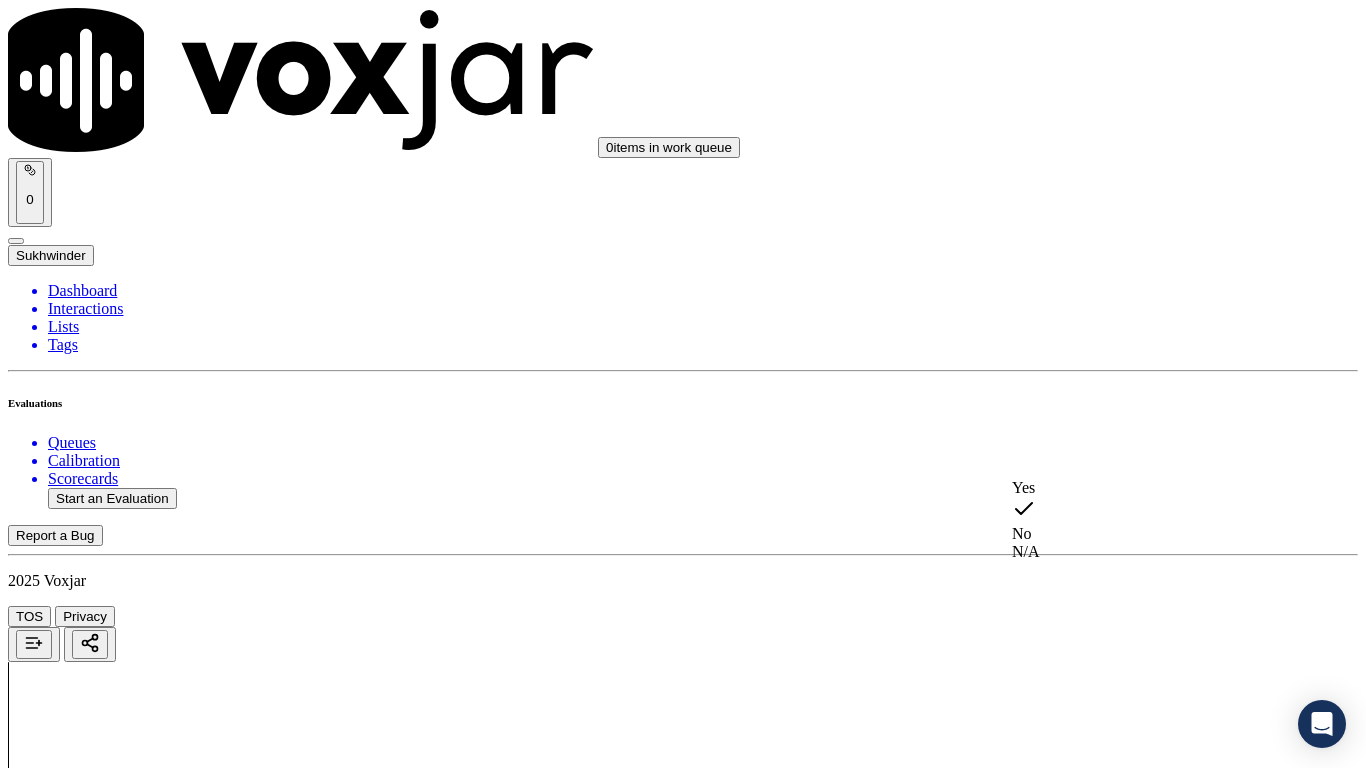 click on "Yes" at bounding box center [1139, 488] 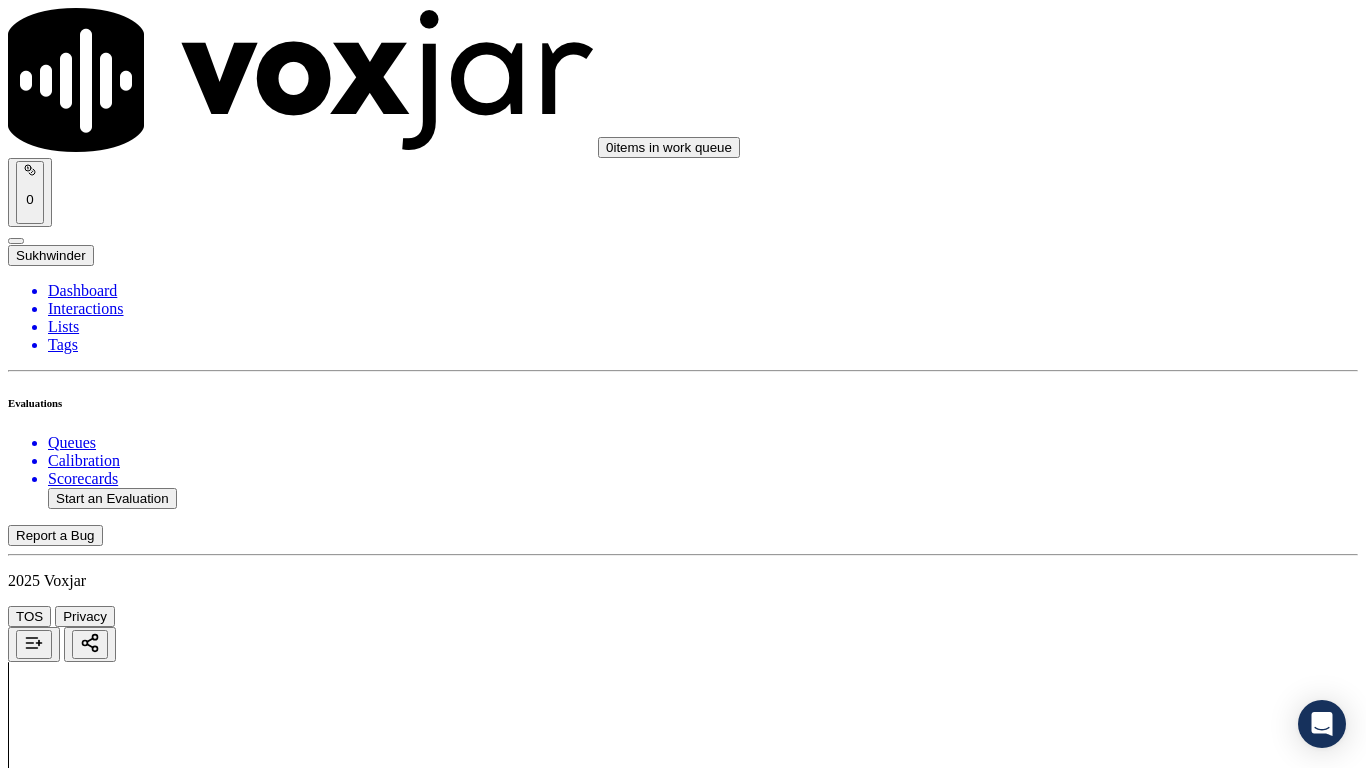 scroll, scrollTop: 3000, scrollLeft: 0, axis: vertical 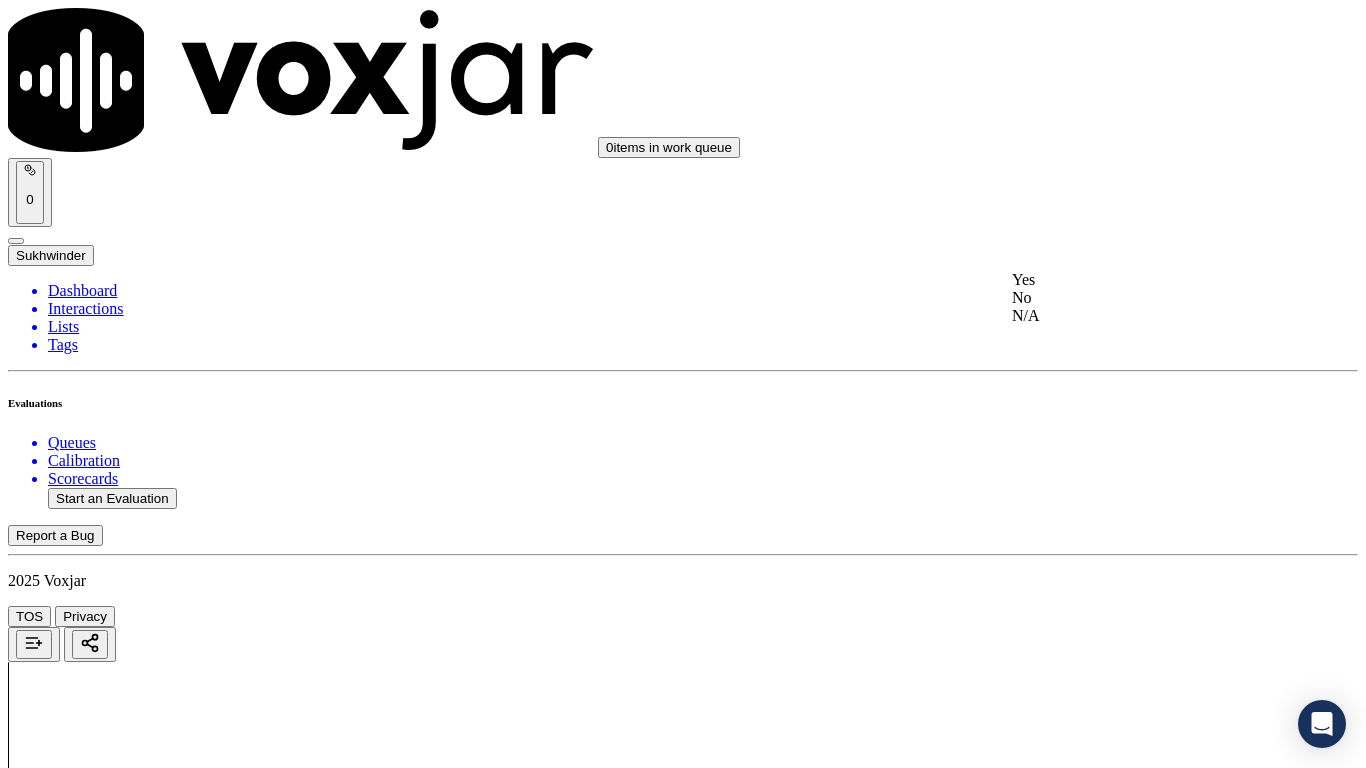 click on "Yes" at bounding box center [1139, 280] 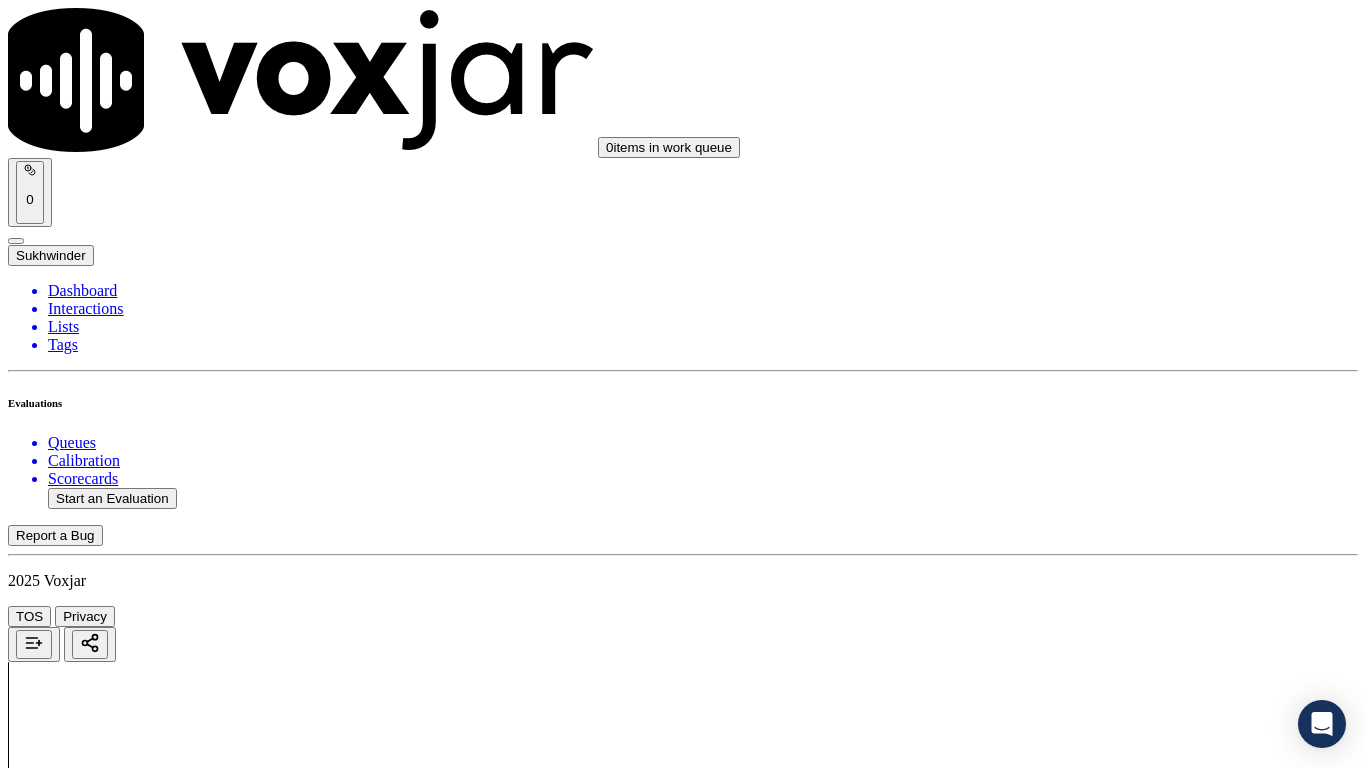 scroll, scrollTop: 3400, scrollLeft: 0, axis: vertical 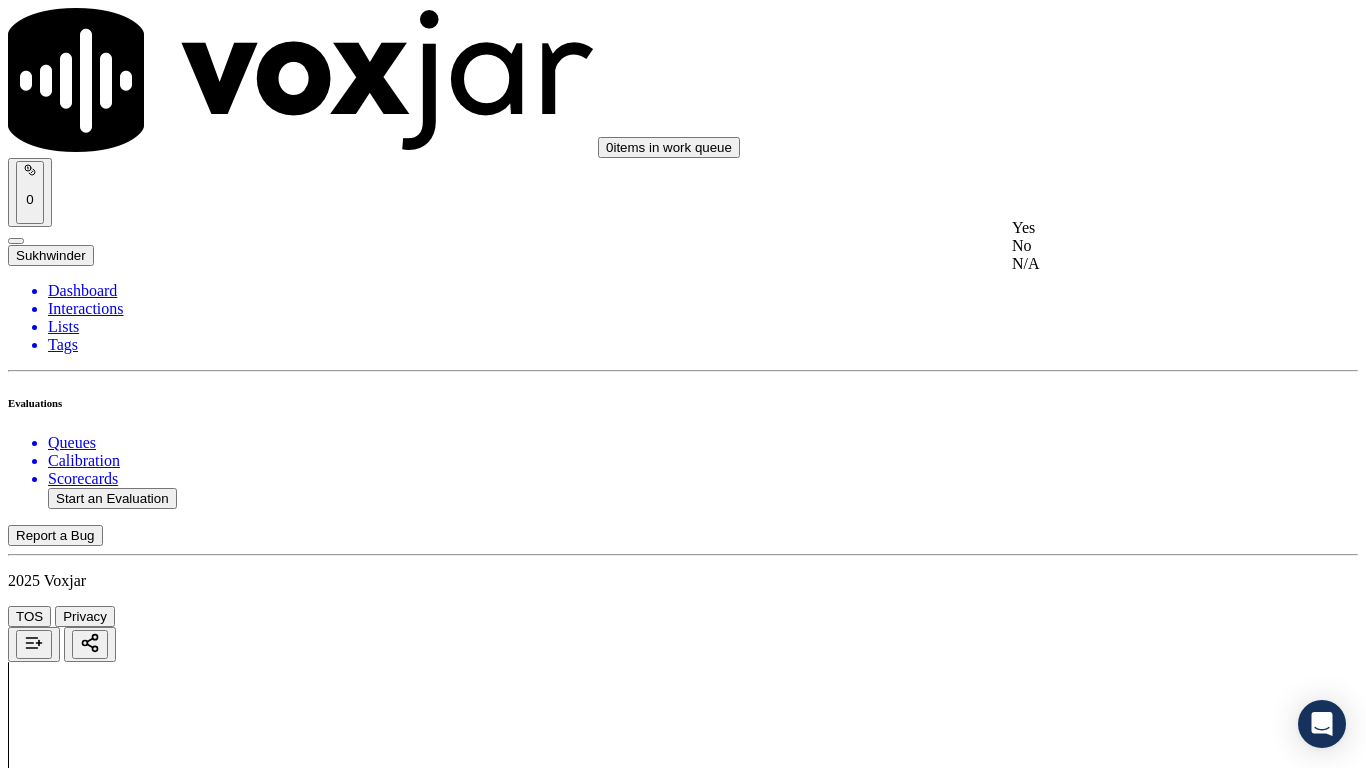 drag, startPoint x: 1130, startPoint y: 231, endPoint x: 1134, endPoint y: 374, distance: 143.05594 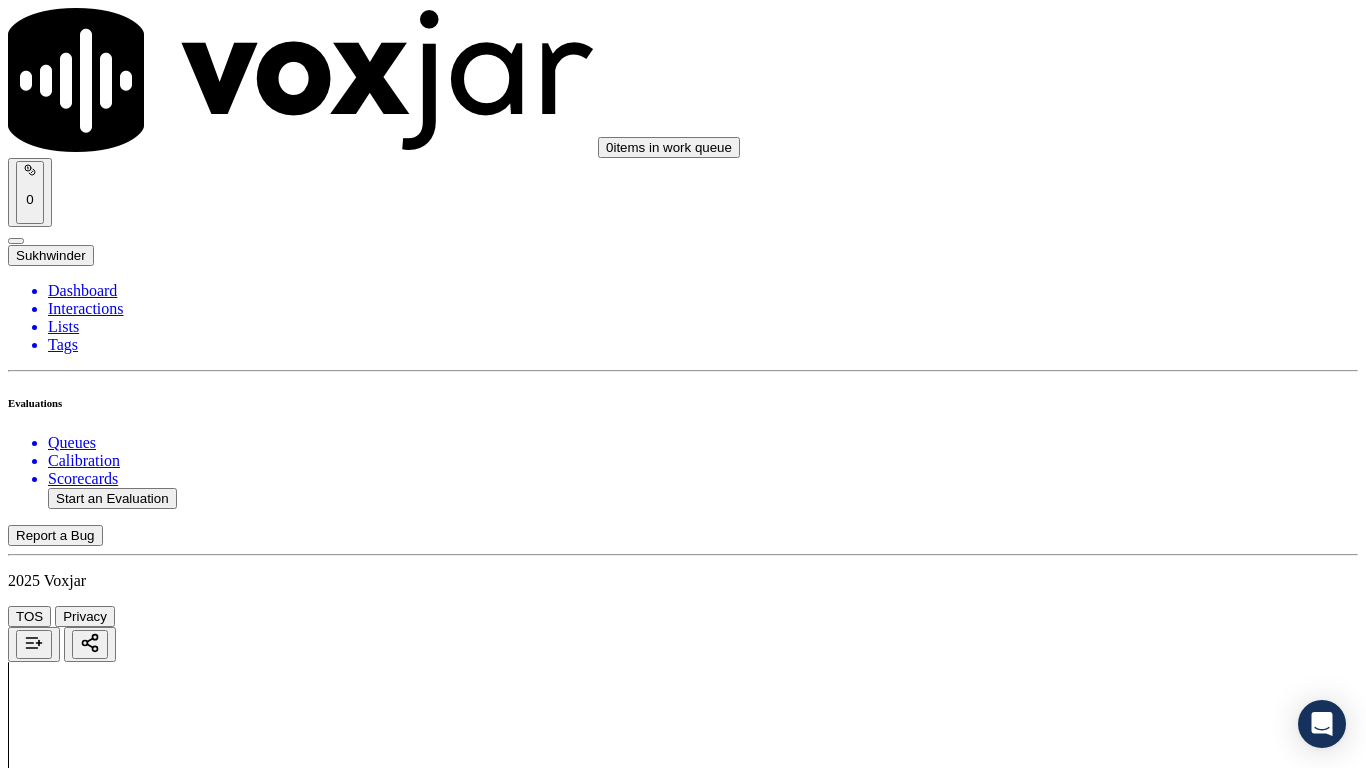 click on "Select an answer" at bounding box center [67, 5303] 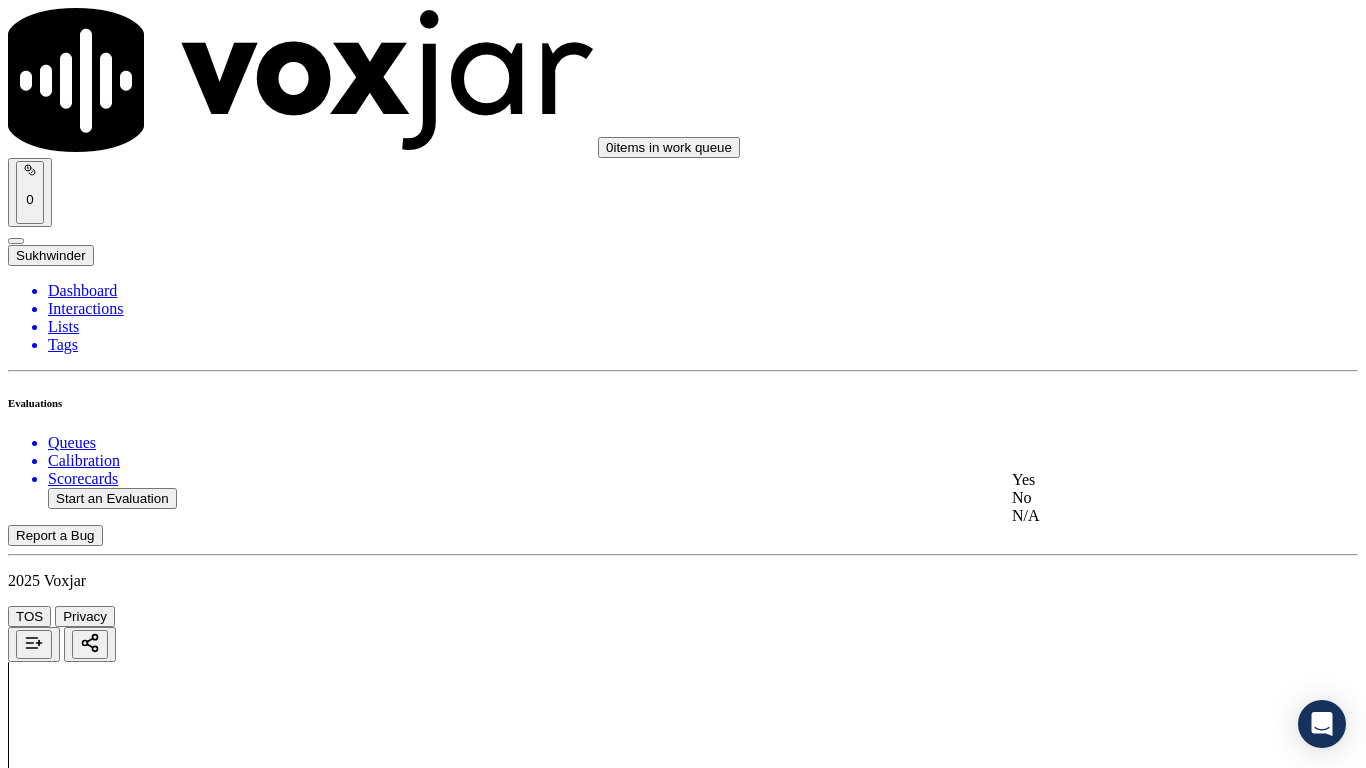 click on "Yes" at bounding box center (1139, 480) 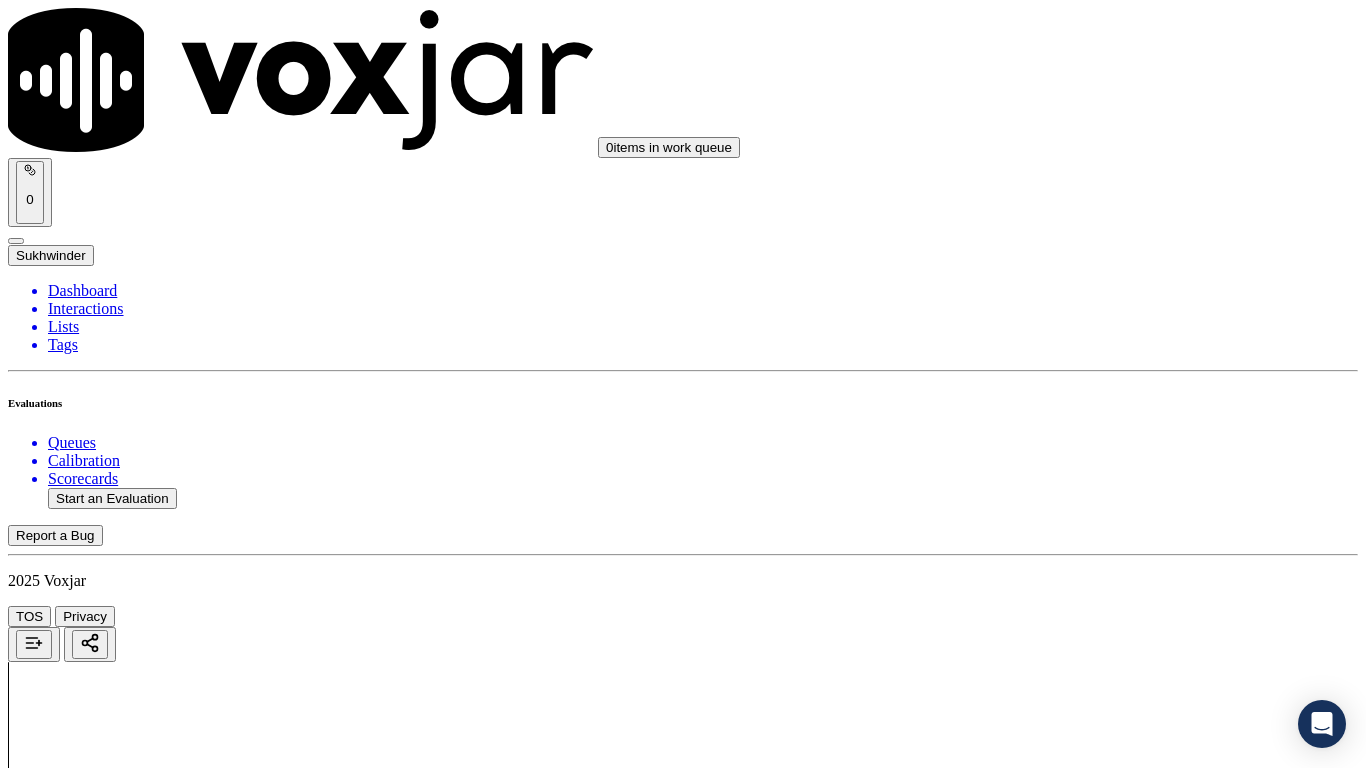 scroll, scrollTop: 4000, scrollLeft: 0, axis: vertical 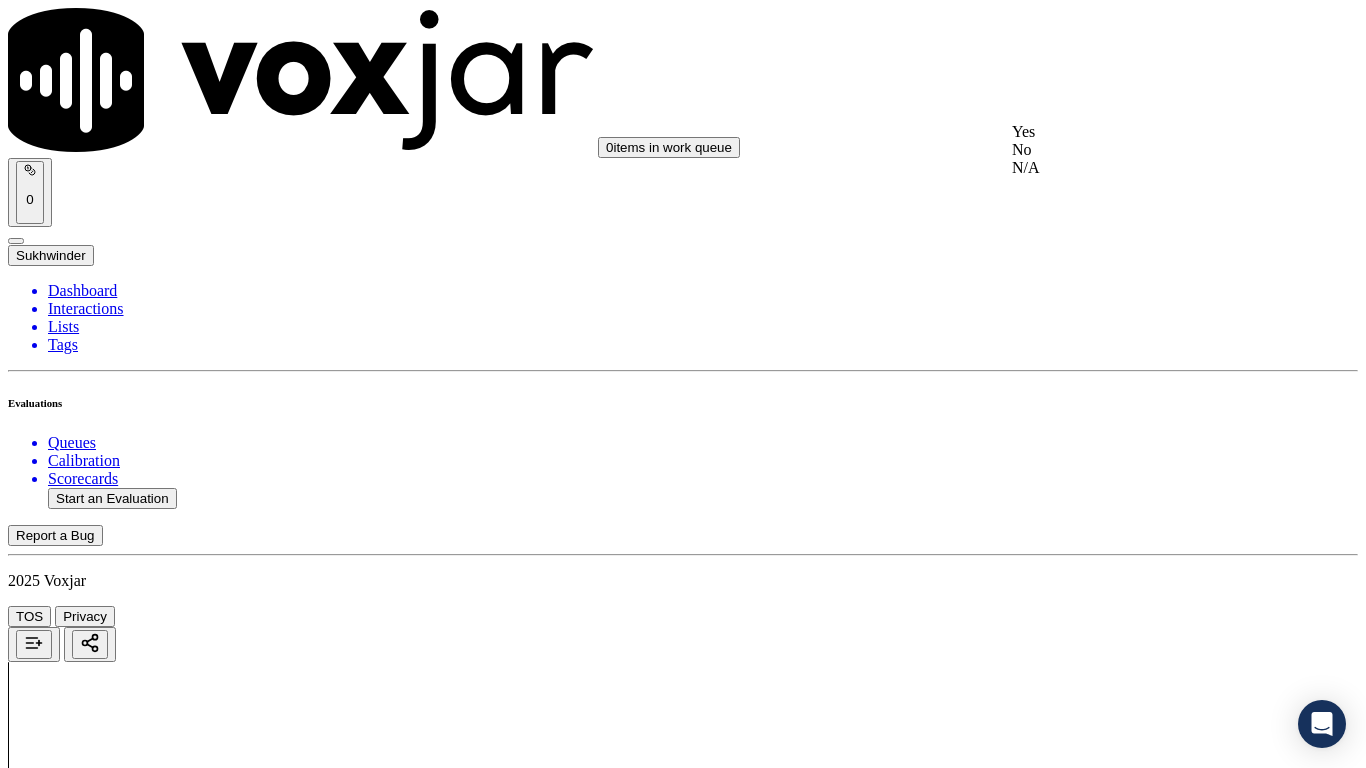 click on "Yes" at bounding box center (1139, 132) 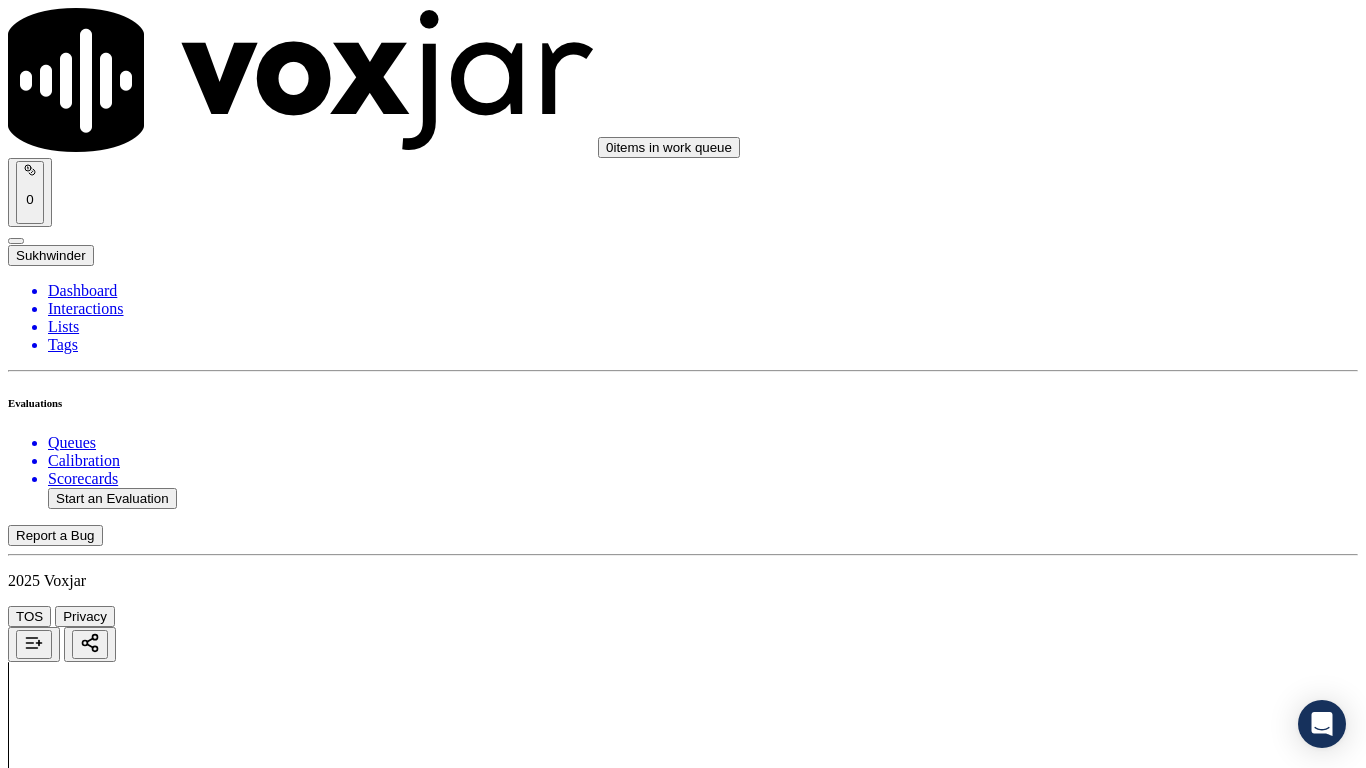 click on "Select an answer" at bounding box center [67, 5790] 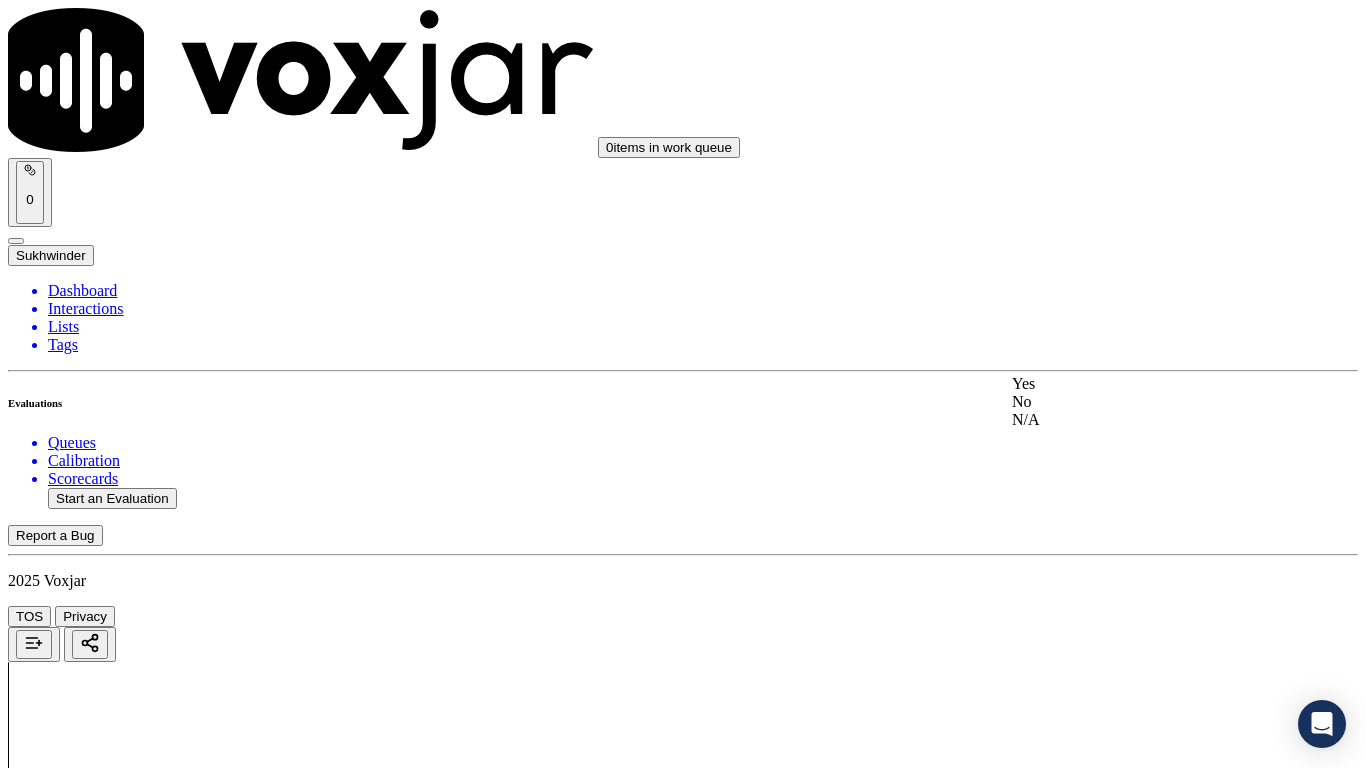 click on "Yes" at bounding box center (1139, 384) 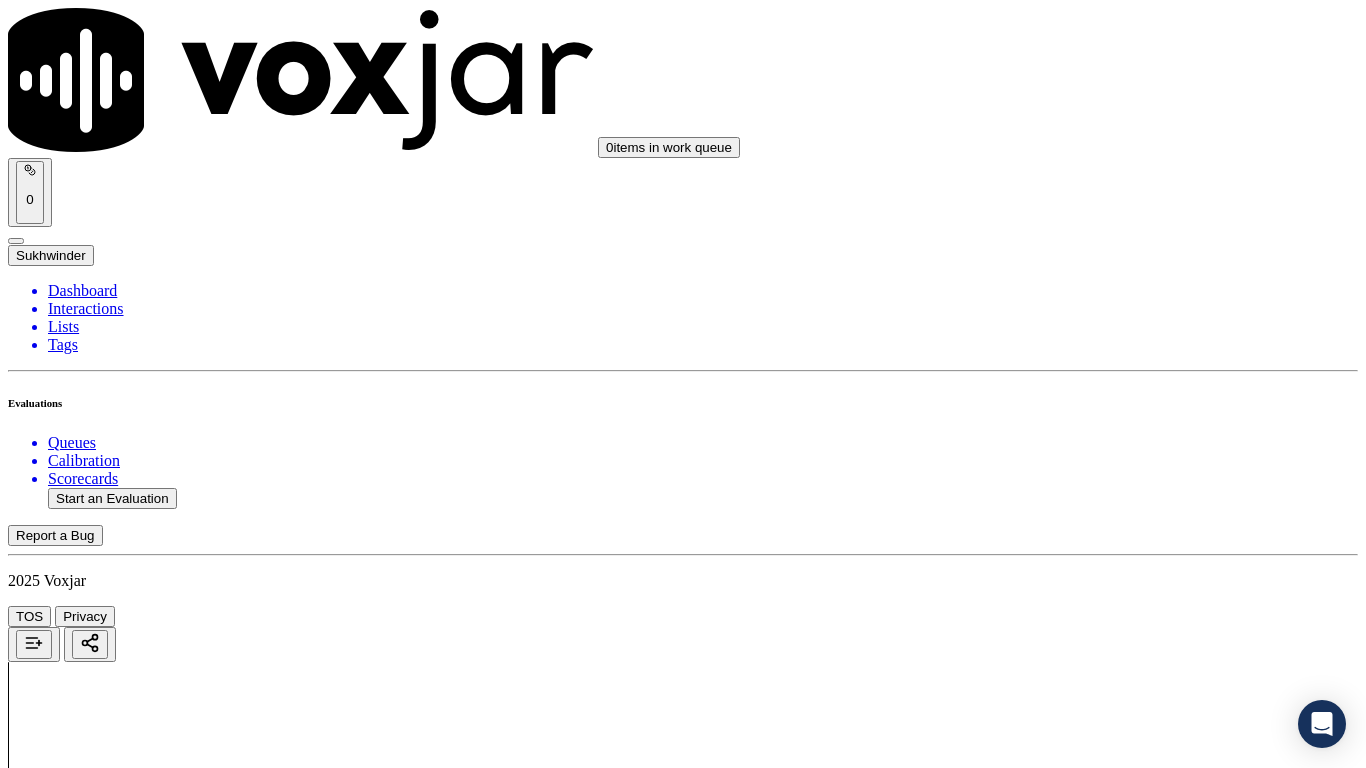 scroll, scrollTop: 4500, scrollLeft: 0, axis: vertical 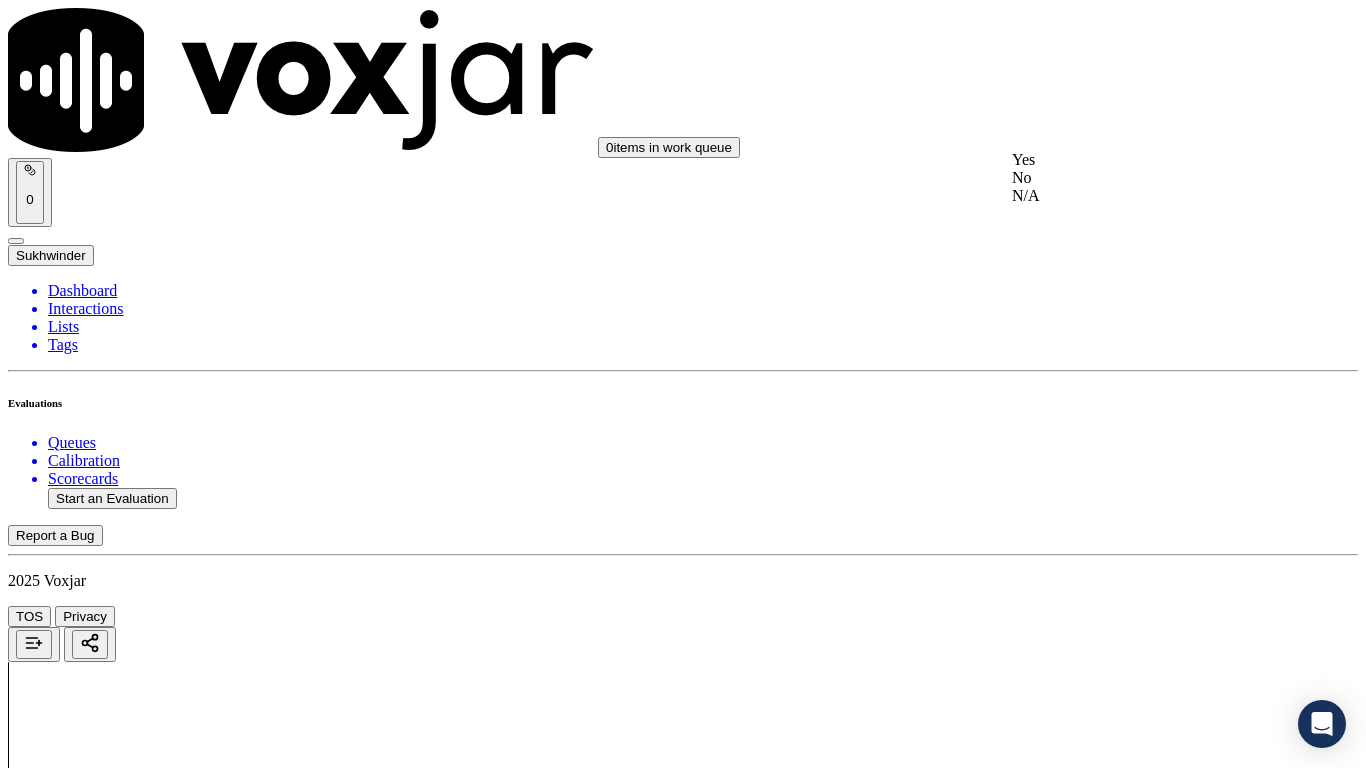 click on "Yes" at bounding box center [1139, 160] 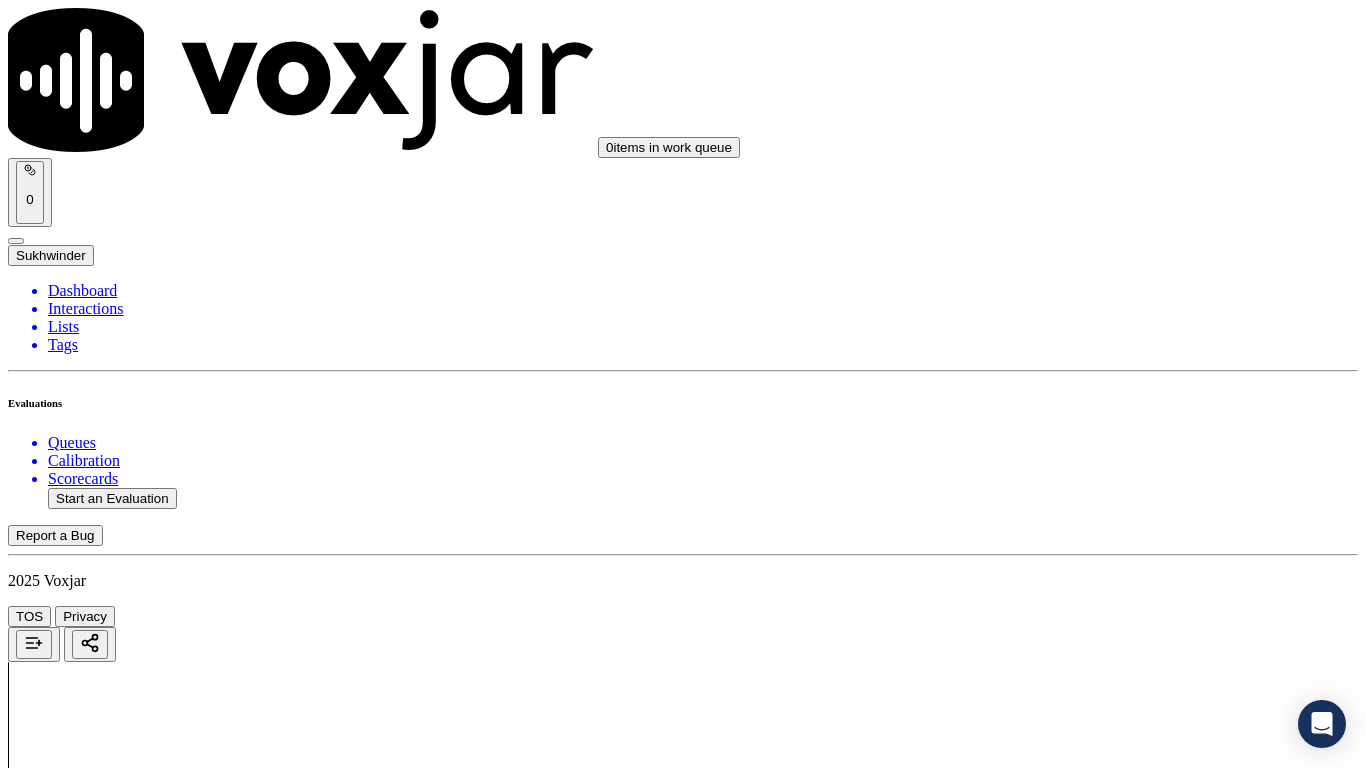 click on "Select an answer" at bounding box center [67, 6263] 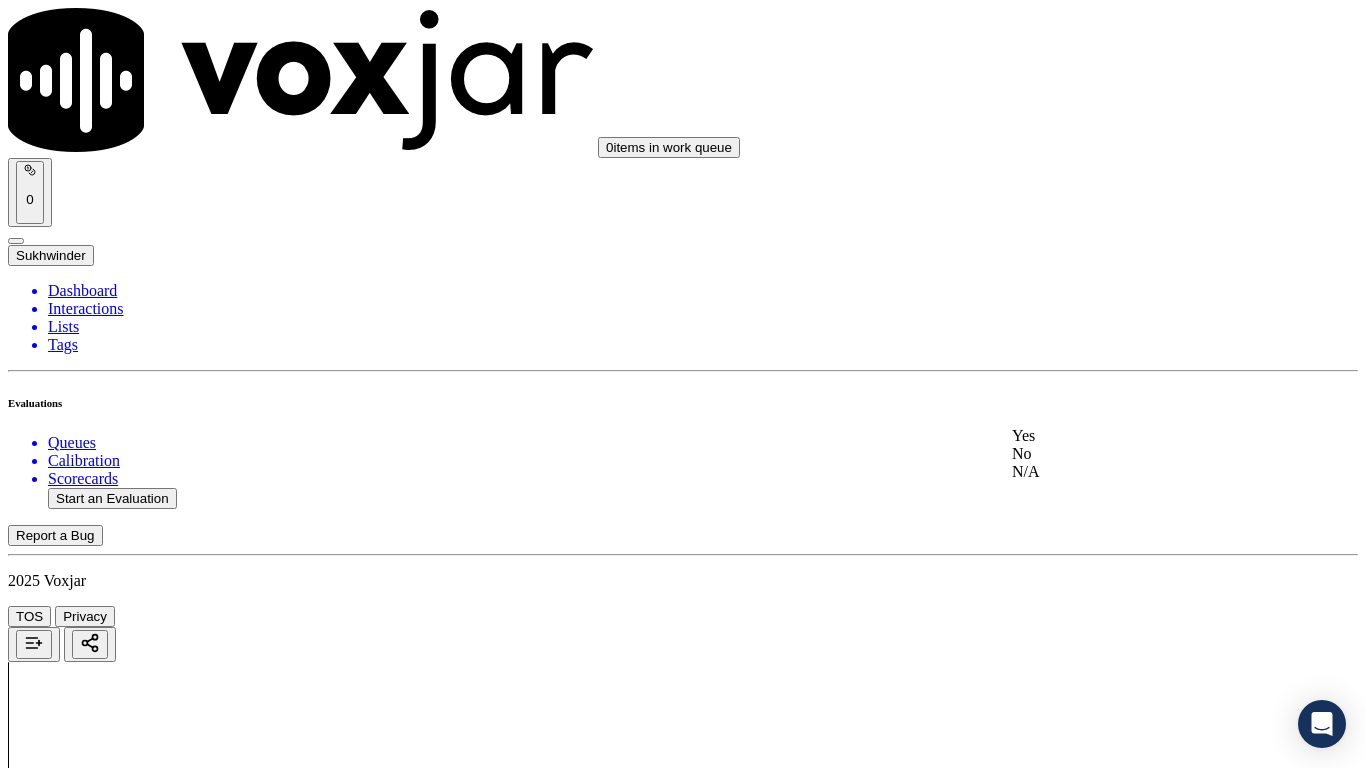 click on "Yes" at bounding box center (1139, 436) 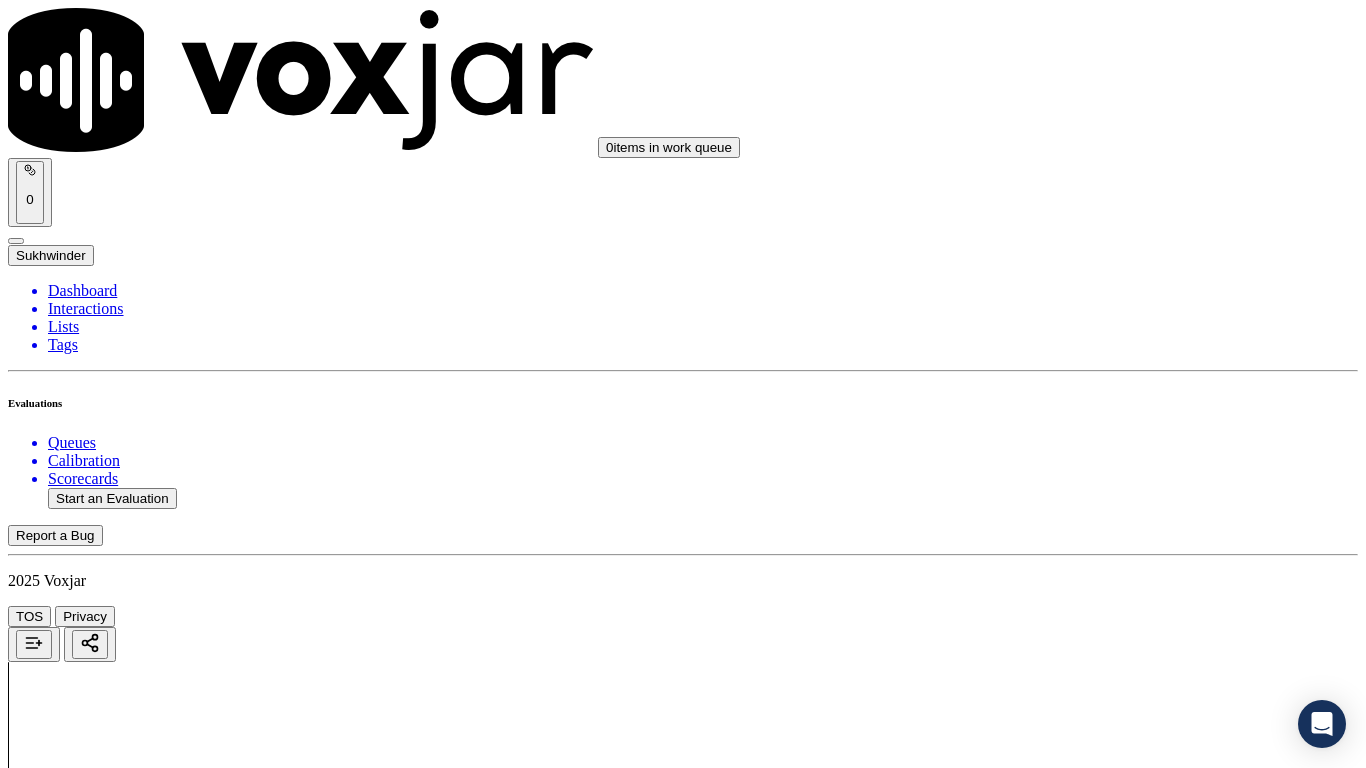 scroll, scrollTop: 4900, scrollLeft: 0, axis: vertical 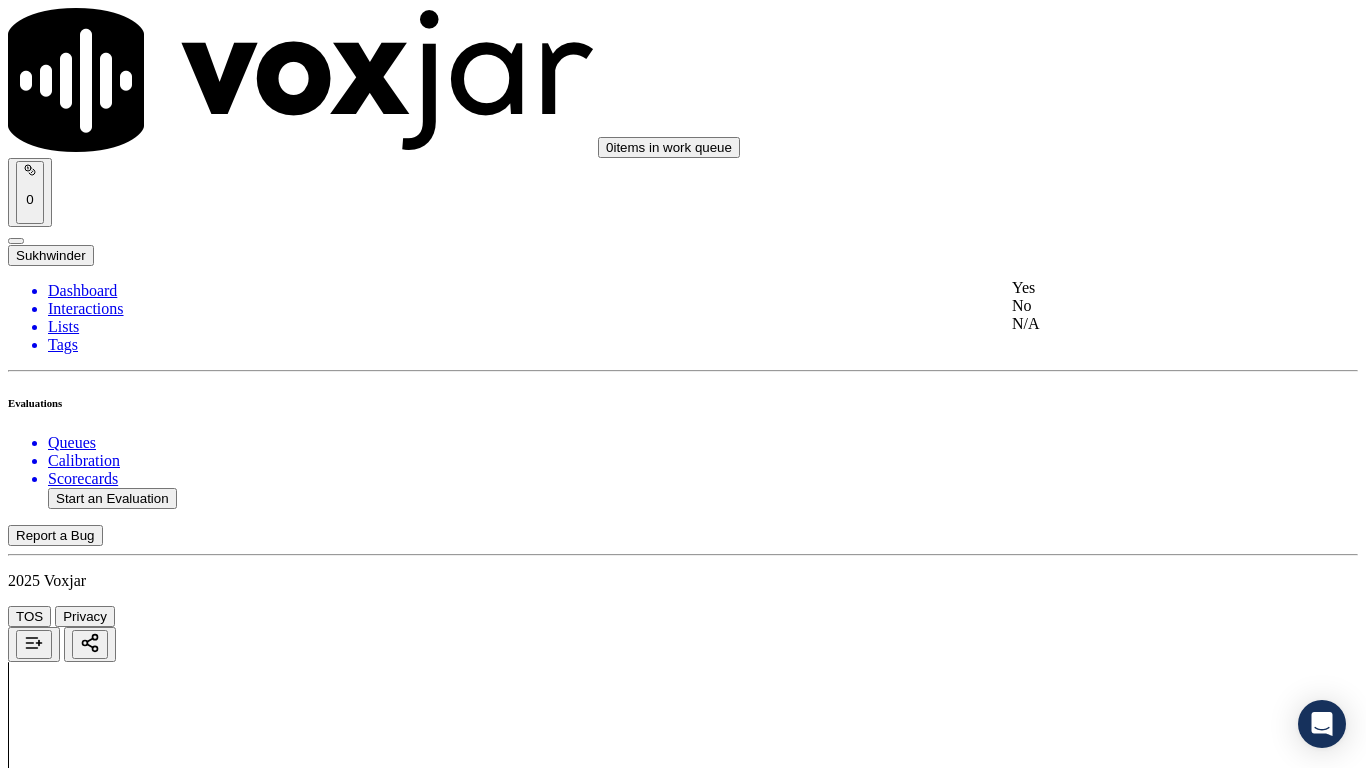 click on "Yes" at bounding box center [1139, 288] 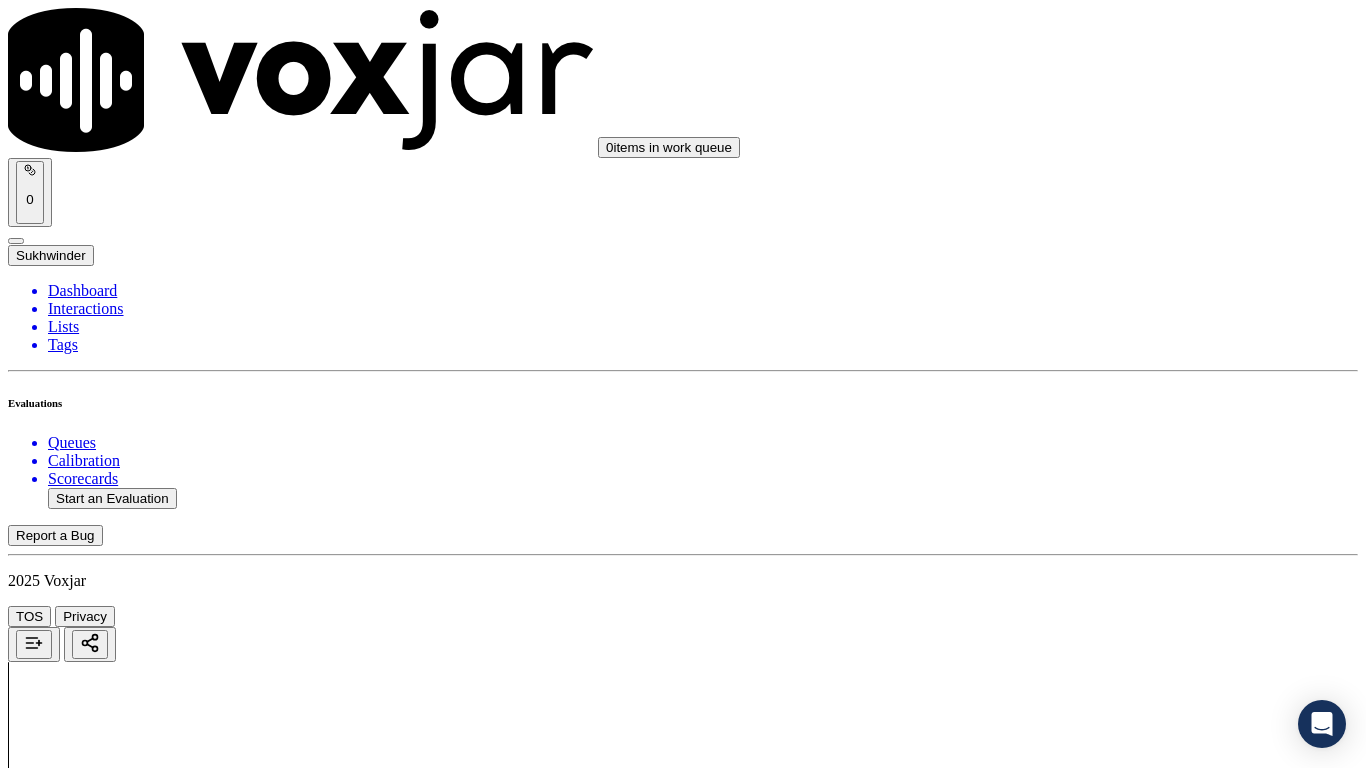 scroll, scrollTop: 5200, scrollLeft: 0, axis: vertical 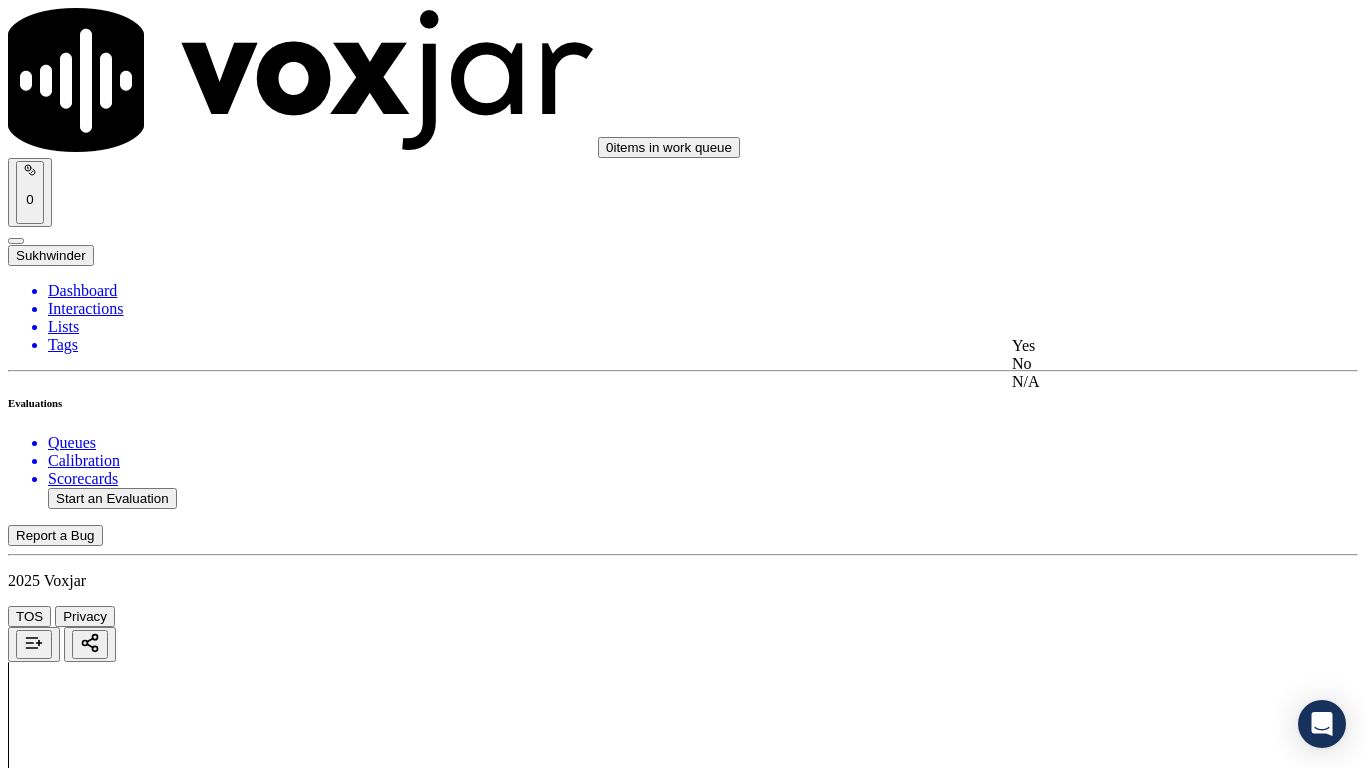 click on "Yes" at bounding box center [1139, 346] 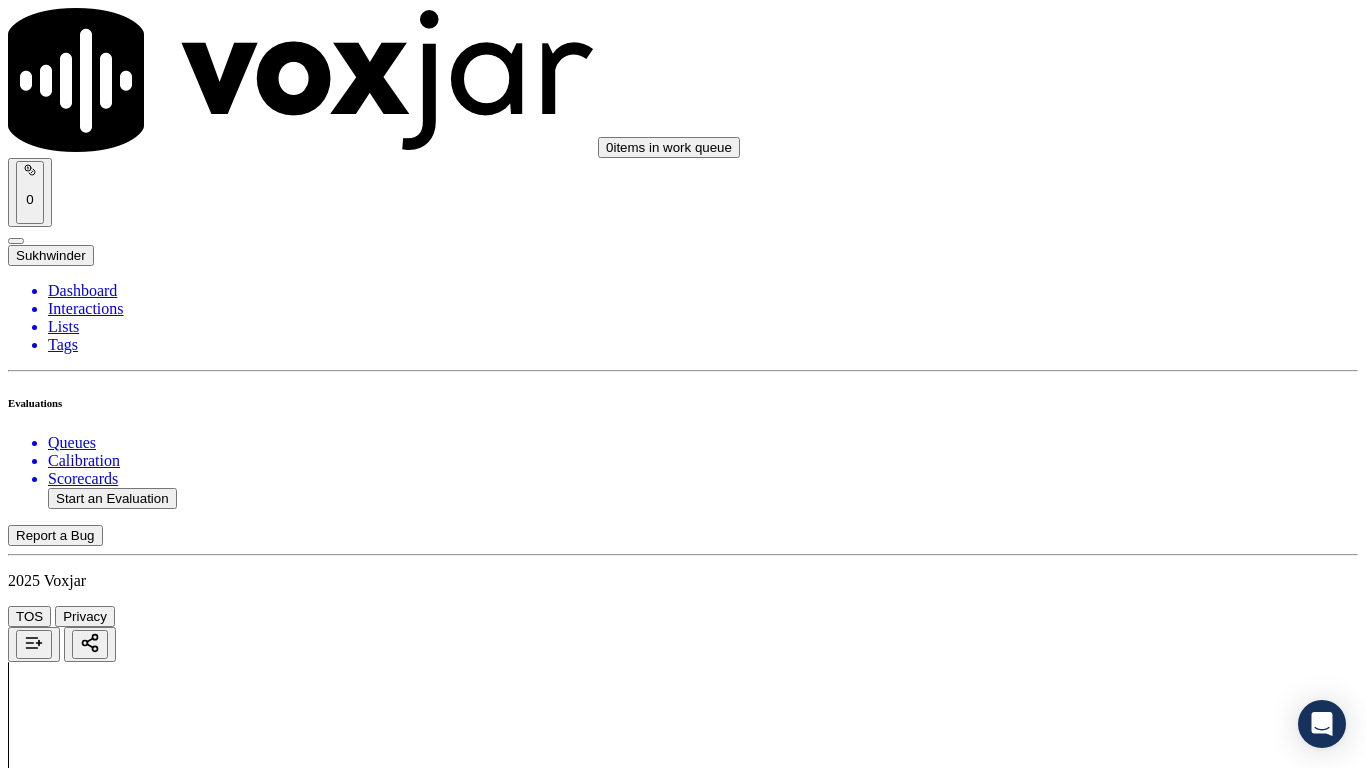 scroll, scrollTop: 5533, scrollLeft: 0, axis: vertical 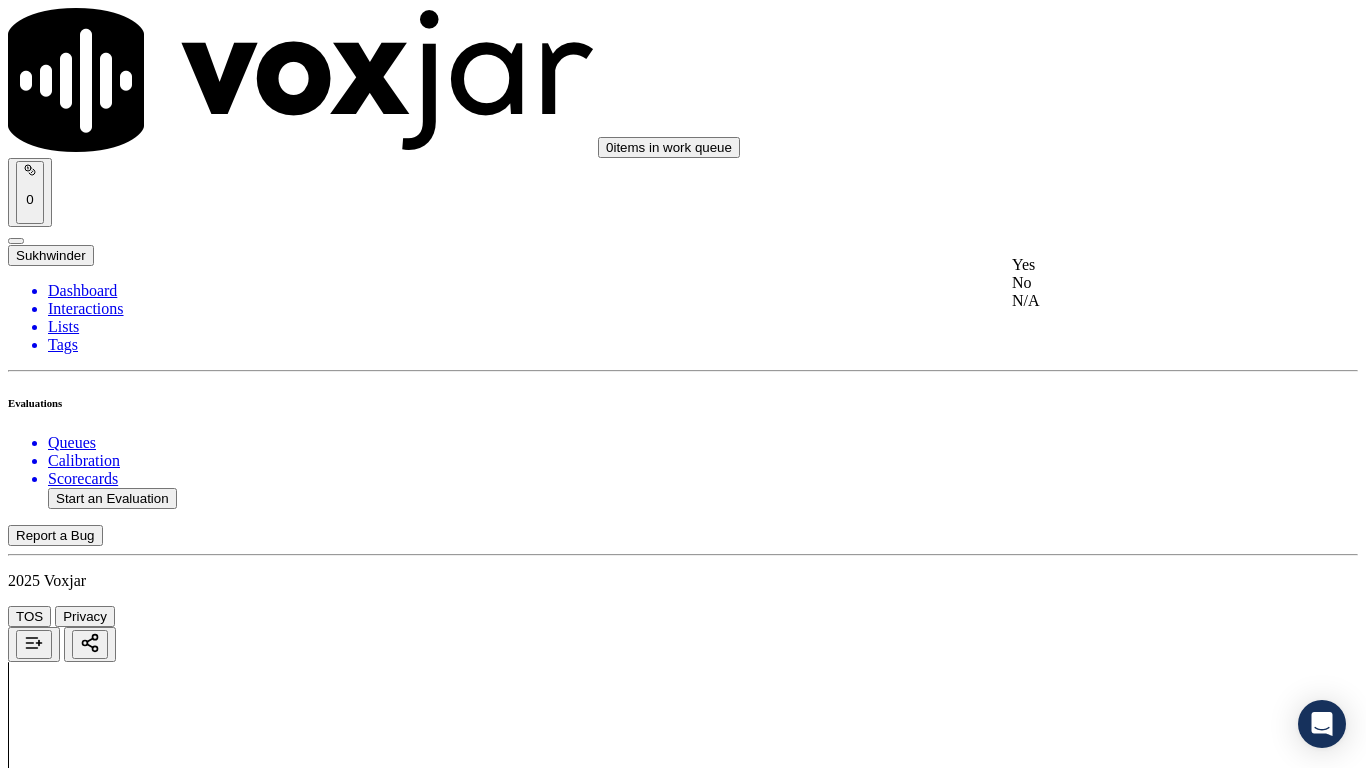 click on "Yes" at bounding box center (1139, 265) 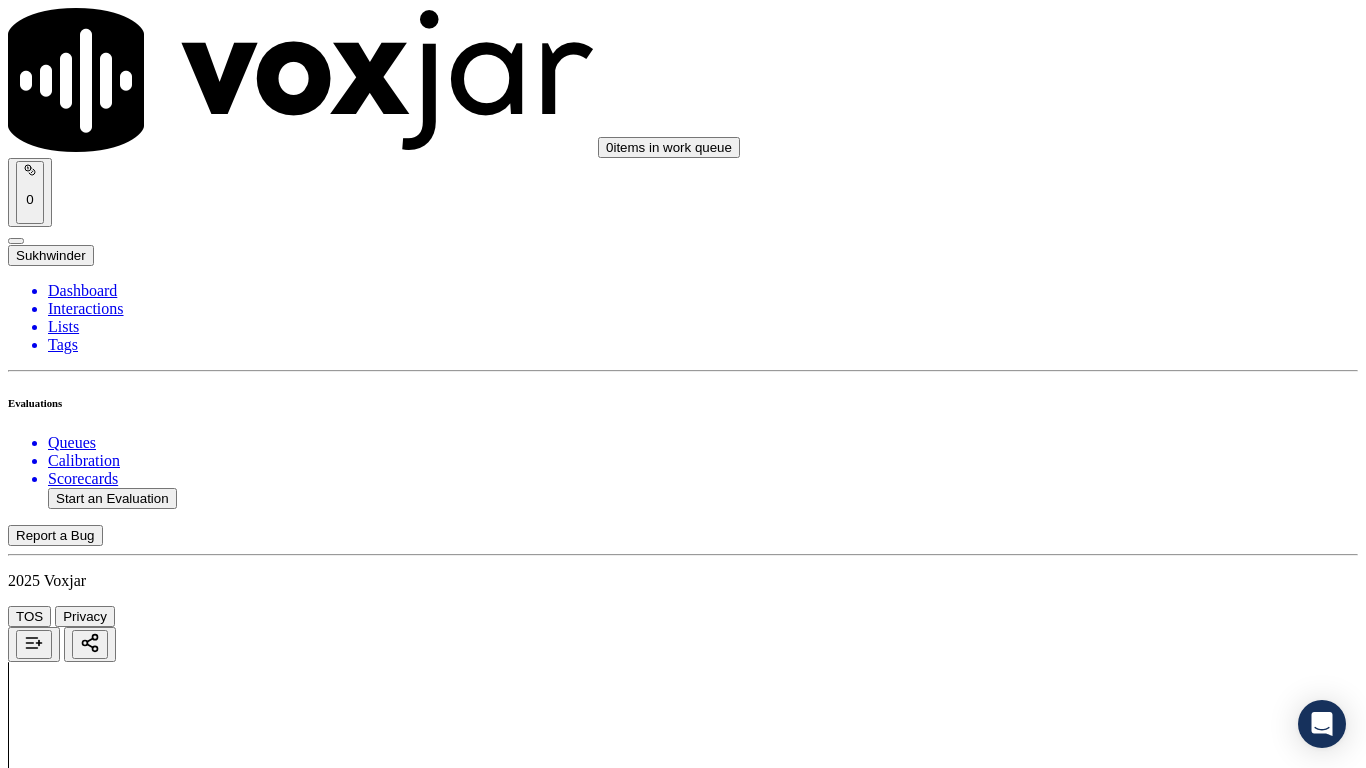 click on "Select an answer" at bounding box center (67, 7286) 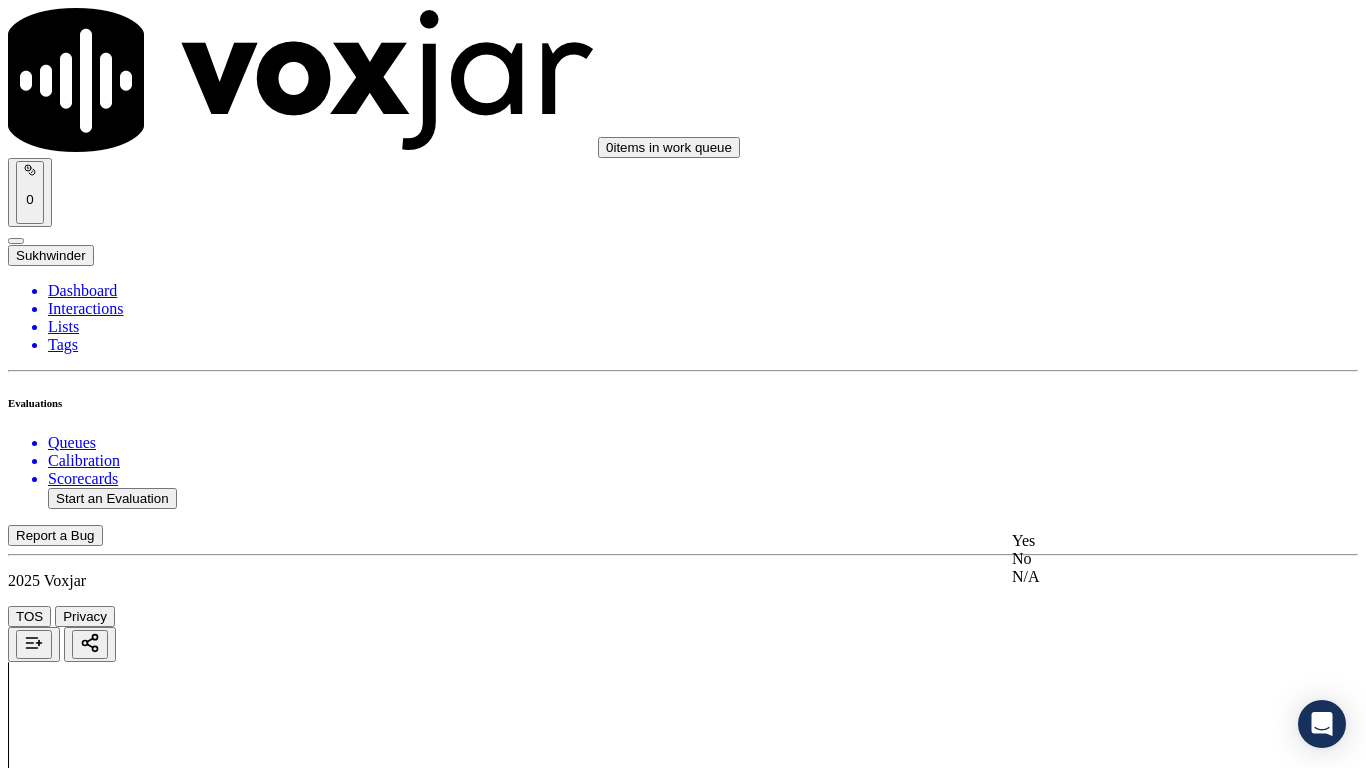 click on "Yes" at bounding box center (1139, 541) 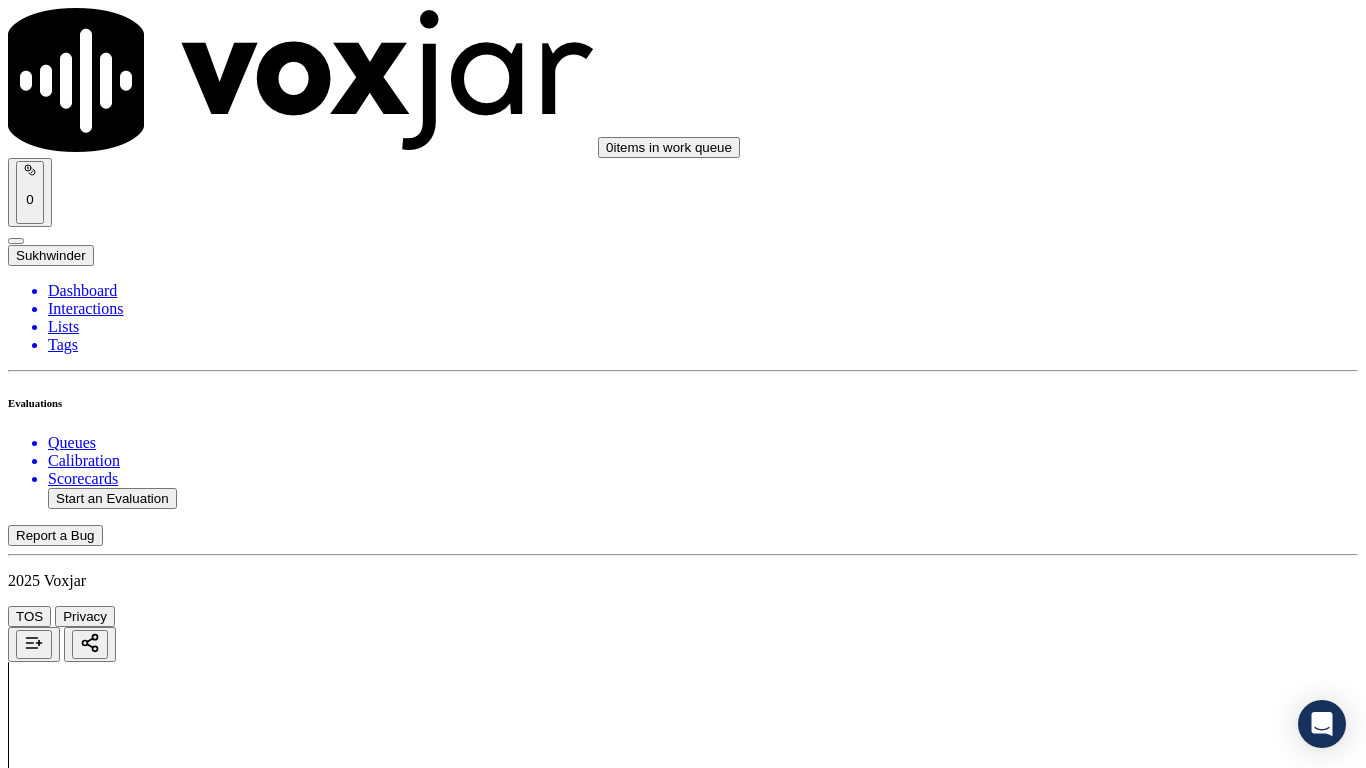 click on "Submit Scores" at bounding box center [59, 7345] 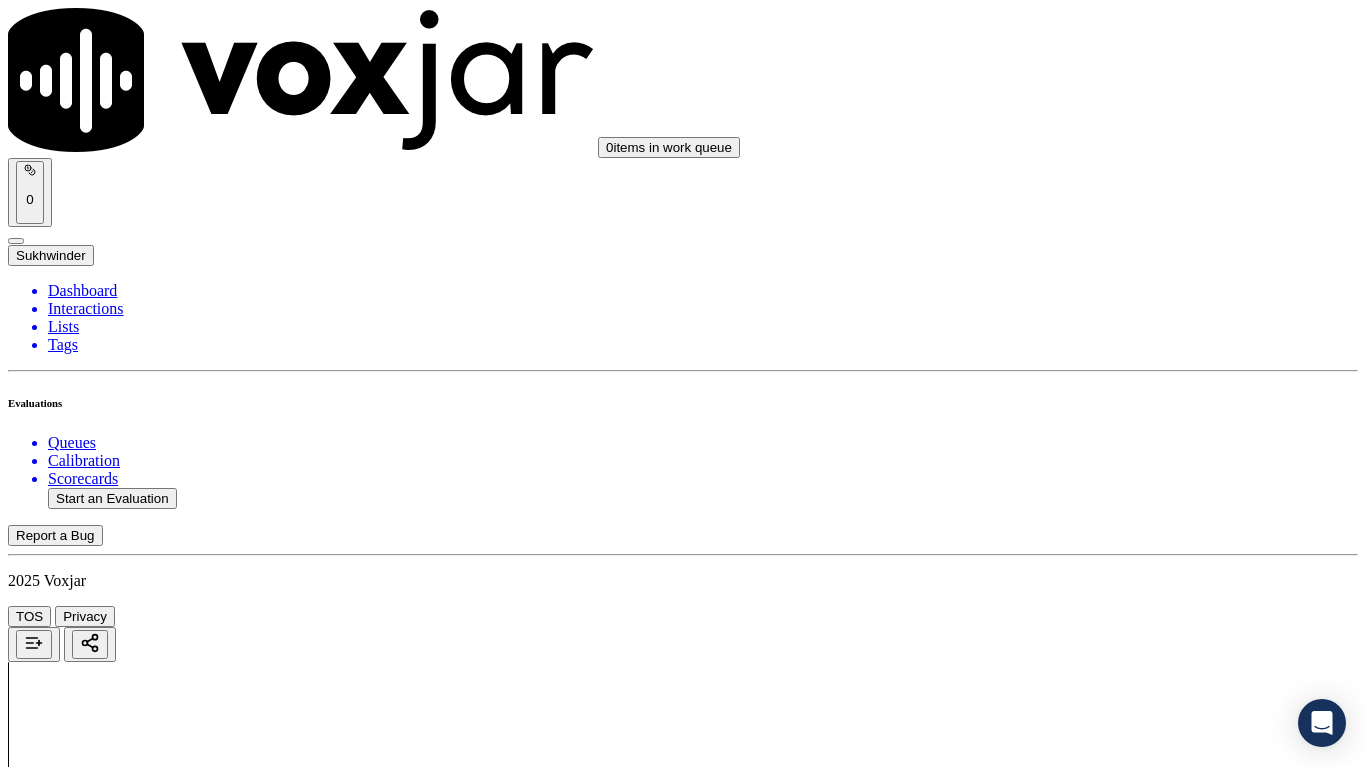 type on "20250731-155810_7242729210-all.mp3" 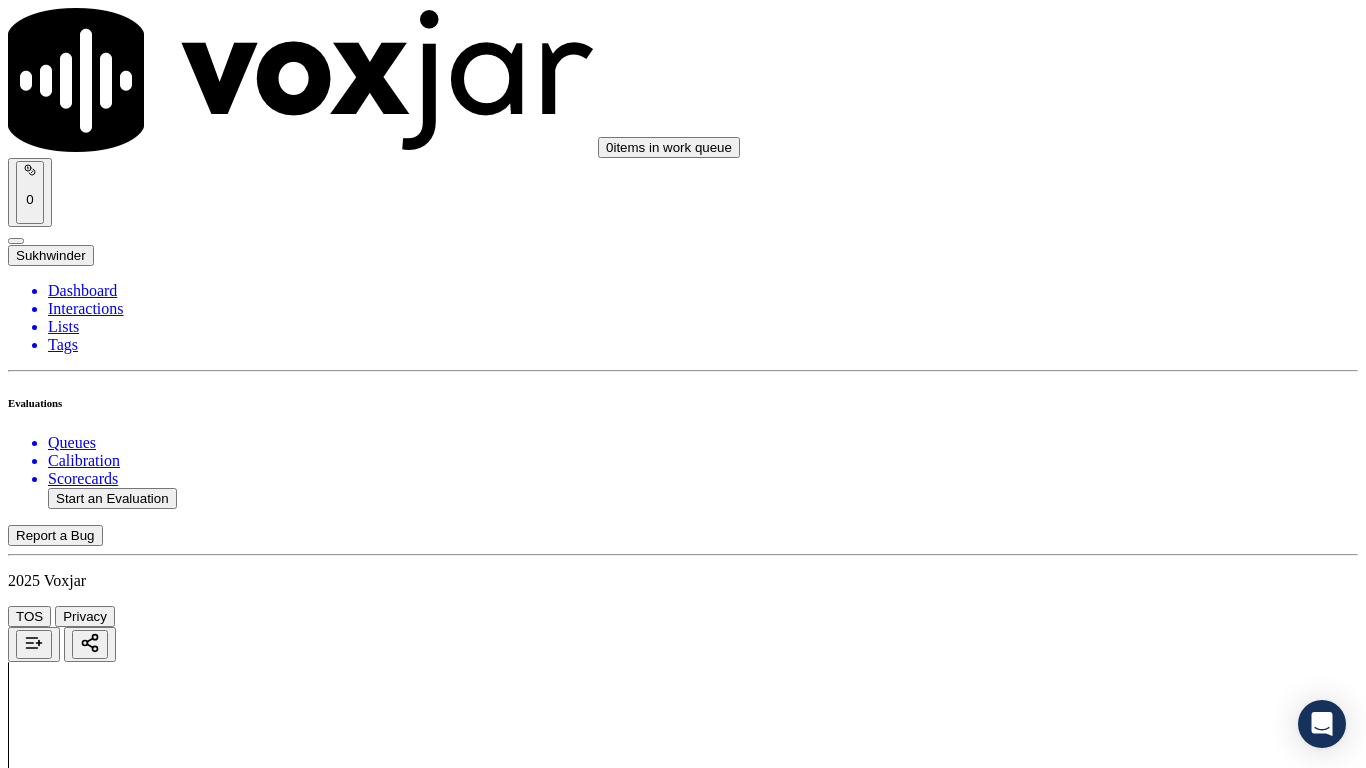 click at bounding box center (96, 2305) 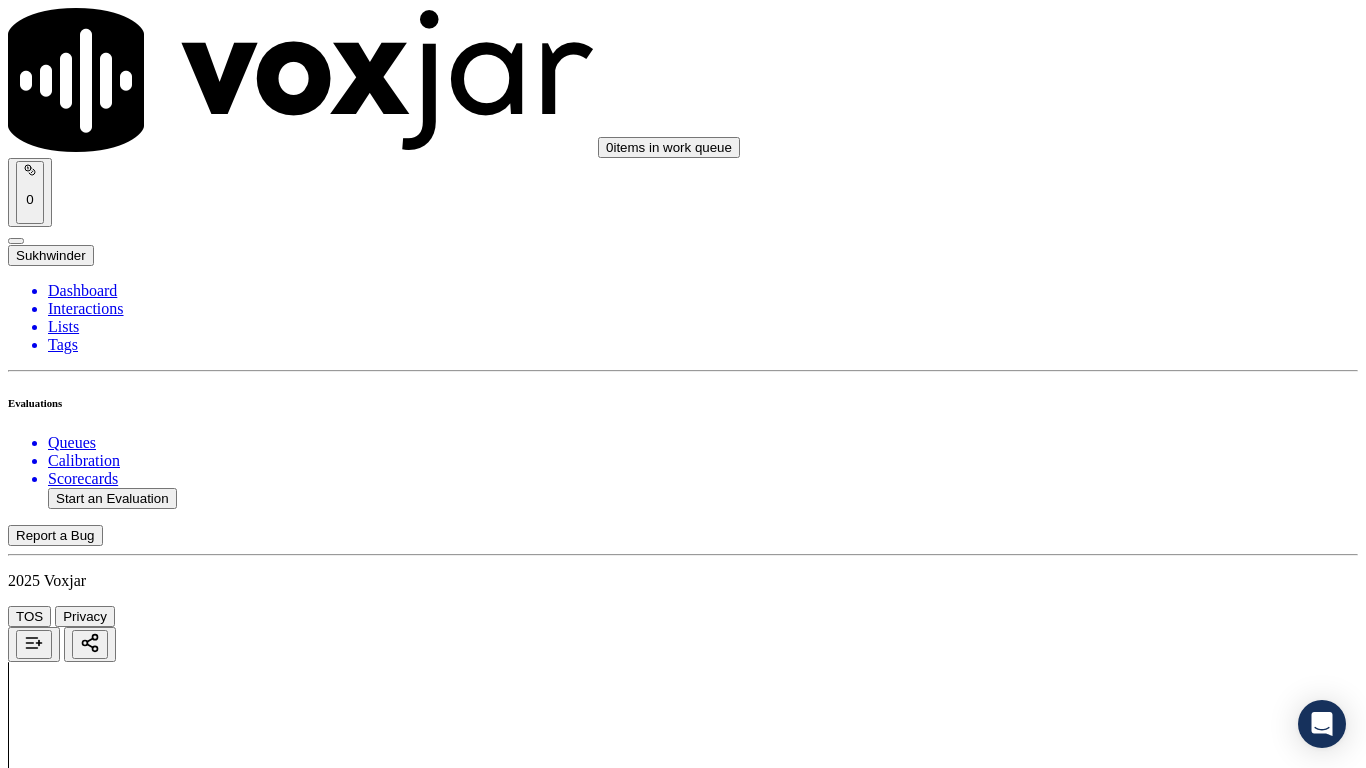 drag, startPoint x: 708, startPoint y: 319, endPoint x: 1035, endPoint y: 377, distance: 332.1039 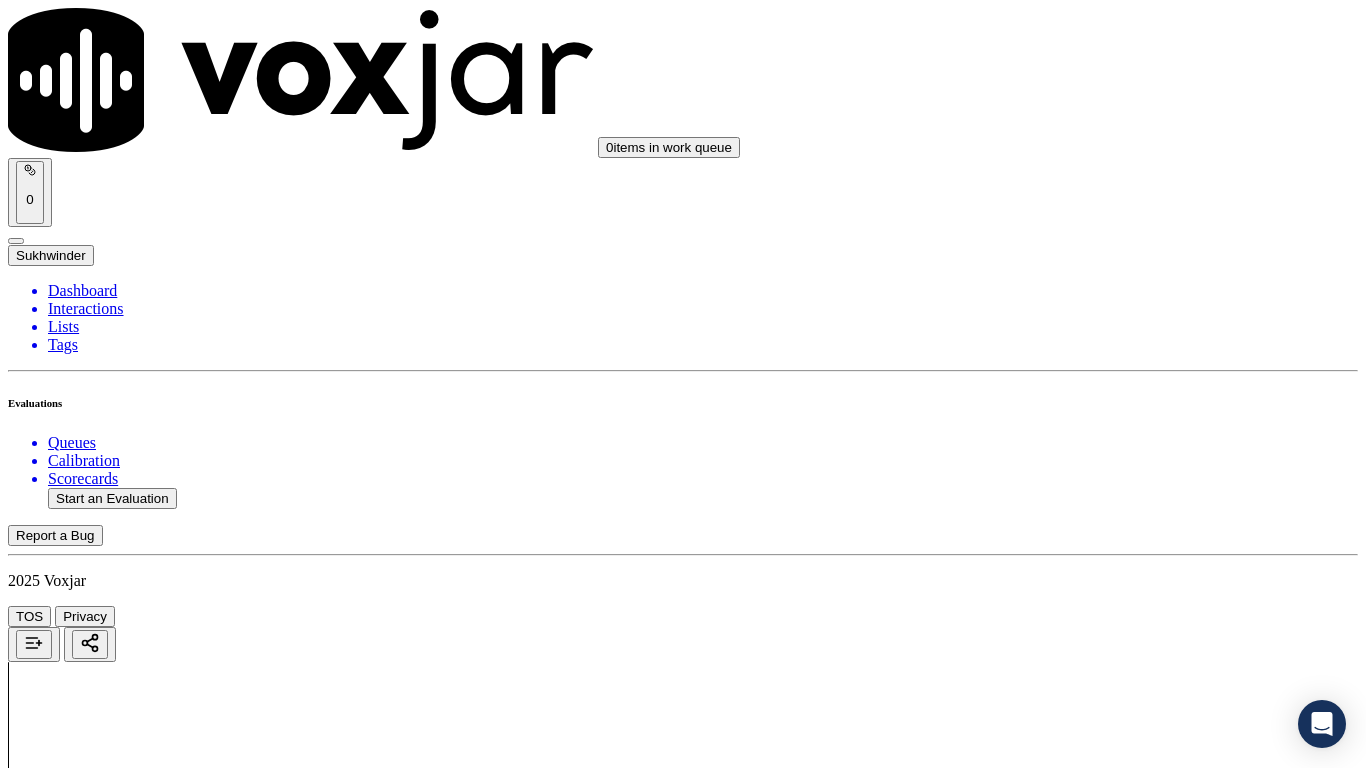 type on "2025-07-31T17:33" 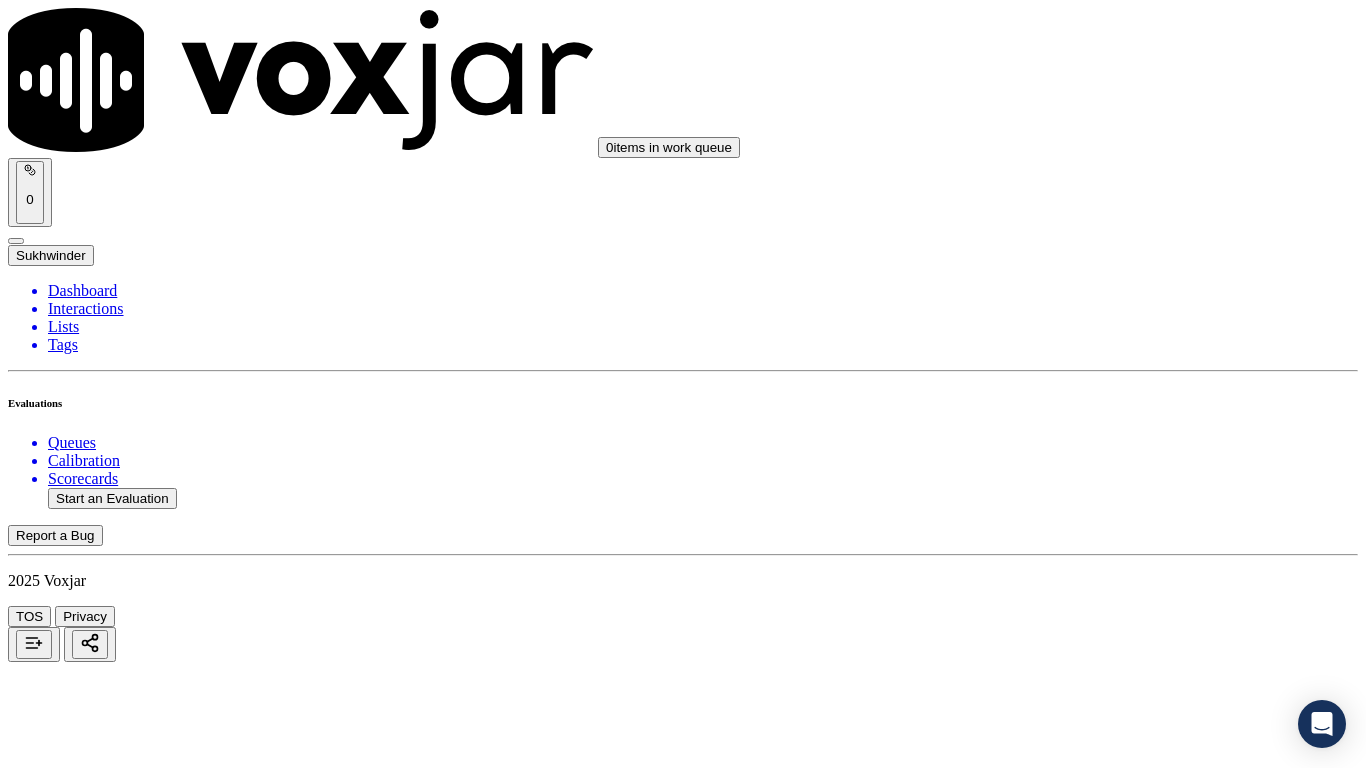 click at bounding box center (159, 1201) 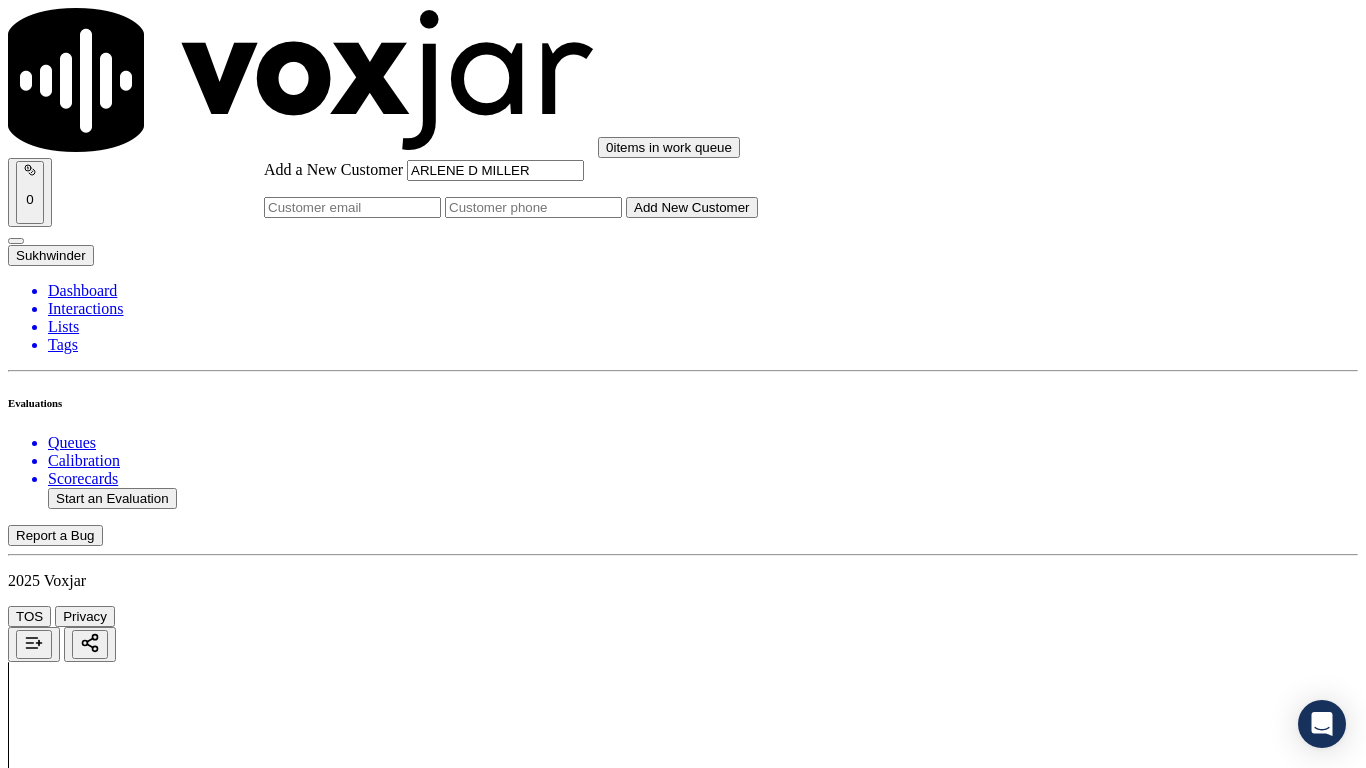 type on "ARLENE D MILLER" 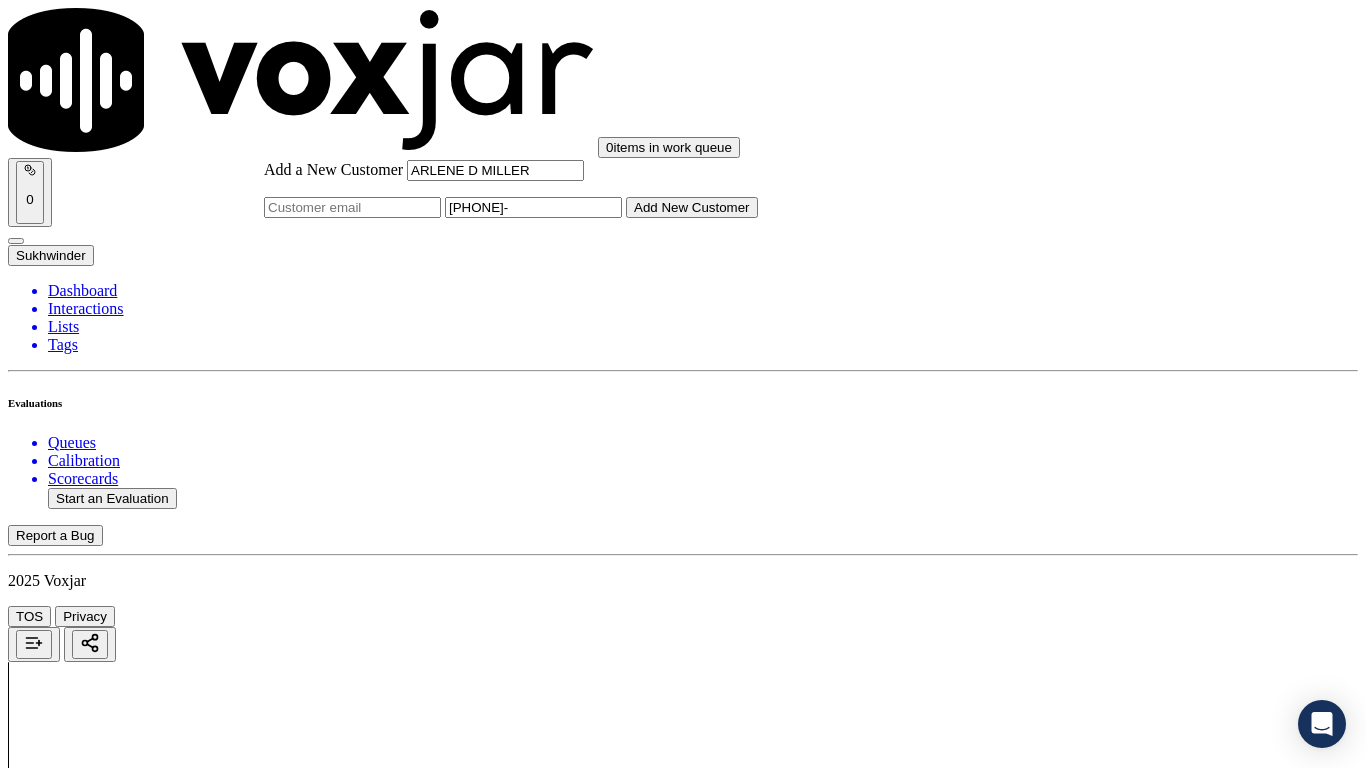 paste on "7245431155" 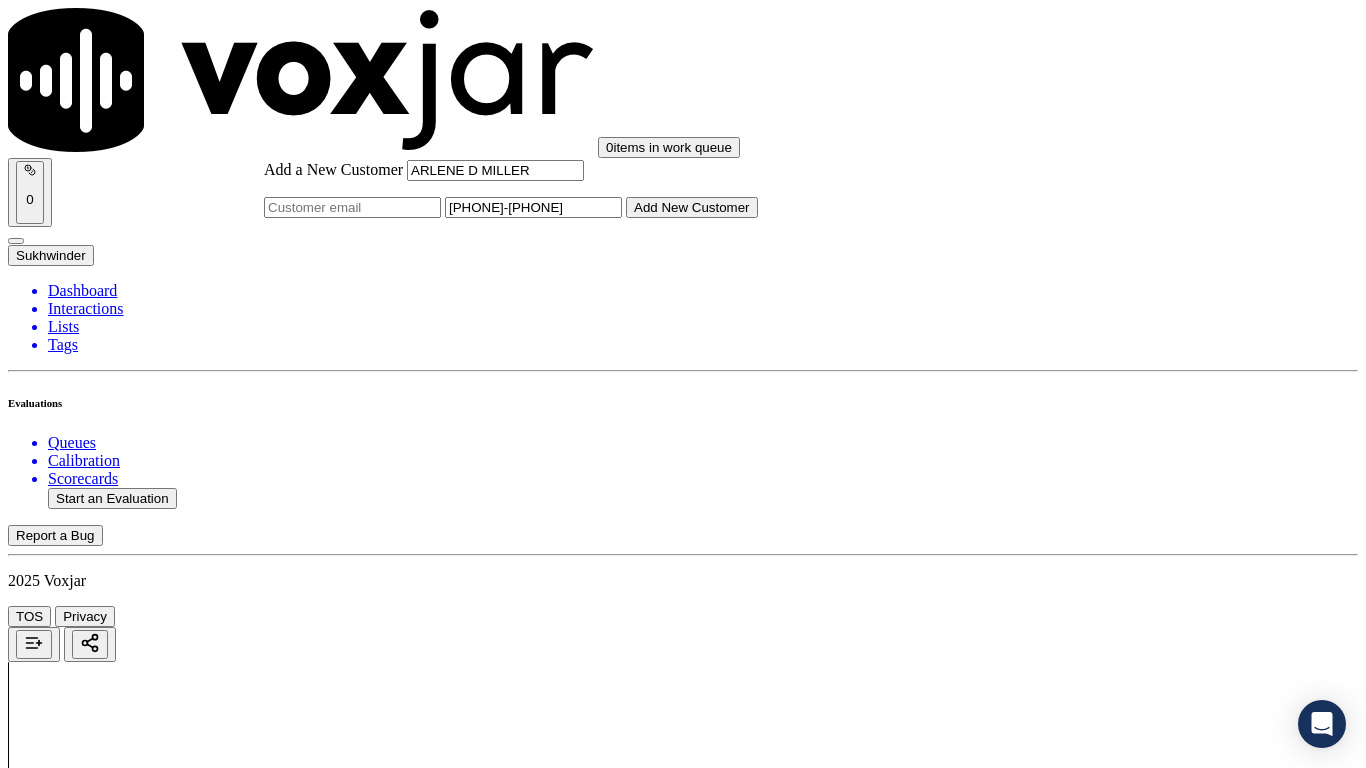 type on "[PHONE]-[PHONE]" 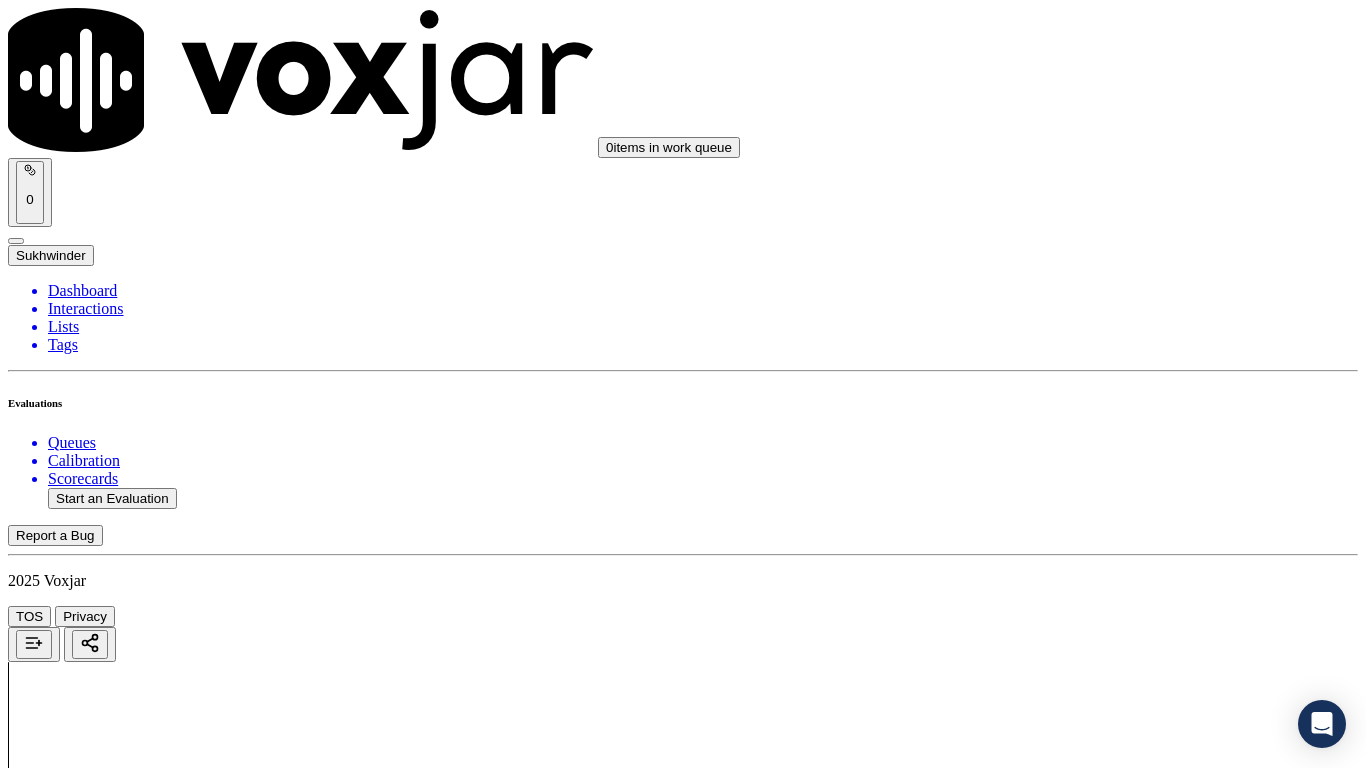 click on "ARLENE D MILLER" at bounding box center (683, 2164) 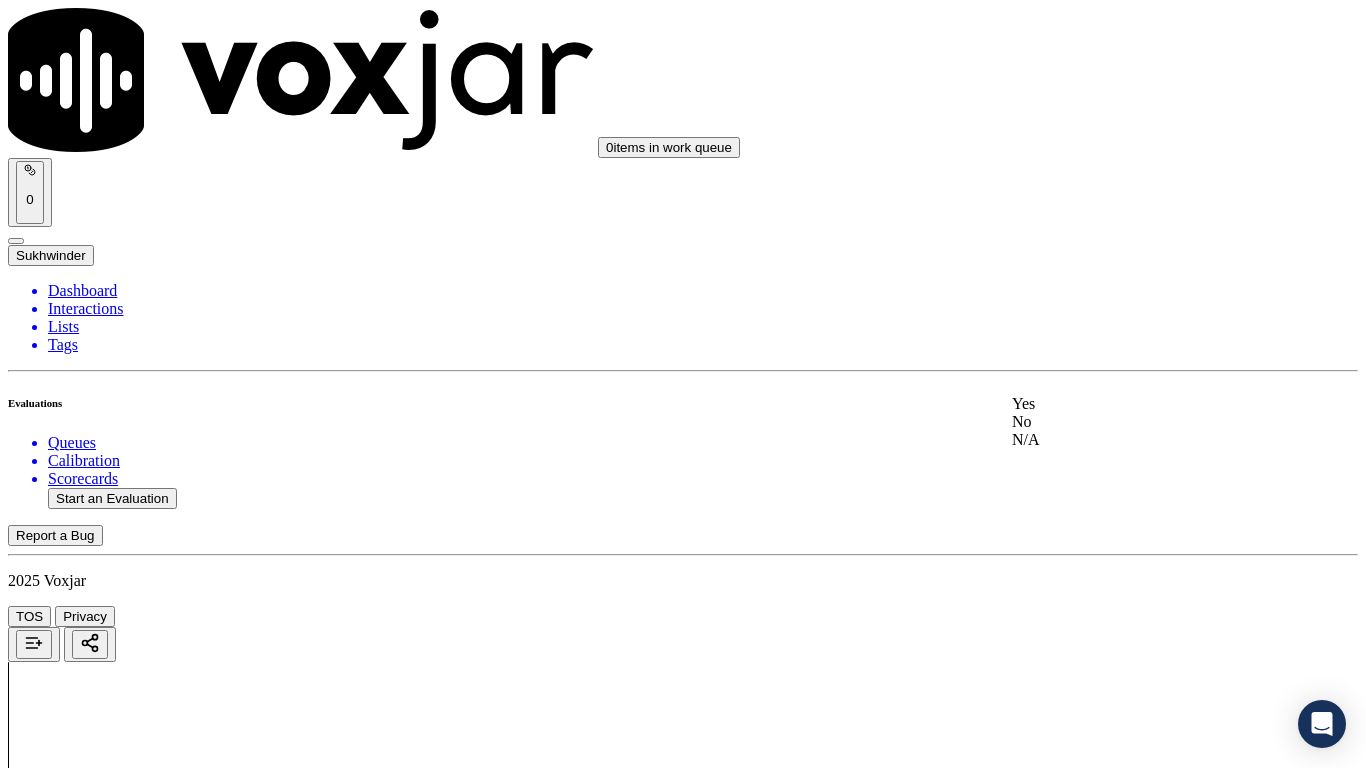 click on "Yes" at bounding box center (1139, 404) 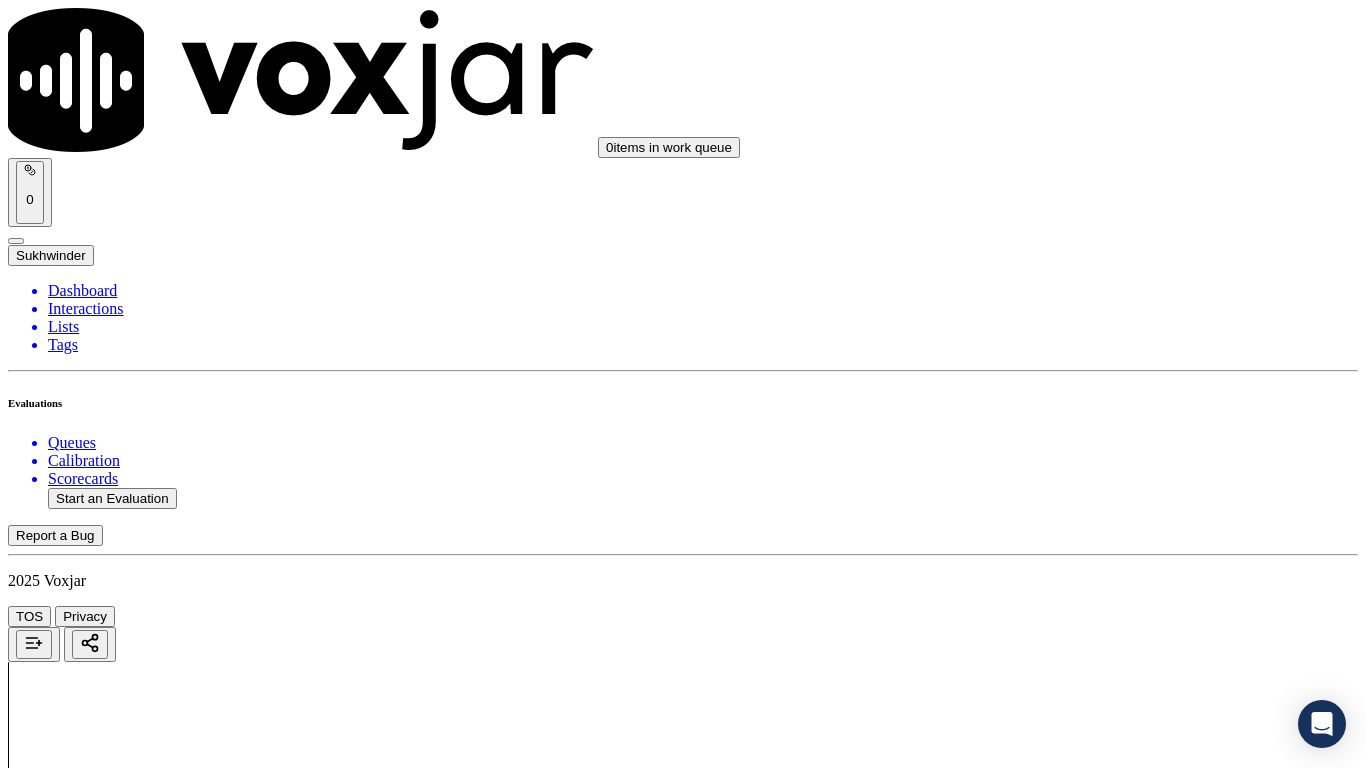 scroll, scrollTop: 400, scrollLeft: 0, axis: vertical 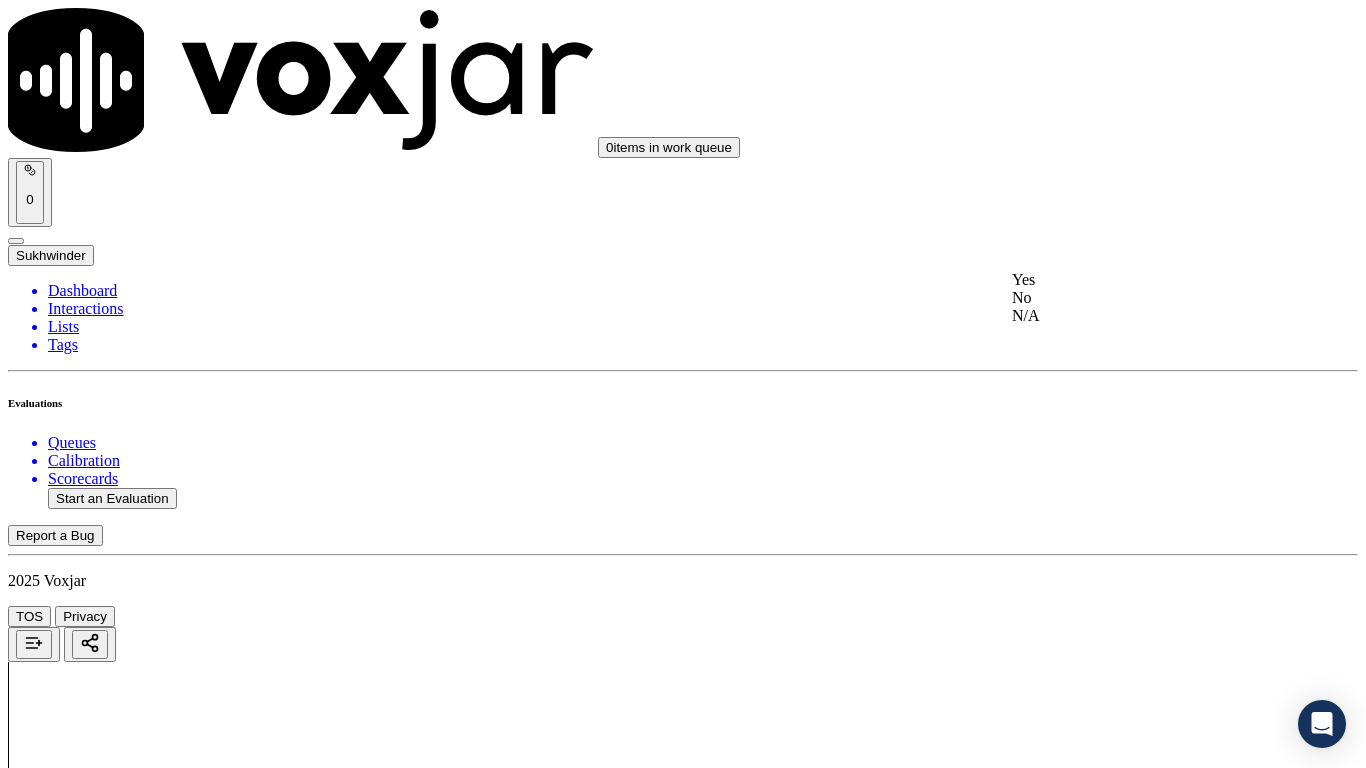 click on "Yes" at bounding box center [1139, 280] 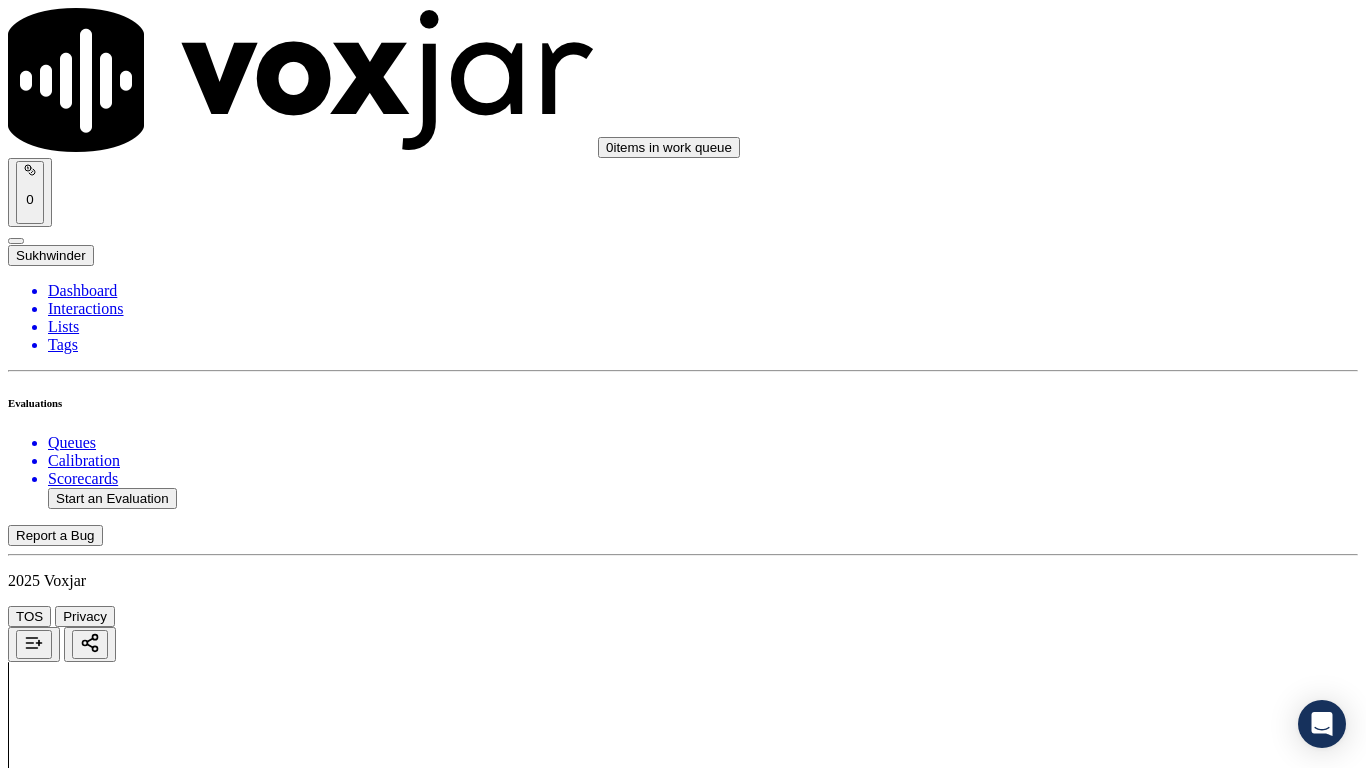 click on "Select an answer" at bounding box center [67, 2875] 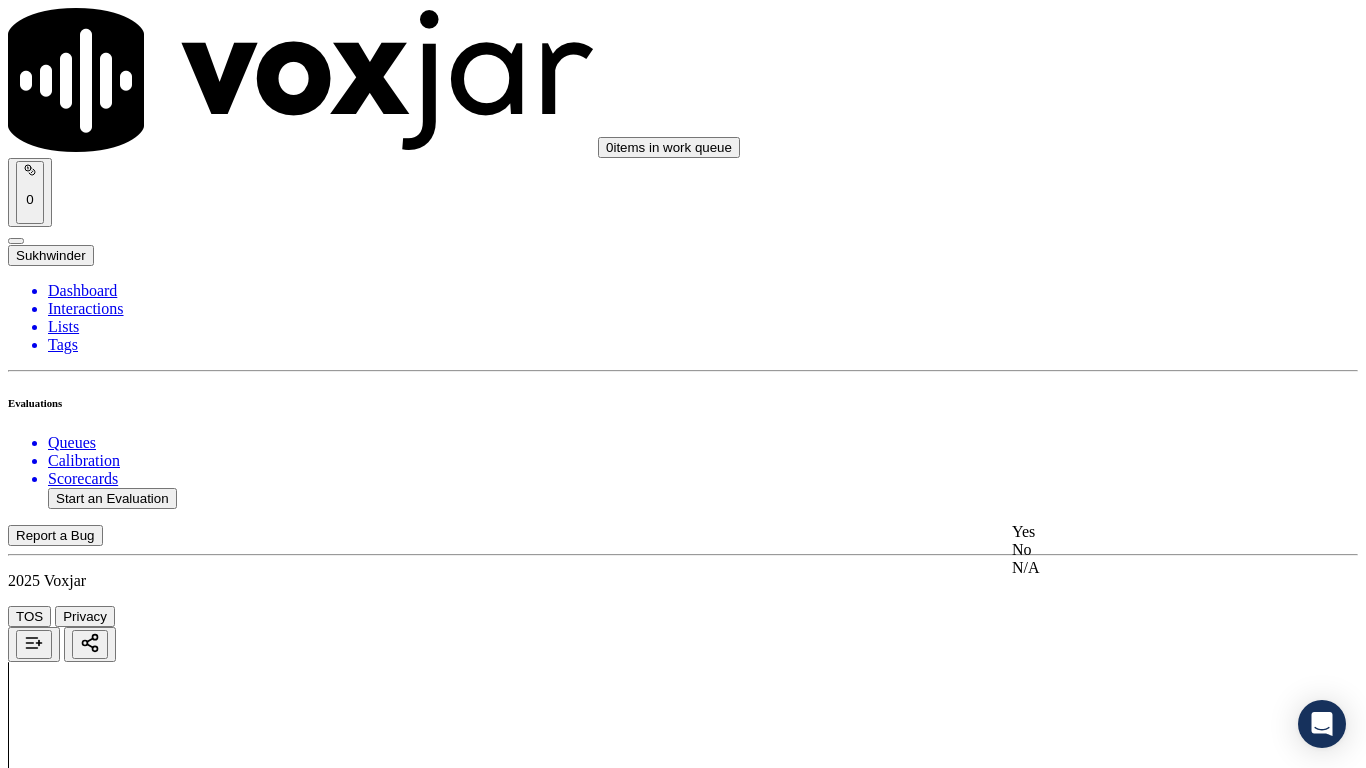 click on "Yes" at bounding box center (1139, 532) 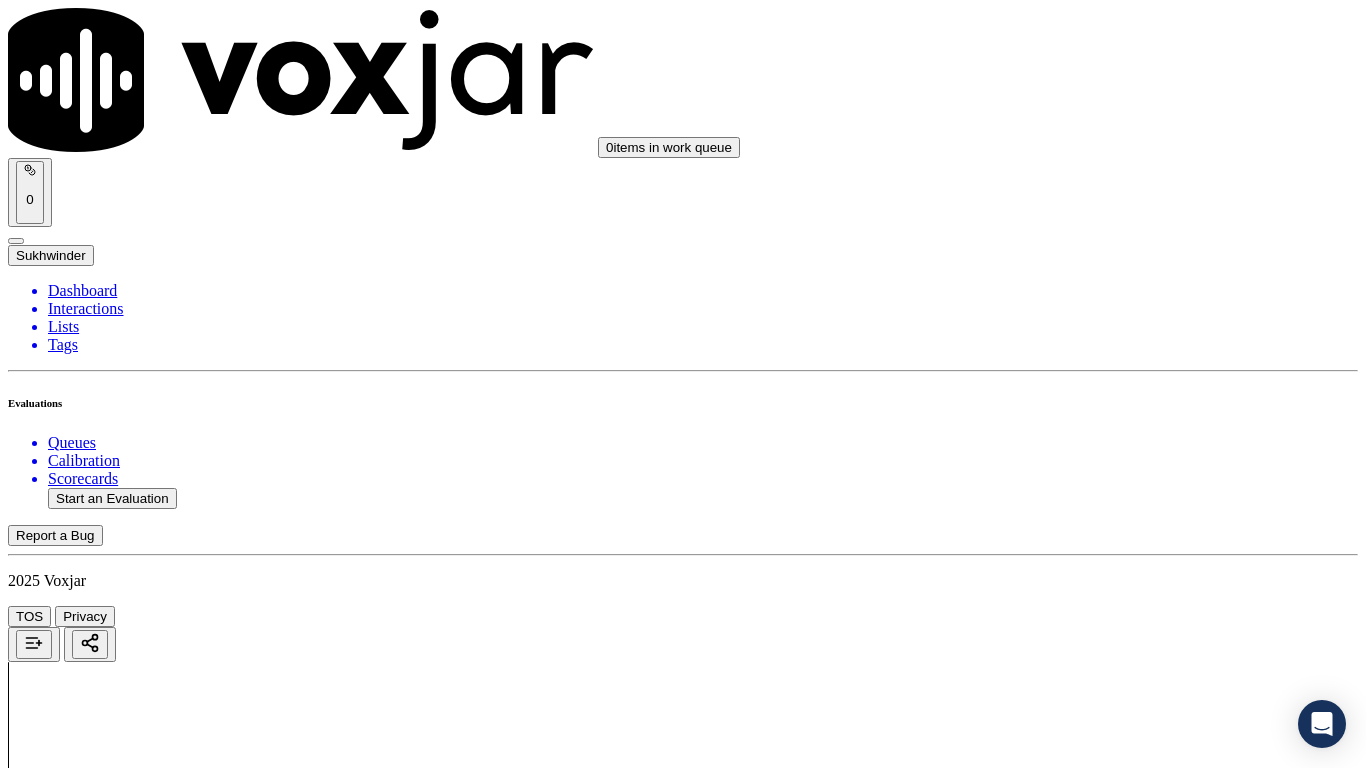 scroll, scrollTop: 900, scrollLeft: 0, axis: vertical 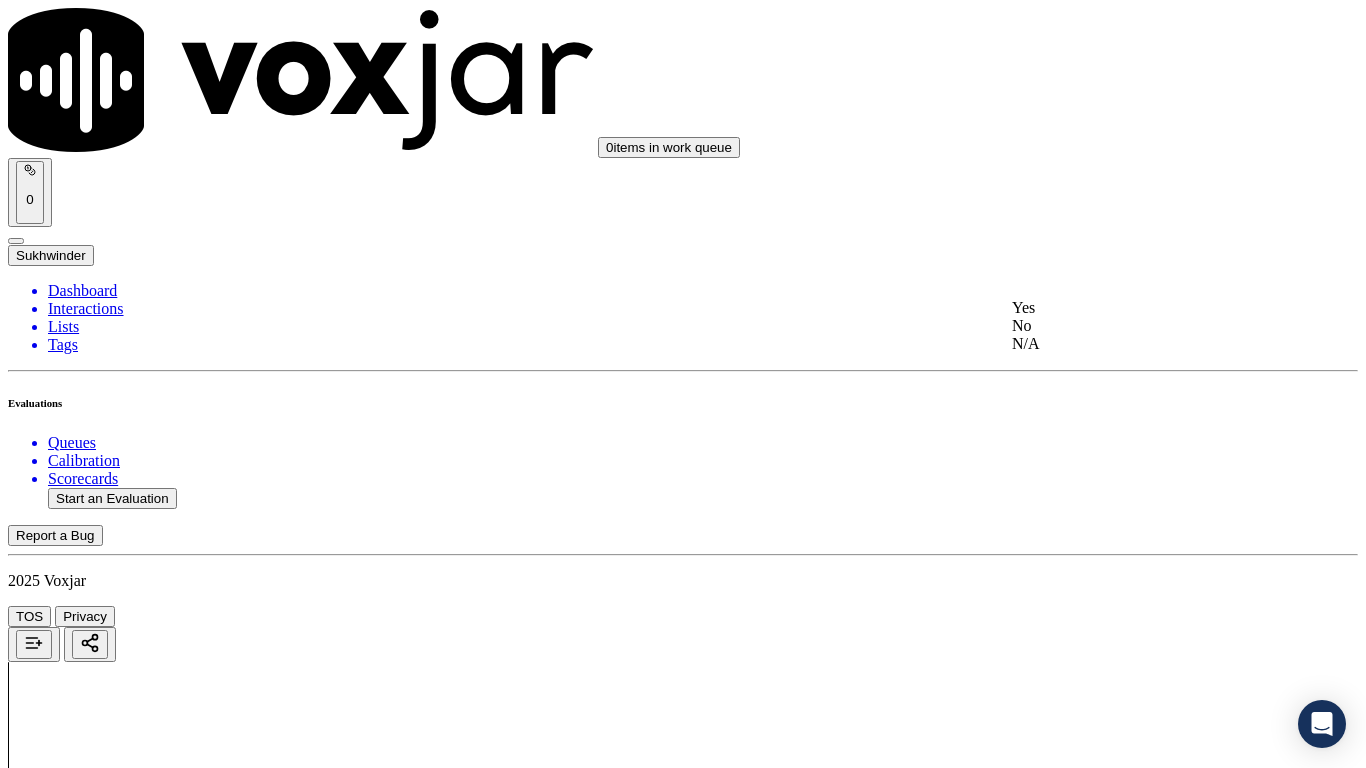 click on "N/A" 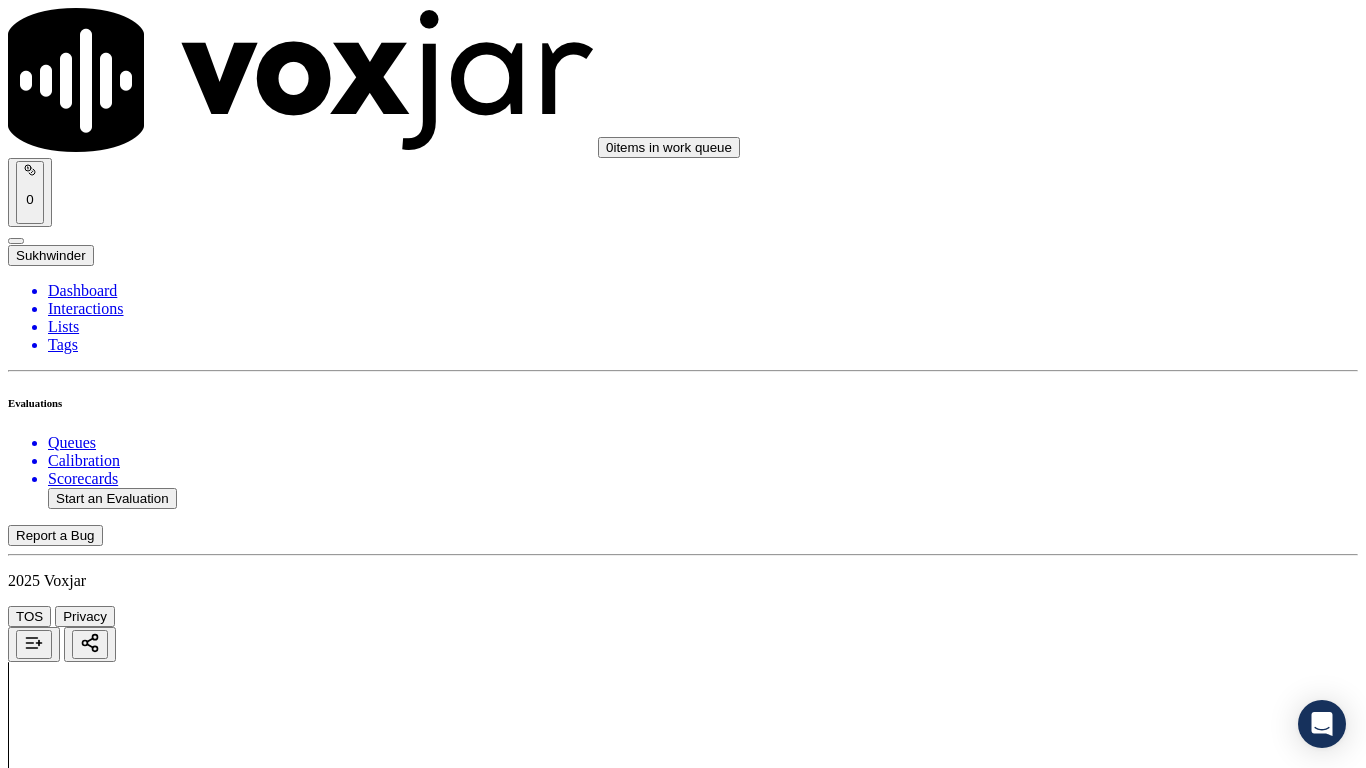 drag, startPoint x: 1113, startPoint y: 599, endPoint x: 1113, endPoint y: 610, distance: 11 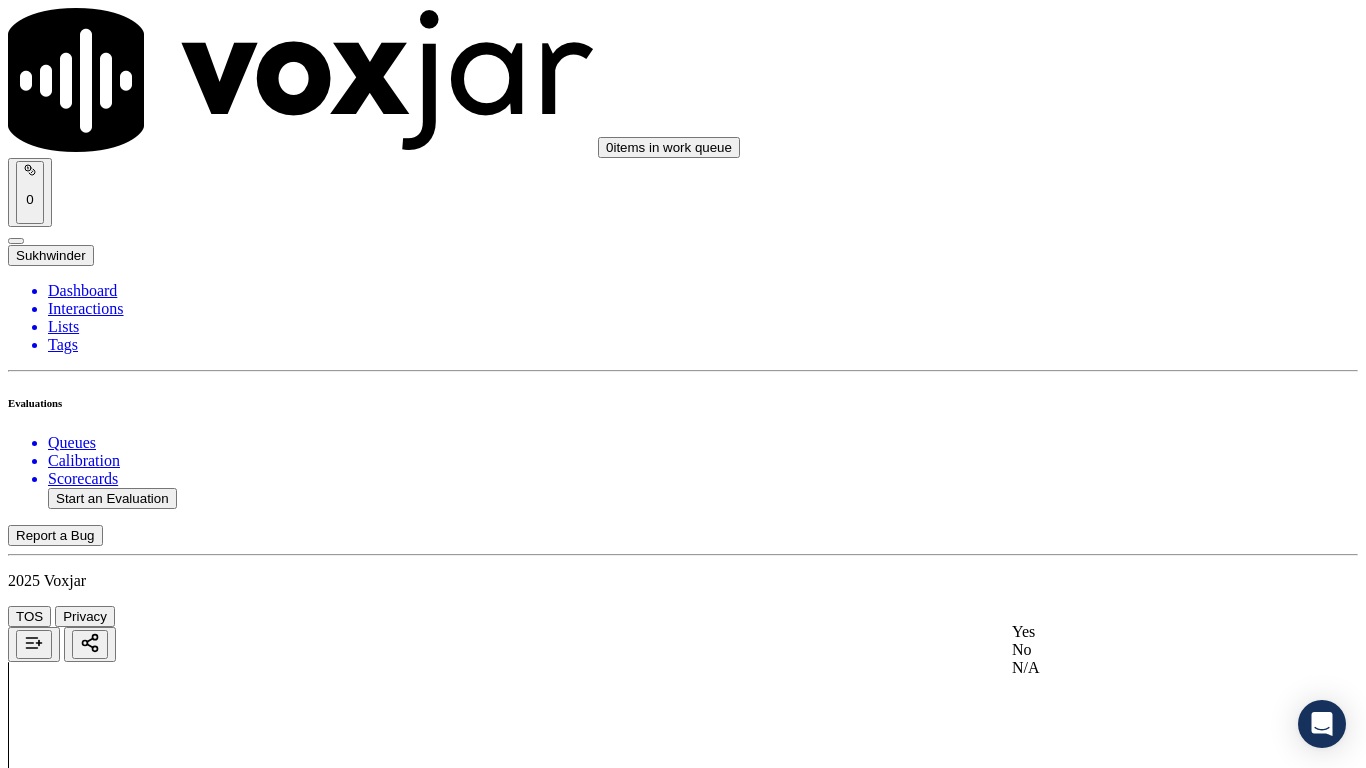 click on "N/A" 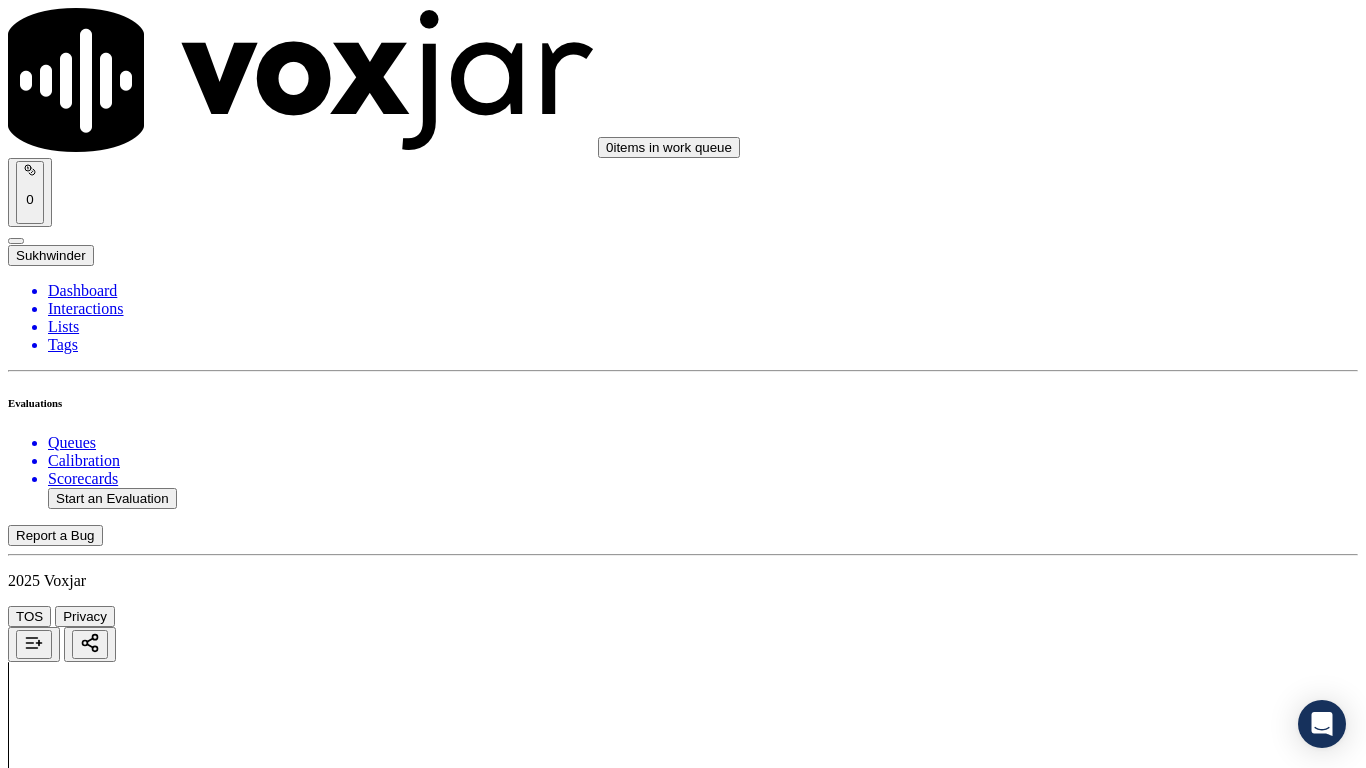scroll, scrollTop: 1500, scrollLeft: 0, axis: vertical 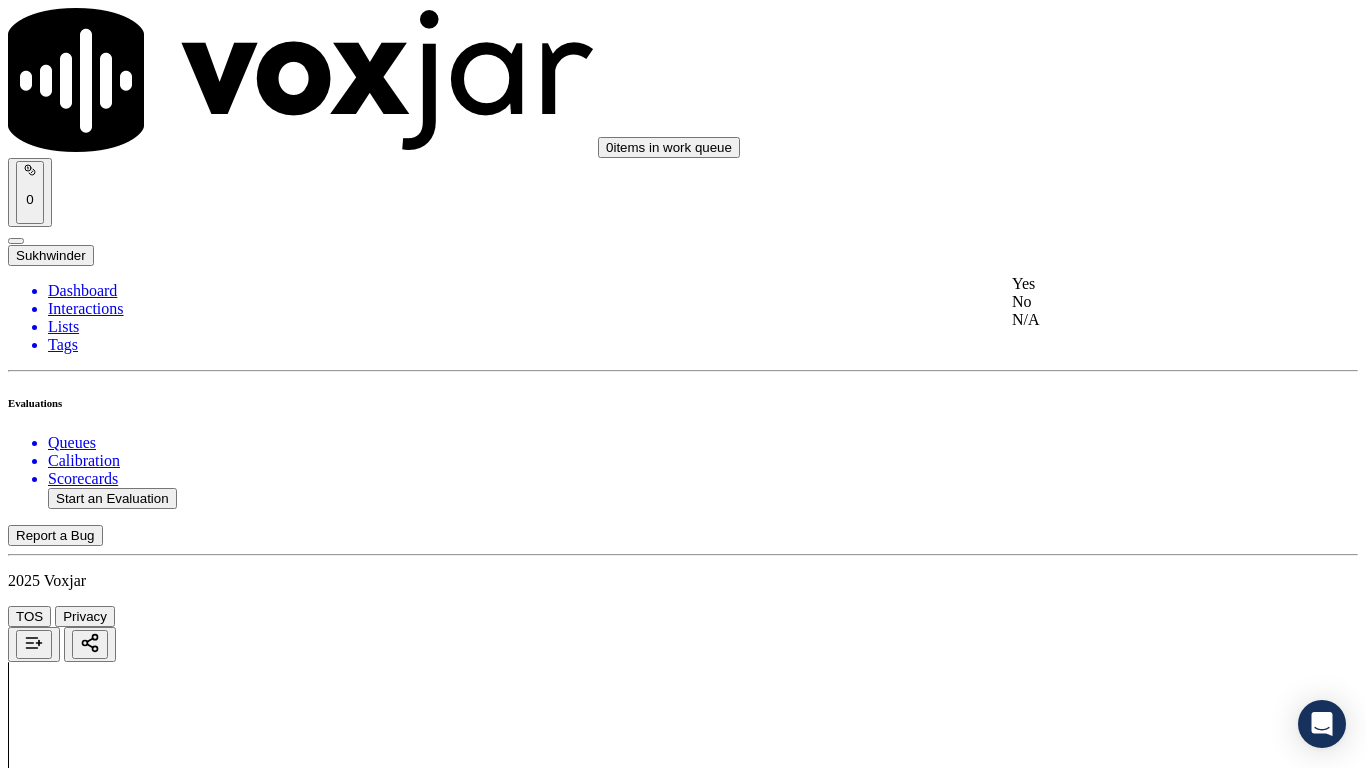click on "Yes" at bounding box center (1139, 284) 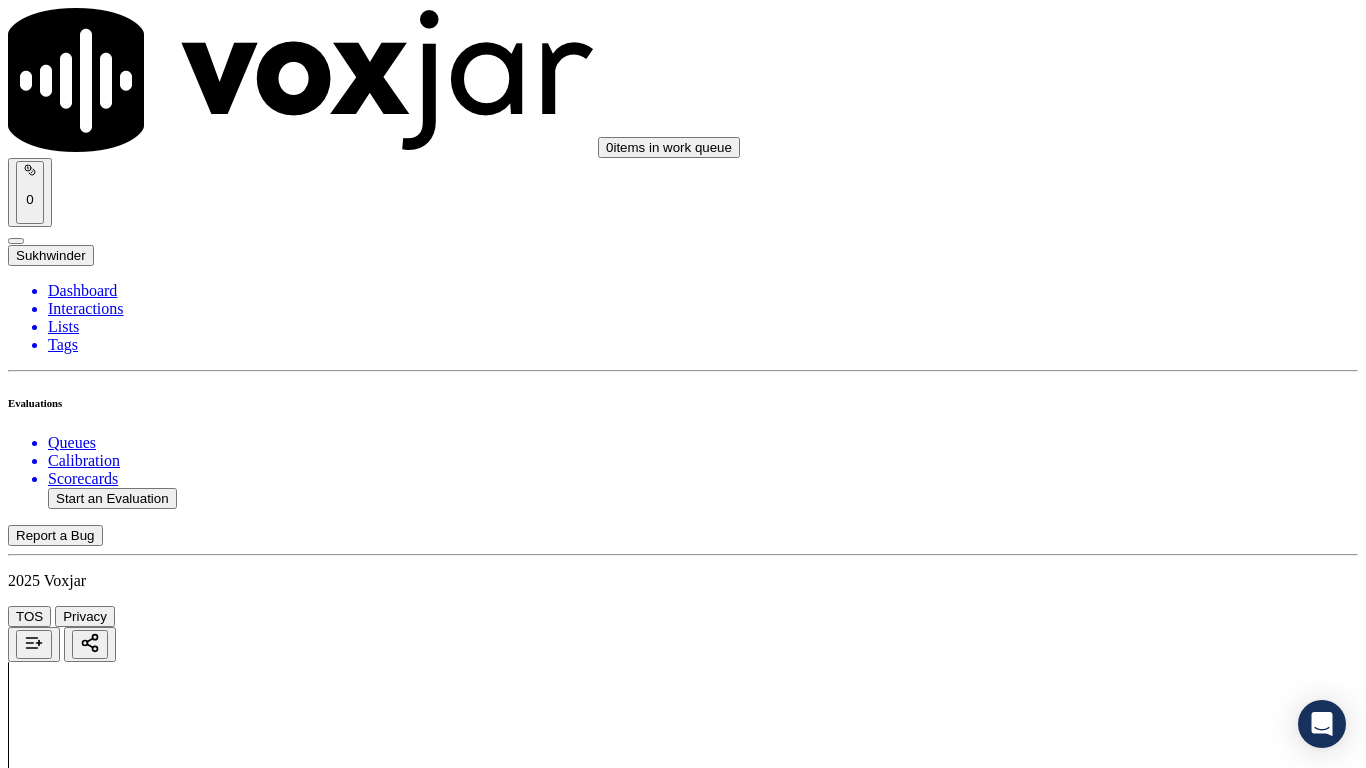 click on "Select an answer" at bounding box center [67, 3821] 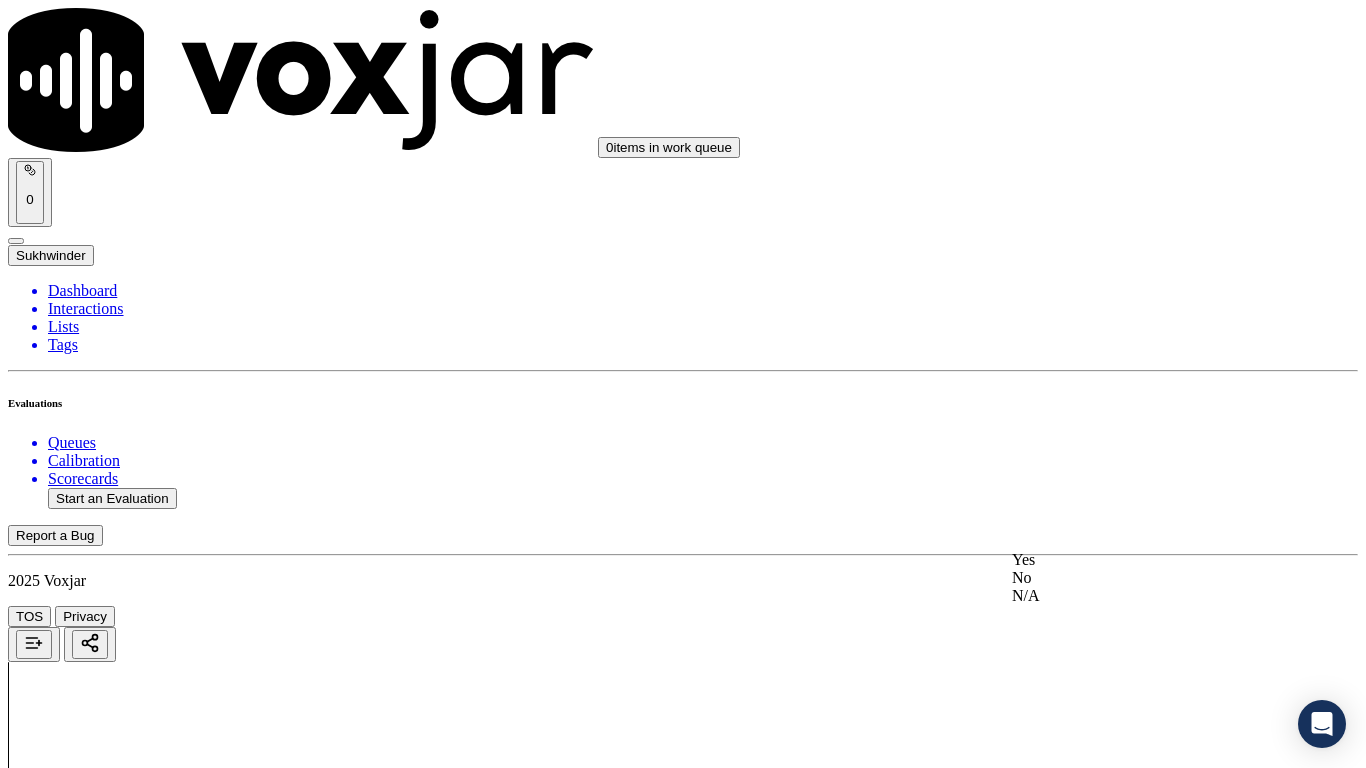 click on "Yes" at bounding box center [1139, 560] 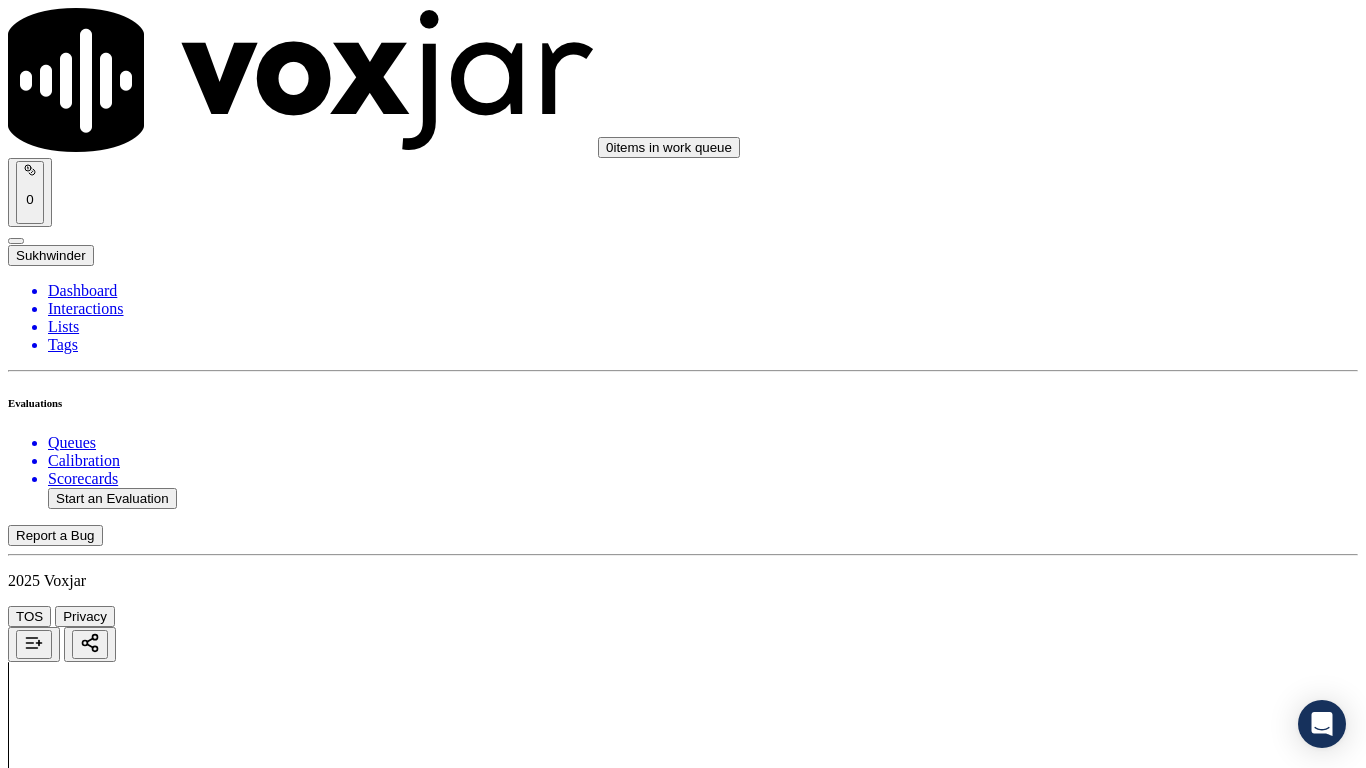 scroll, scrollTop: 2100, scrollLeft: 0, axis: vertical 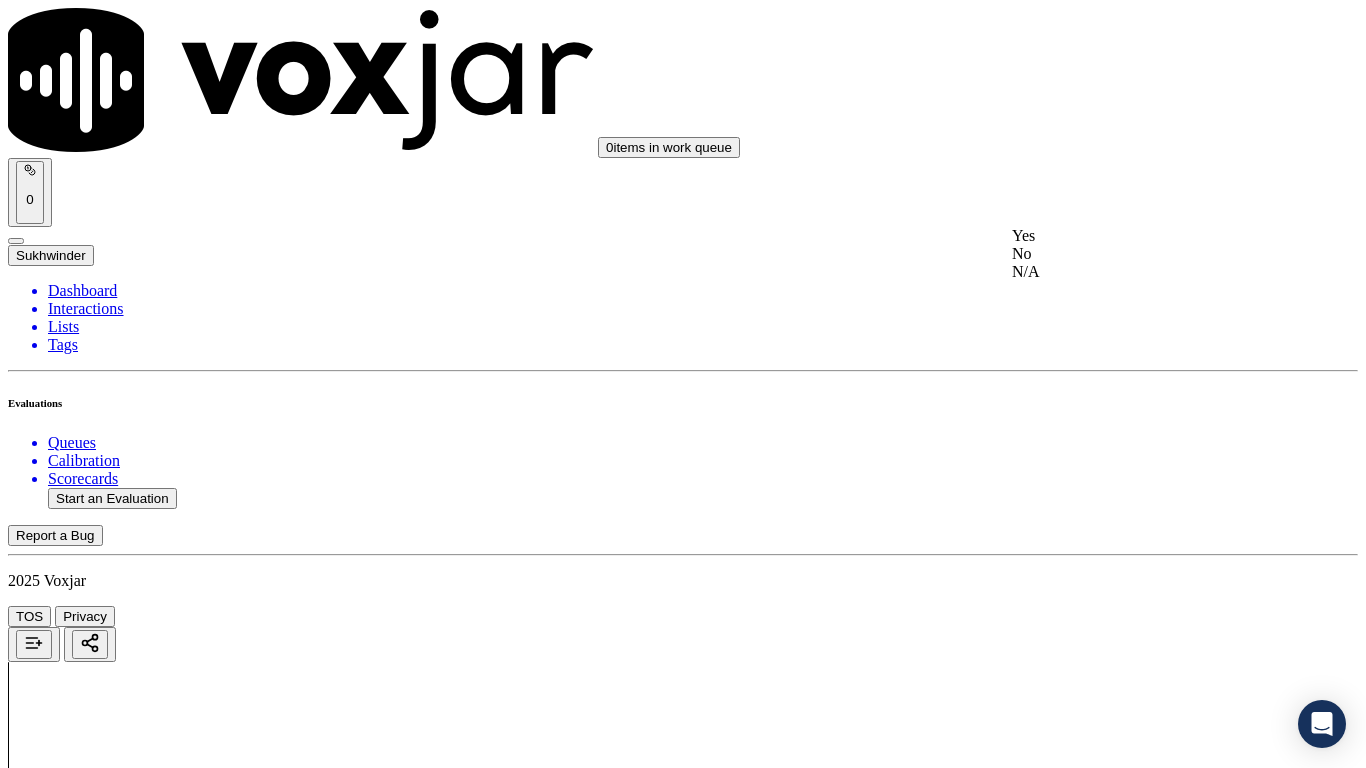 click on "Yes" at bounding box center [1139, 236] 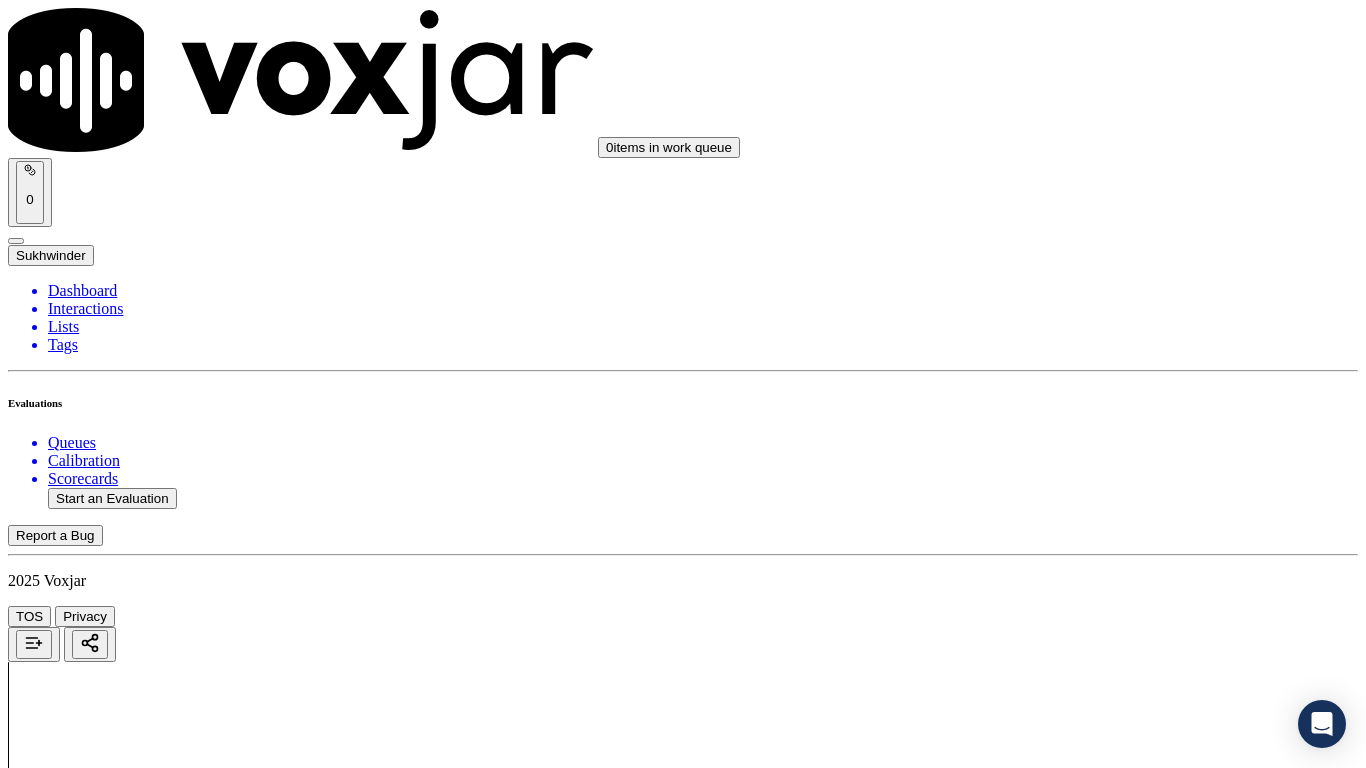 click on "Select an answer" at bounding box center [67, 4294] 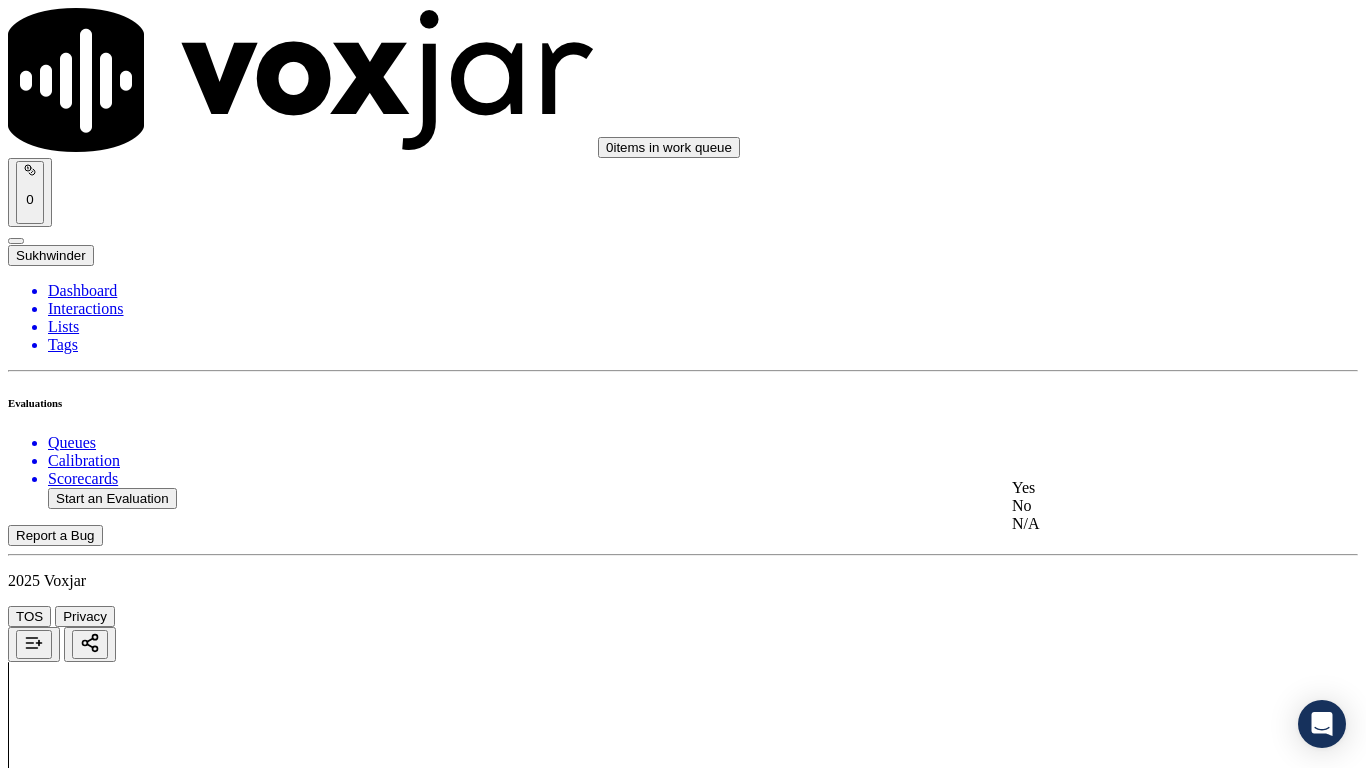 click on "Yes" at bounding box center (1139, 488) 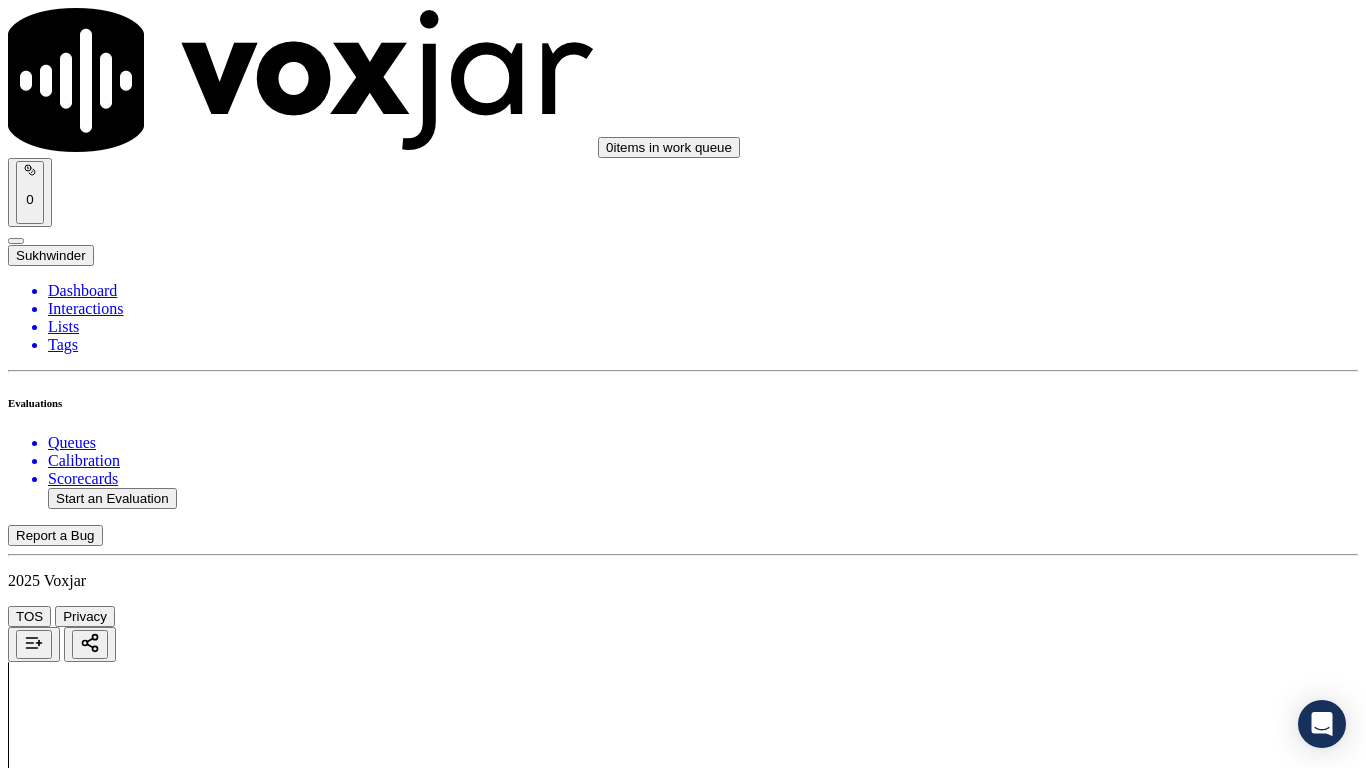 scroll, scrollTop: 2600, scrollLeft: 0, axis: vertical 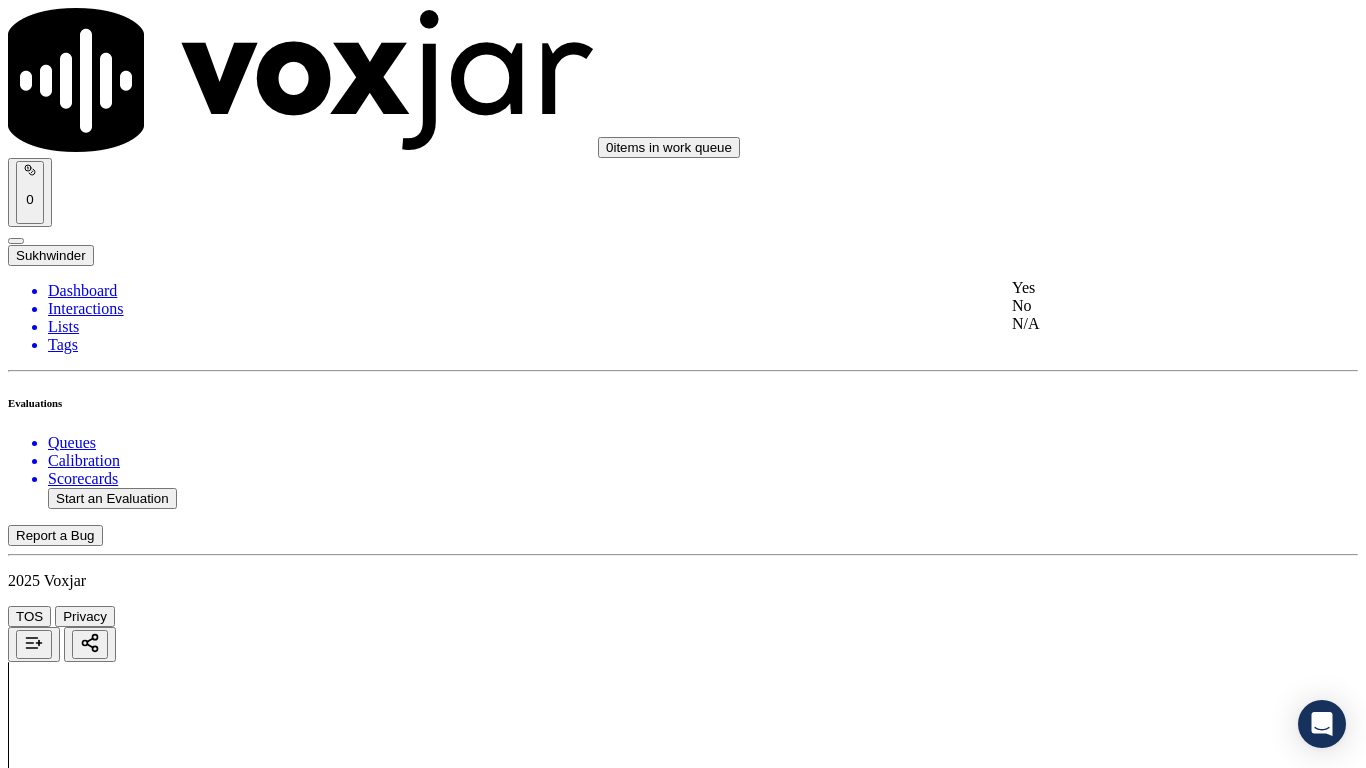 click on "Yes" at bounding box center (1139, 288) 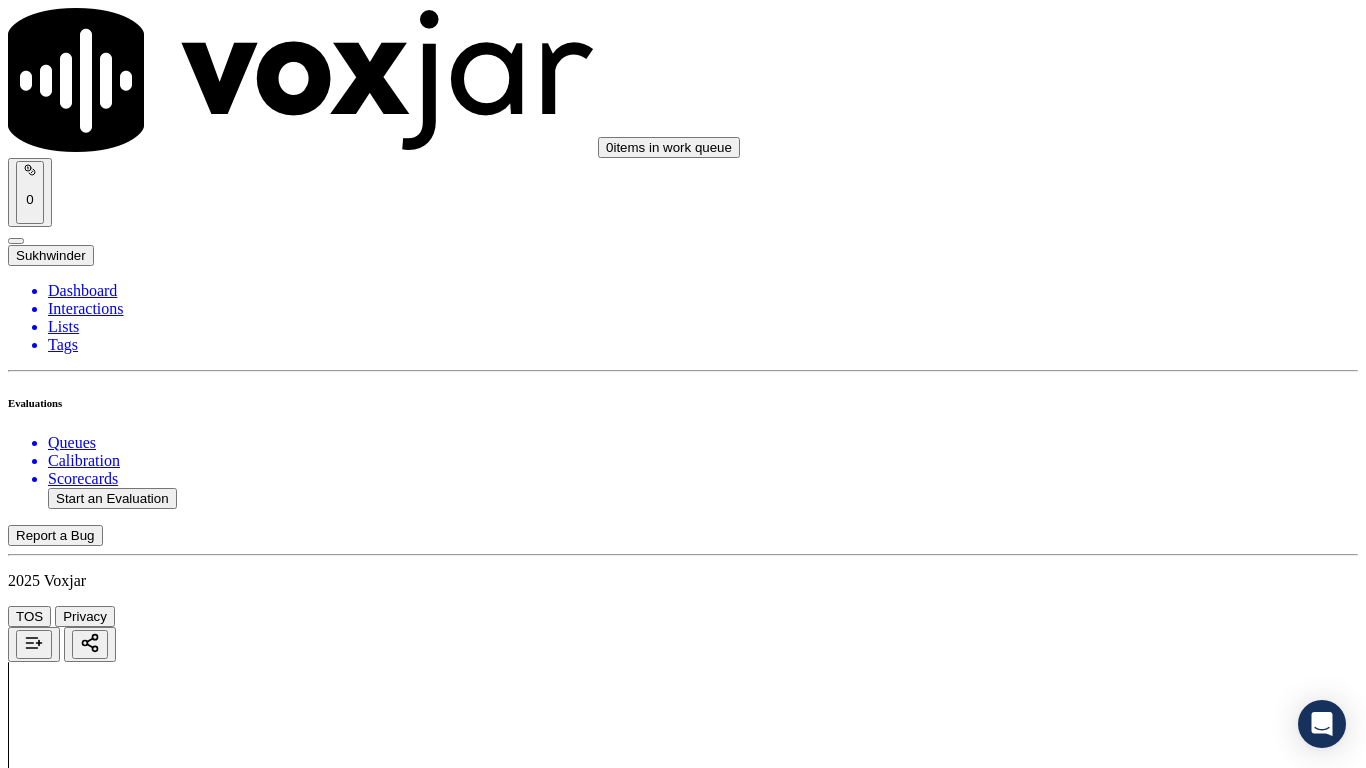 click on "Select an answer" at bounding box center [67, 4844] 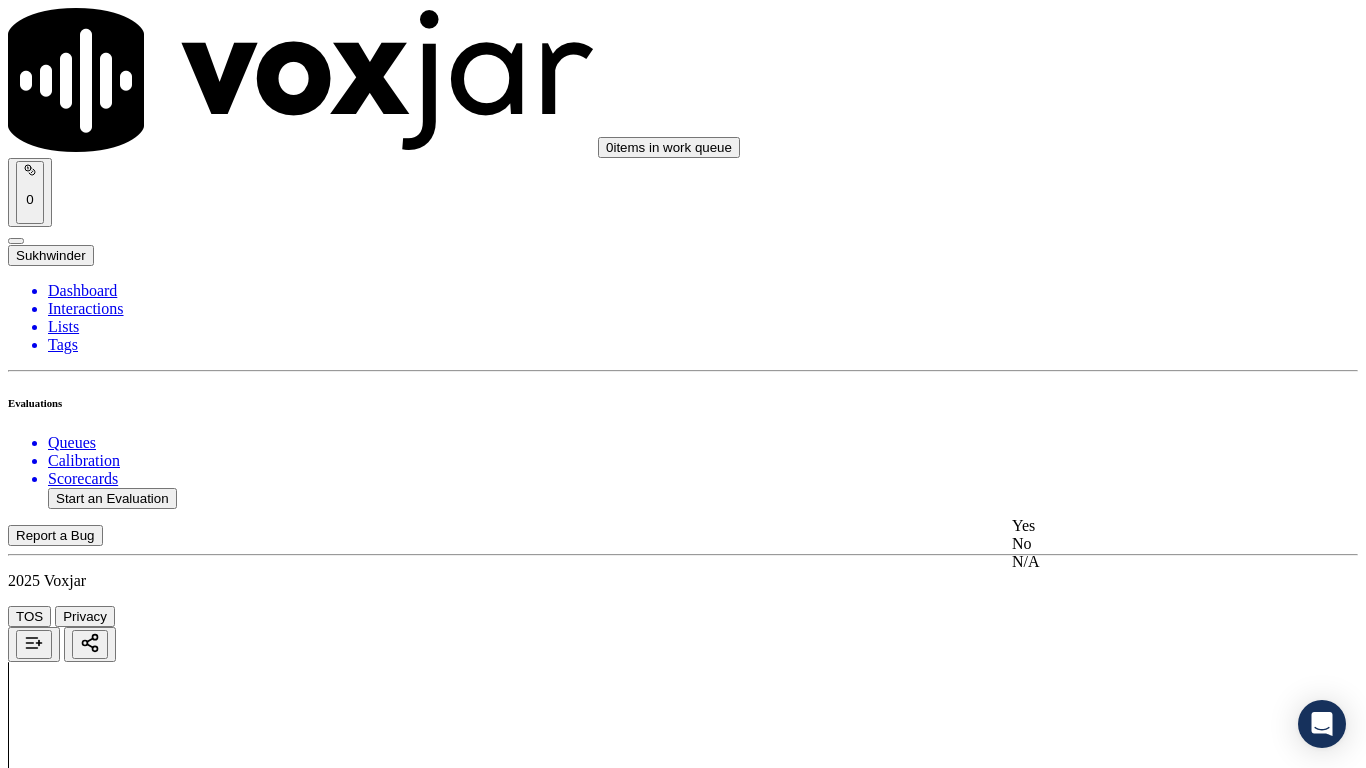 click on "Yes" at bounding box center [1139, 526] 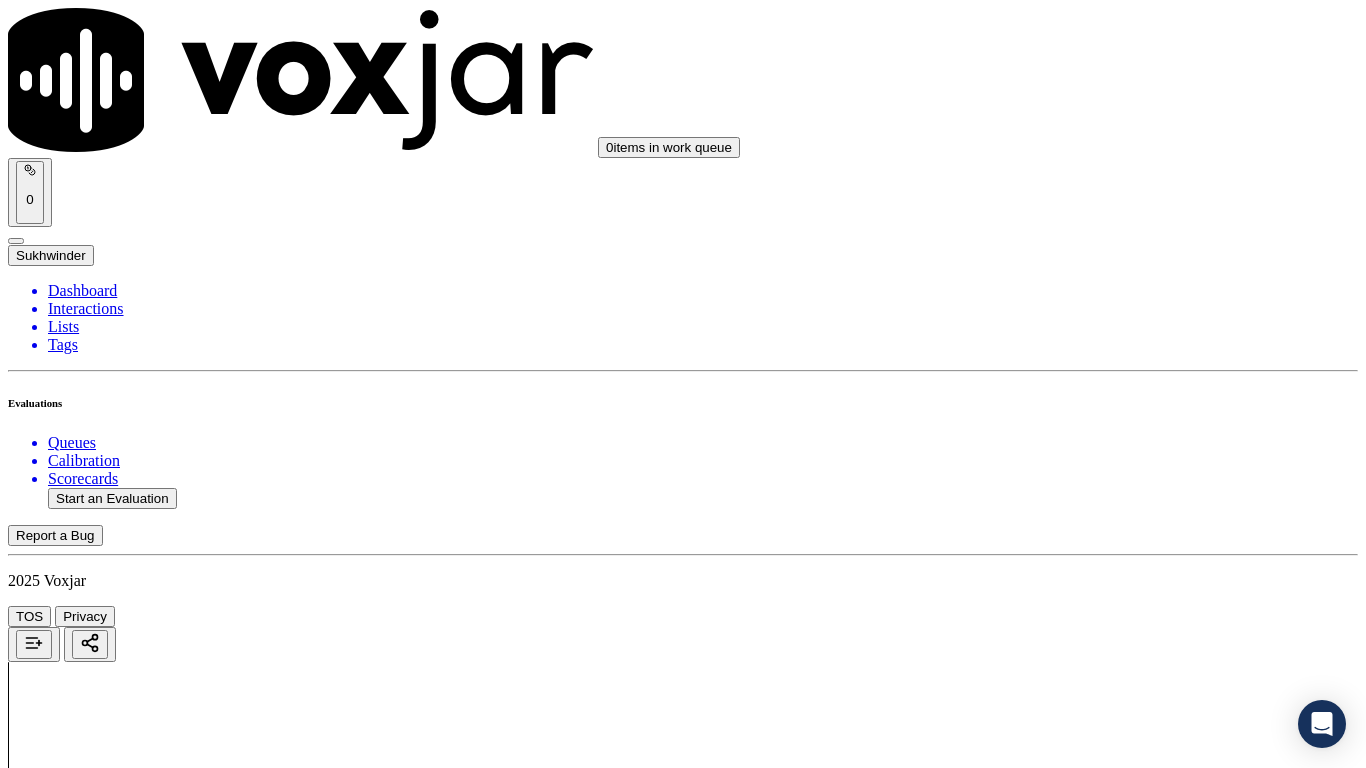 scroll, scrollTop: 3300, scrollLeft: 0, axis: vertical 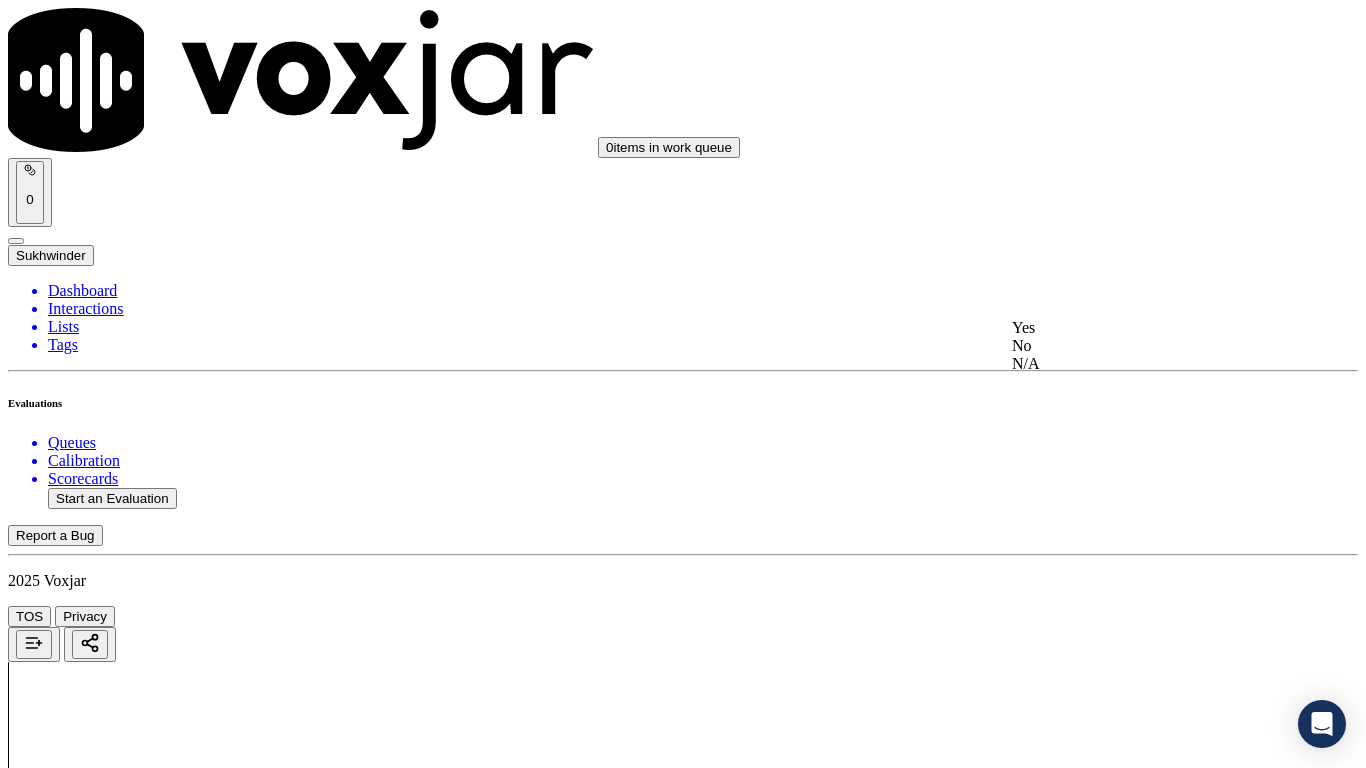 click on "Yes" at bounding box center (1139, 328) 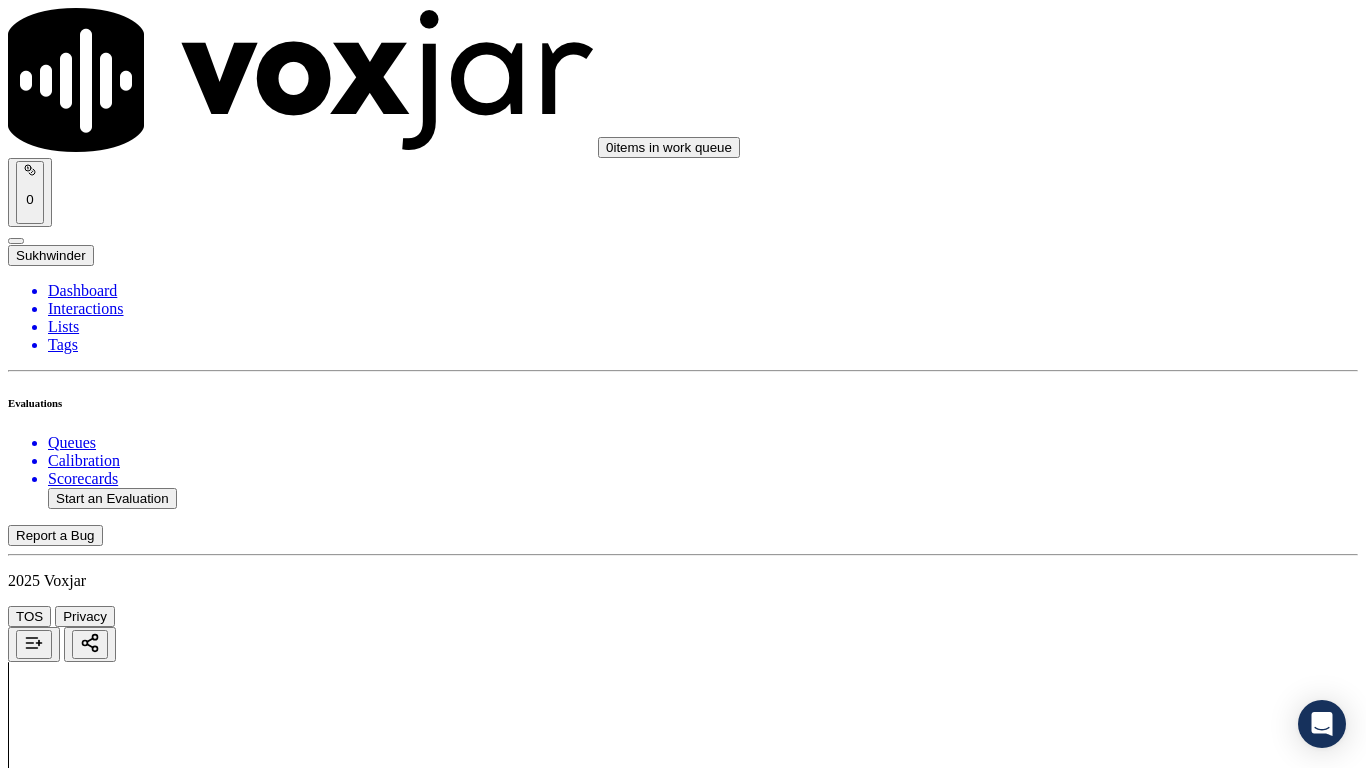 click on "Select an answer" at bounding box center [67, 5303] 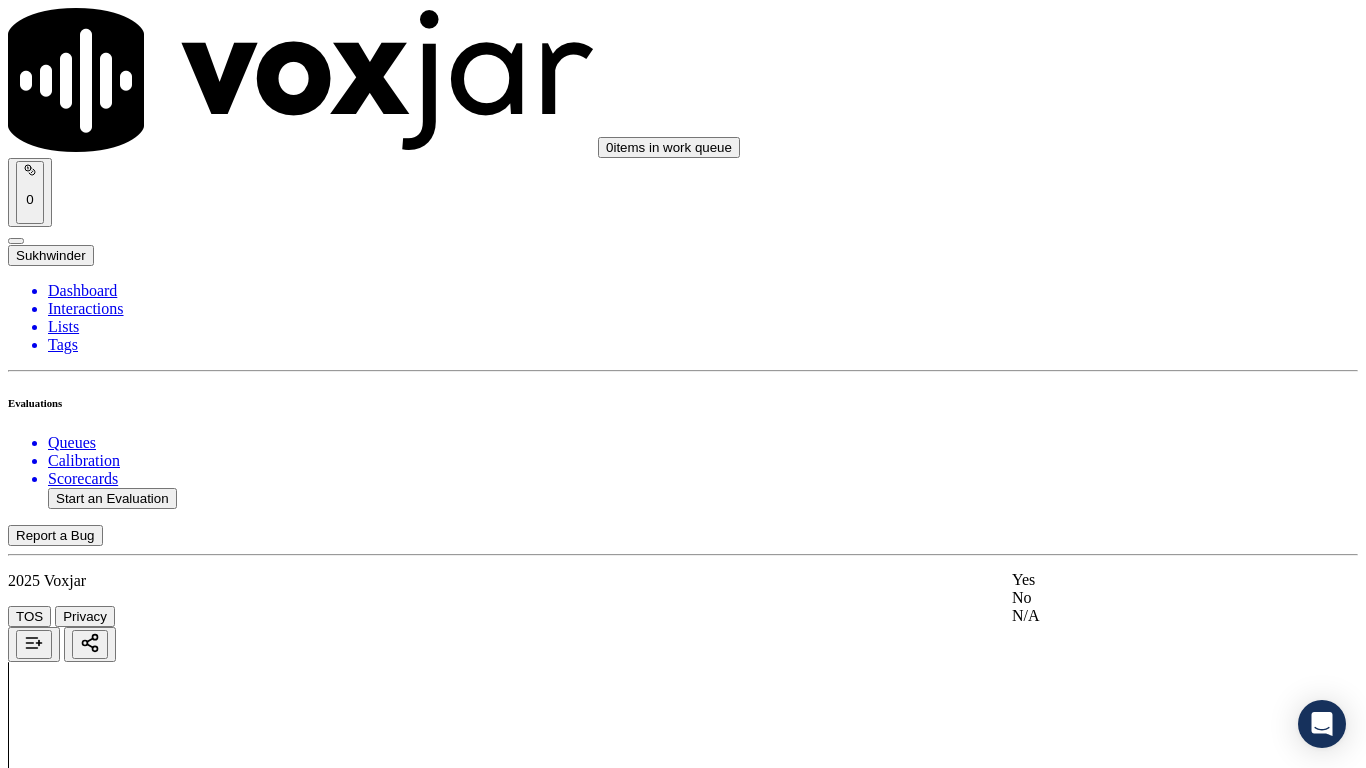 click on "Yes" at bounding box center (1139, 580) 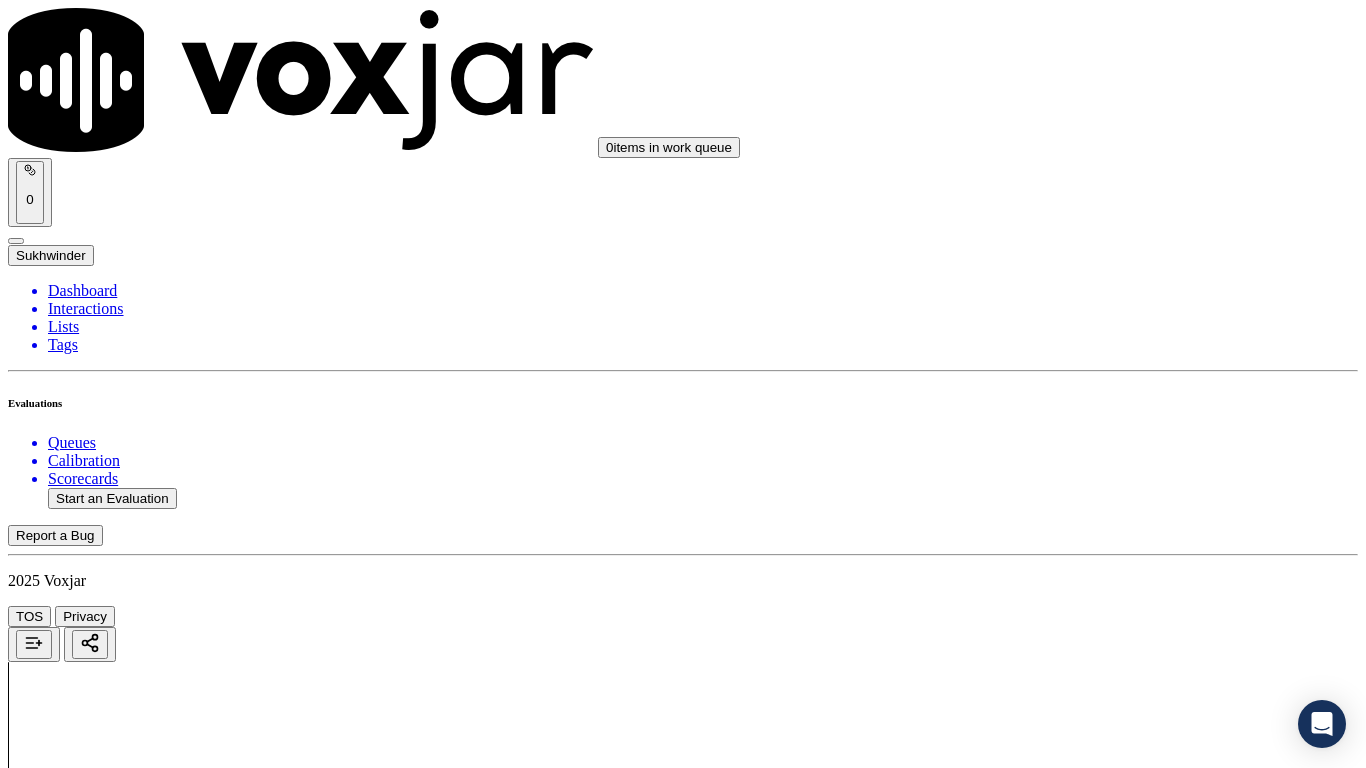 scroll, scrollTop: 3800, scrollLeft: 0, axis: vertical 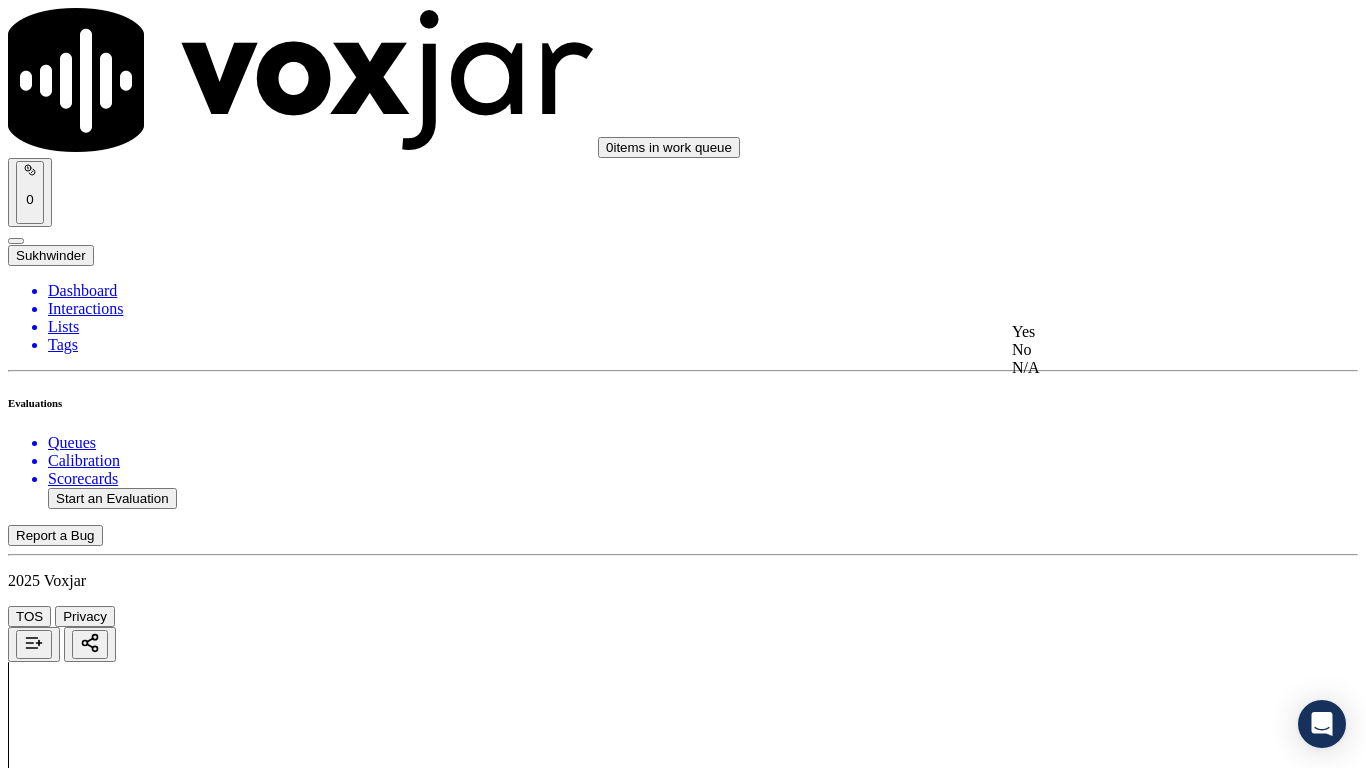 click on "Yes" at bounding box center (1139, 332) 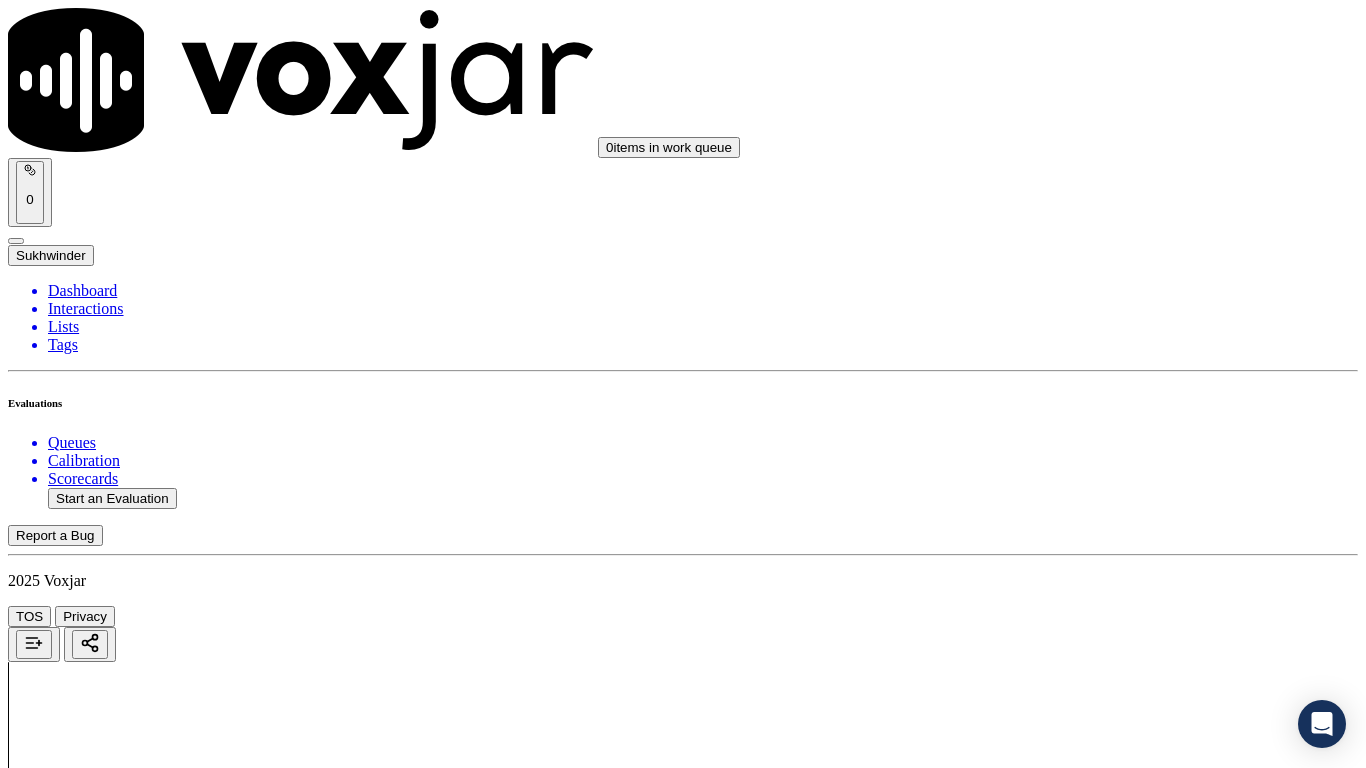 click on "Select an answer" at bounding box center (67, 5790) 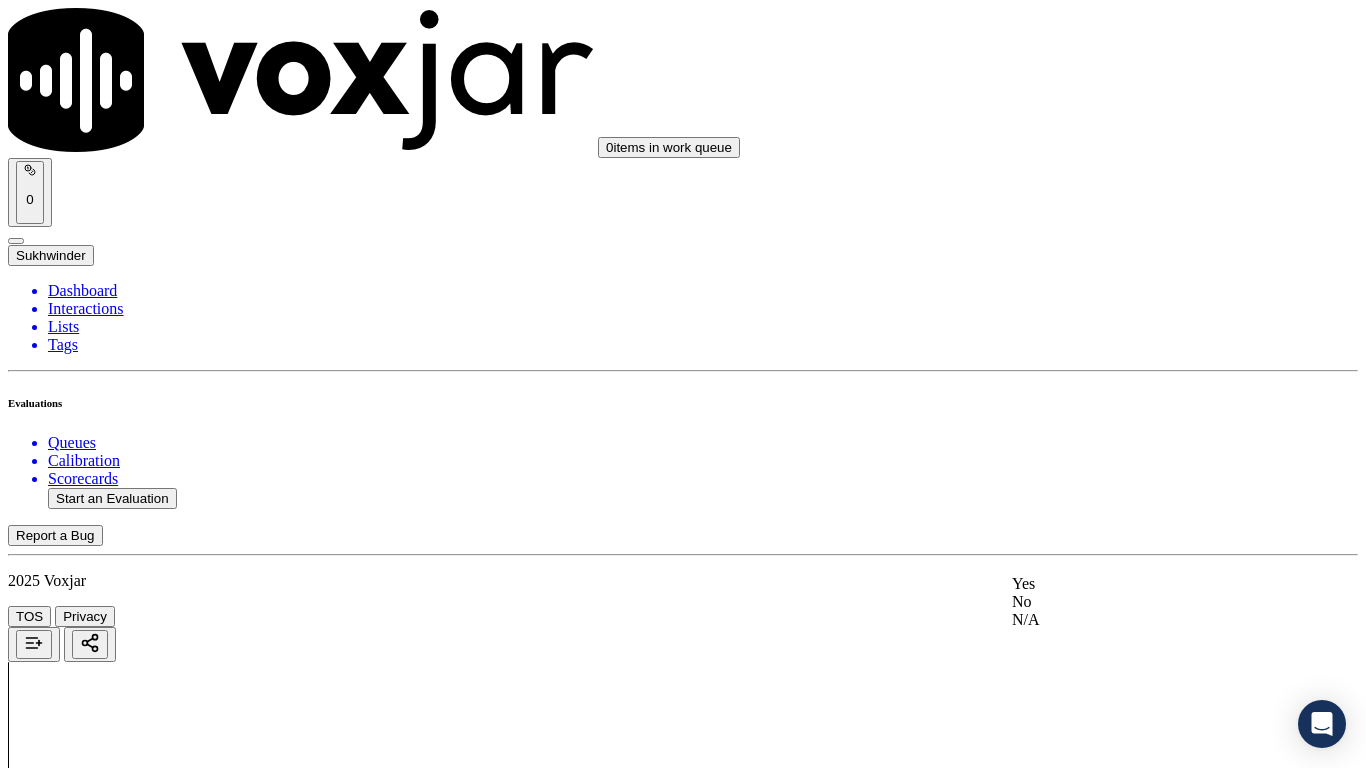 click on "Yes" at bounding box center (1139, 584) 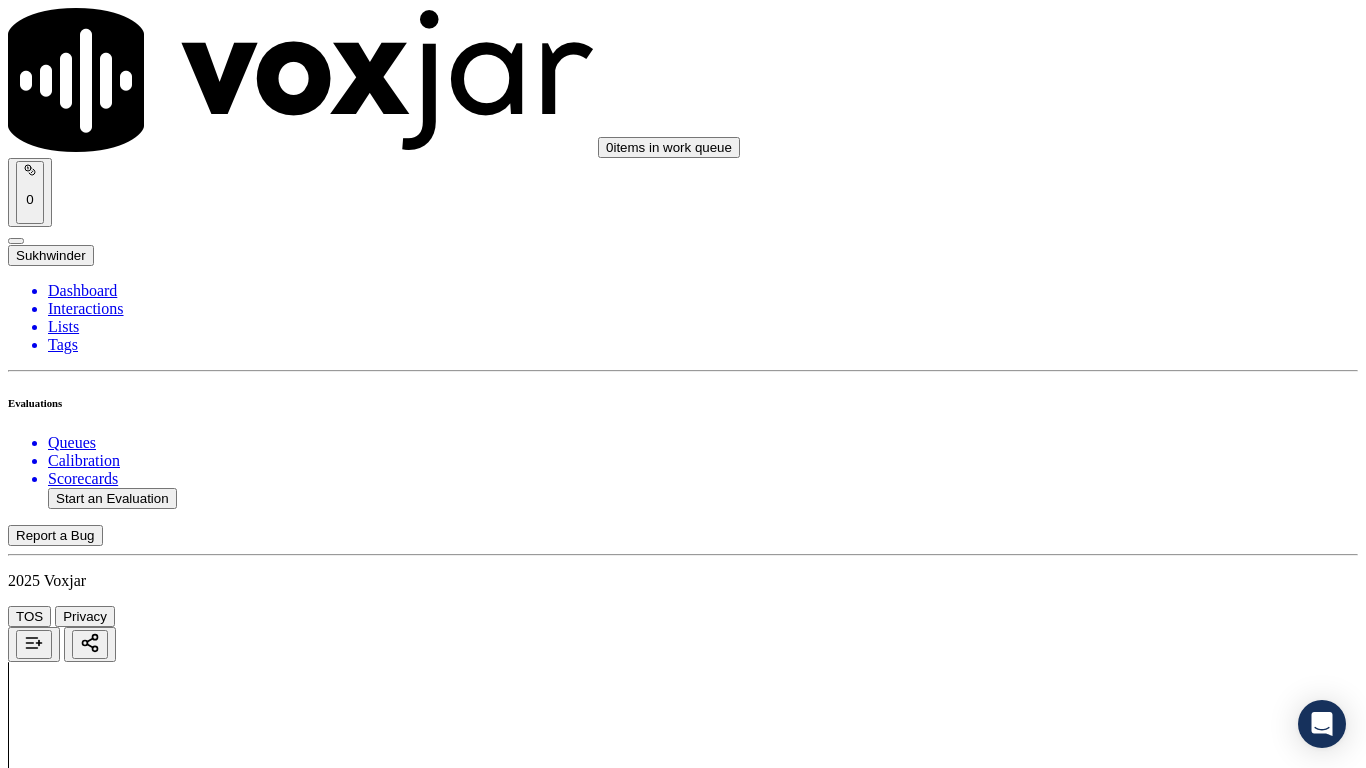 scroll, scrollTop: 4500, scrollLeft: 0, axis: vertical 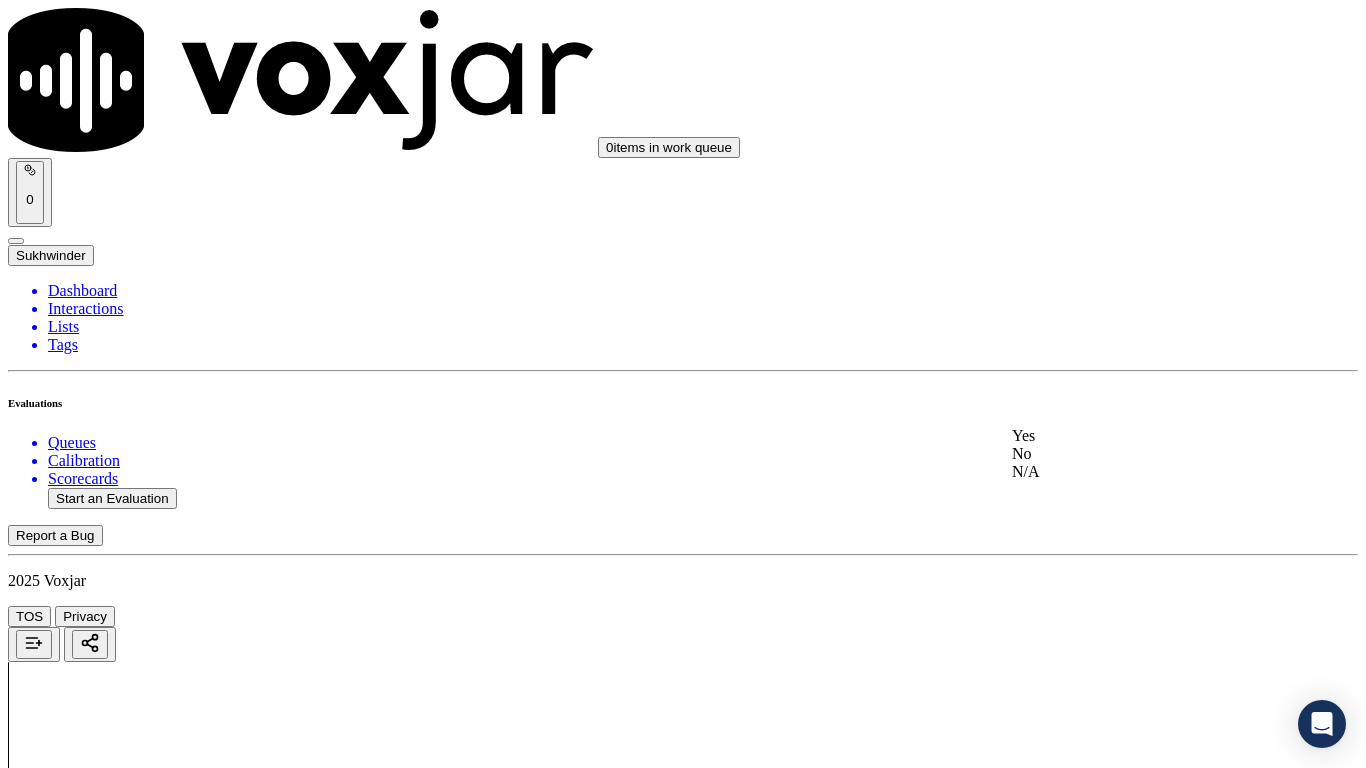 click on "Yes" at bounding box center [1139, 436] 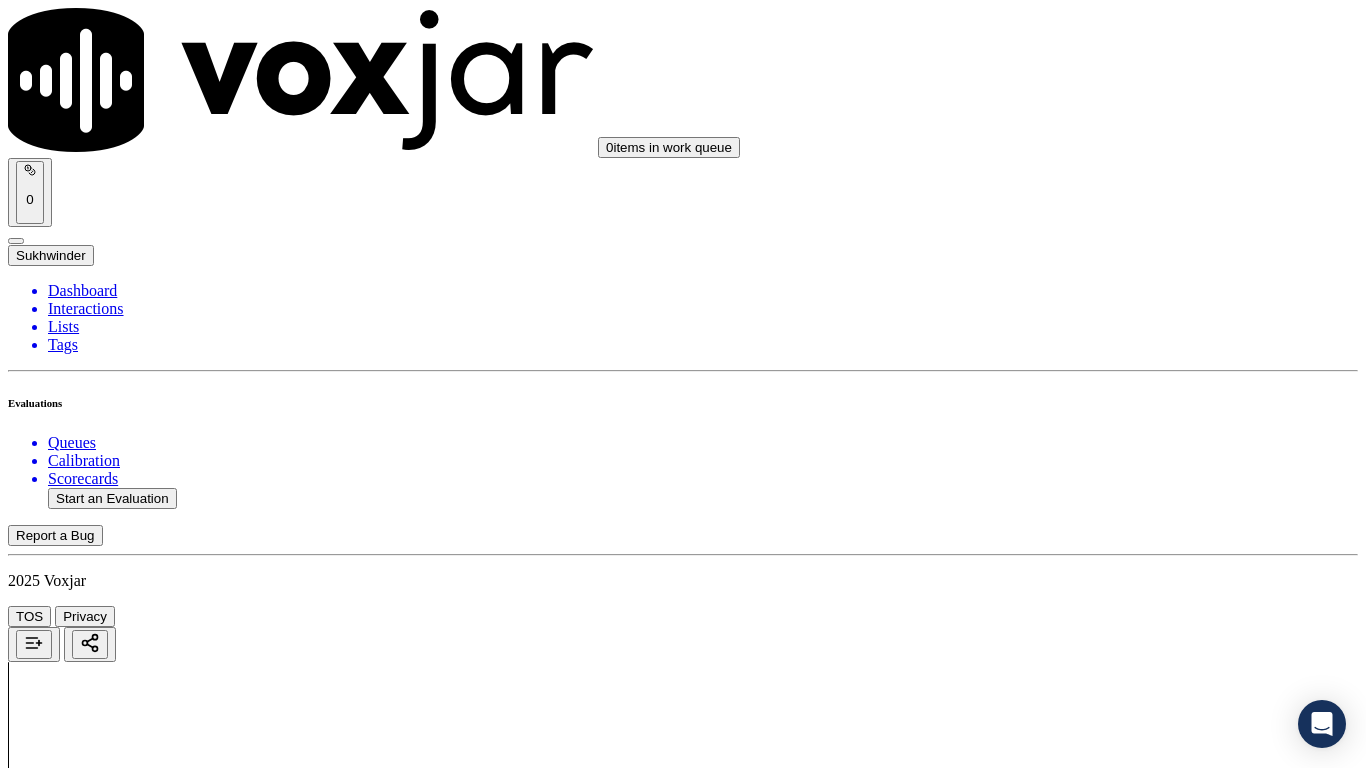 click on "Select an answer" at bounding box center (67, 6012) 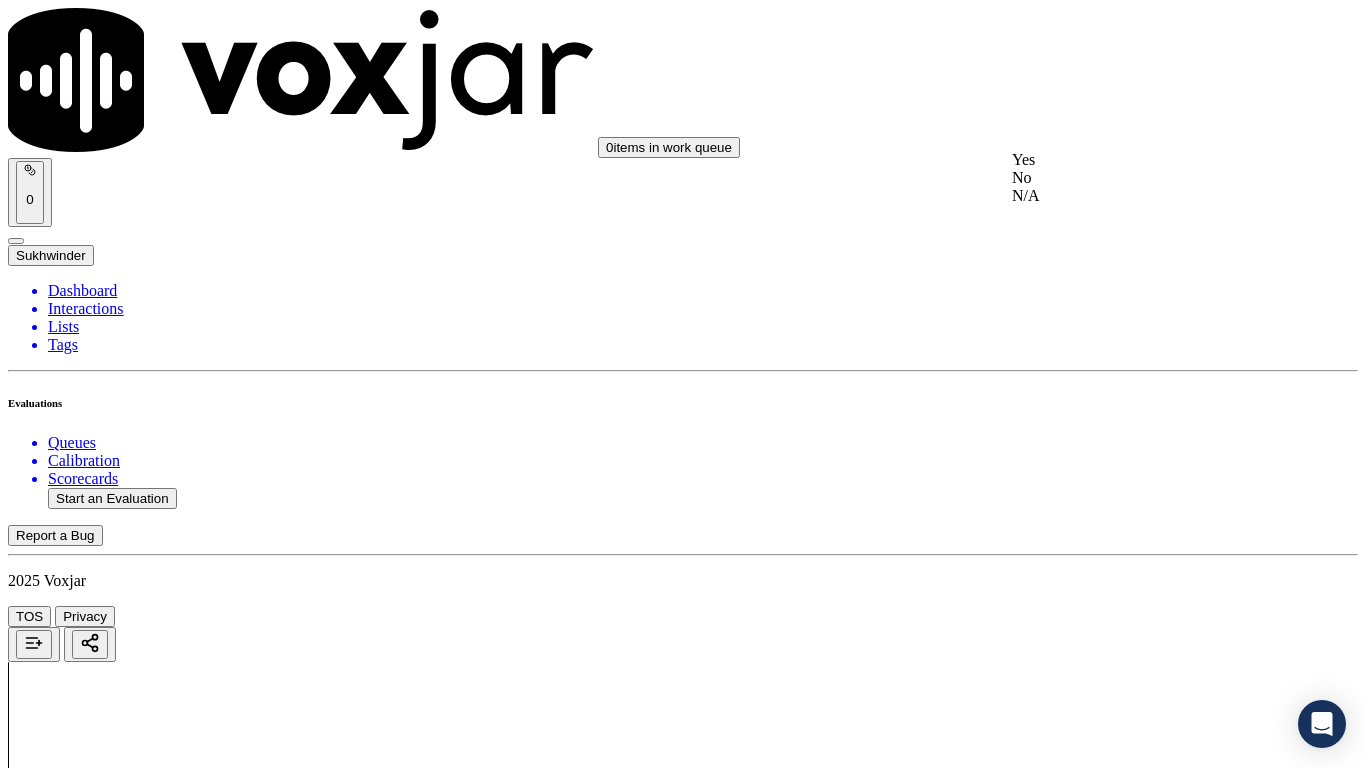 click on "Yes" at bounding box center [1139, 160] 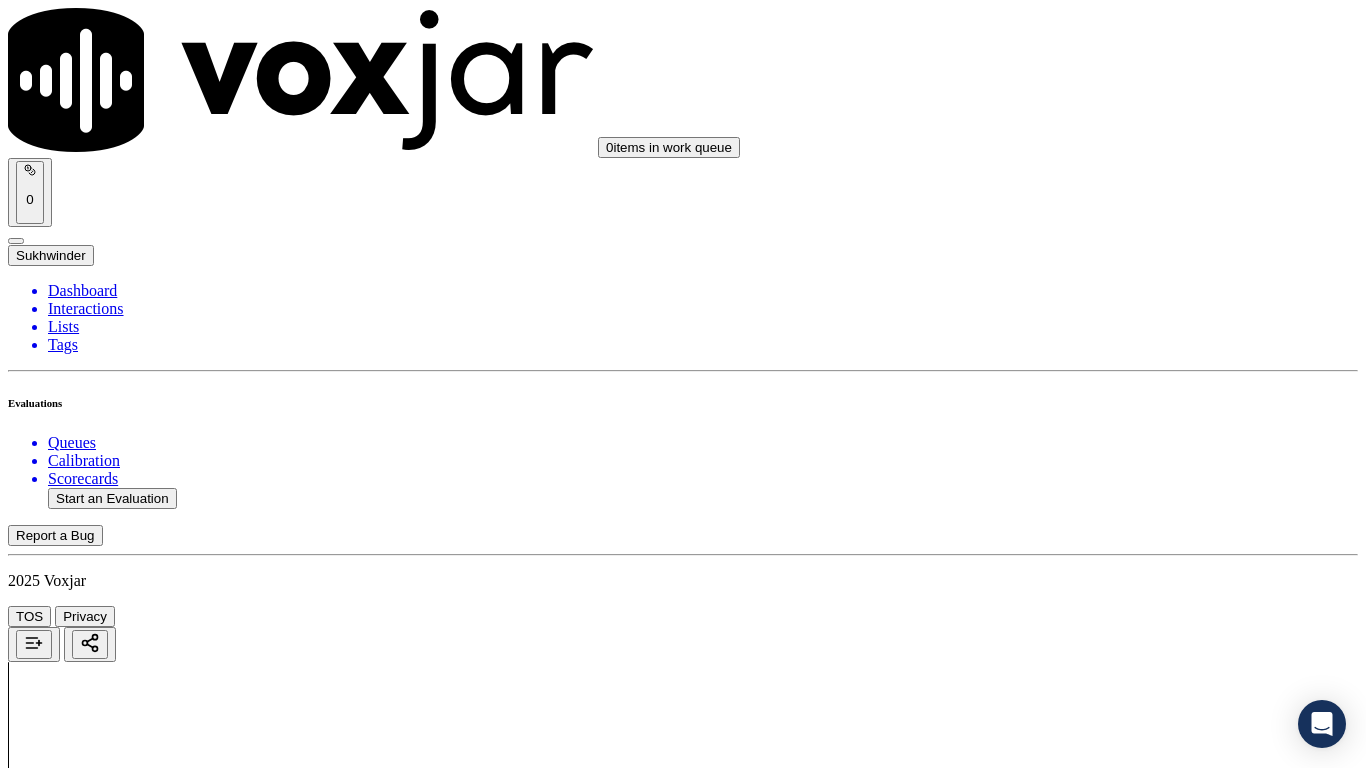 scroll, scrollTop: 4900, scrollLeft: 0, axis: vertical 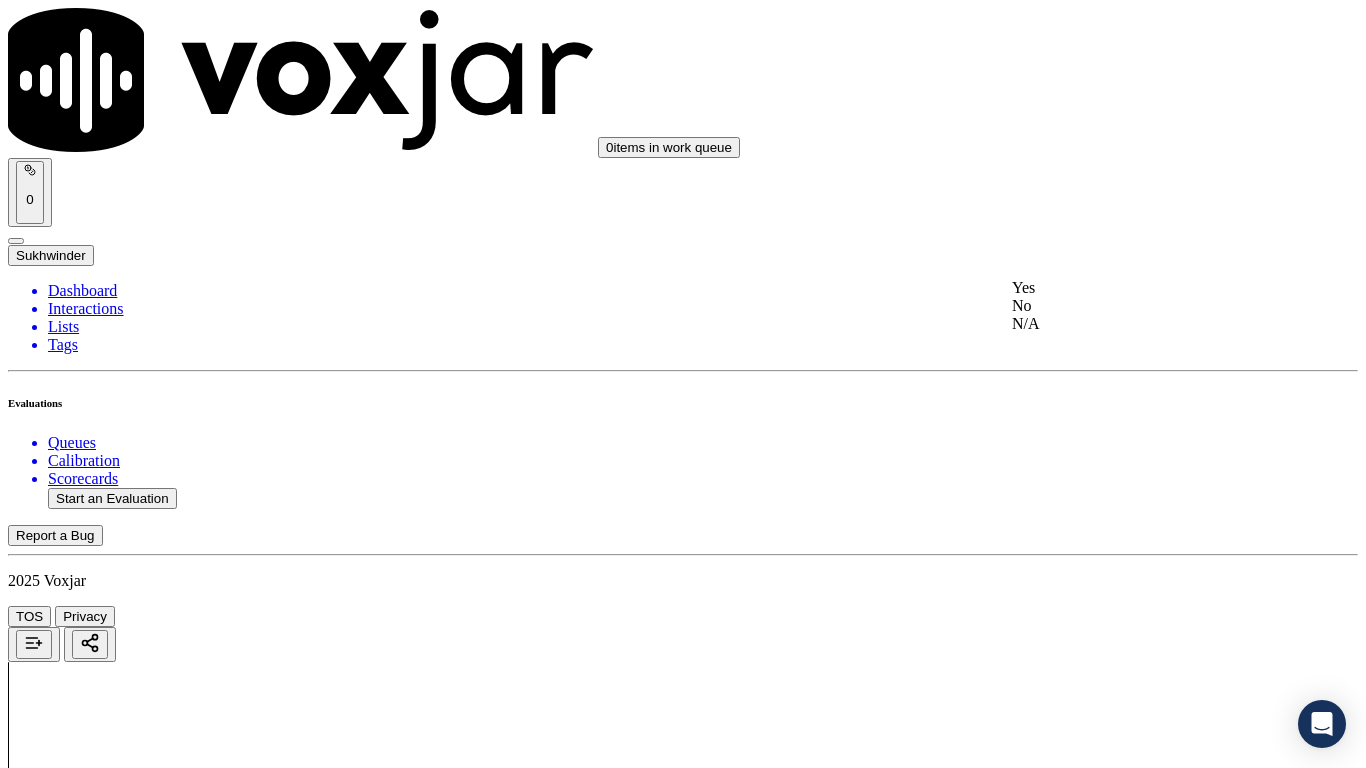 click on "Yes" at bounding box center [1139, 288] 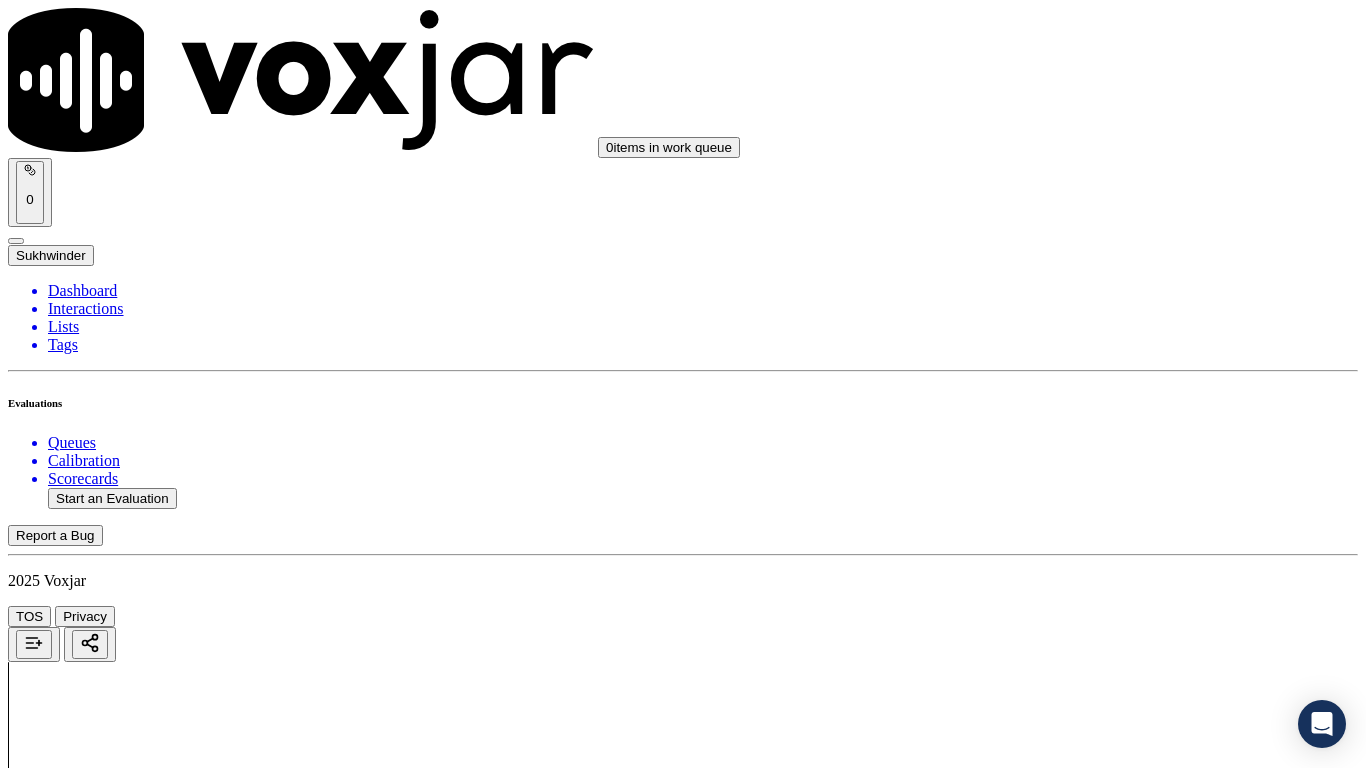 click on "Select an answer" at bounding box center [67, 6799] 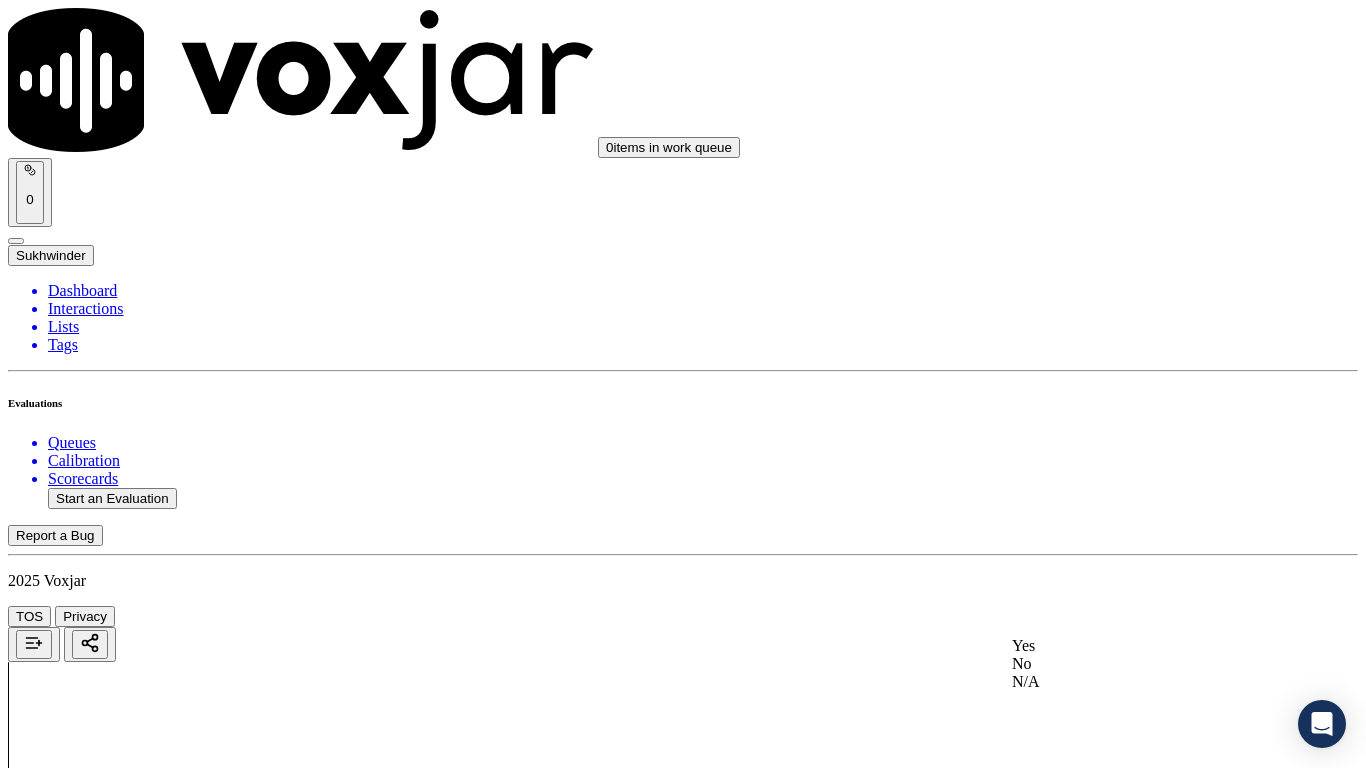 click on "Yes" at bounding box center [1139, 646] 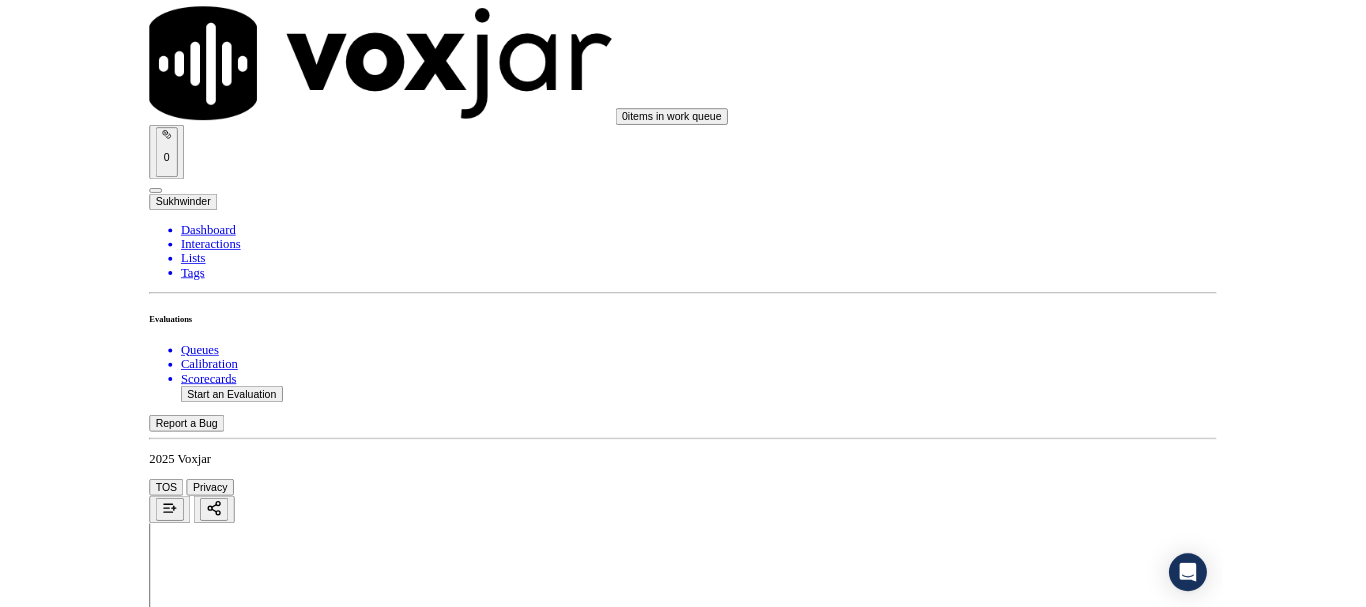 scroll, scrollTop: 5533, scrollLeft: 0, axis: vertical 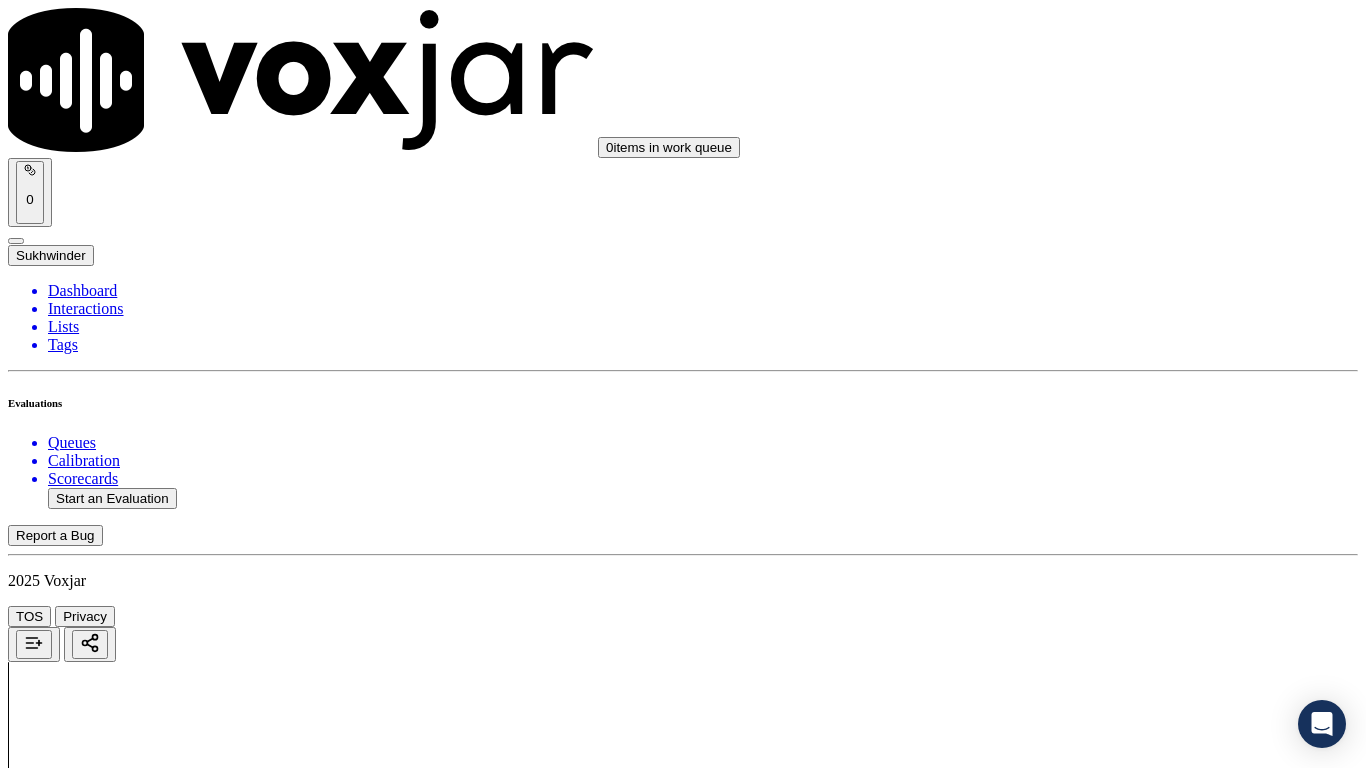 drag, startPoint x: 1104, startPoint y: 228, endPoint x: 1106, endPoint y: 249, distance: 21.095022 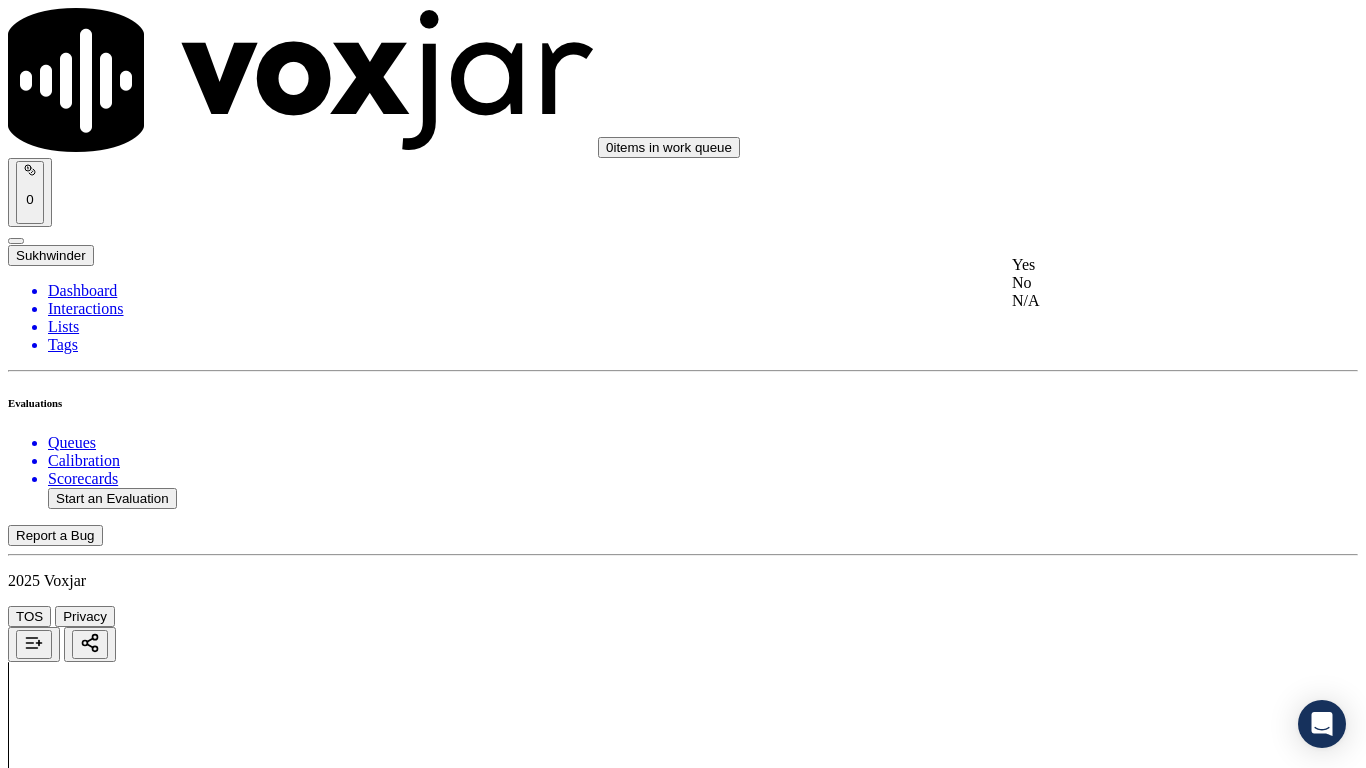 click on "Yes" at bounding box center (1139, 265) 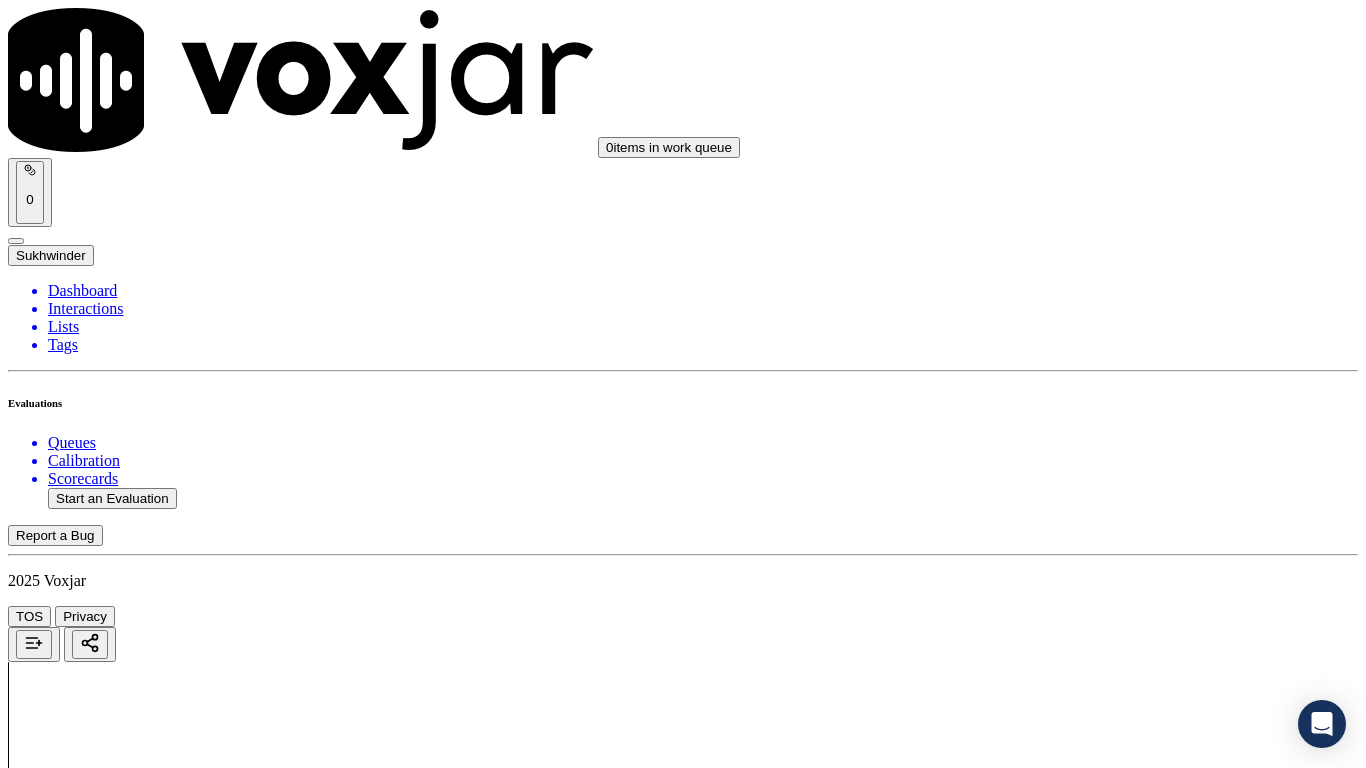 click on "Select an answer" at bounding box center (67, 7286) 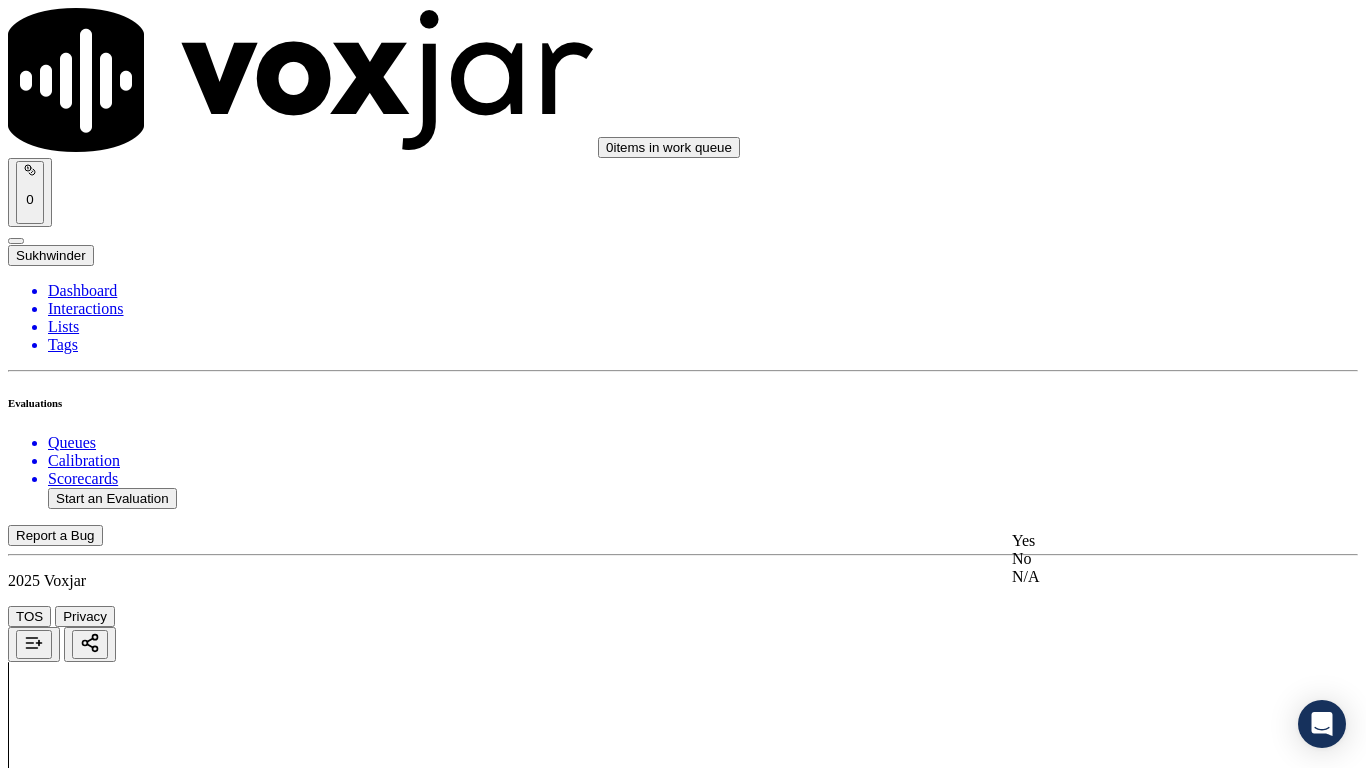 click on "Yes" at bounding box center (1139, 541) 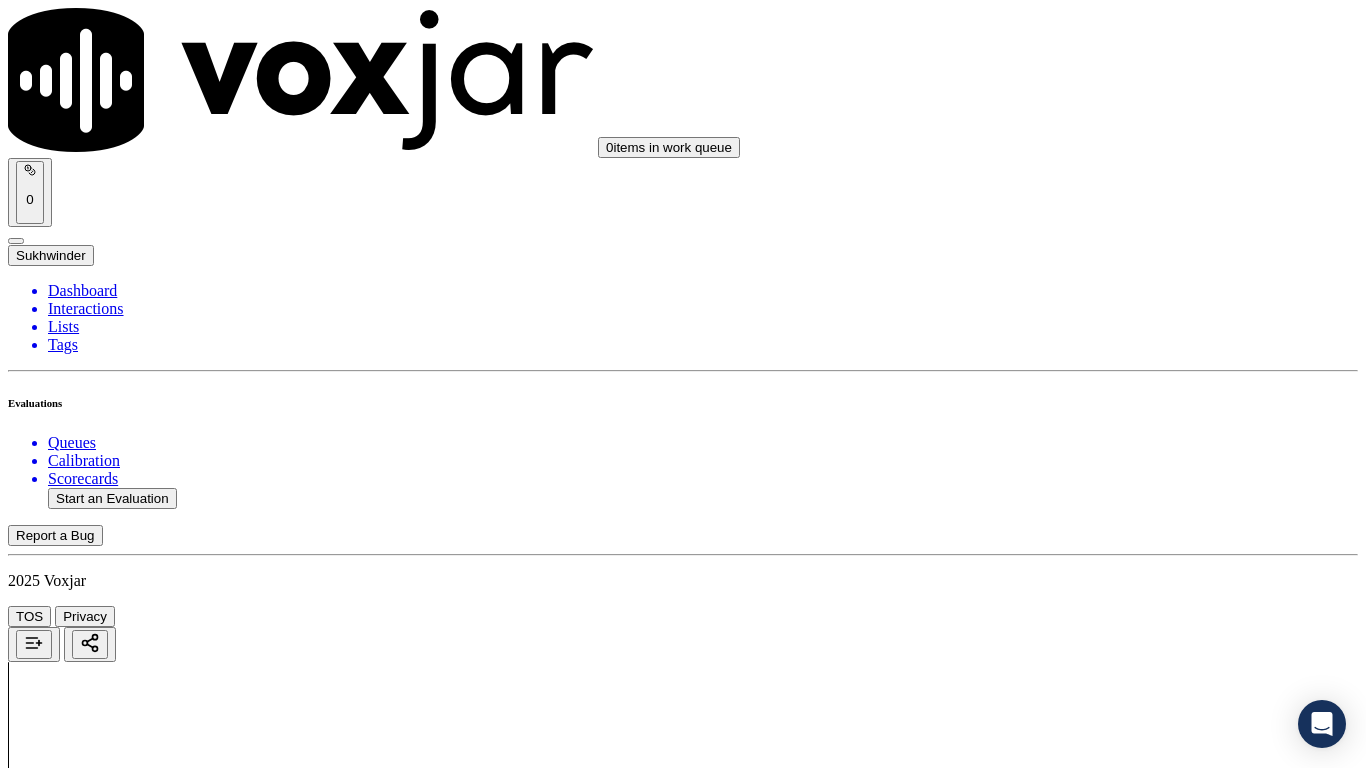 click on "Submit Scores" at bounding box center [59, 7345] 